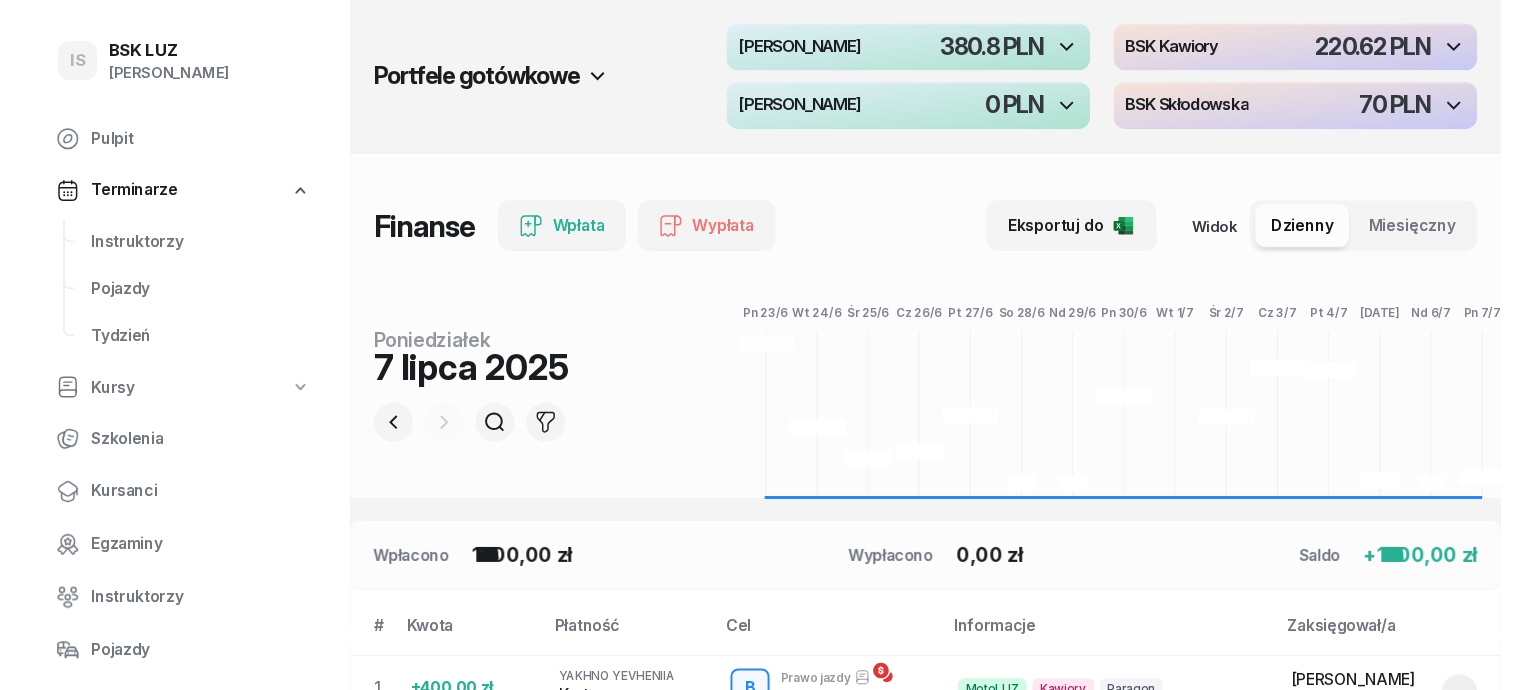 scroll, scrollTop: 0, scrollLeft: 0, axis: both 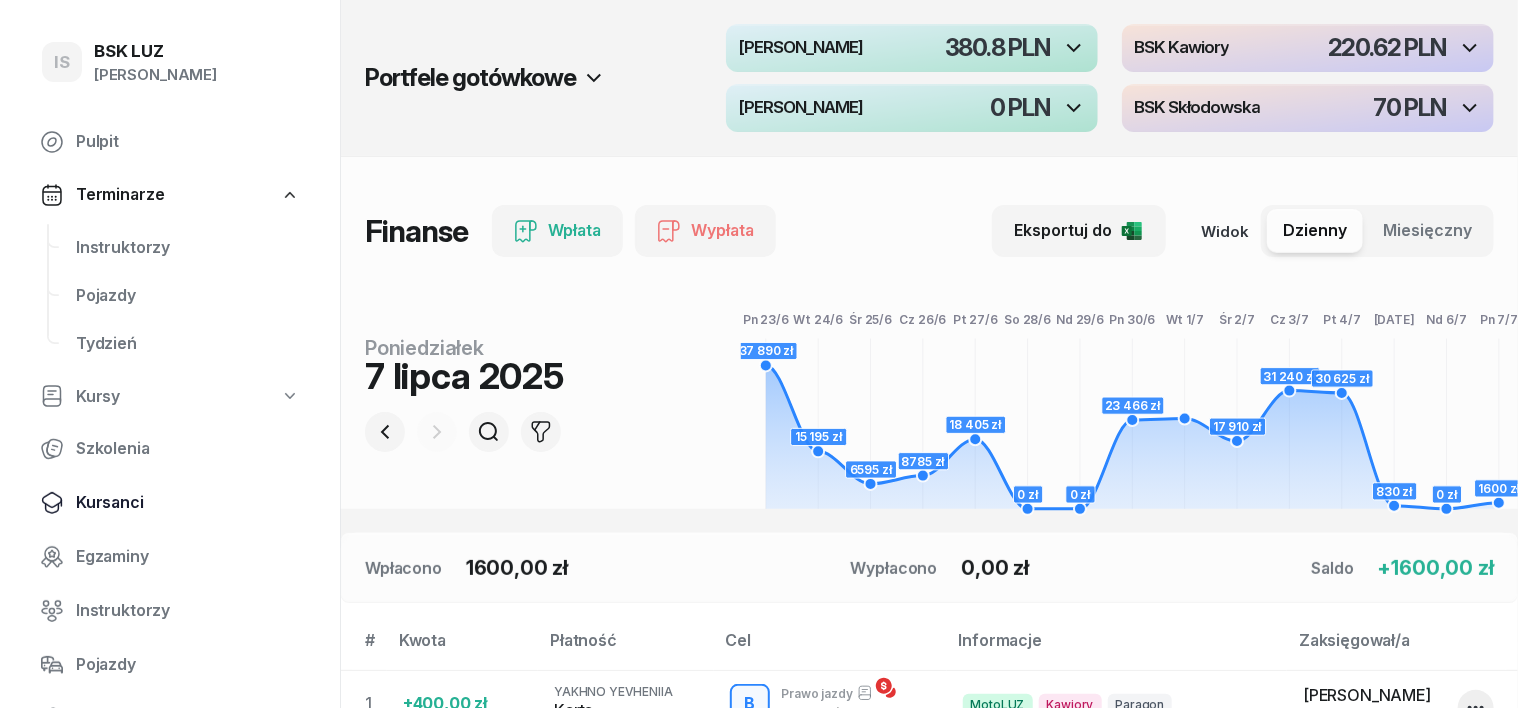click on "Kursanci" at bounding box center (188, 503) 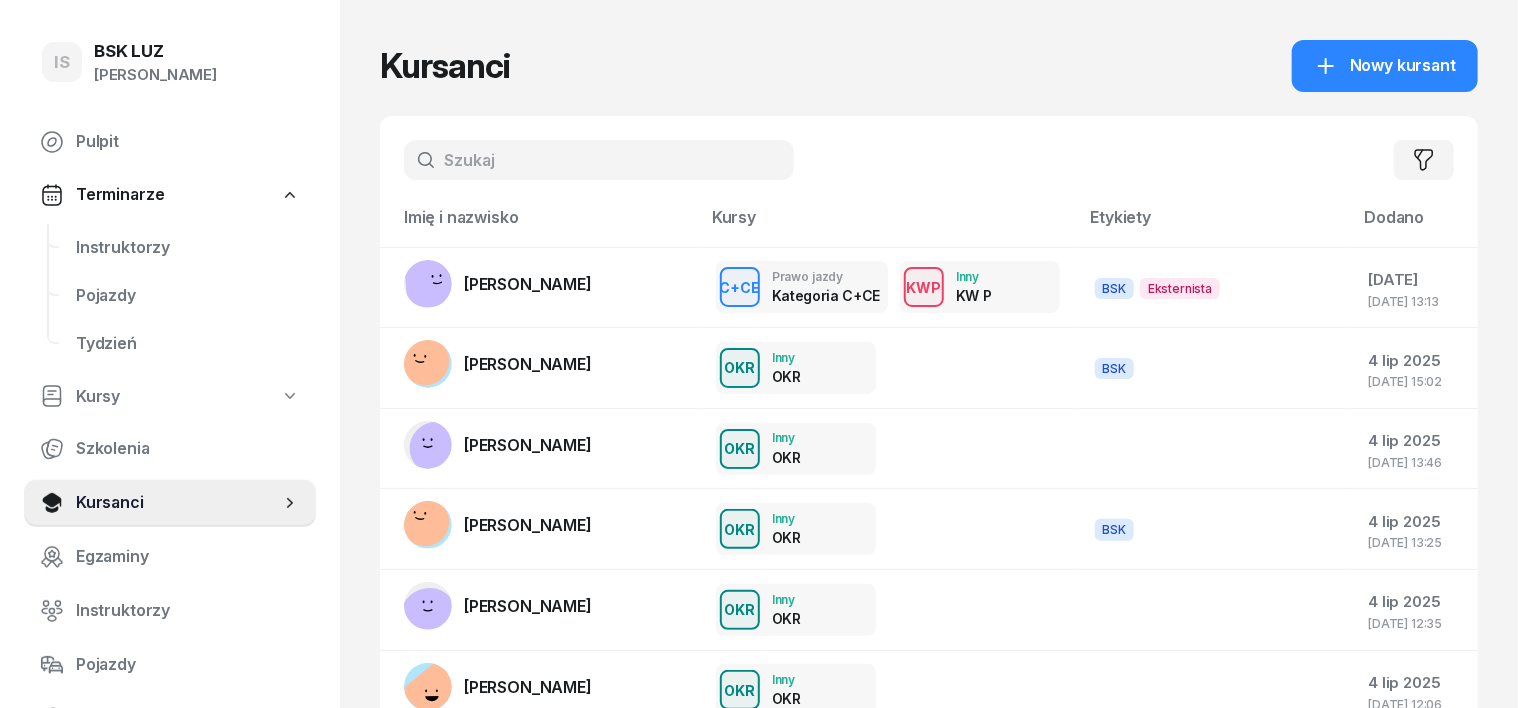click at bounding box center (599, 160) 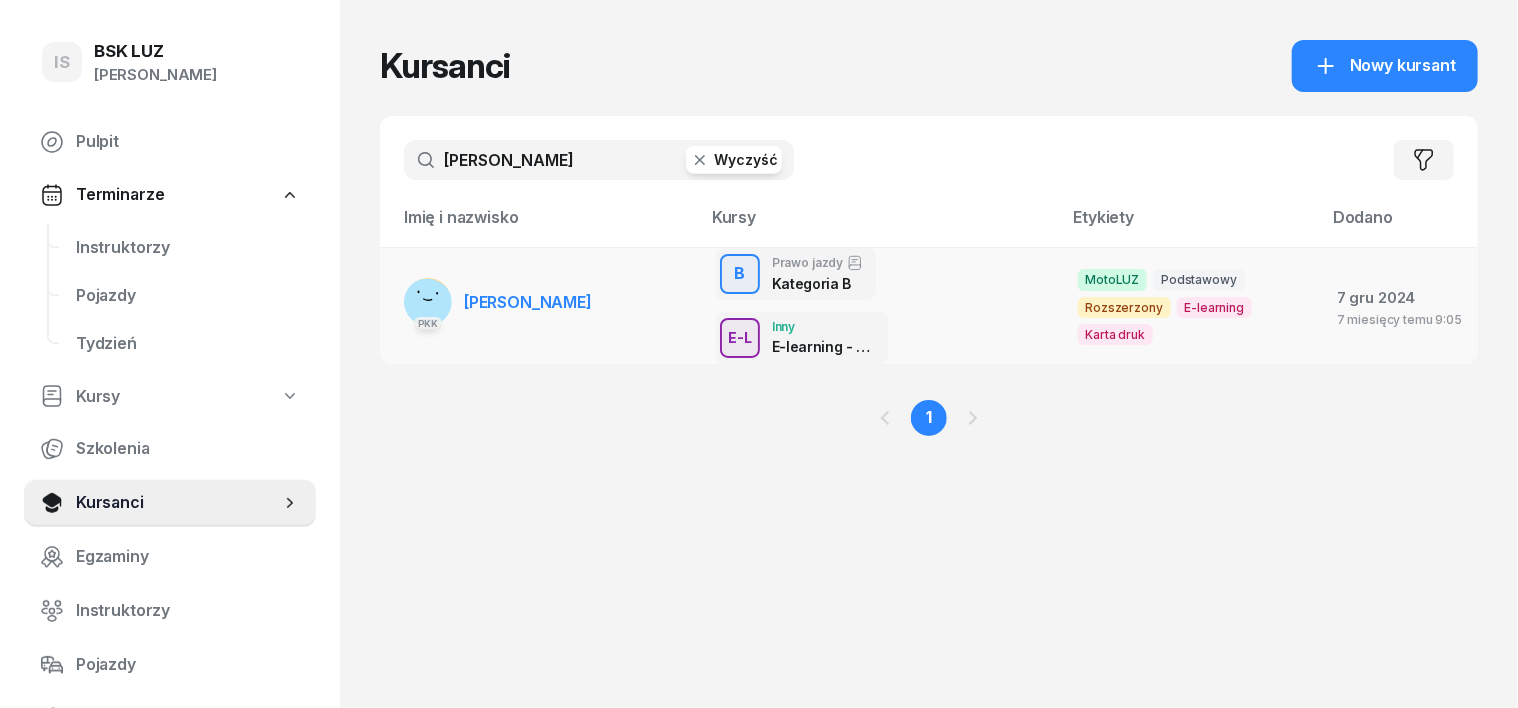 type on "[PERSON_NAME]" 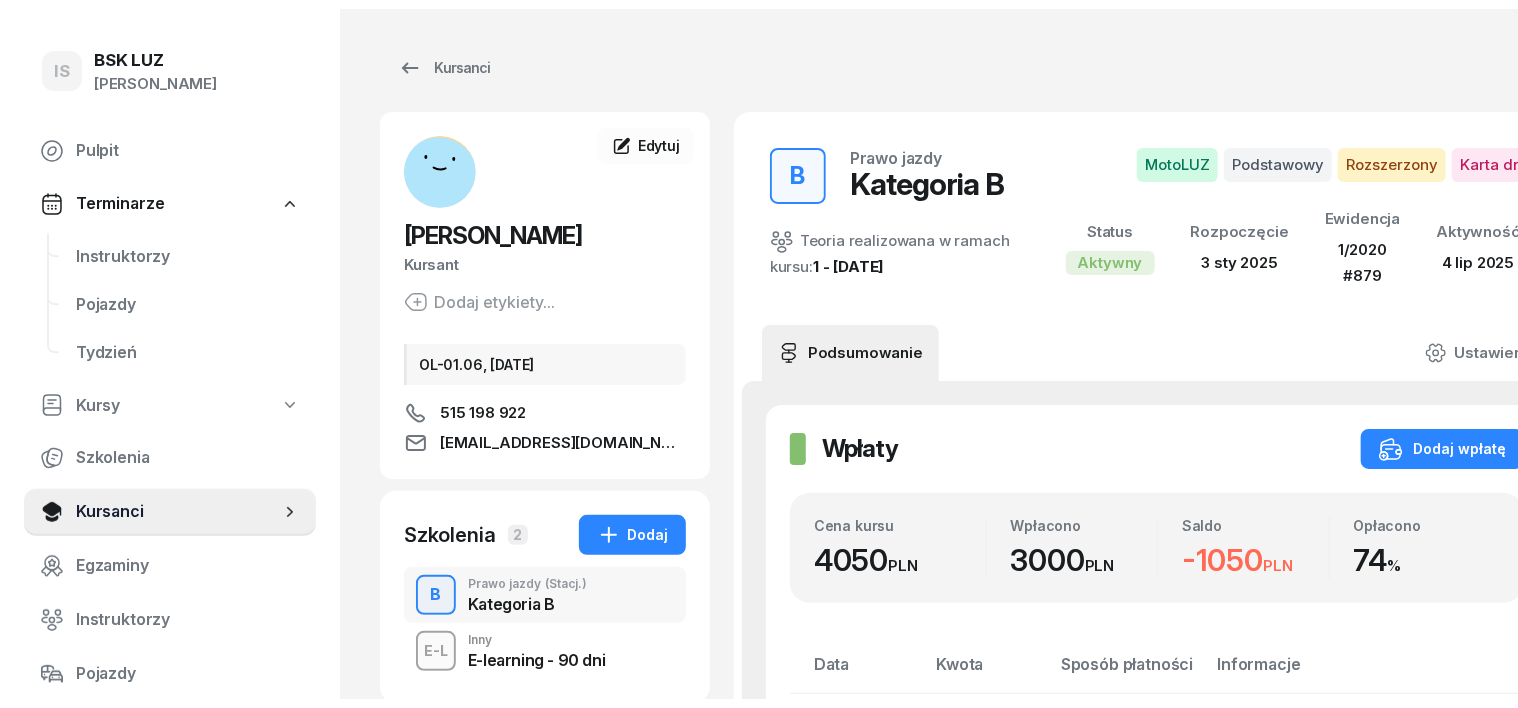 scroll, scrollTop: 0, scrollLeft: 0, axis: both 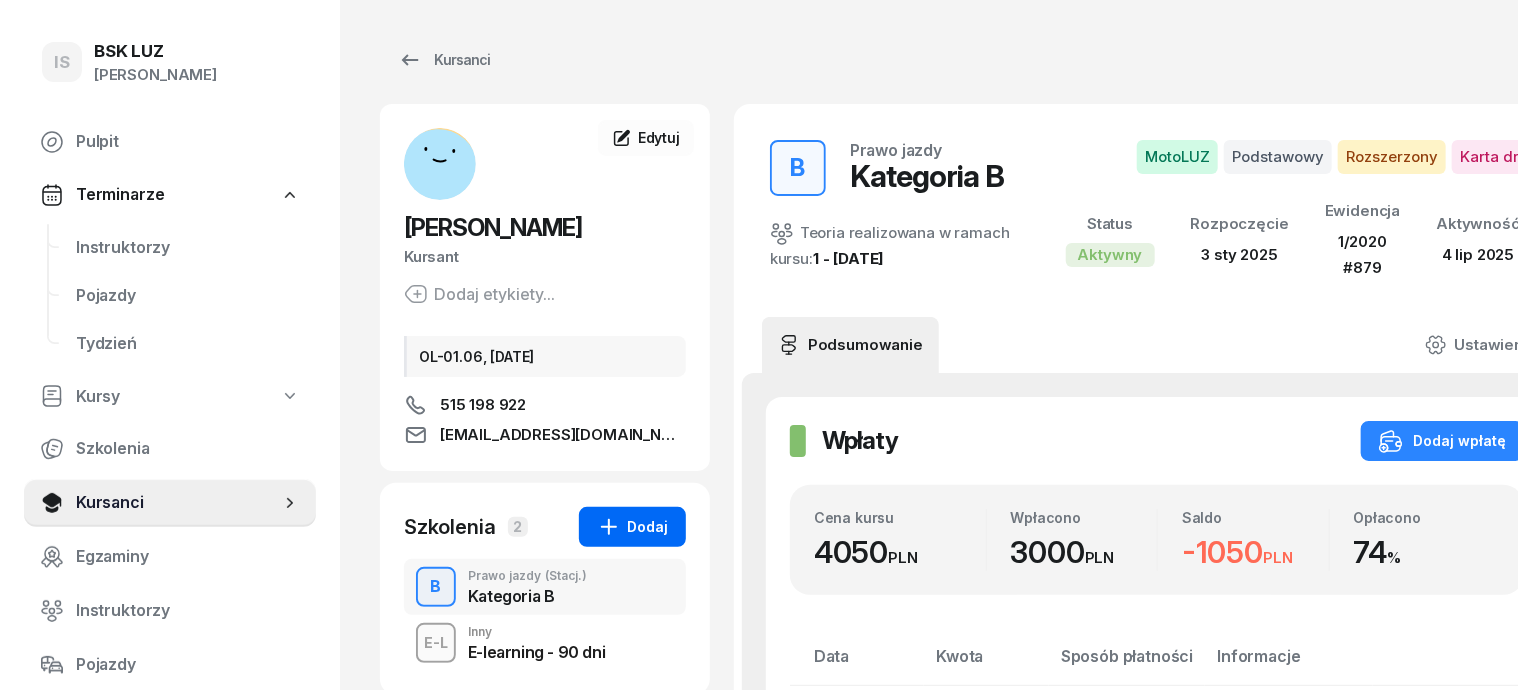 click on "Dodaj" at bounding box center [632, 527] 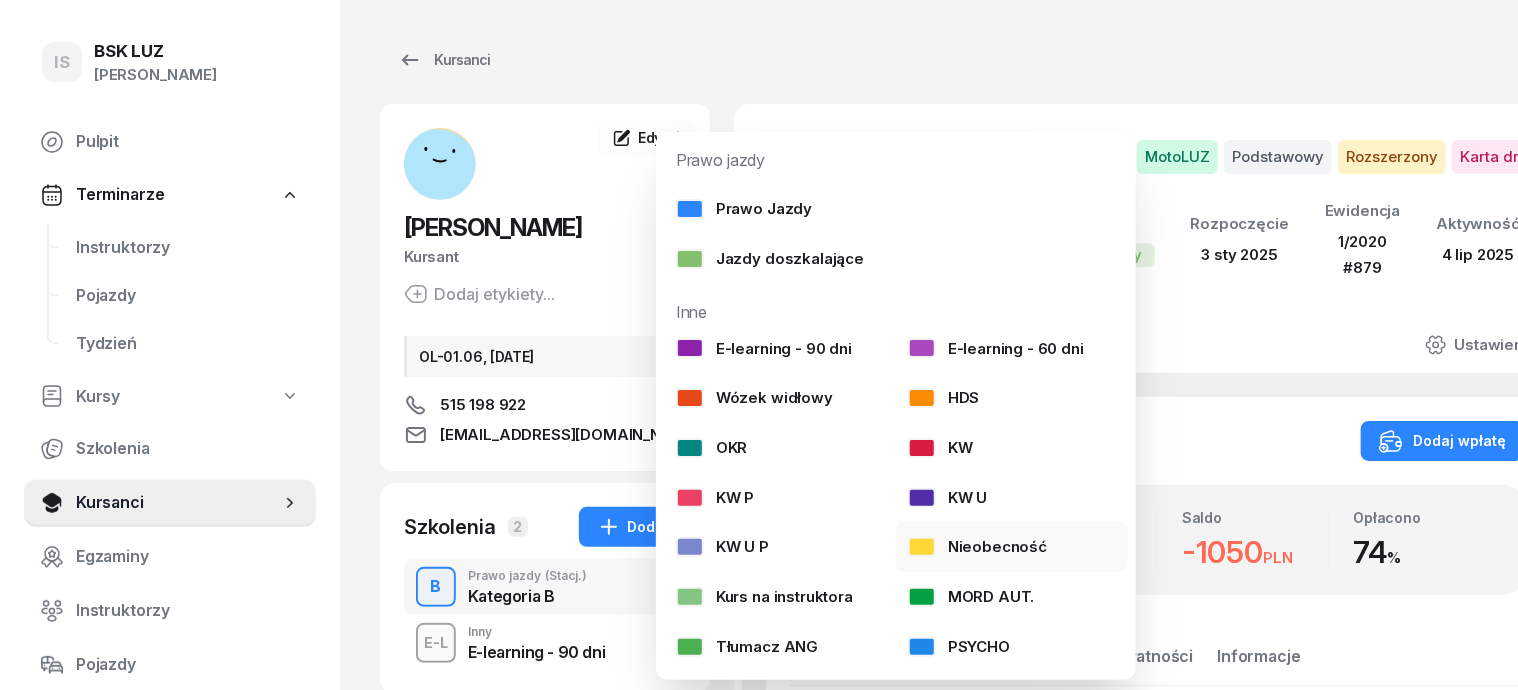 click at bounding box center (922, 547) 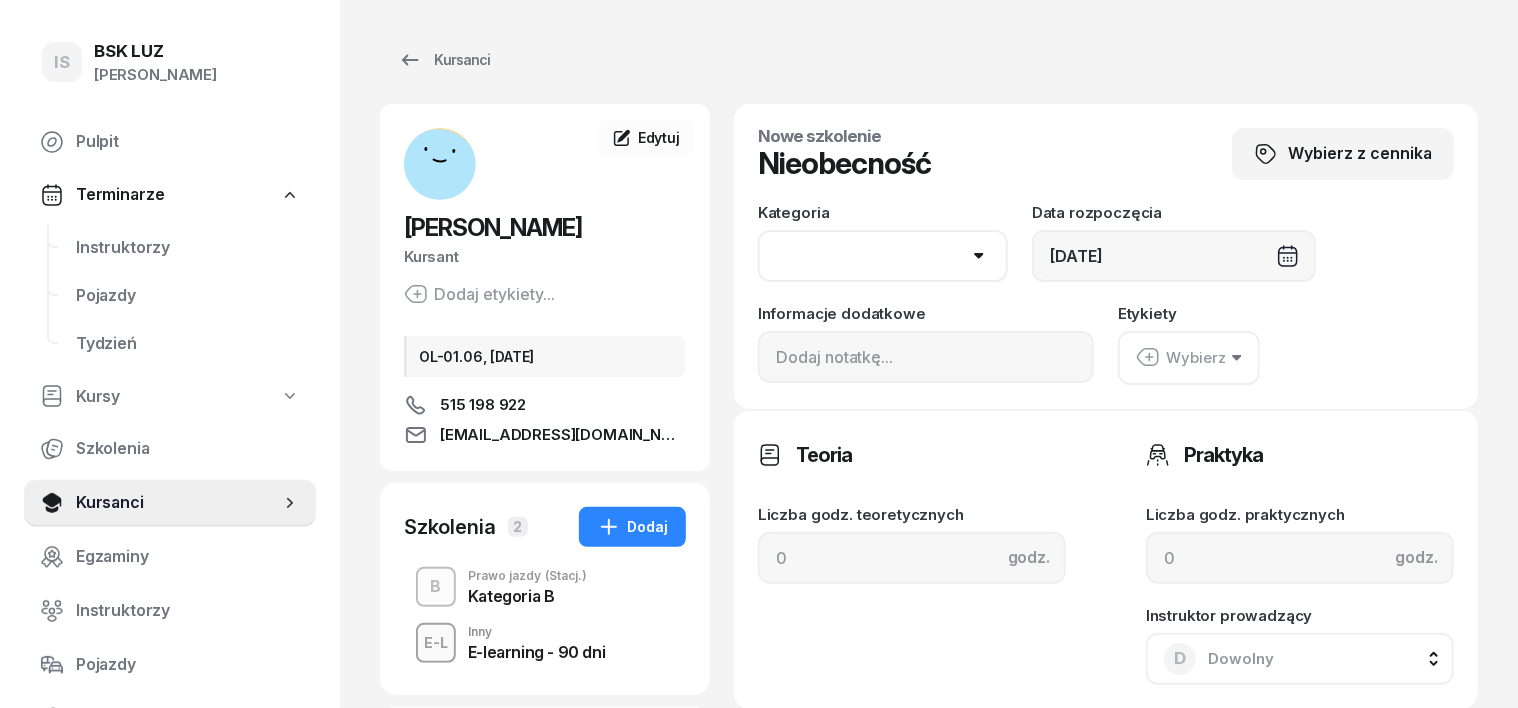 click on "AM A1 A2 A B1 B B+E C1 C1+E C C+E D1 D1+E D D+E T Tram C+CE C+D" at bounding box center (883, 256) 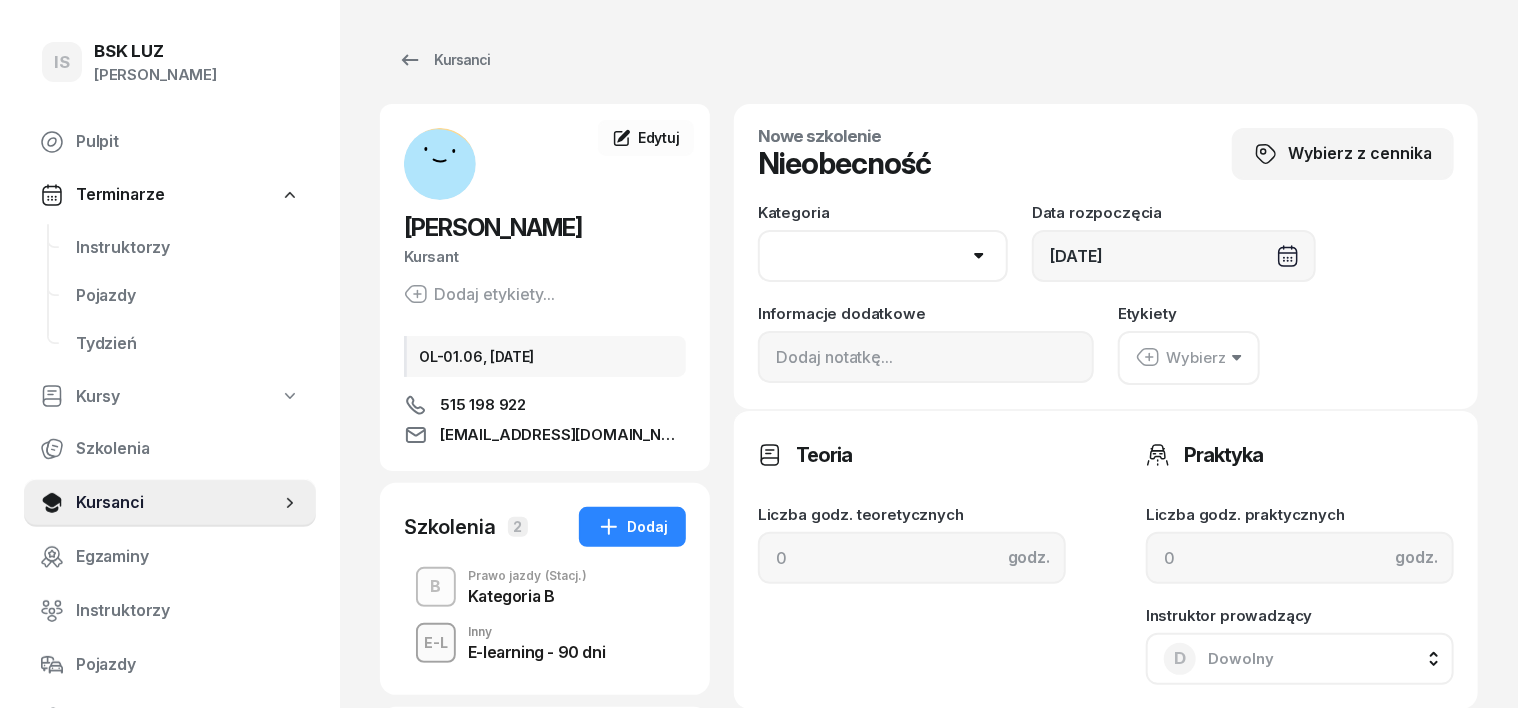 select on "B" 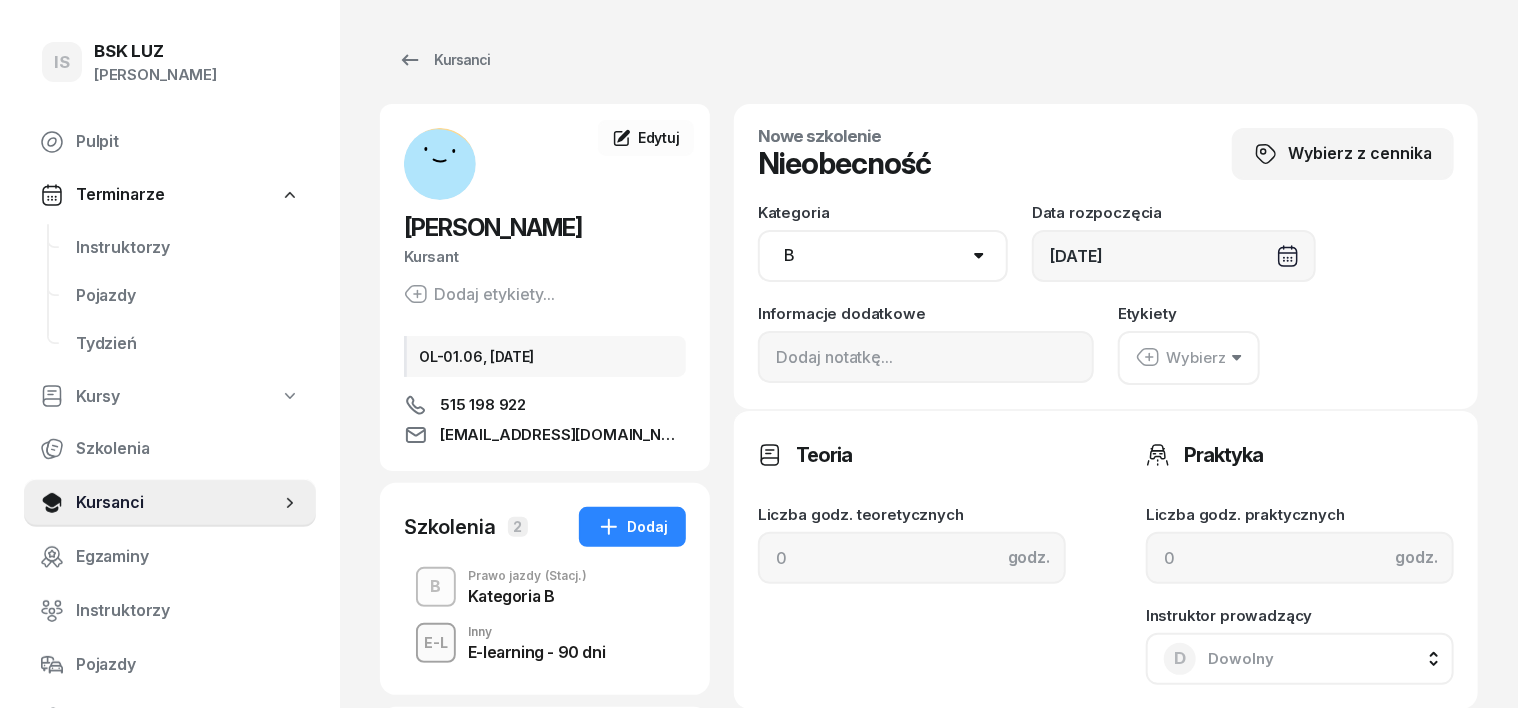 click on "AM A1 A2 A B1 B B+E C1 C1+E C C+E D1 D1+E D D+E T Tram C+CE C+D" at bounding box center [883, 256] 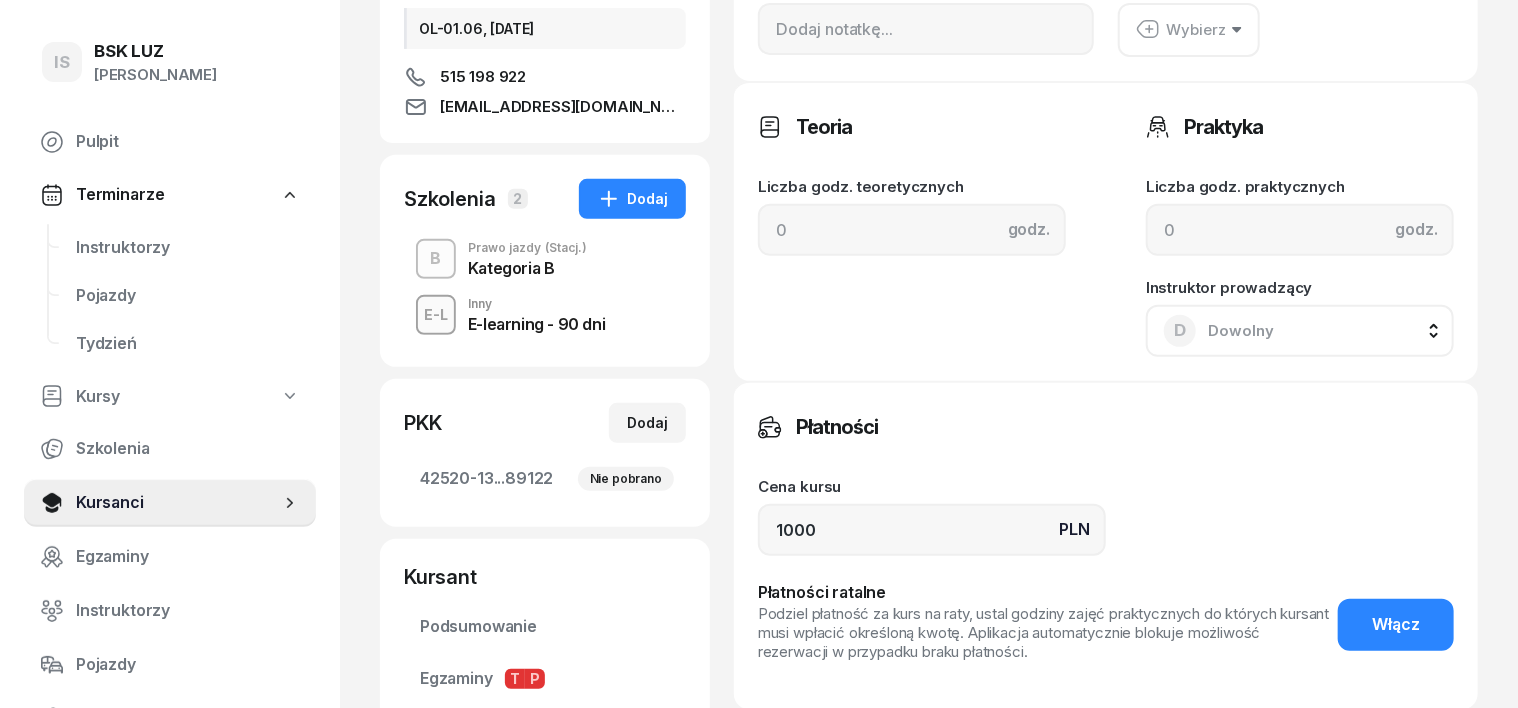 scroll, scrollTop: 375, scrollLeft: 0, axis: vertical 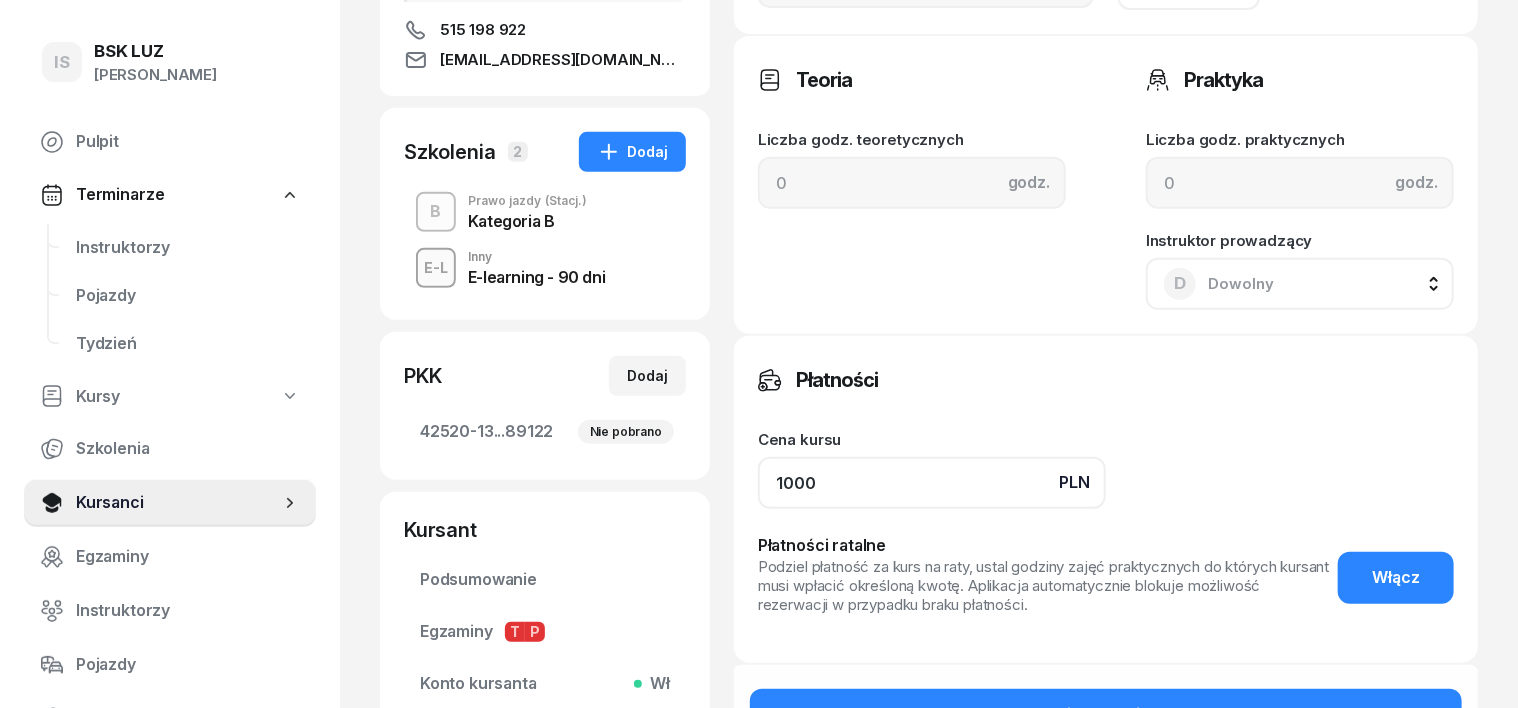 click on "1000" 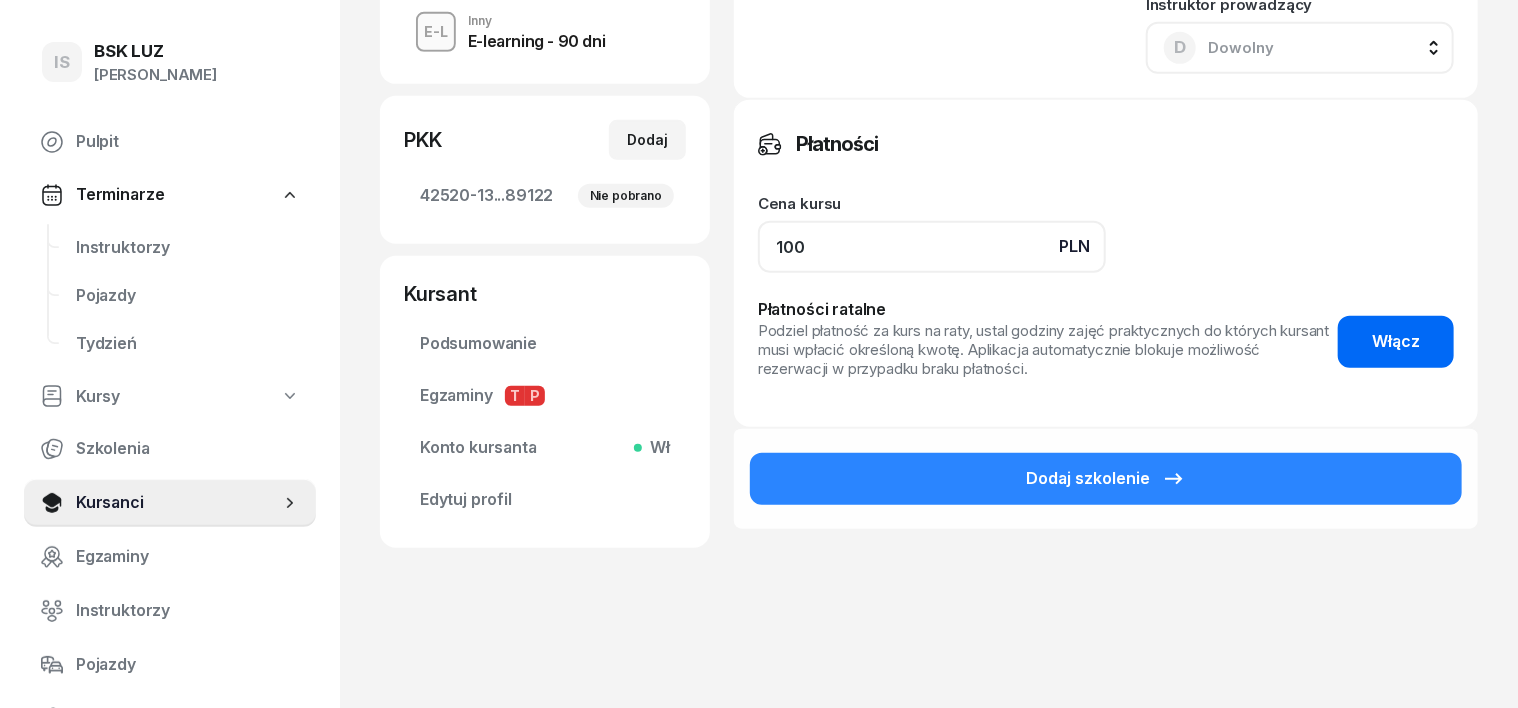 scroll, scrollTop: 624, scrollLeft: 0, axis: vertical 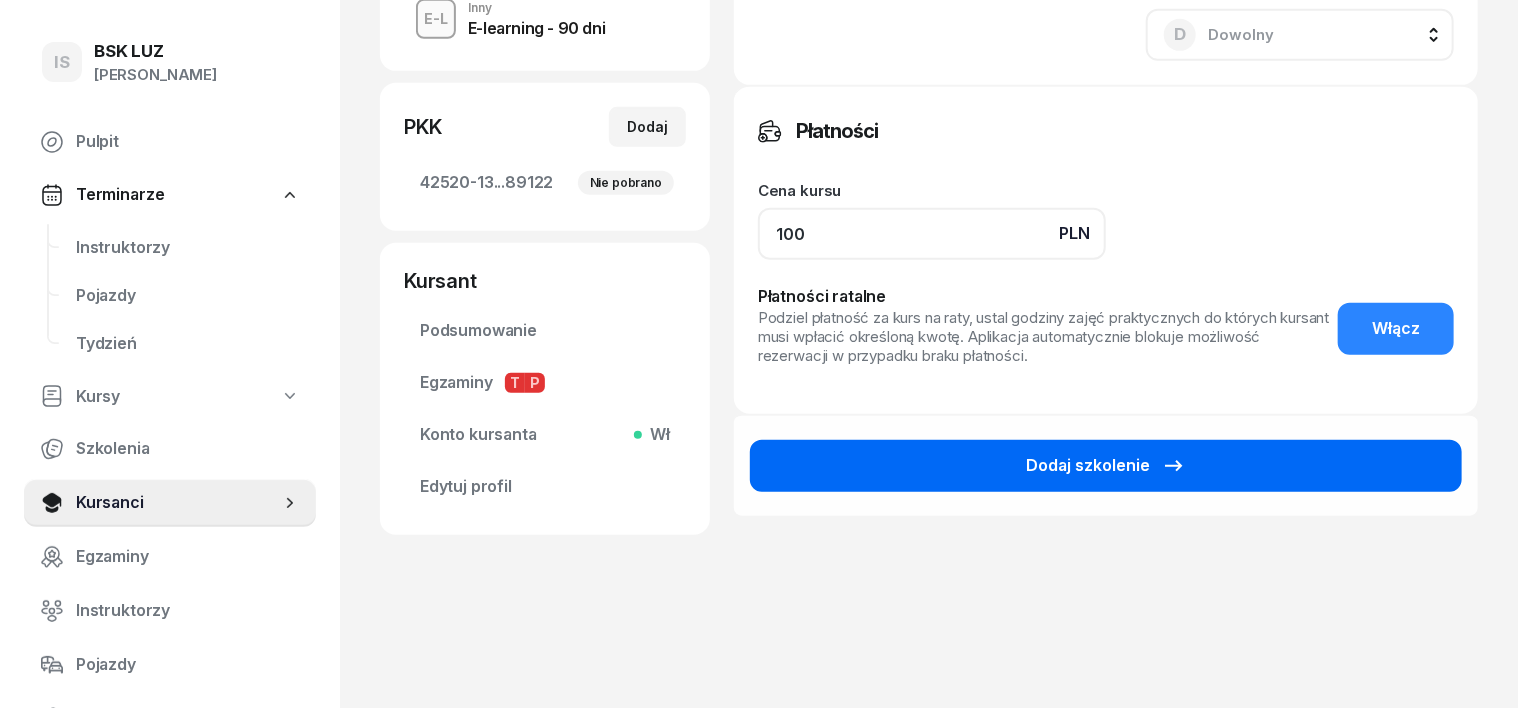 type on "100" 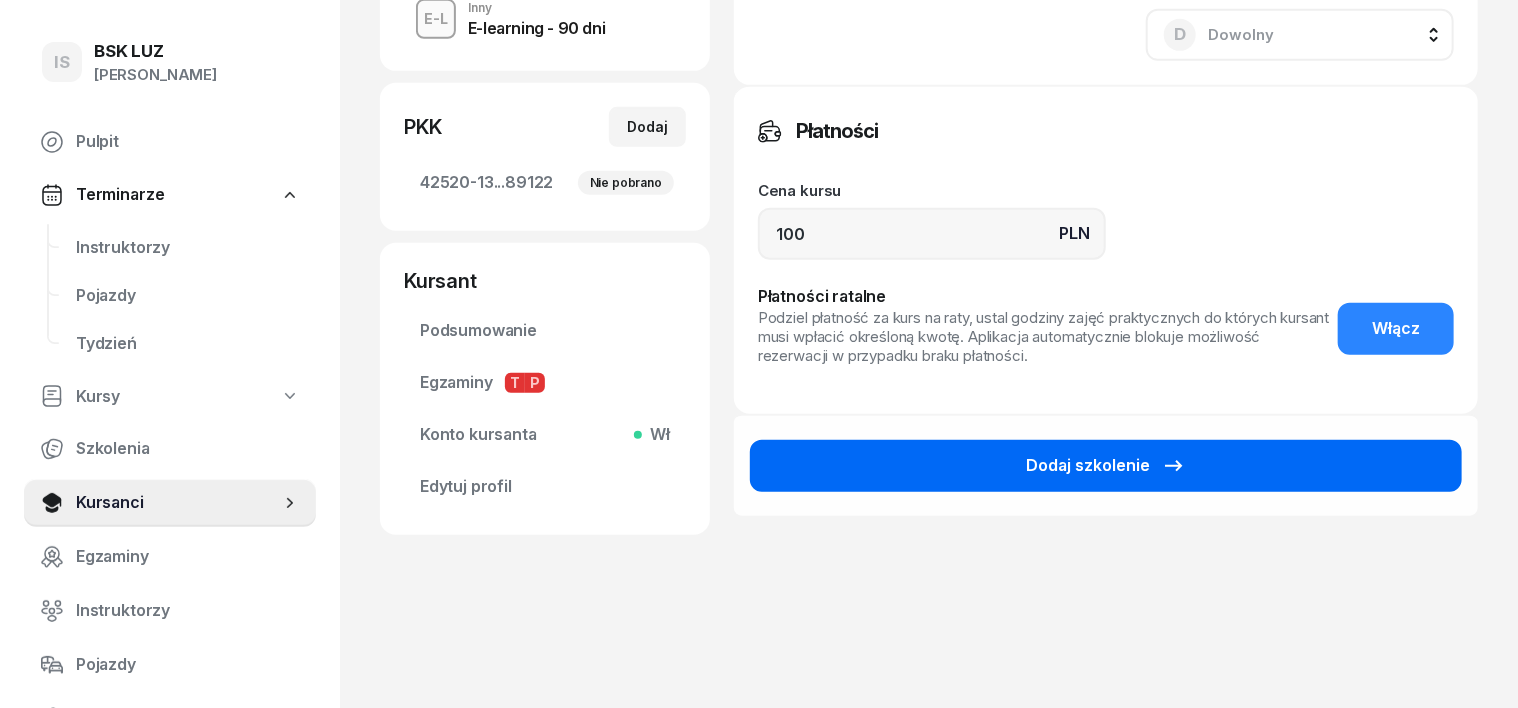 click on "Dodaj szkolenie" at bounding box center [1106, 466] 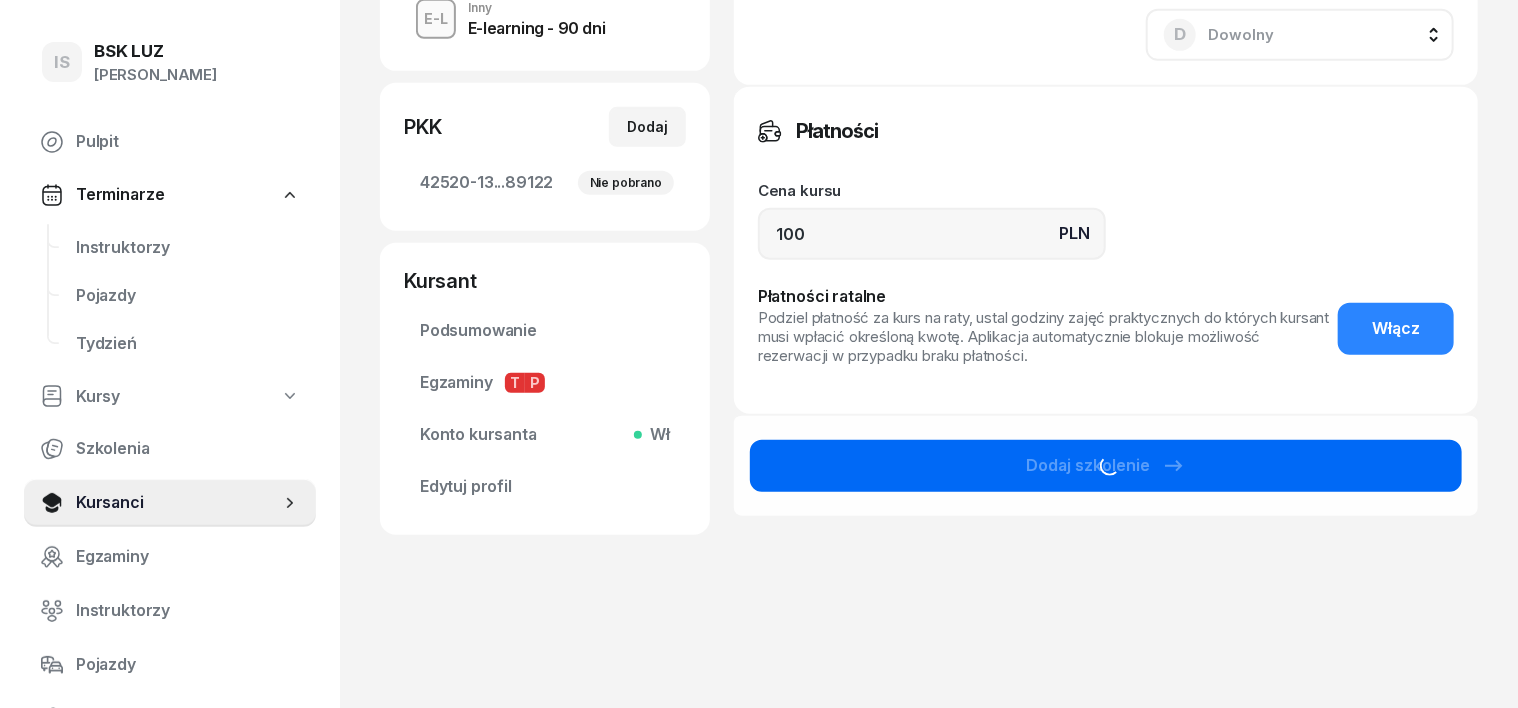 scroll, scrollTop: 0, scrollLeft: 0, axis: both 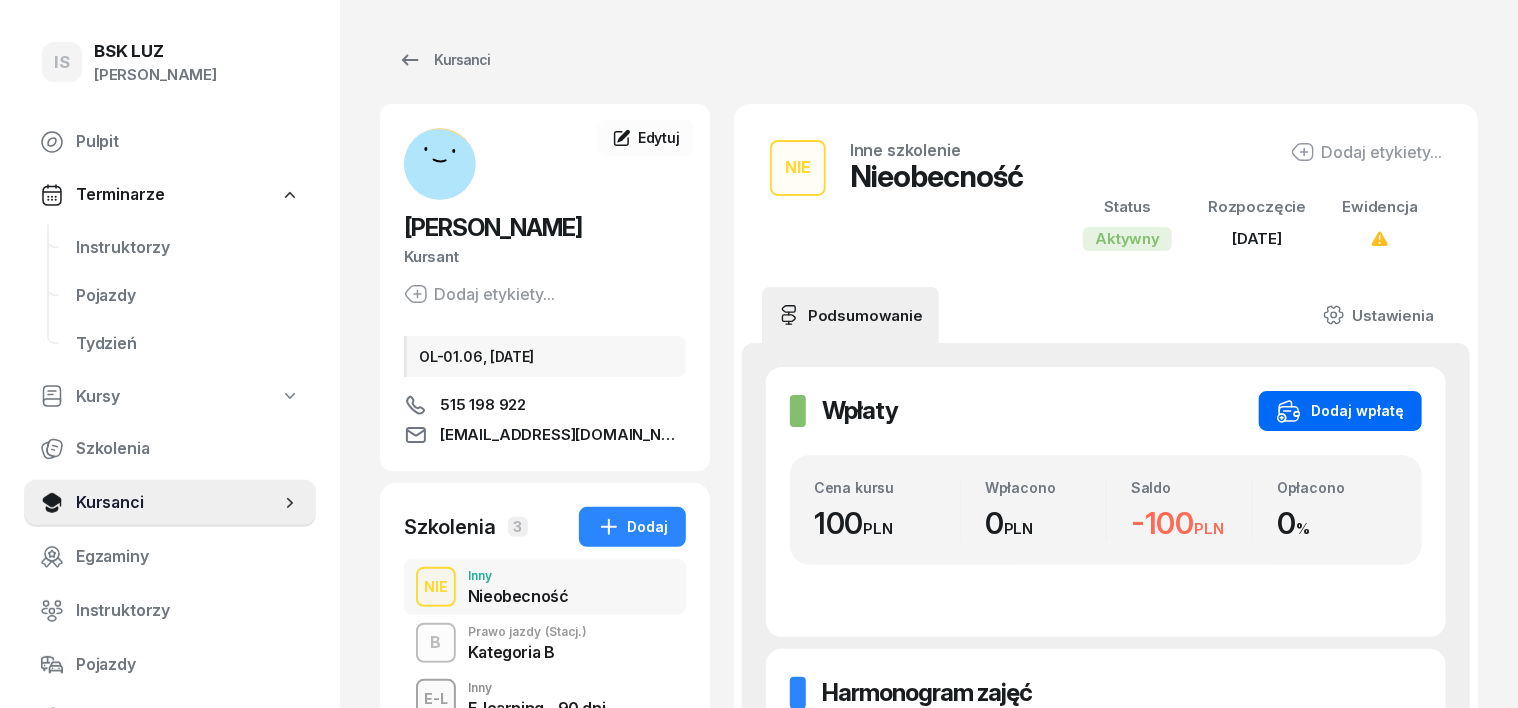 click on "Dodaj wpłatę" at bounding box center (1340, 411) 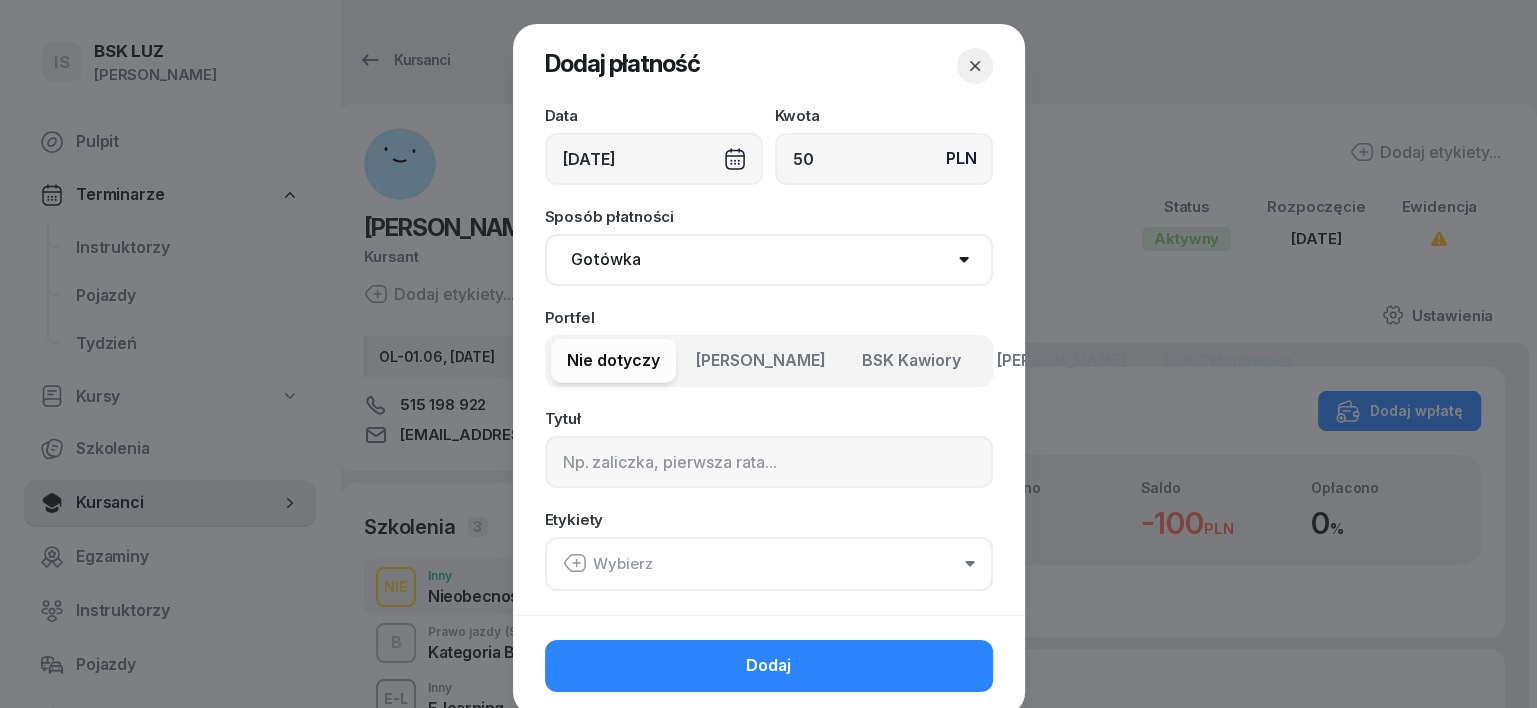type on "50" 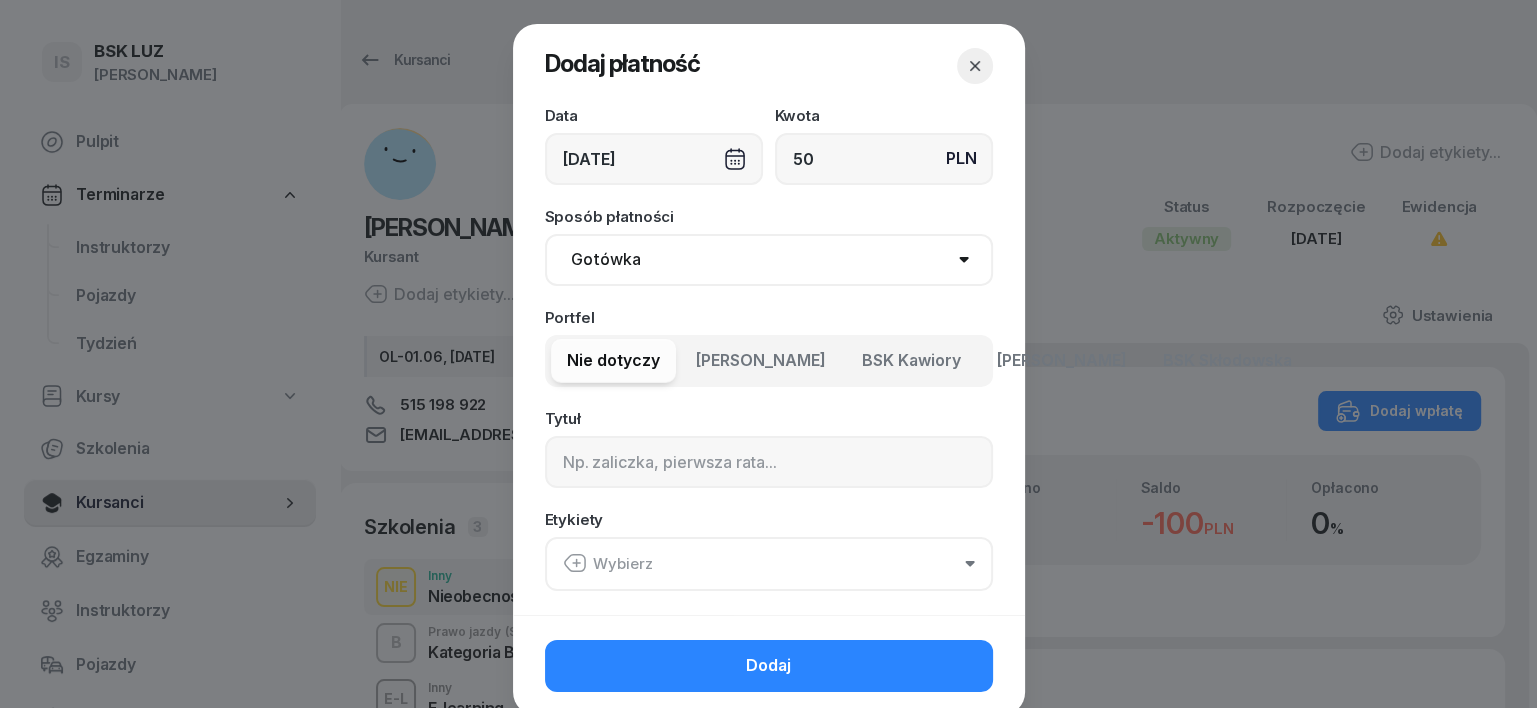 select on "transfer" 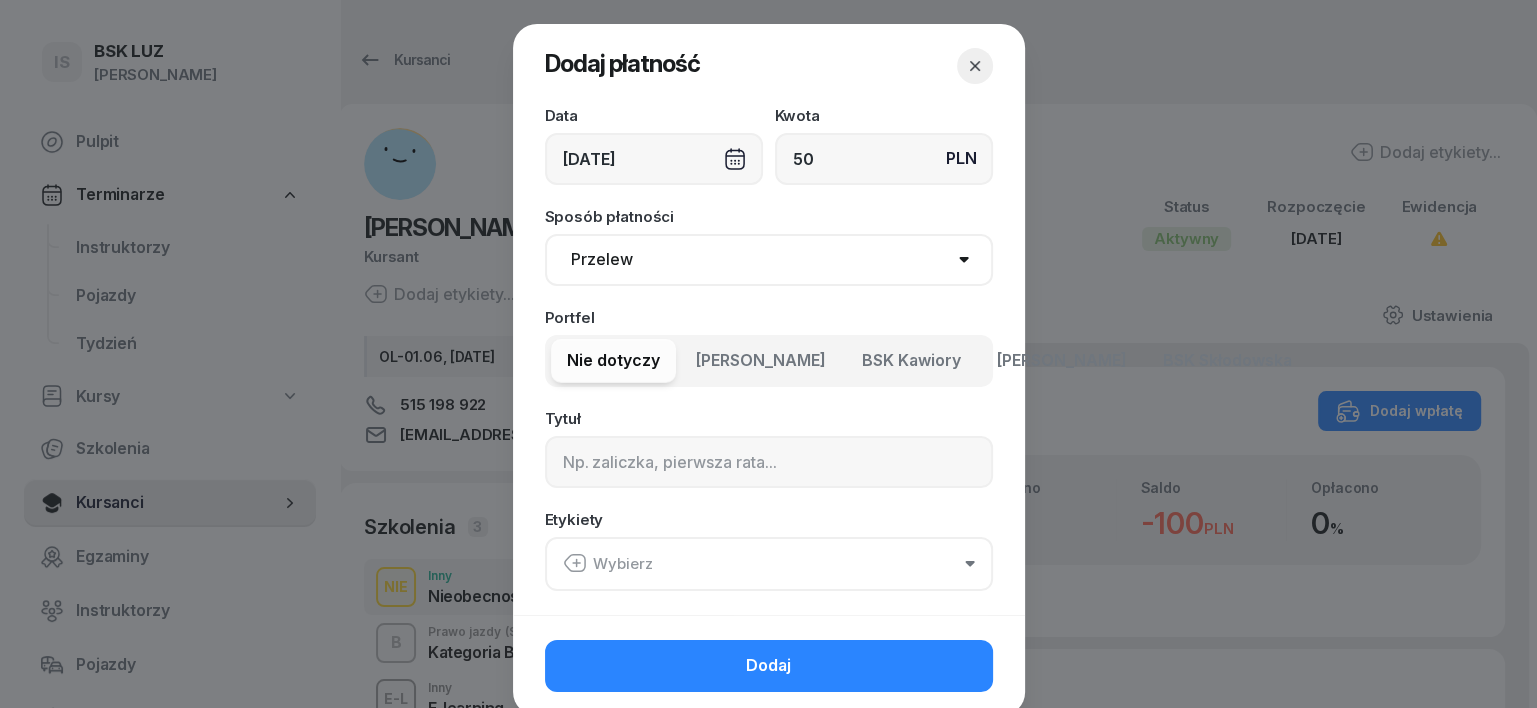 click on "Gotówka Karta Przelew Płatności online BLIK" at bounding box center [769, 260] 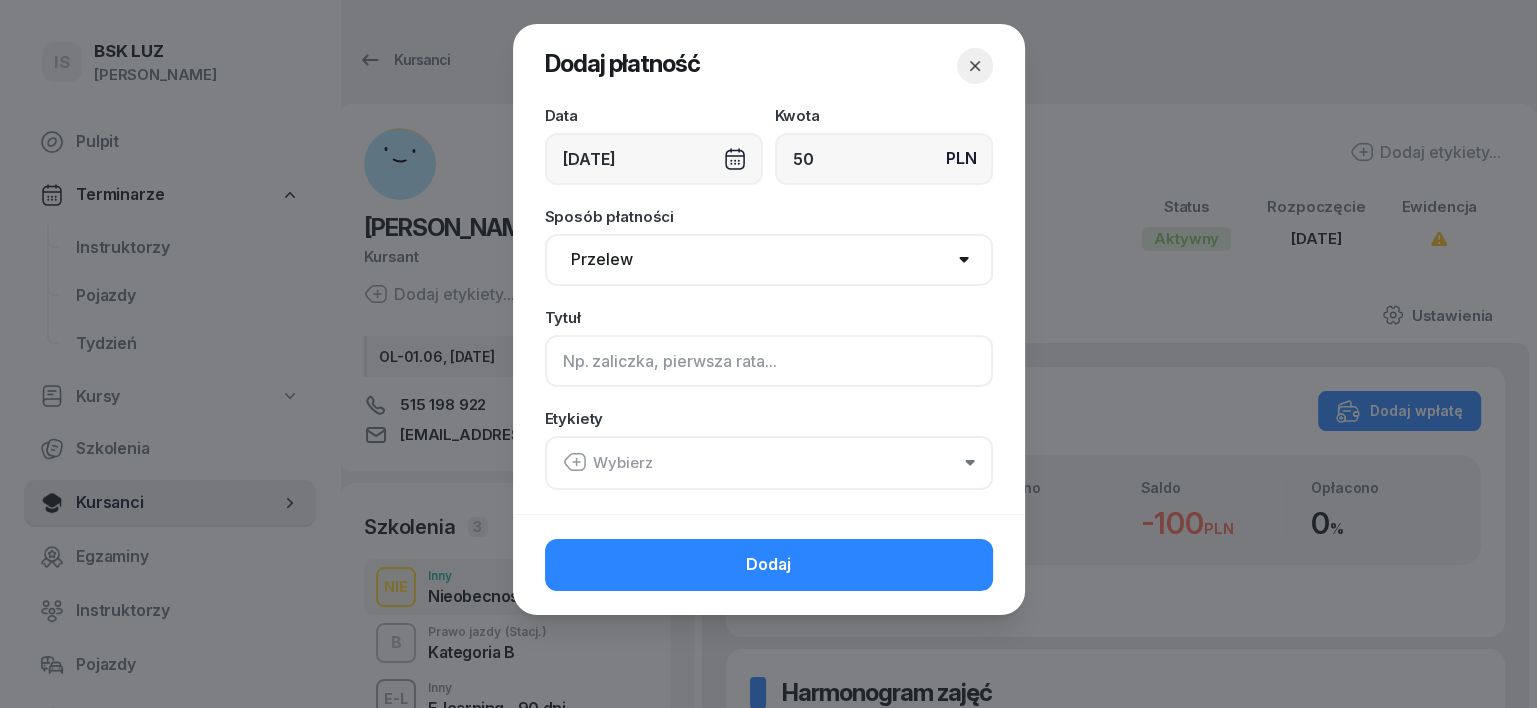 click 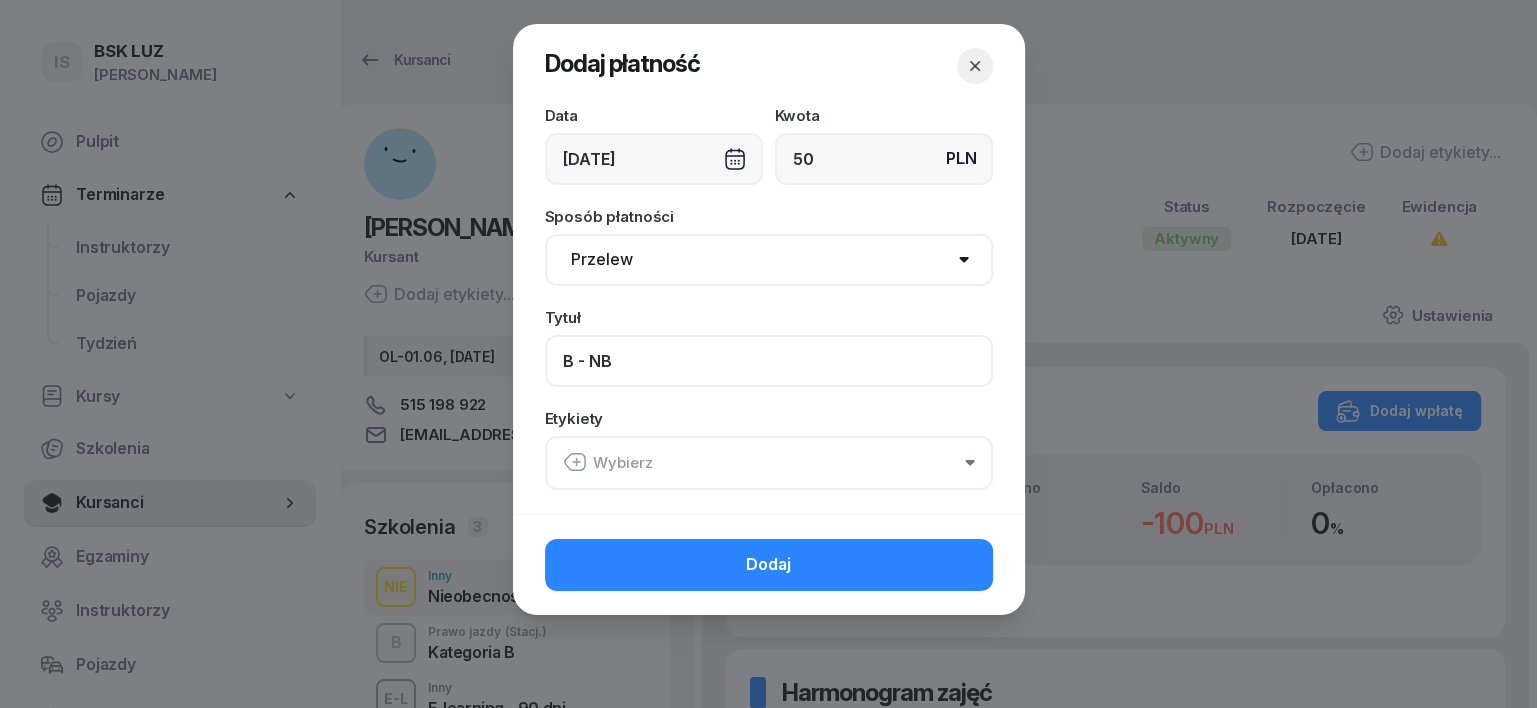 type on "B - NB" 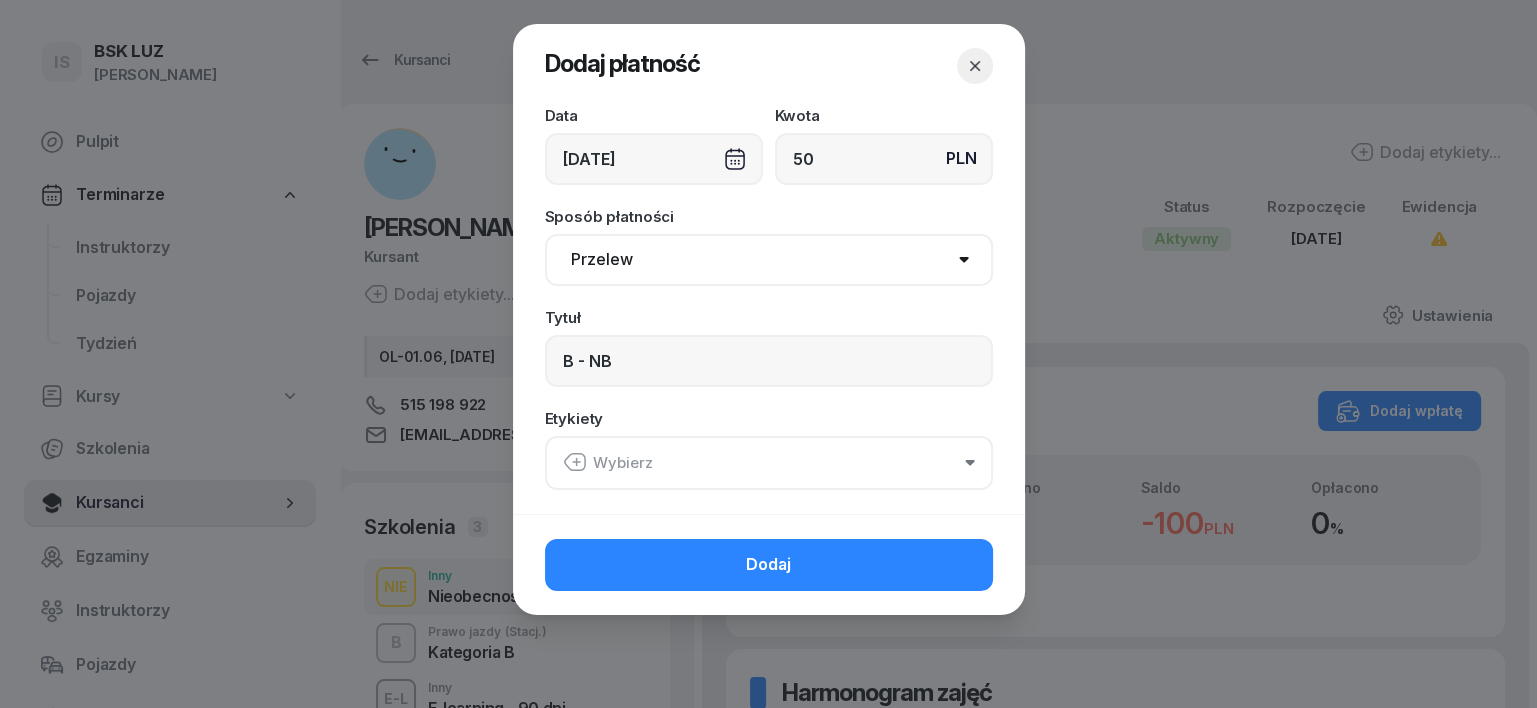 click 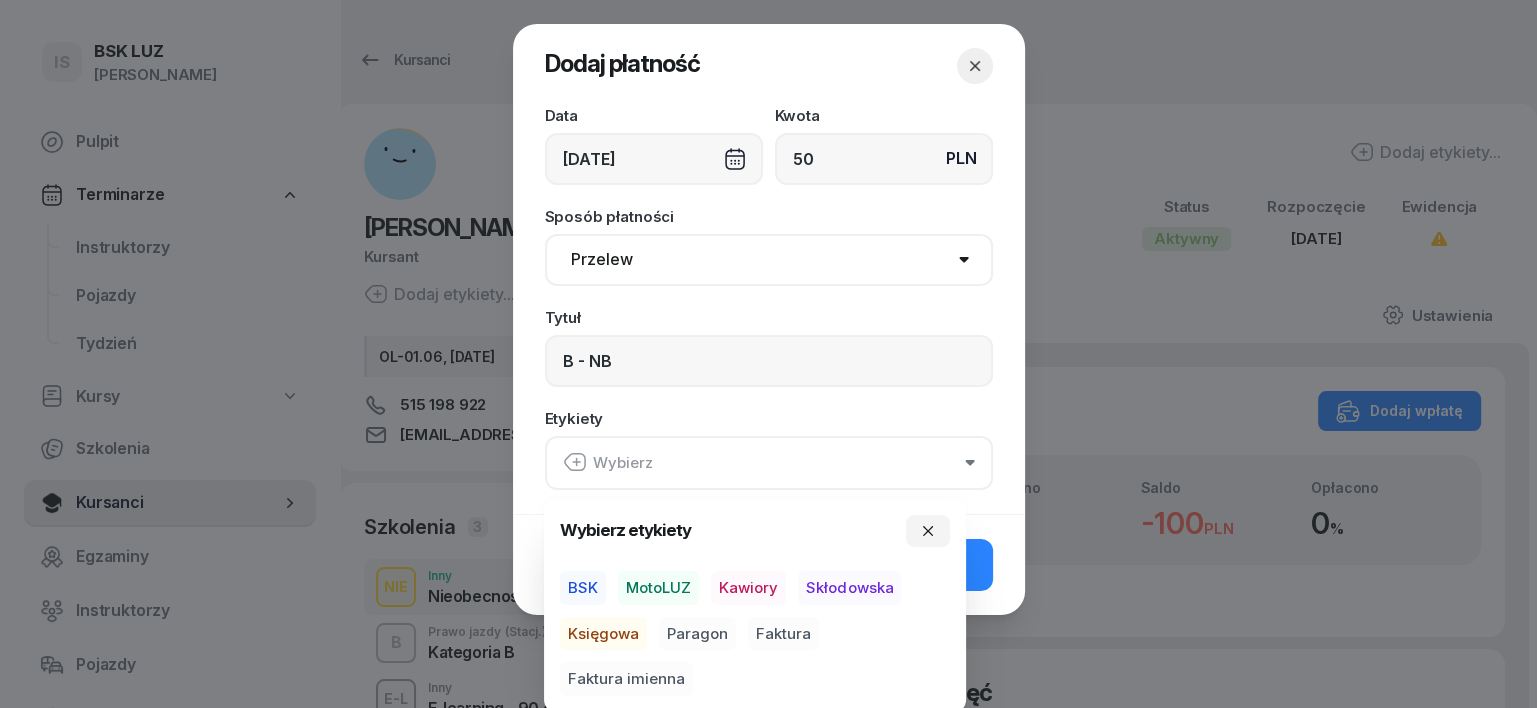 click on "MotoLUZ" at bounding box center [658, 588] 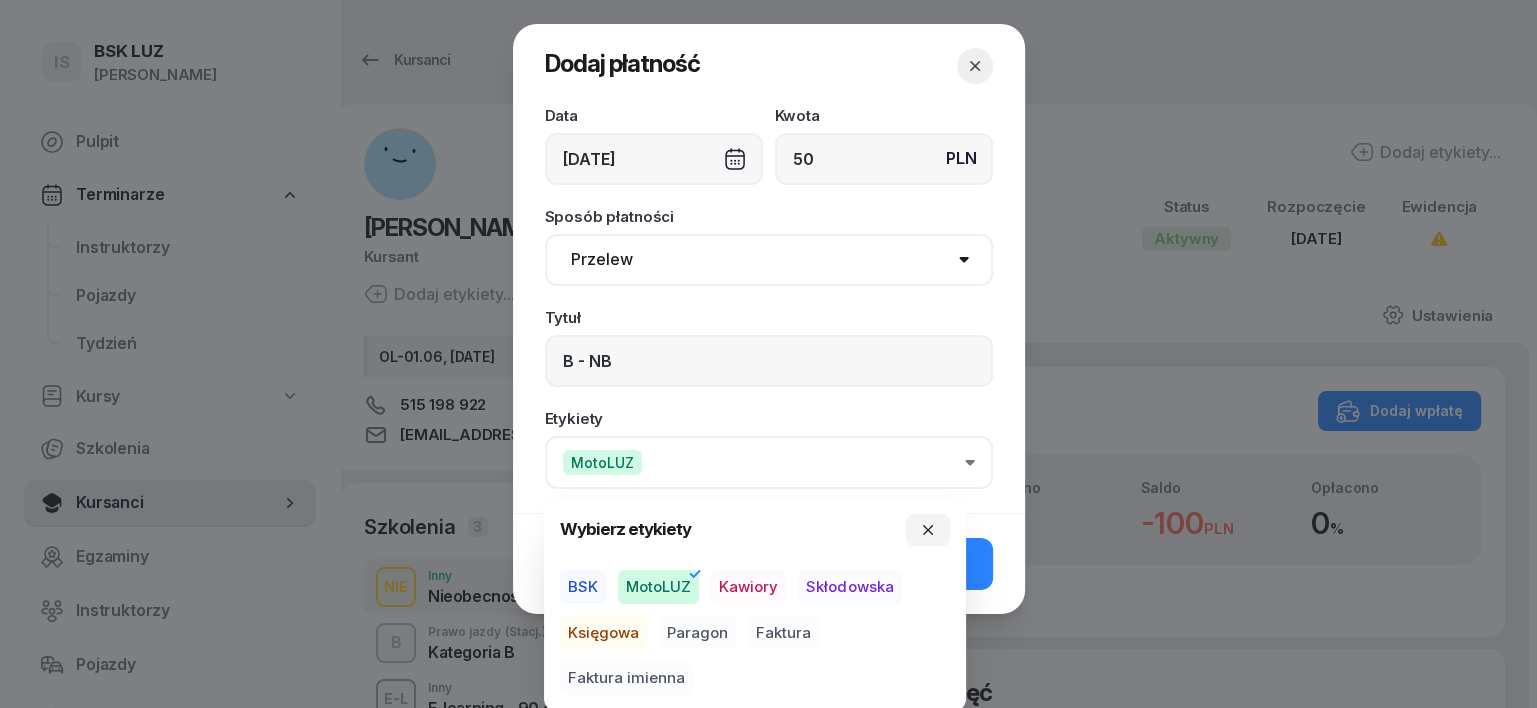 drag, startPoint x: 602, startPoint y: 632, endPoint x: 733, endPoint y: 670, distance: 136.40015 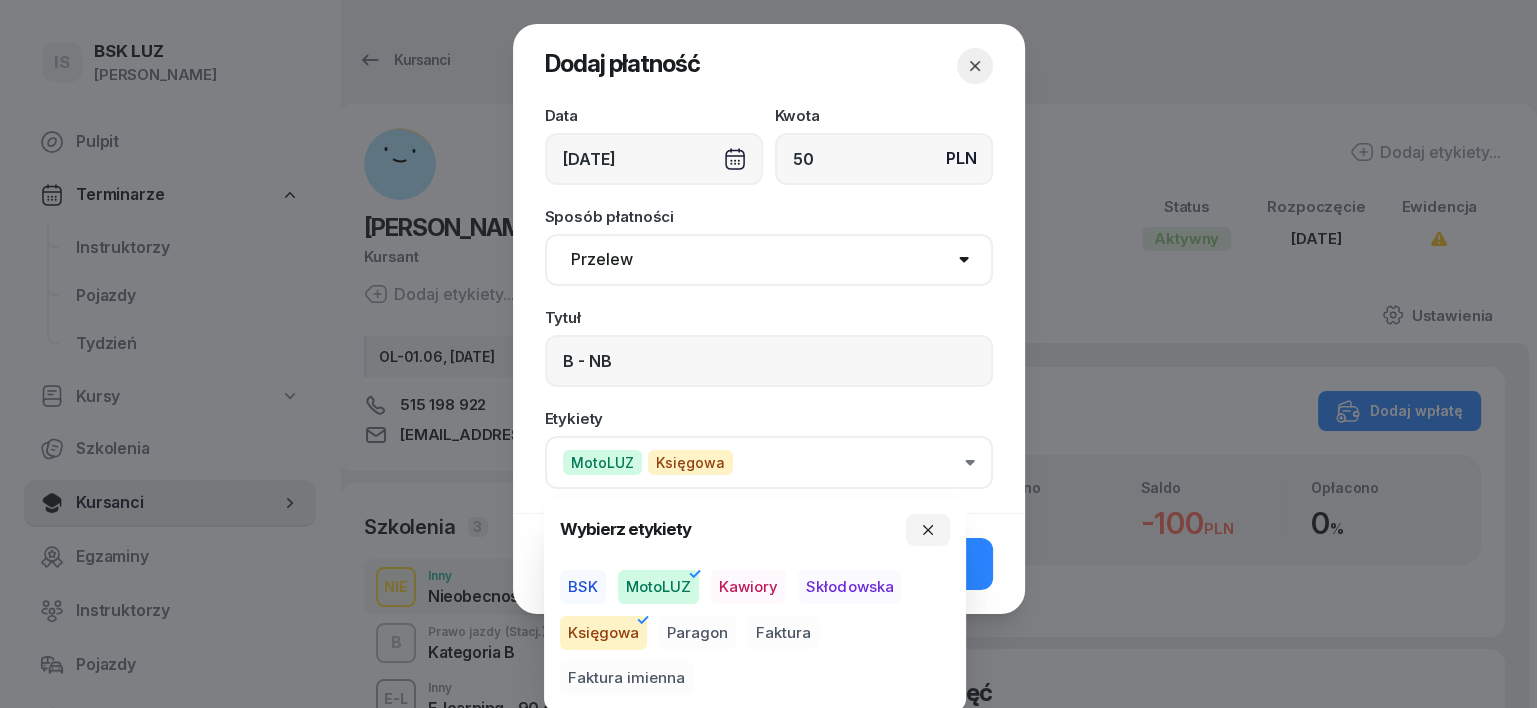 click on "Paragon" at bounding box center (697, 633) 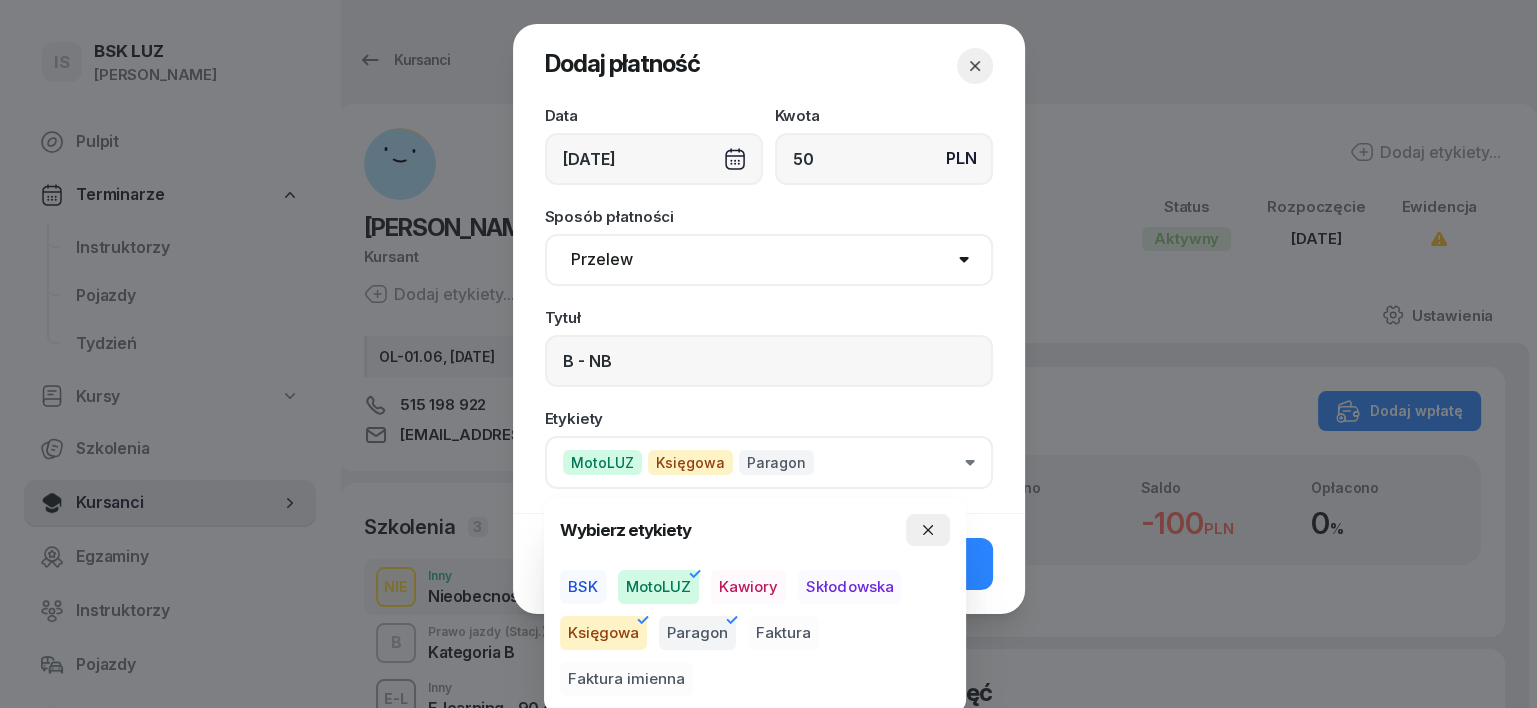 click 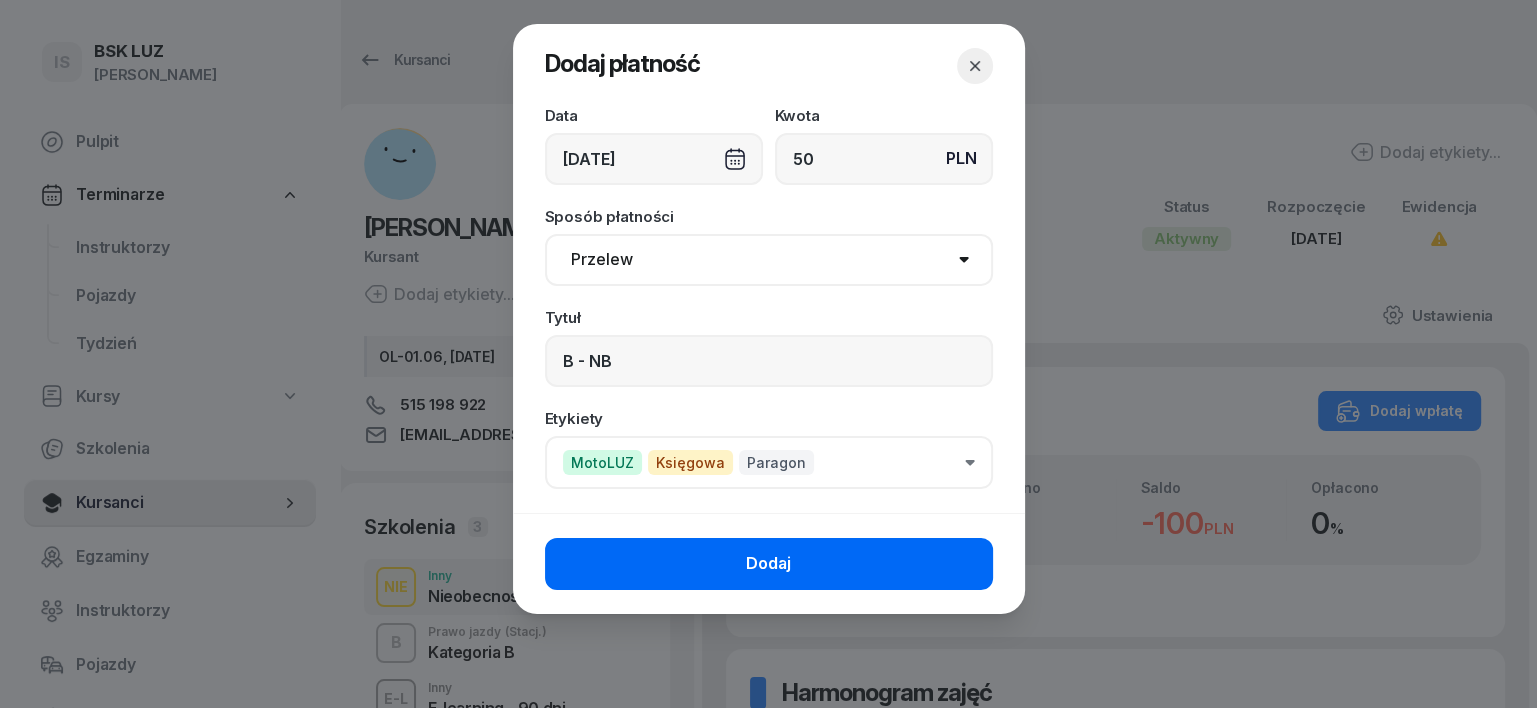 click on "Dodaj" 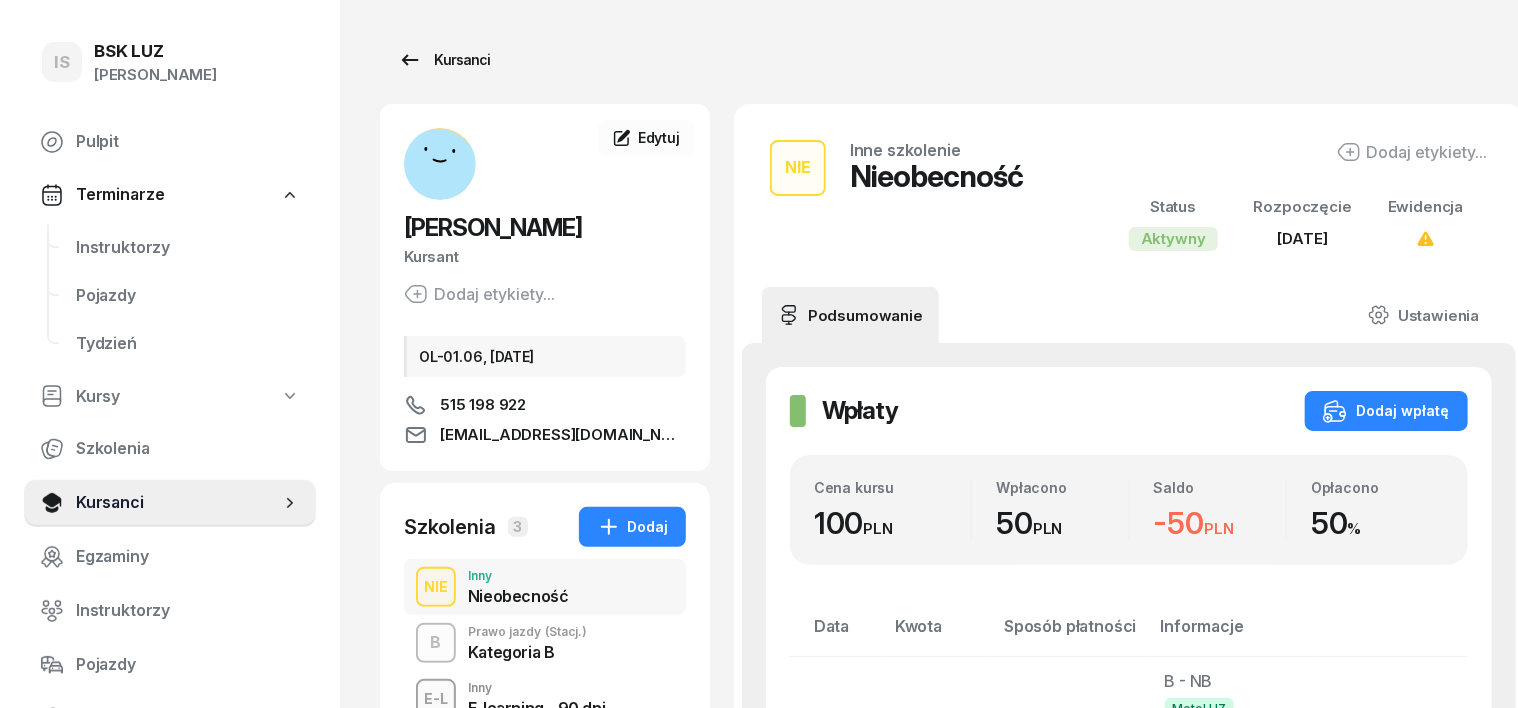 click on "Kursanci" at bounding box center [444, 60] 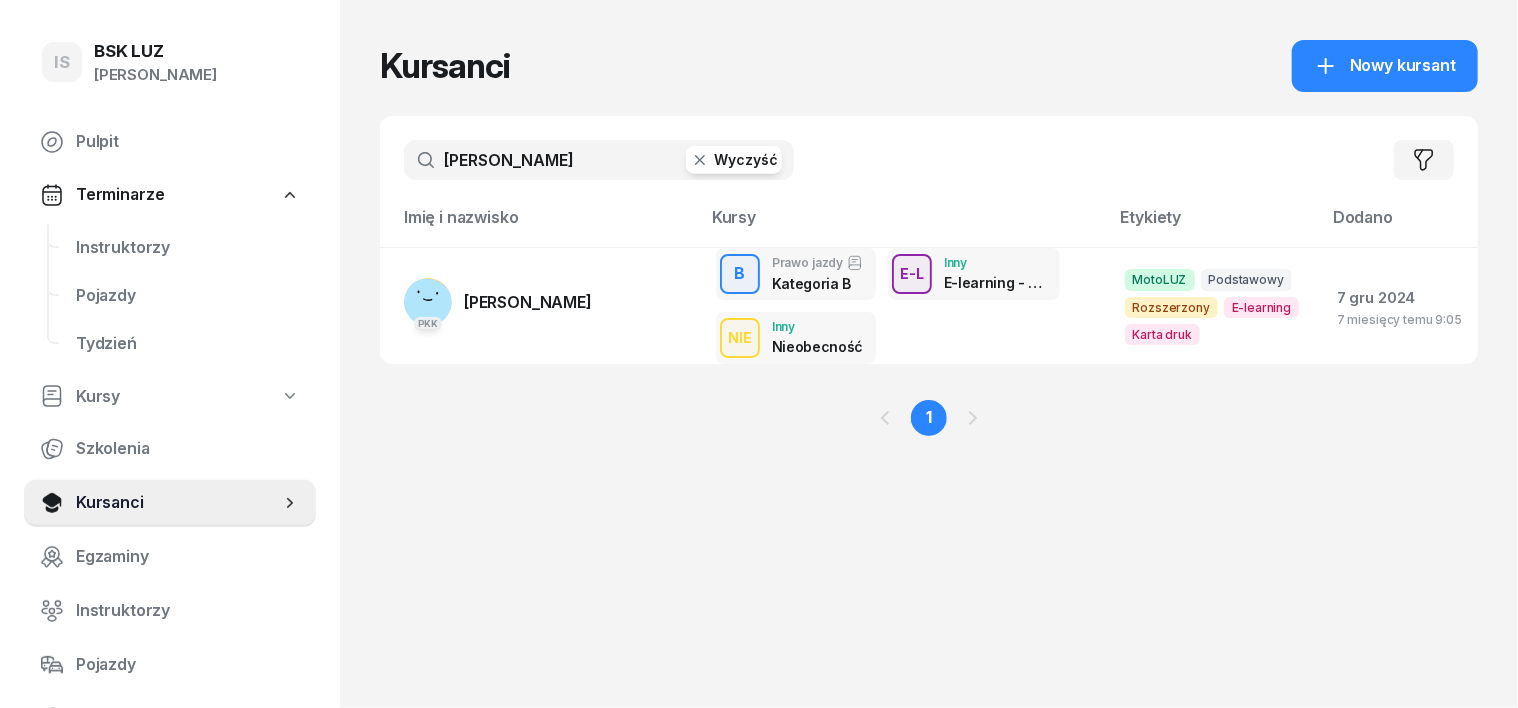 click 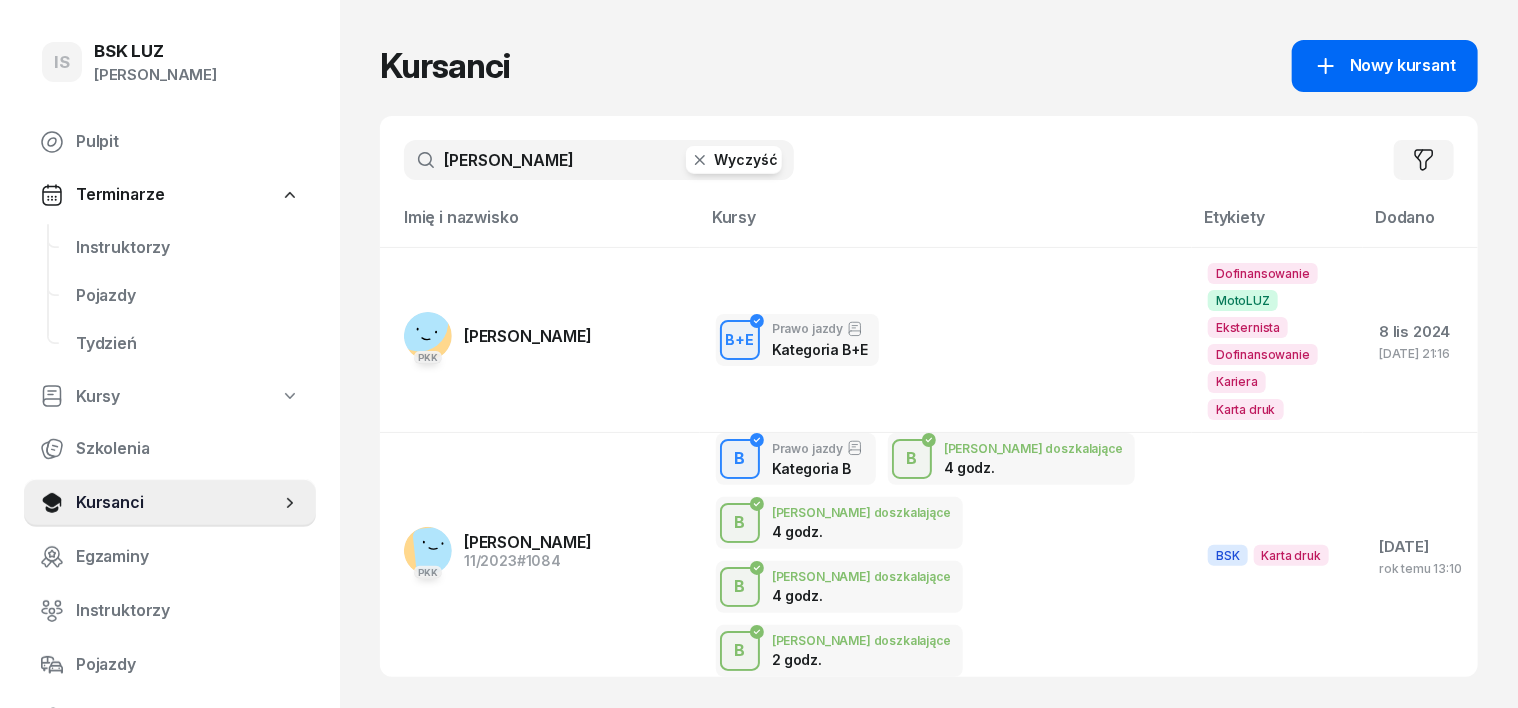 type on "[PERSON_NAME]" 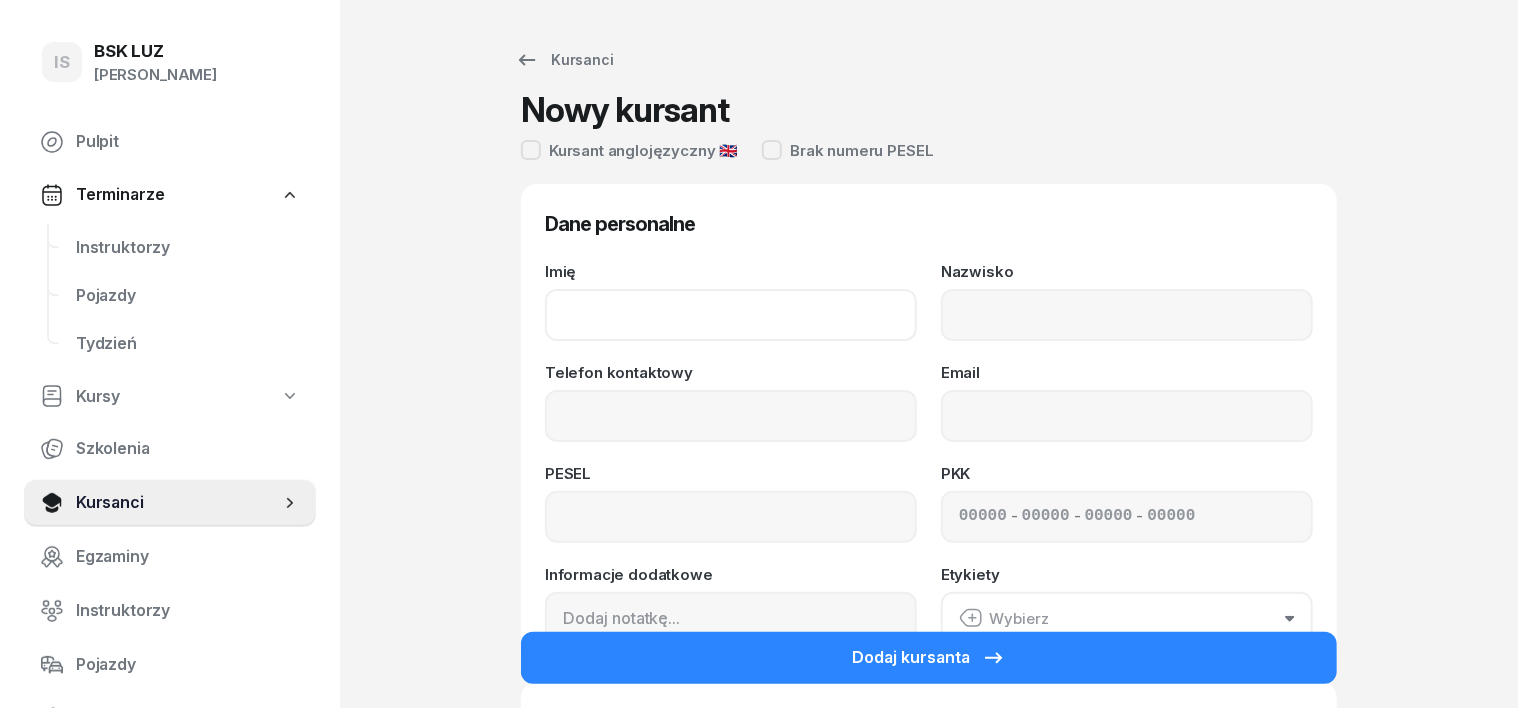 drag, startPoint x: 548, startPoint y: 316, endPoint x: 544, endPoint y: 304, distance: 12.649111 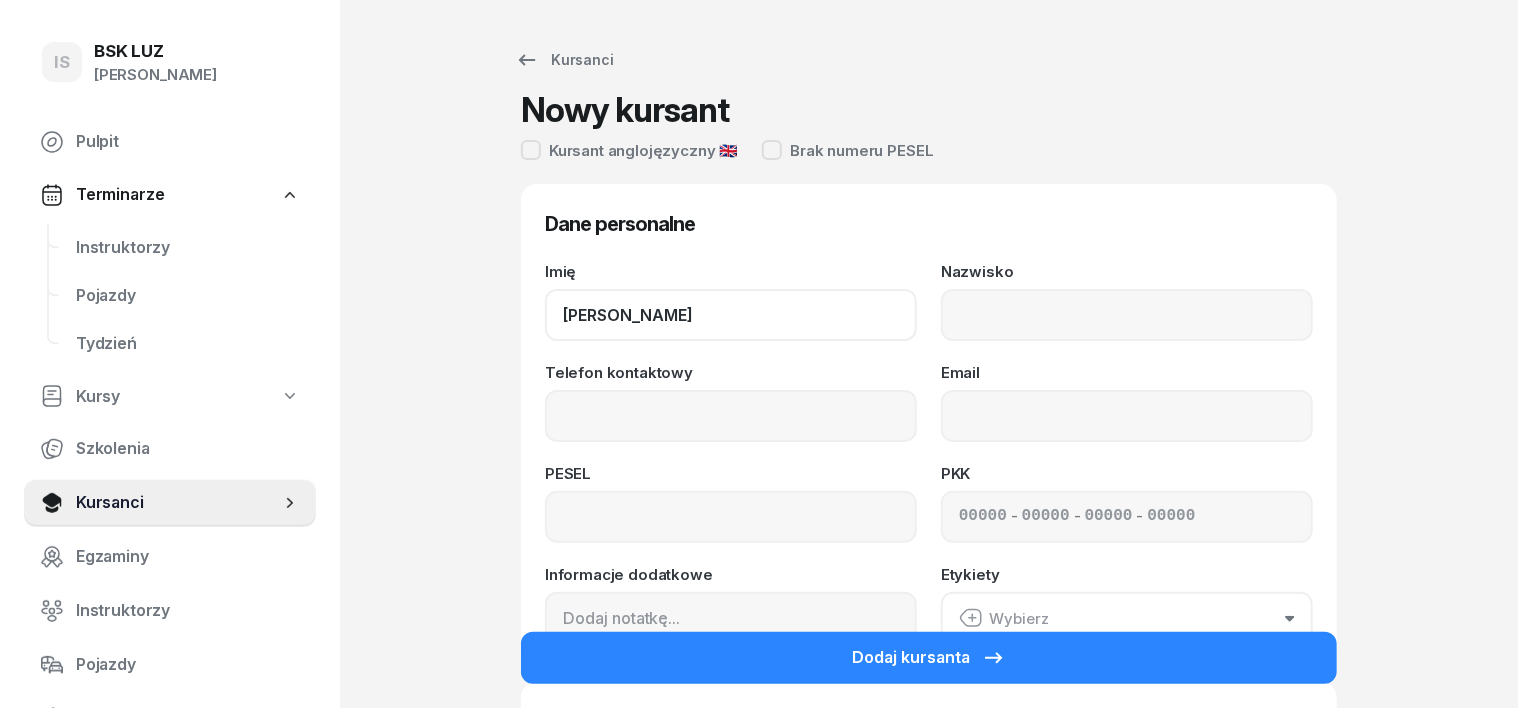 type on "[PERSON_NAME]" 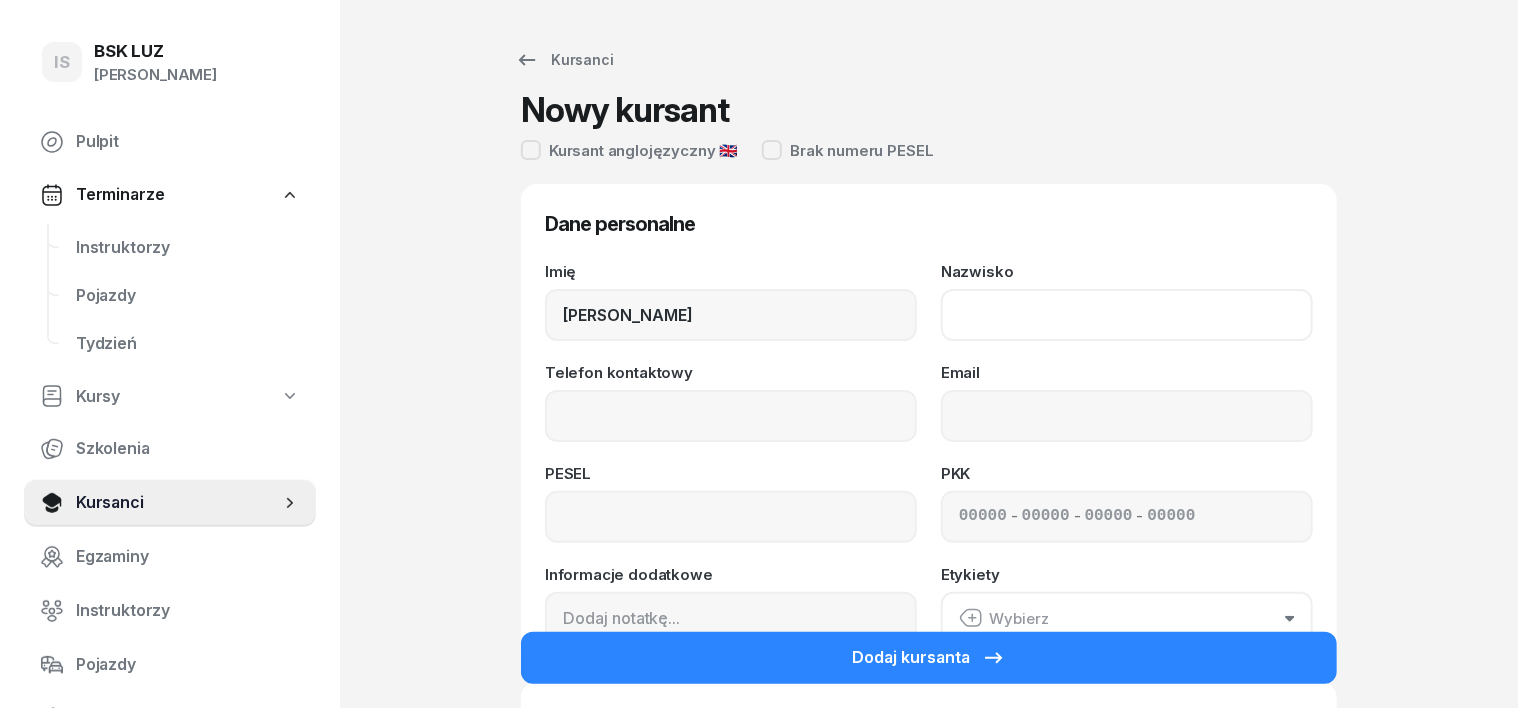 click on "Nazwisko" 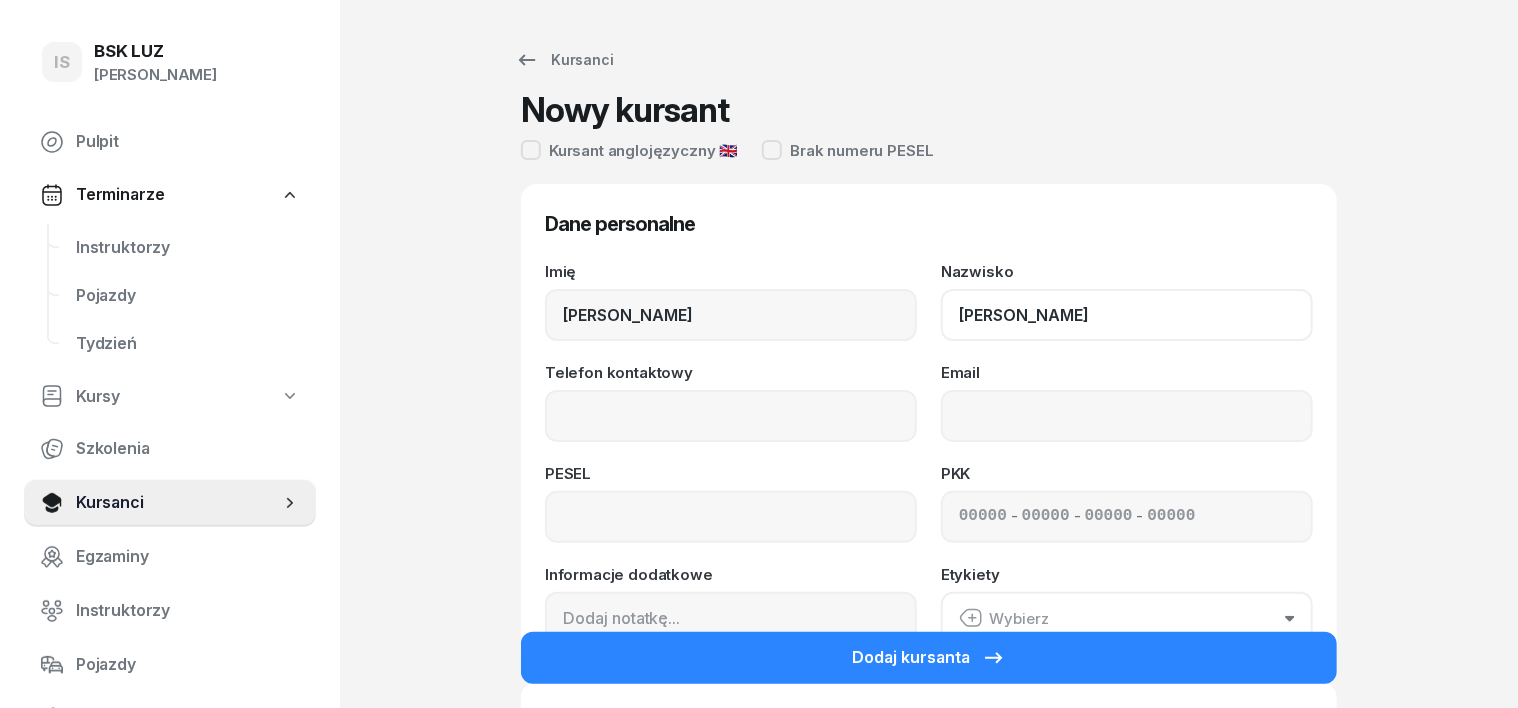 type on "[PERSON_NAME]" 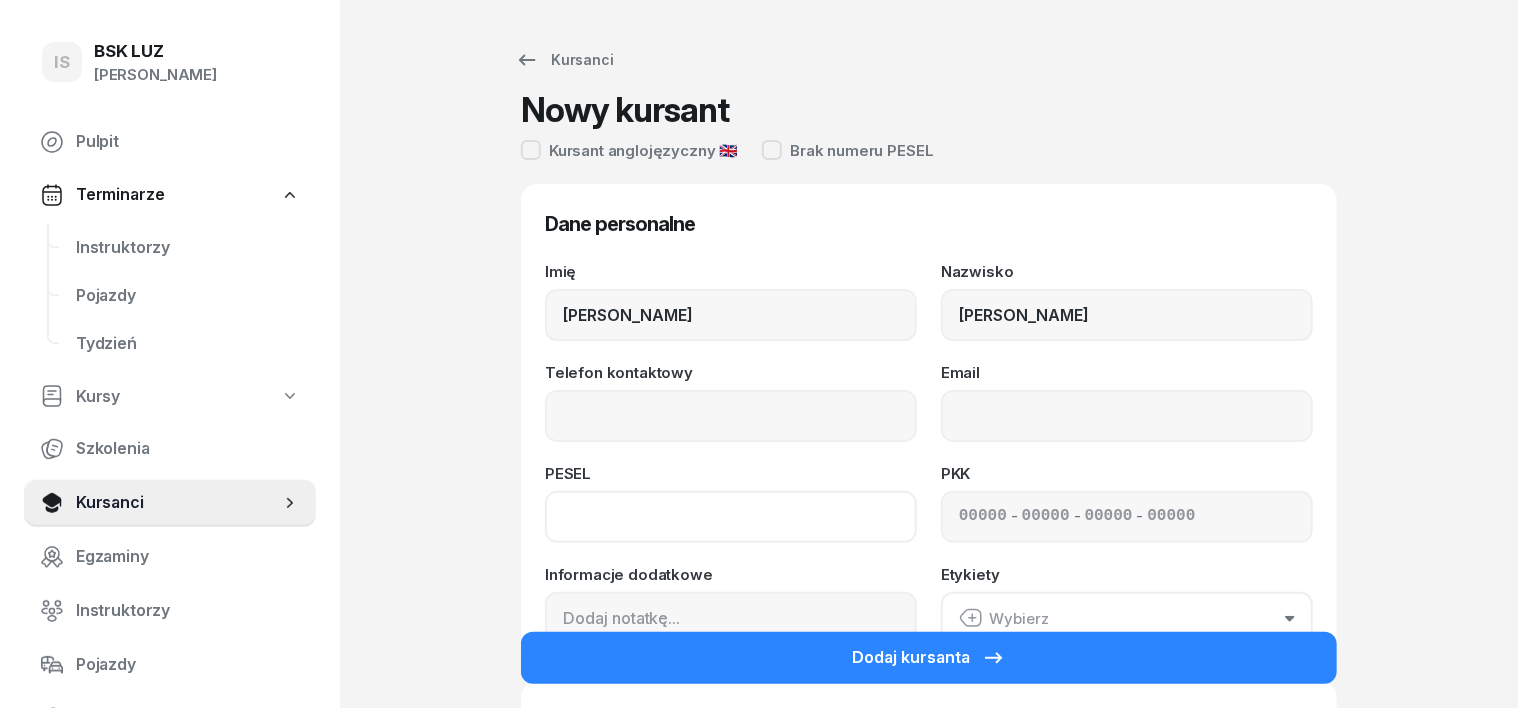 click 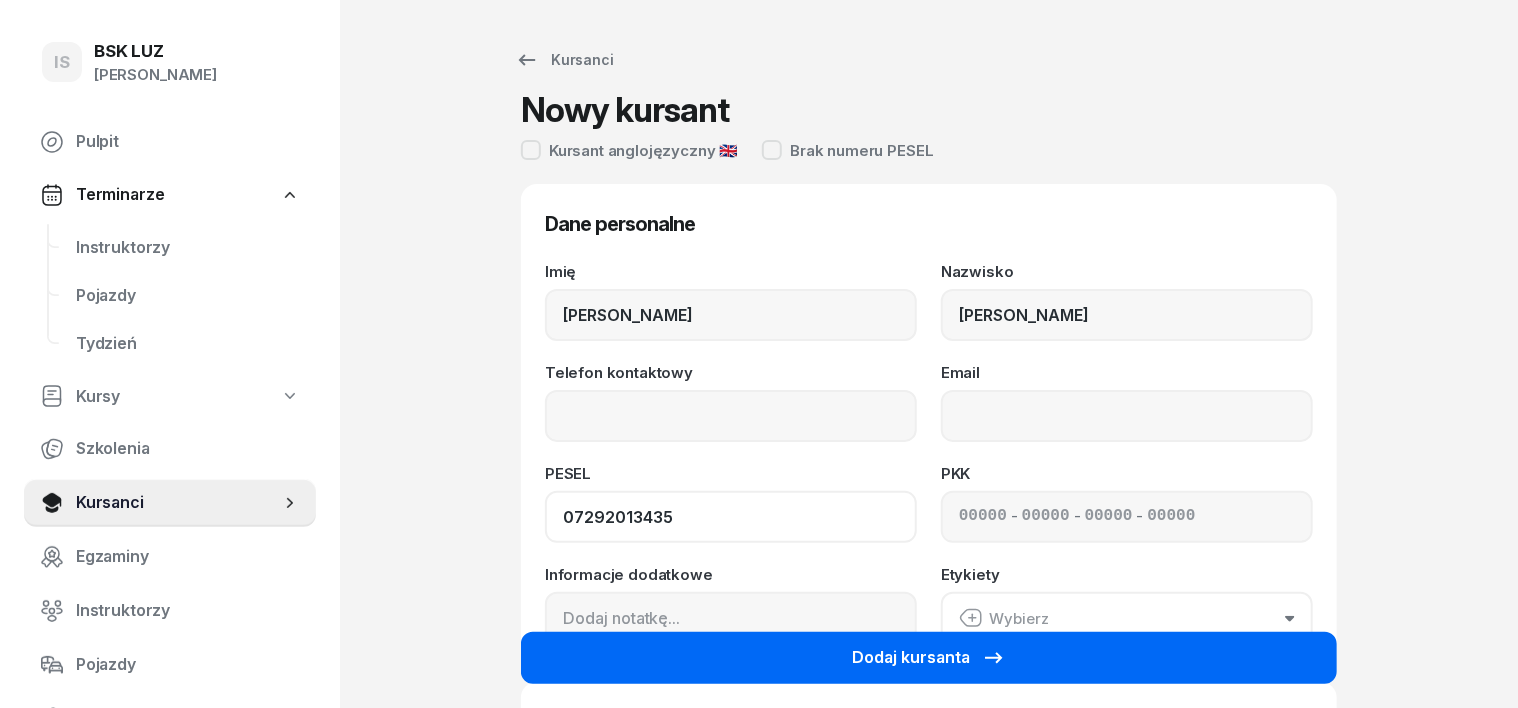 type on "07292013435" 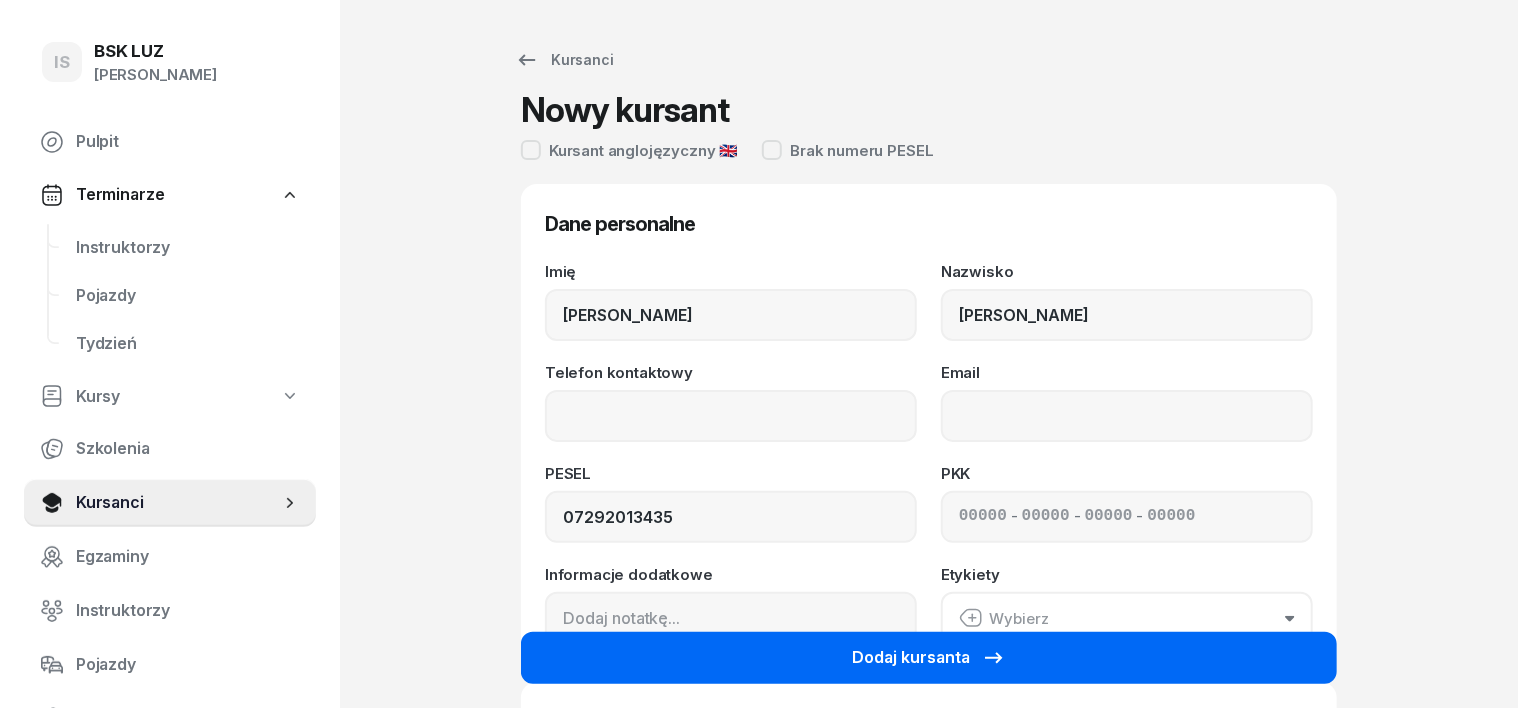 click on "Dodaj kursanta" at bounding box center [929, 658] 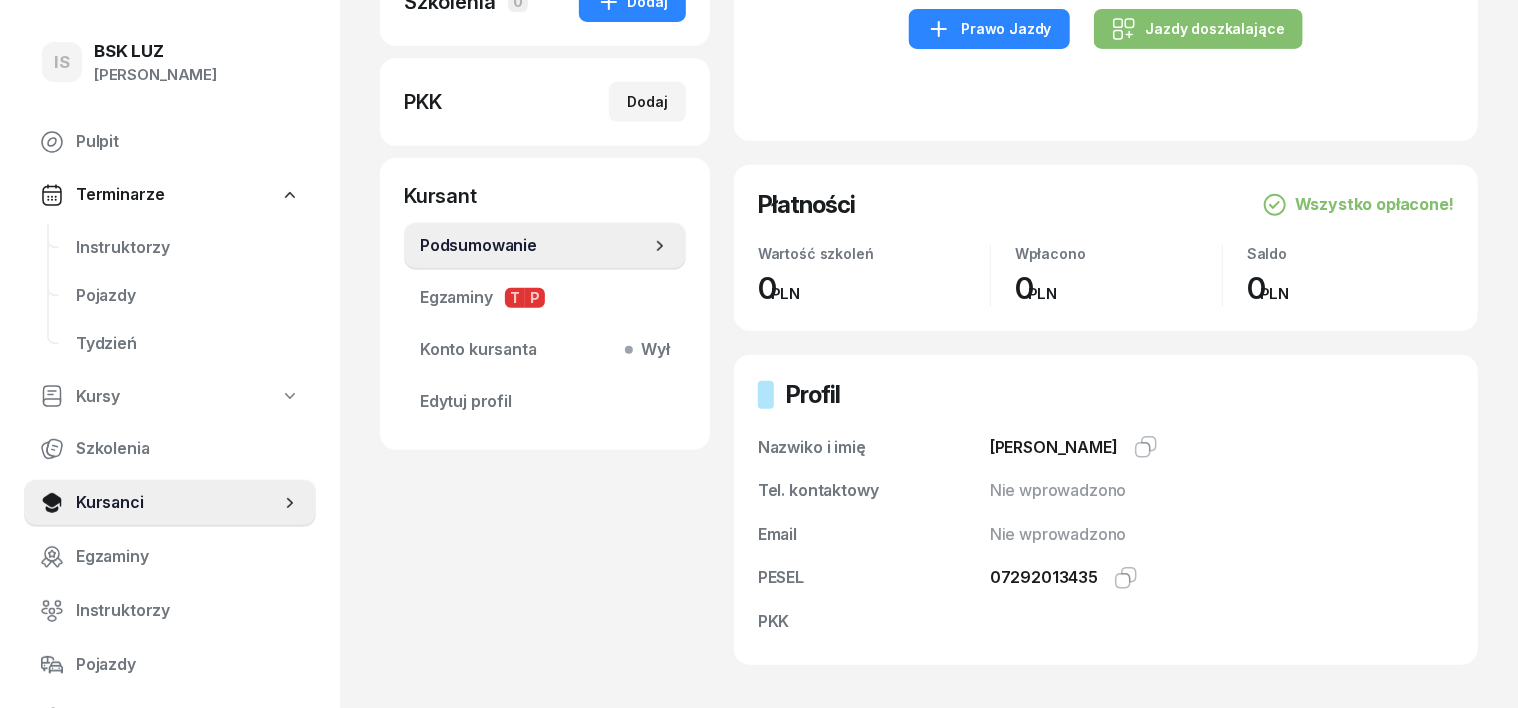 scroll, scrollTop: 324, scrollLeft: 0, axis: vertical 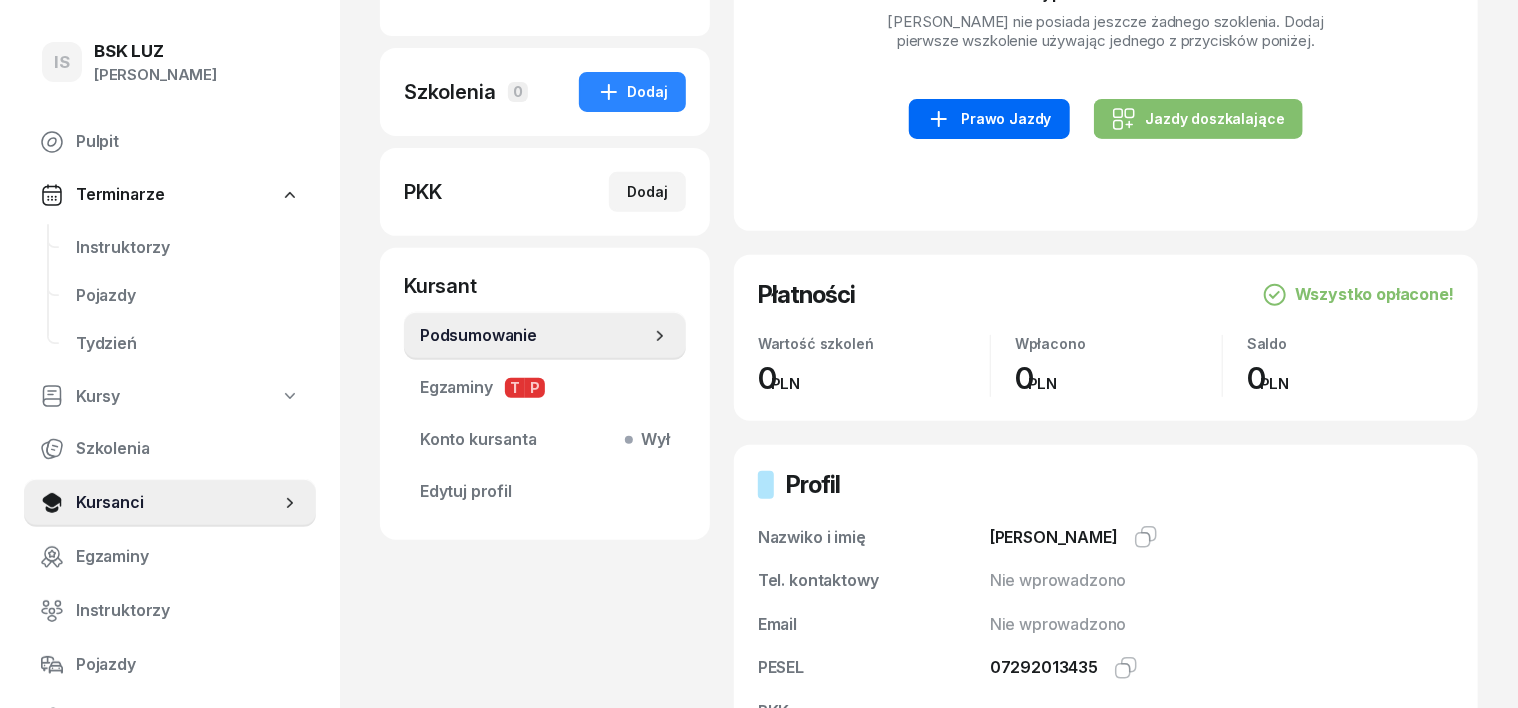 click on "Prawo Jazdy" at bounding box center [989, 119] 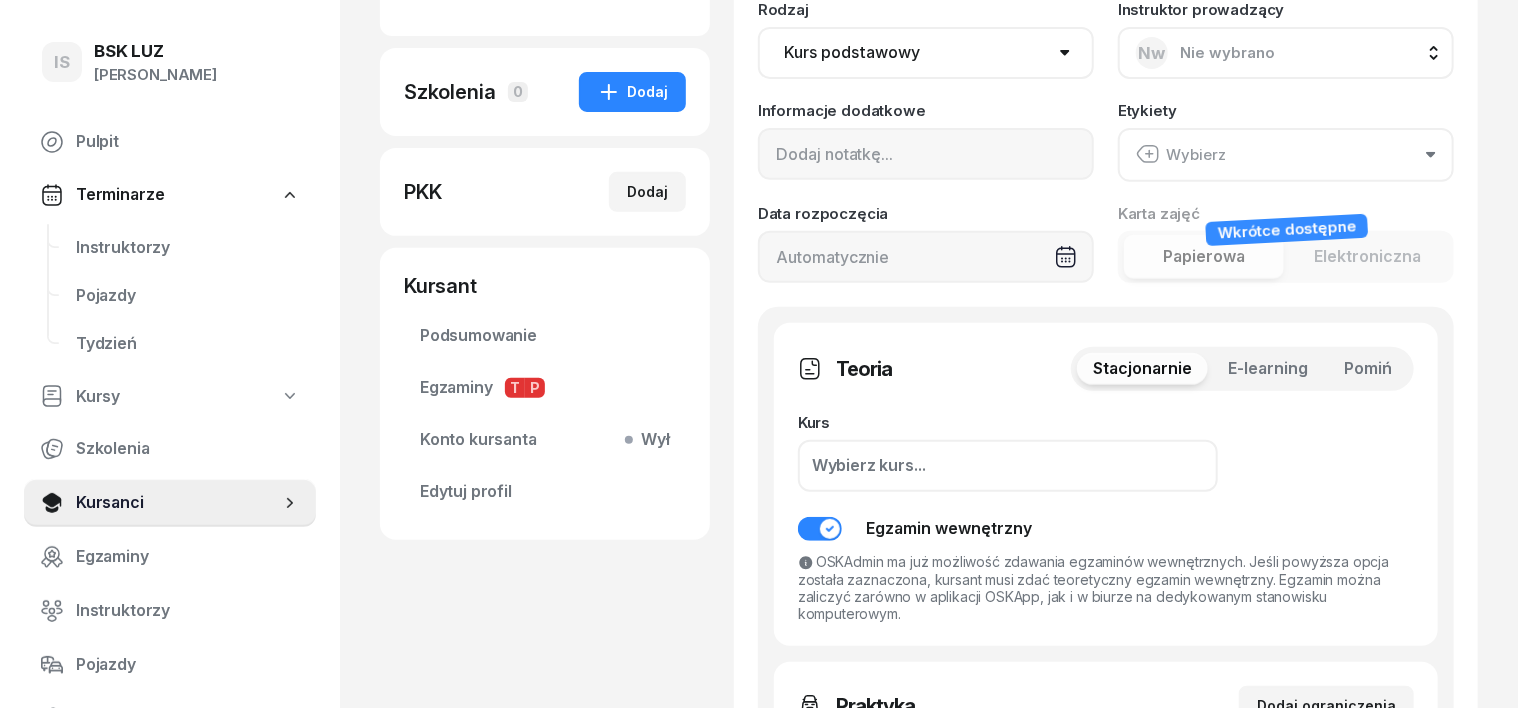 scroll, scrollTop: 0, scrollLeft: 0, axis: both 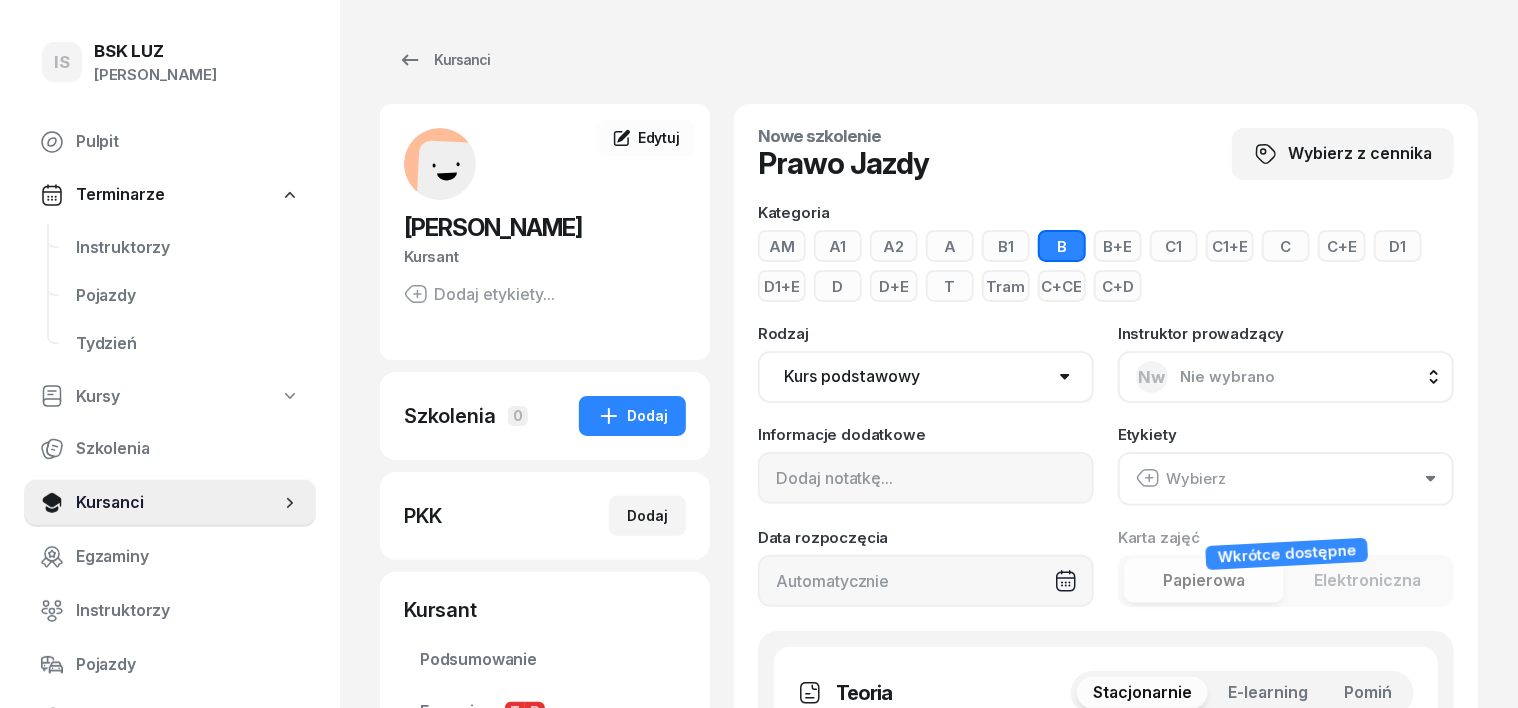 click on "B" at bounding box center (1062, 246) 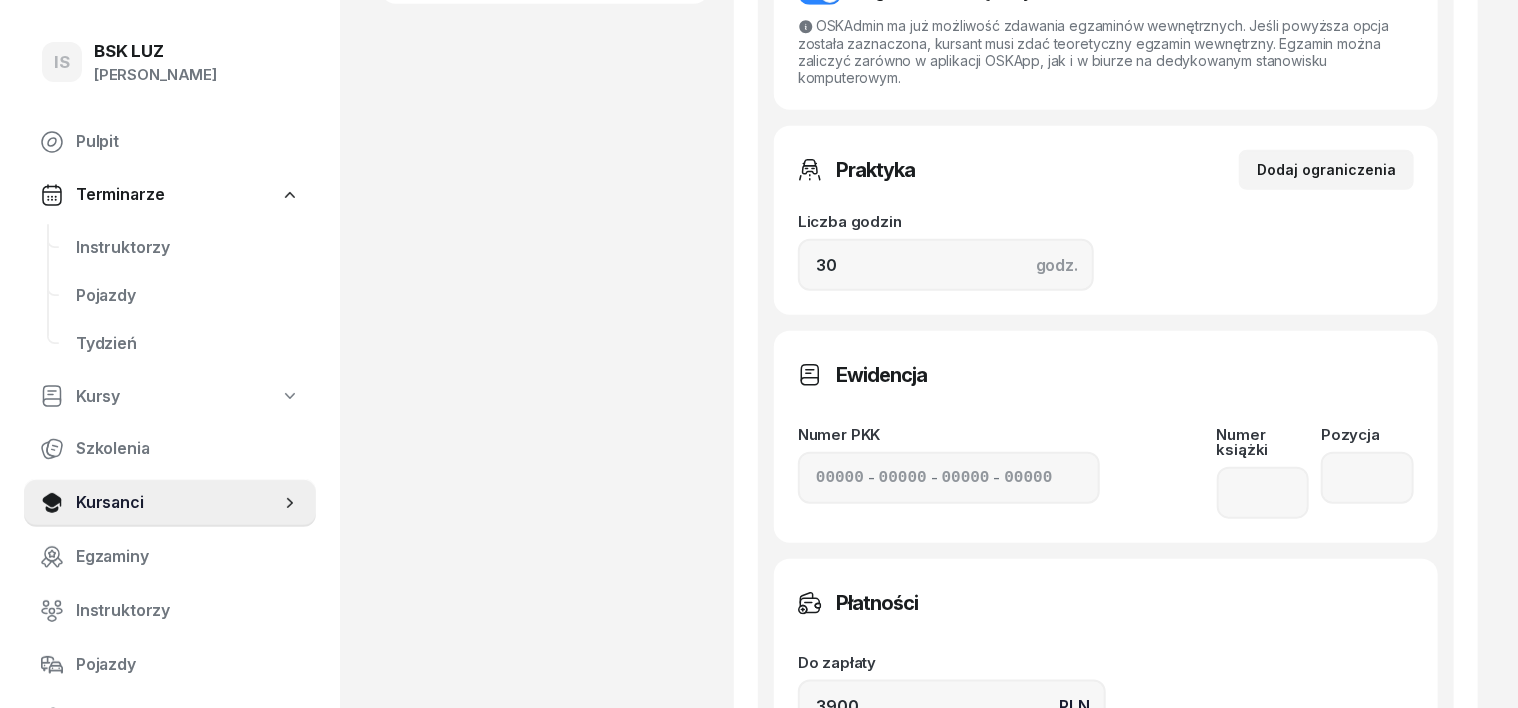 scroll, scrollTop: 1000, scrollLeft: 0, axis: vertical 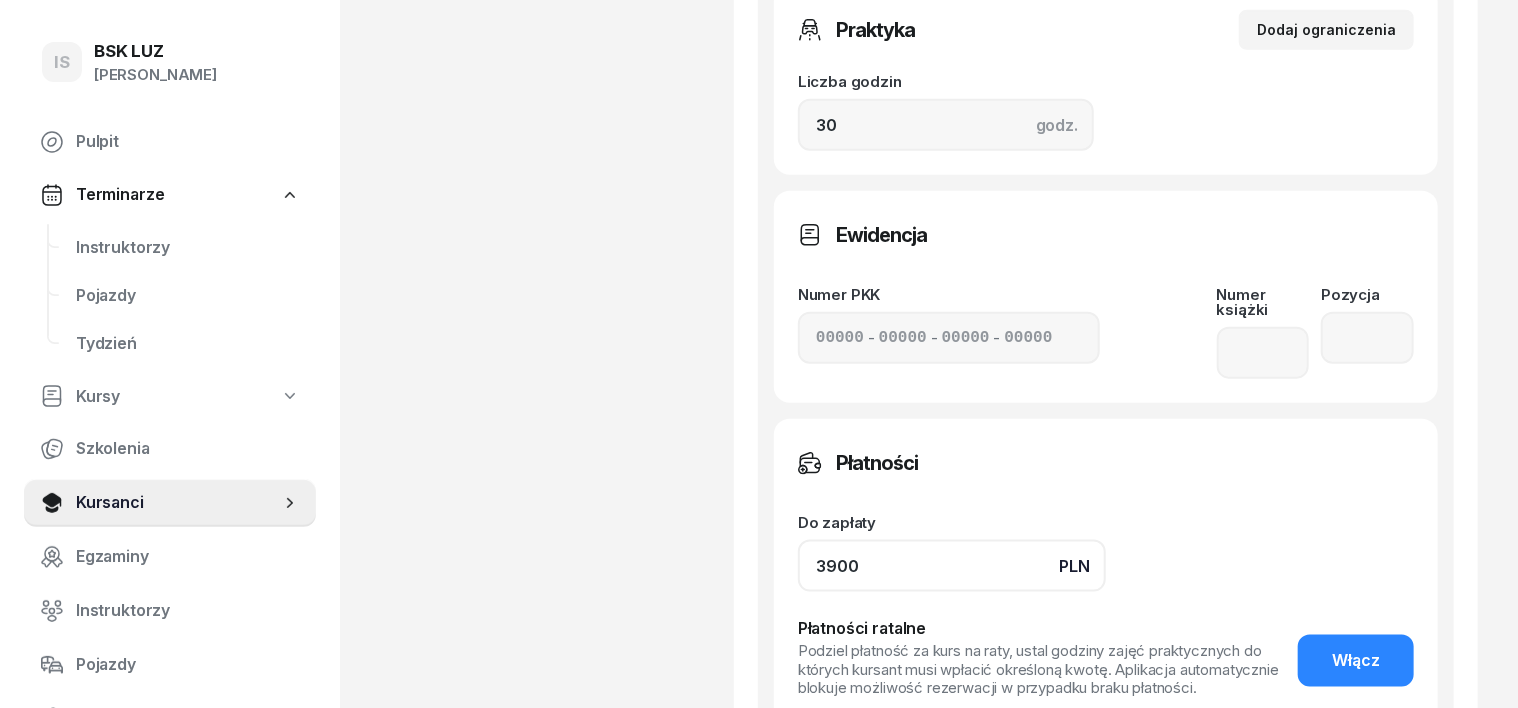 drag, startPoint x: 843, startPoint y: 526, endPoint x: 704, endPoint y: 423, distance: 173.00288 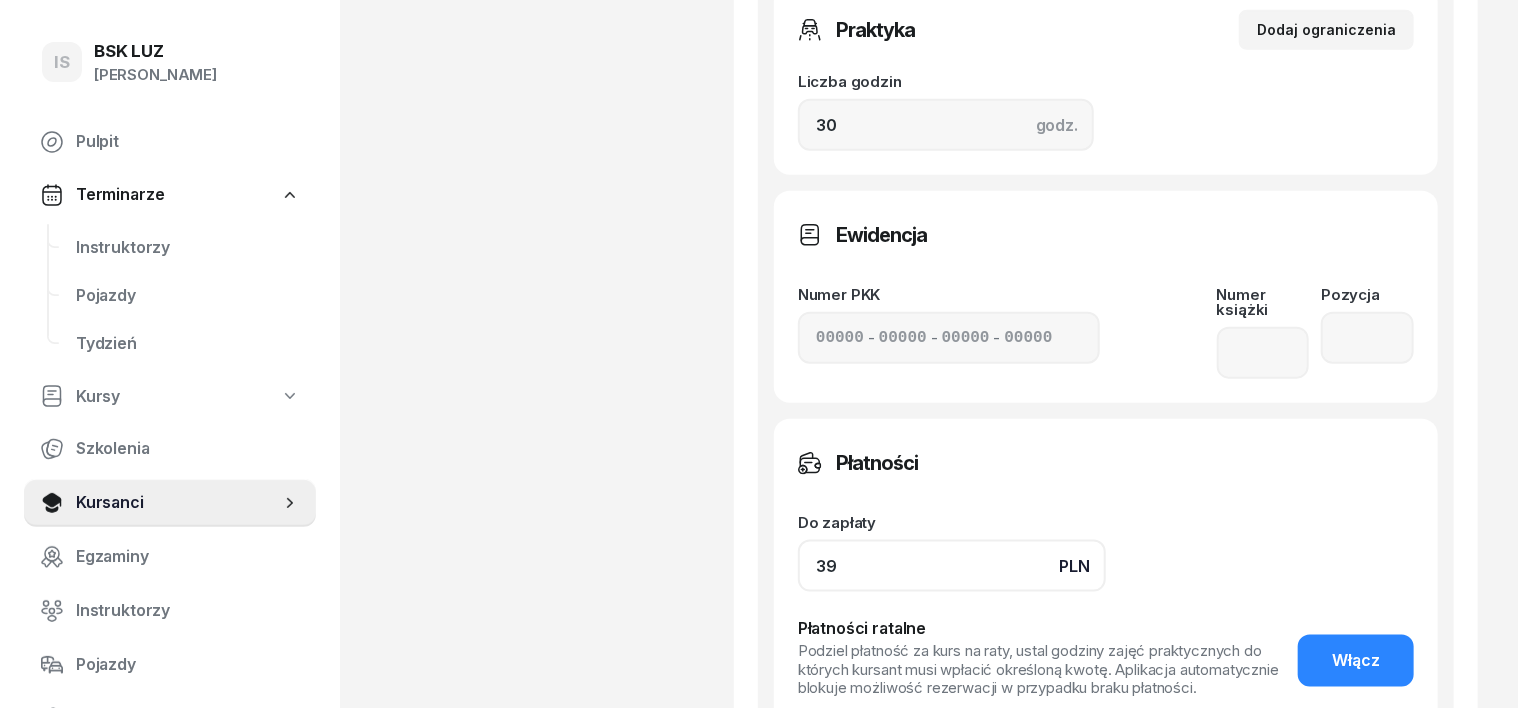 type on "3" 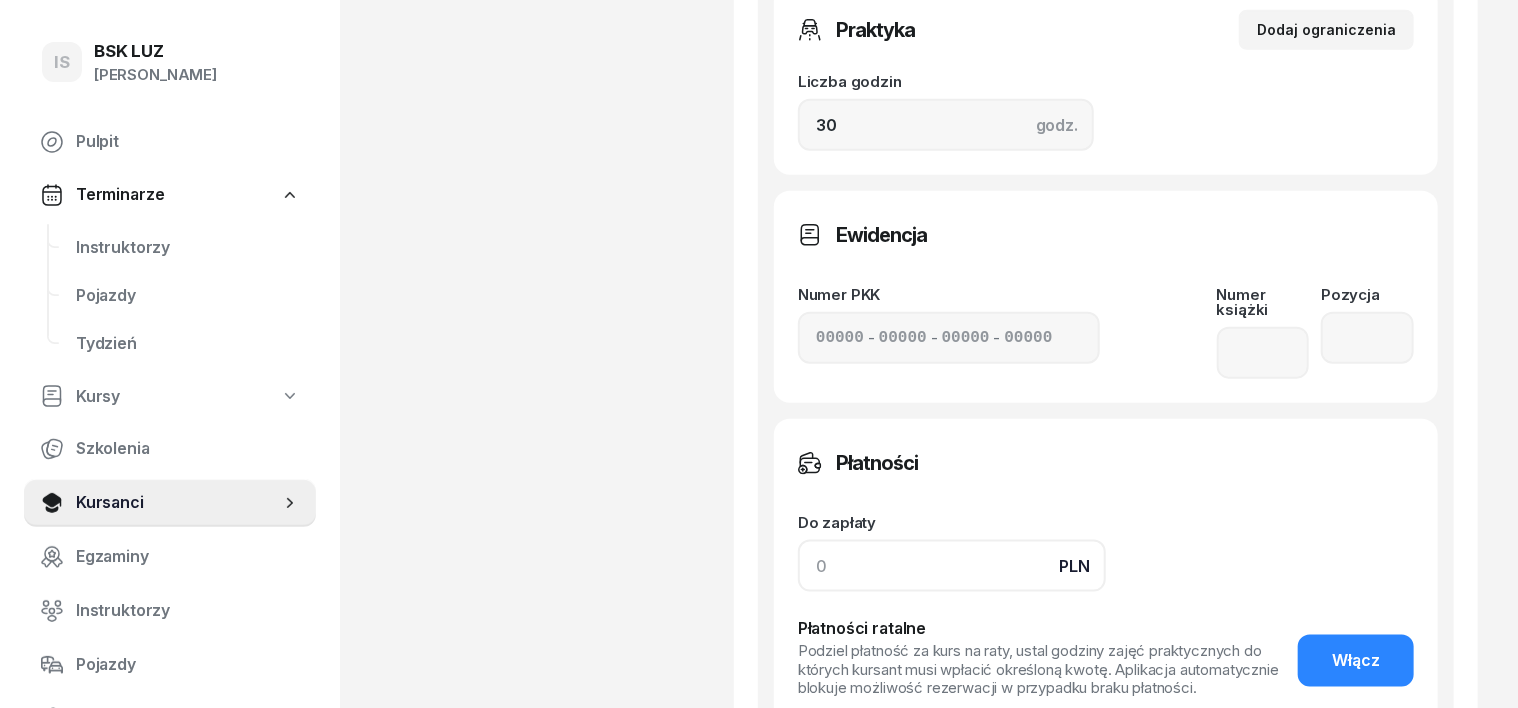 type on "3" 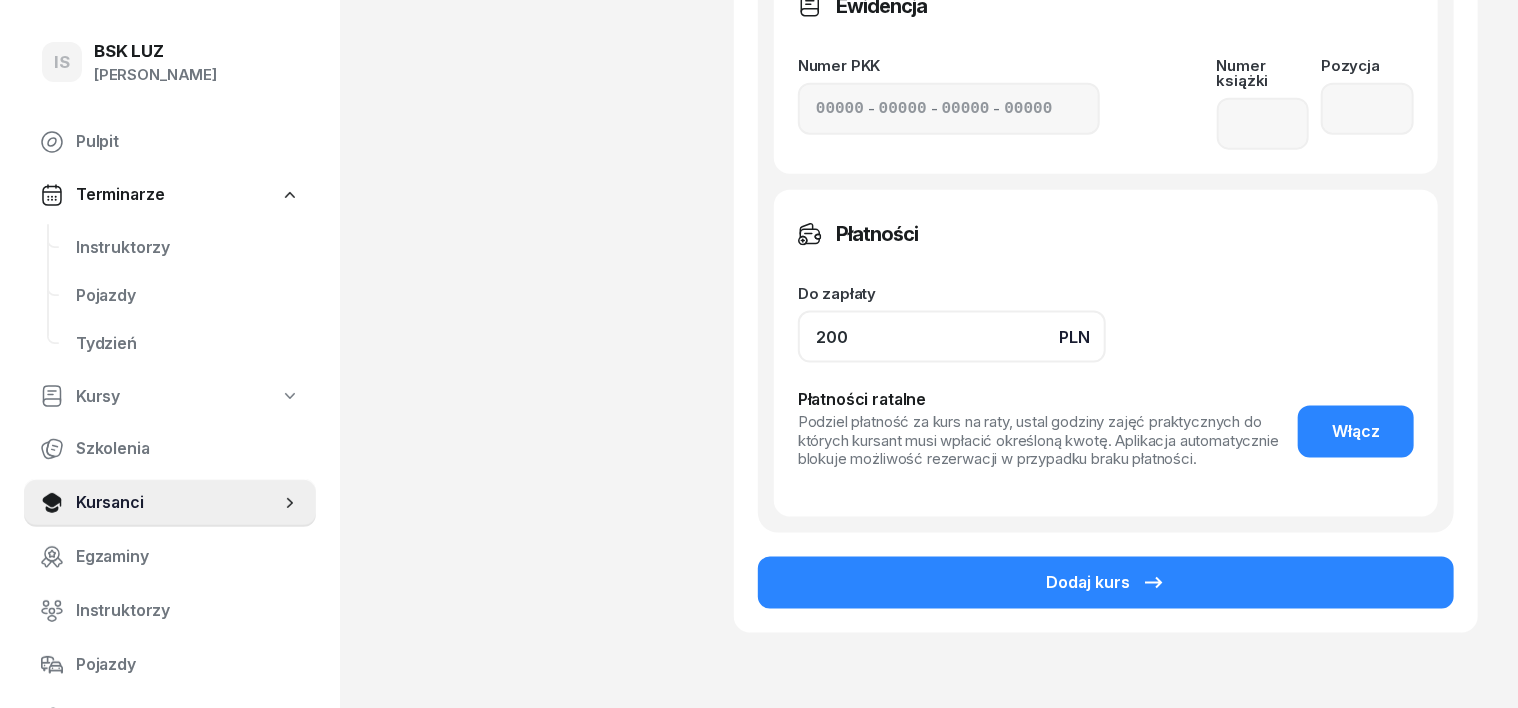 scroll, scrollTop: 1250, scrollLeft: 0, axis: vertical 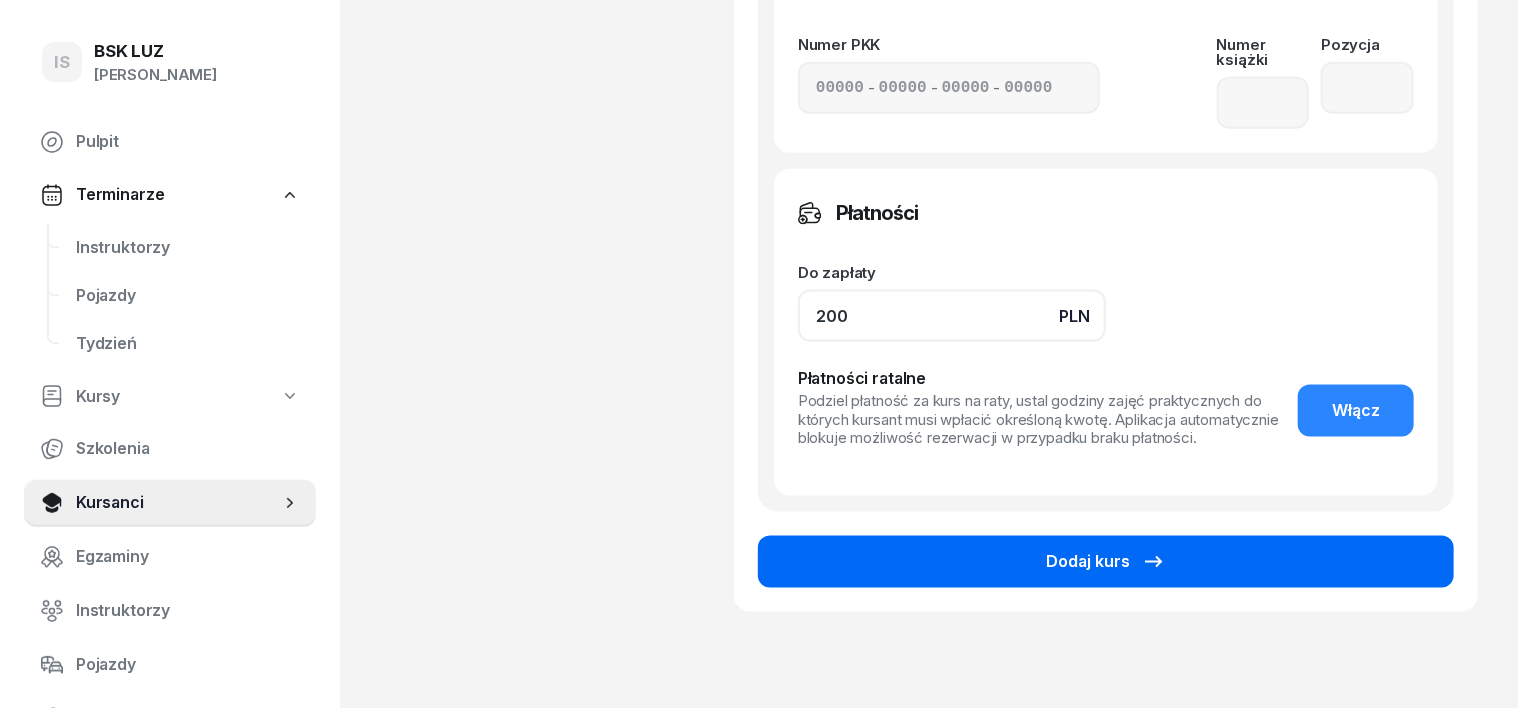 type on "200" 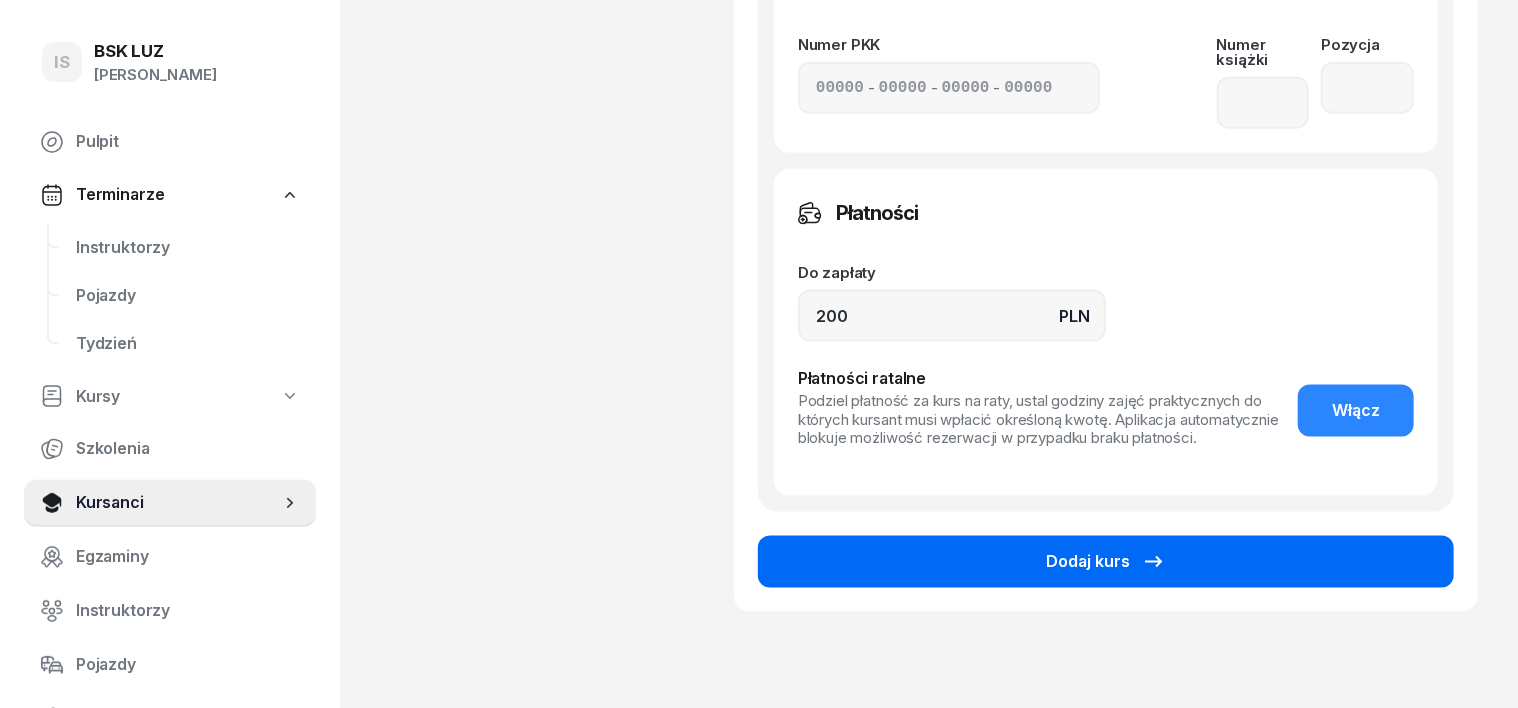 click on "Dodaj kurs" at bounding box center [1106, 562] 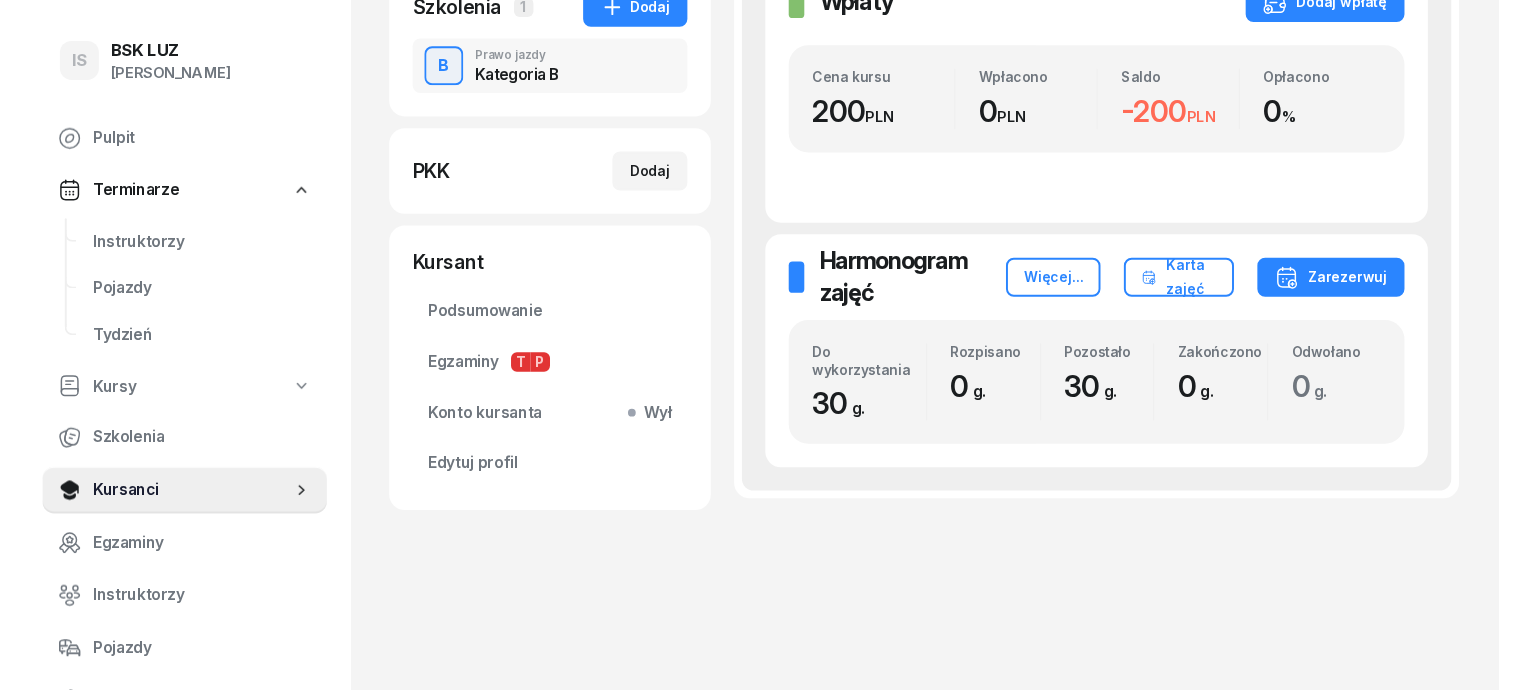 scroll, scrollTop: 0, scrollLeft: 0, axis: both 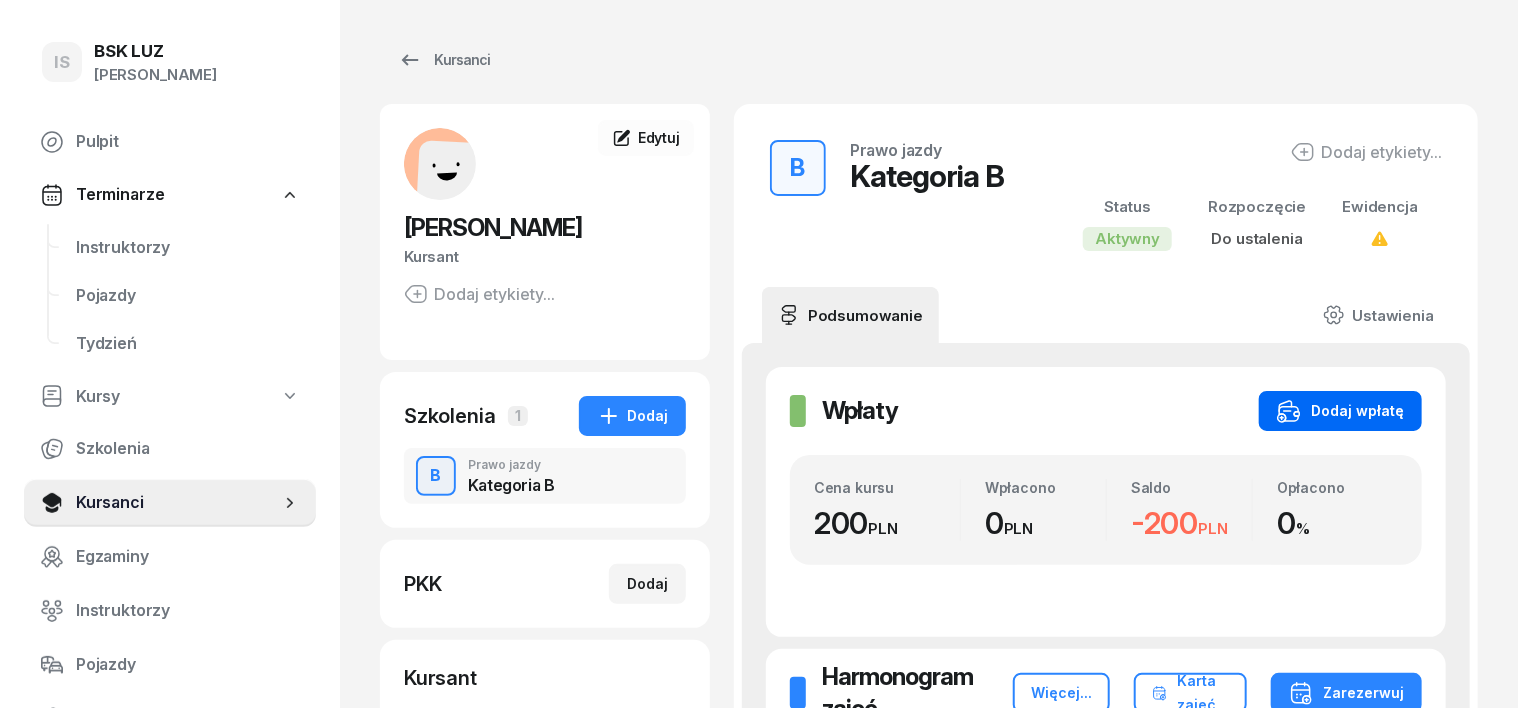 click on "Dodaj wpłatę" at bounding box center [1340, 411] 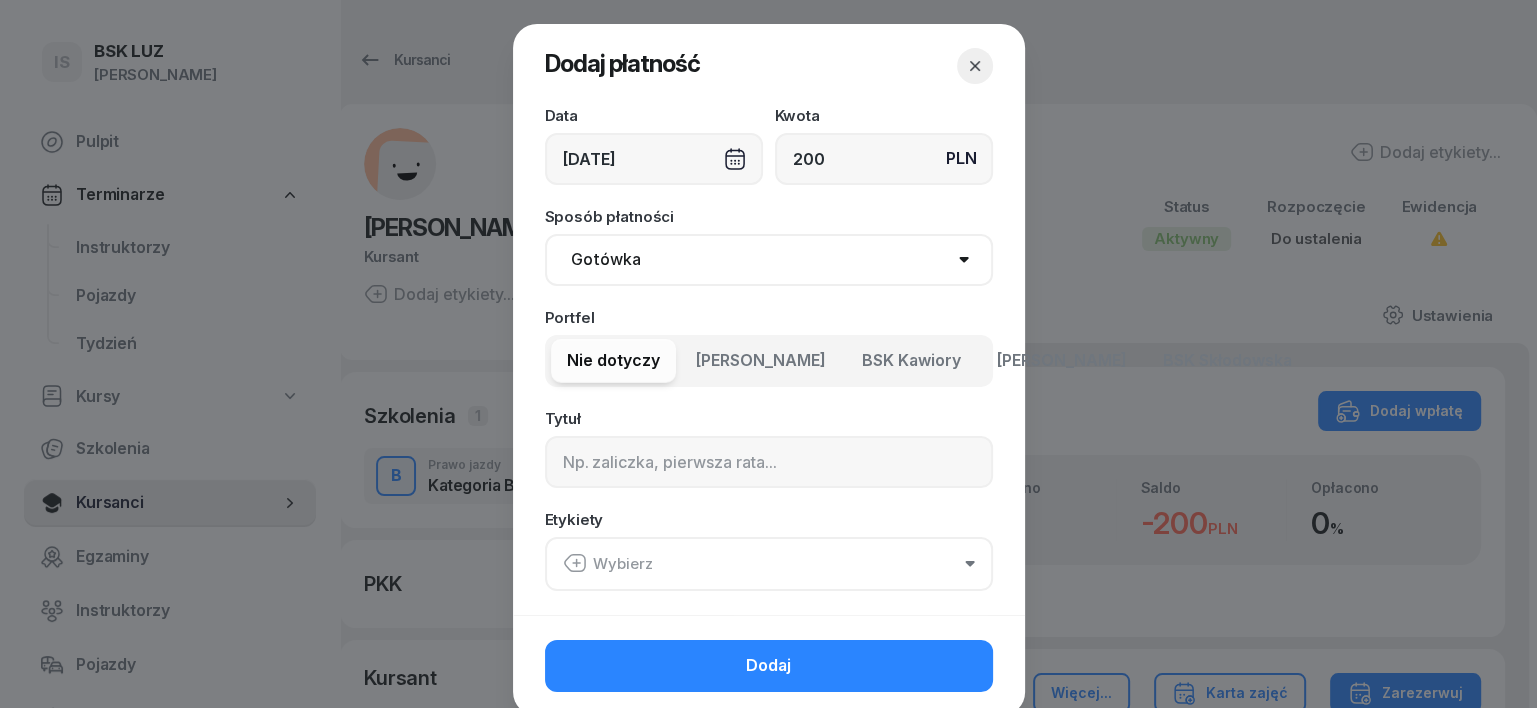 type on "200" 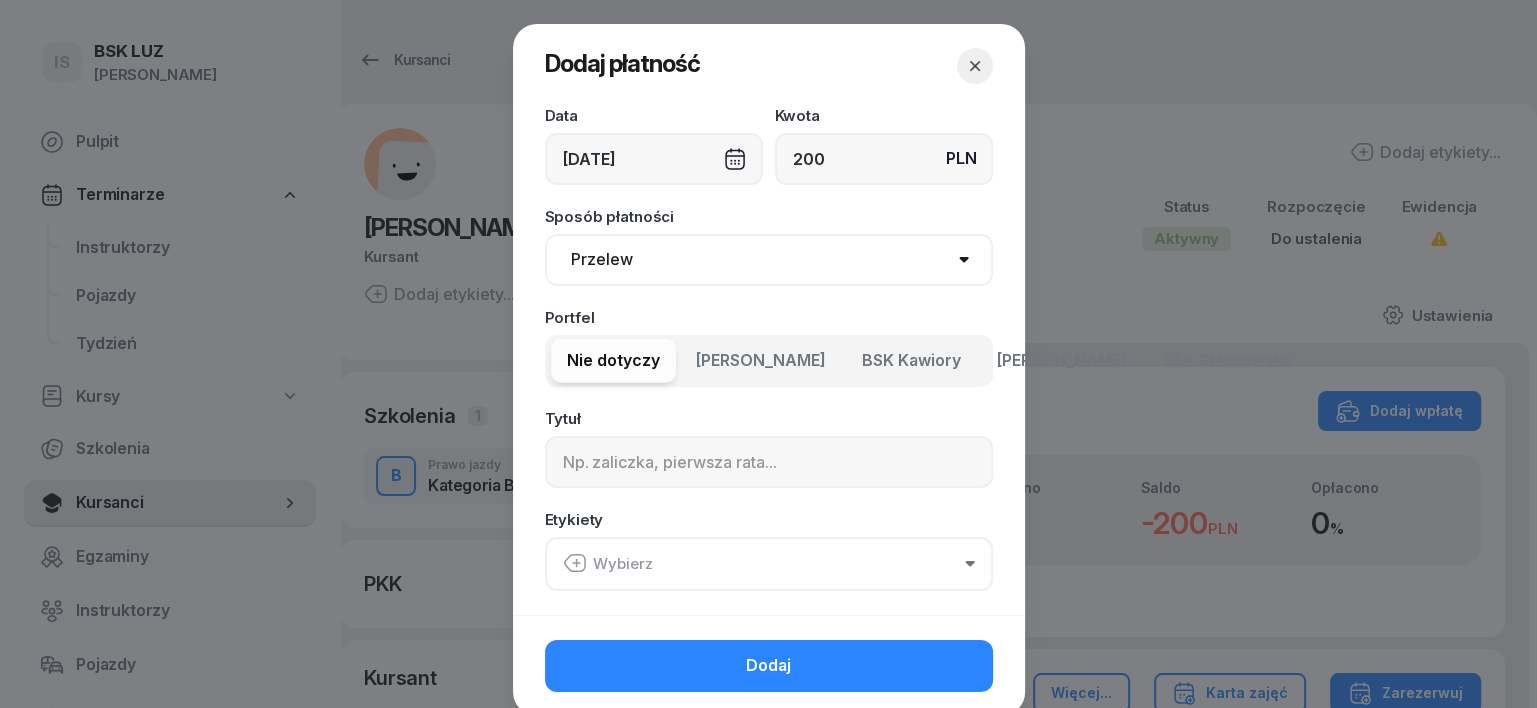 click on "Gotówka Karta Przelew Płatności online BLIK" at bounding box center [769, 260] 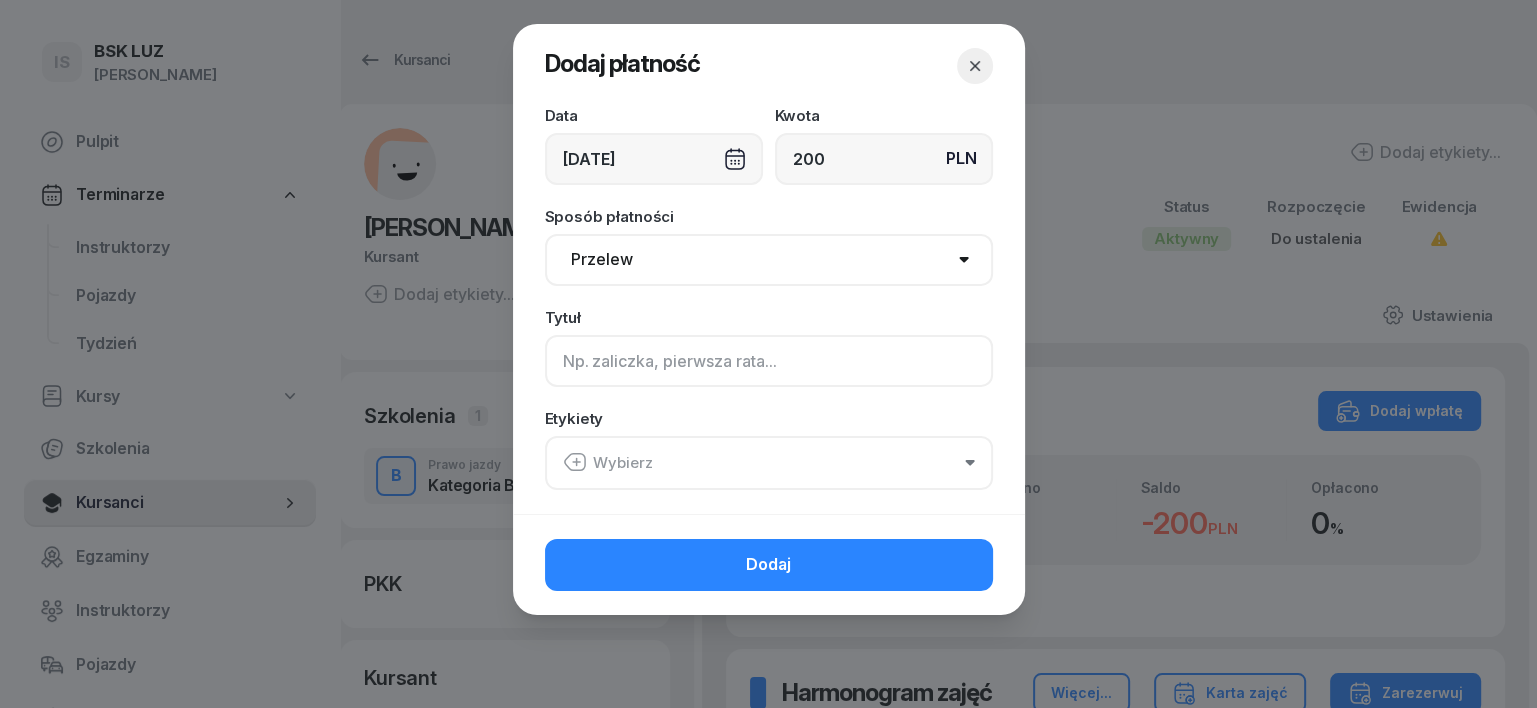 click 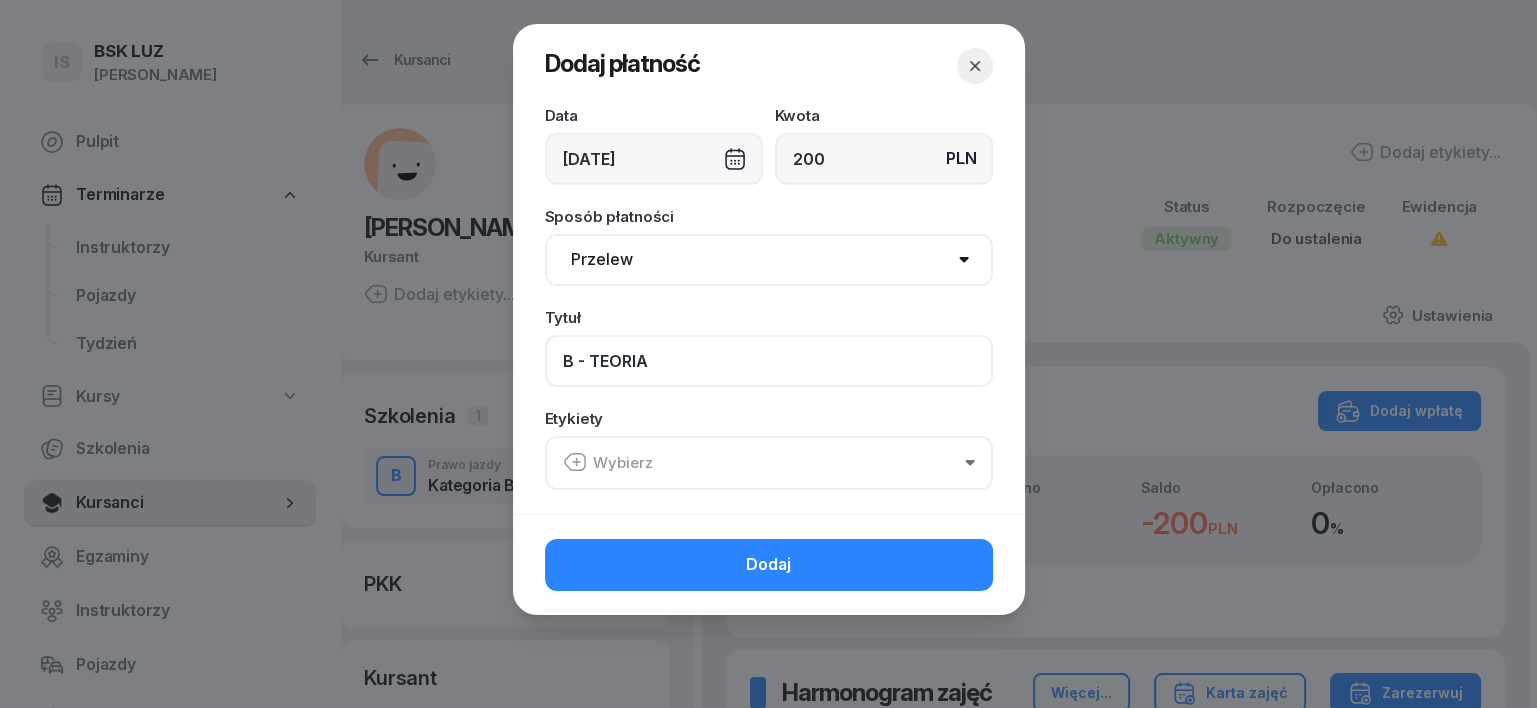 type on "B - TEORIA" 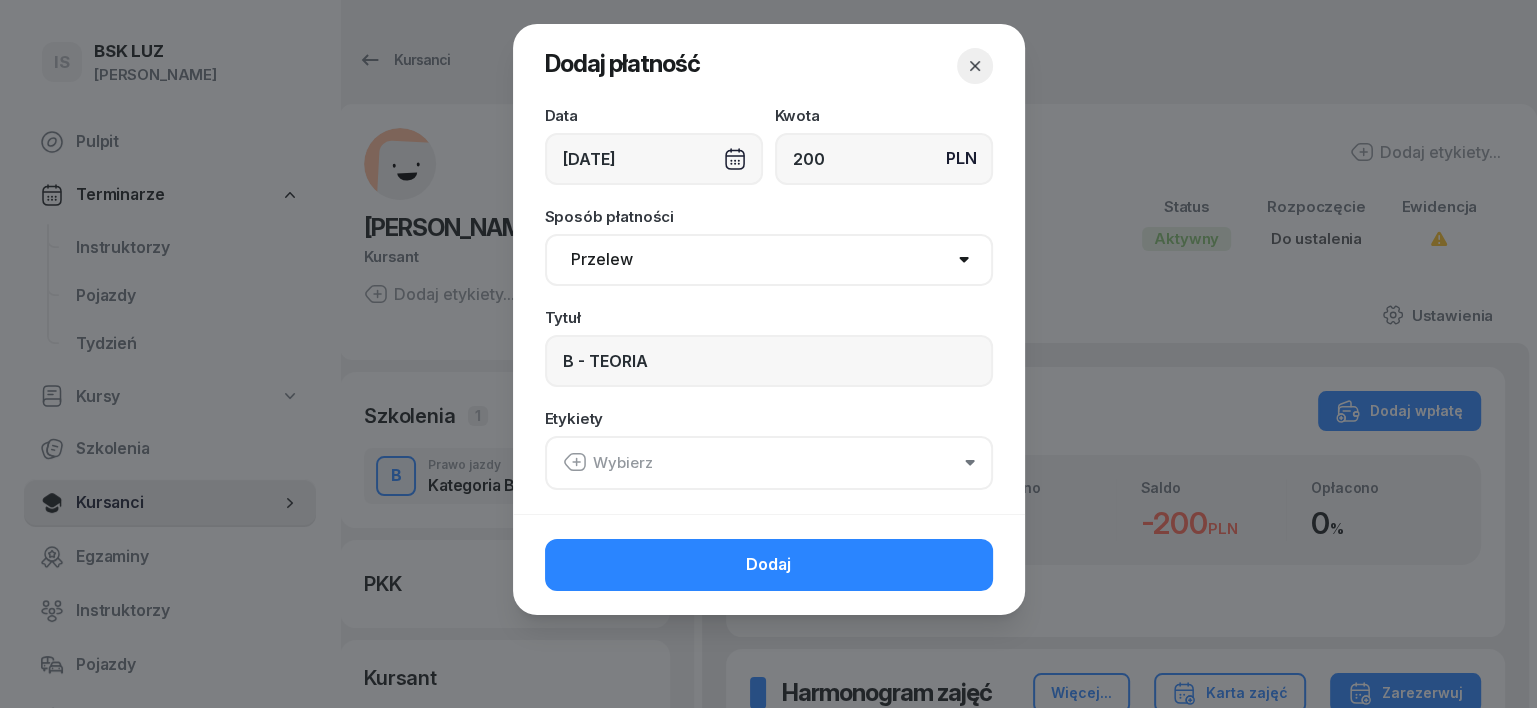click 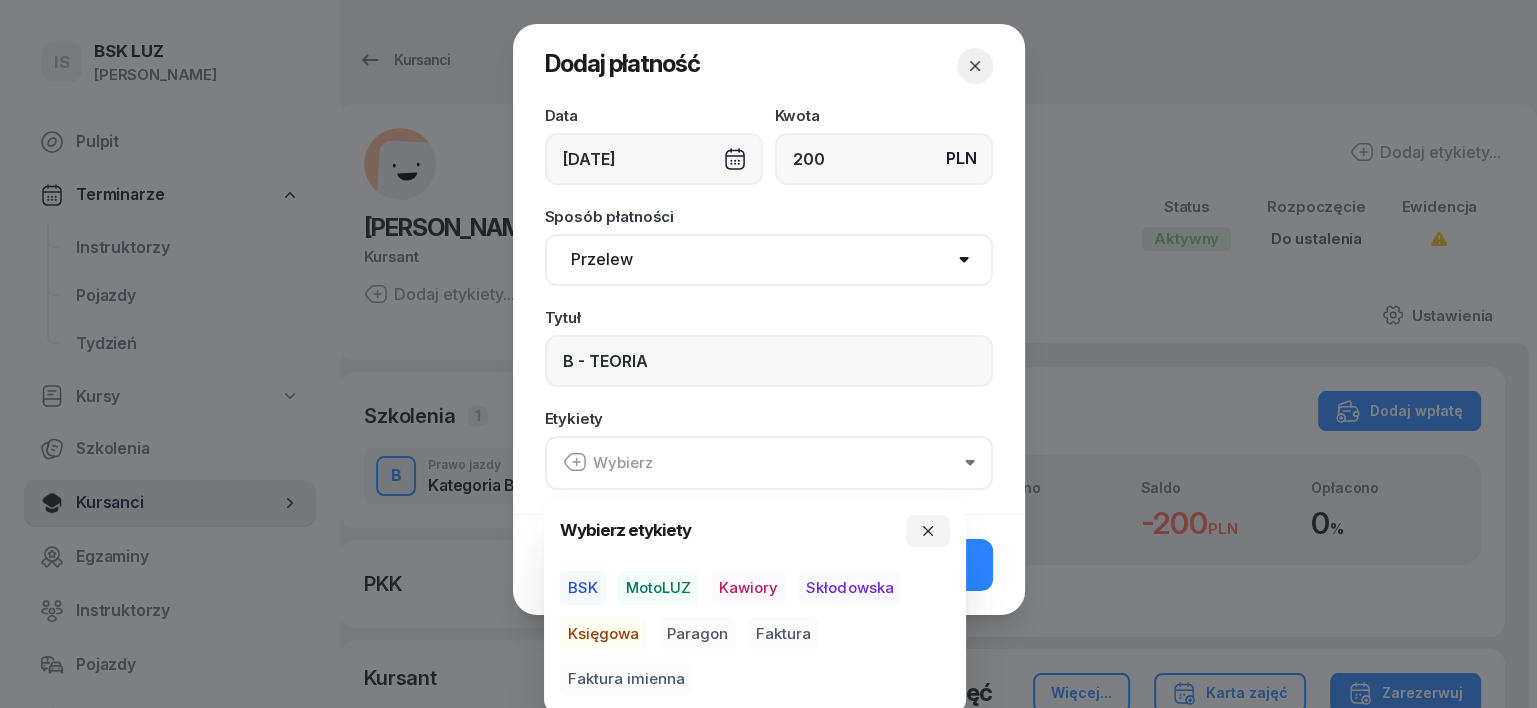 drag, startPoint x: 647, startPoint y: 588, endPoint x: 628, endPoint y: 620, distance: 37.215588 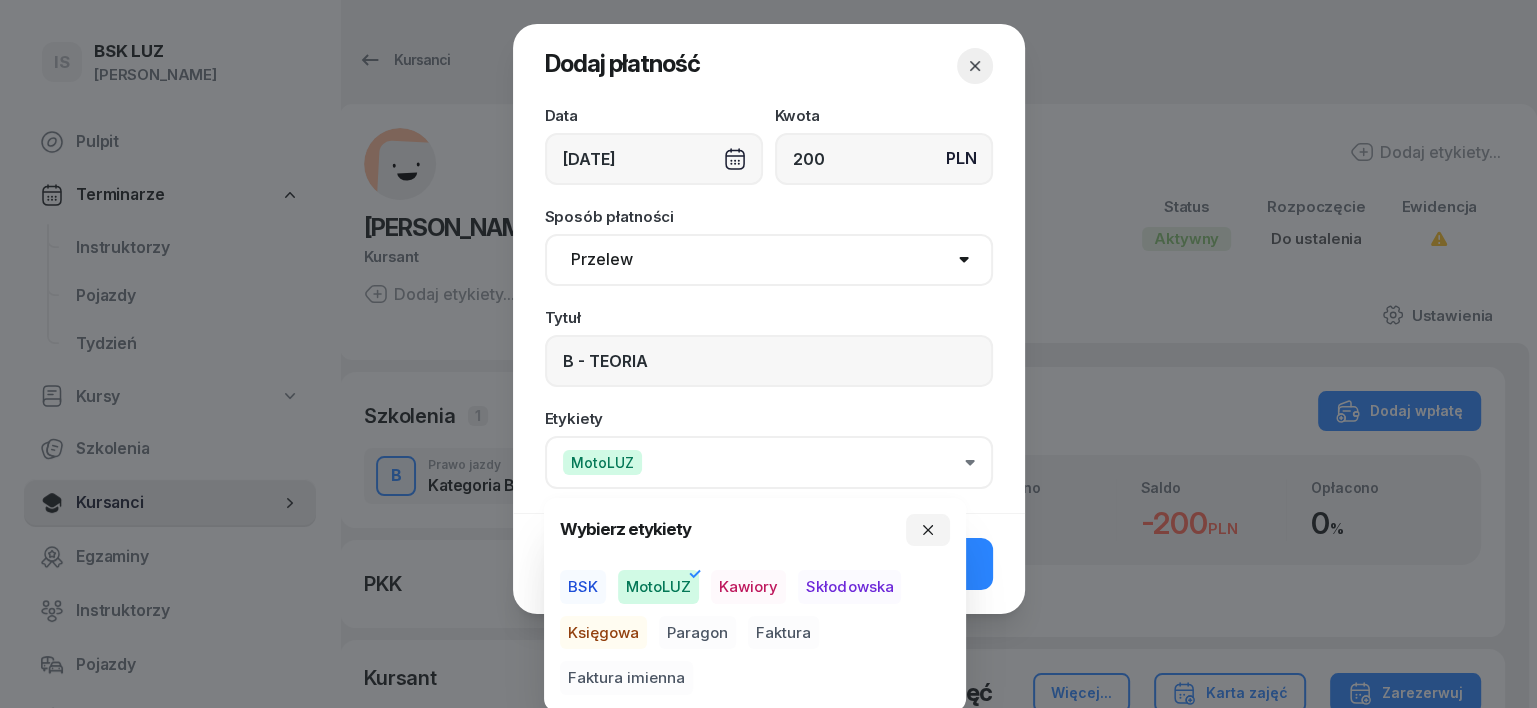 click on "Księgowa" at bounding box center (603, 633) 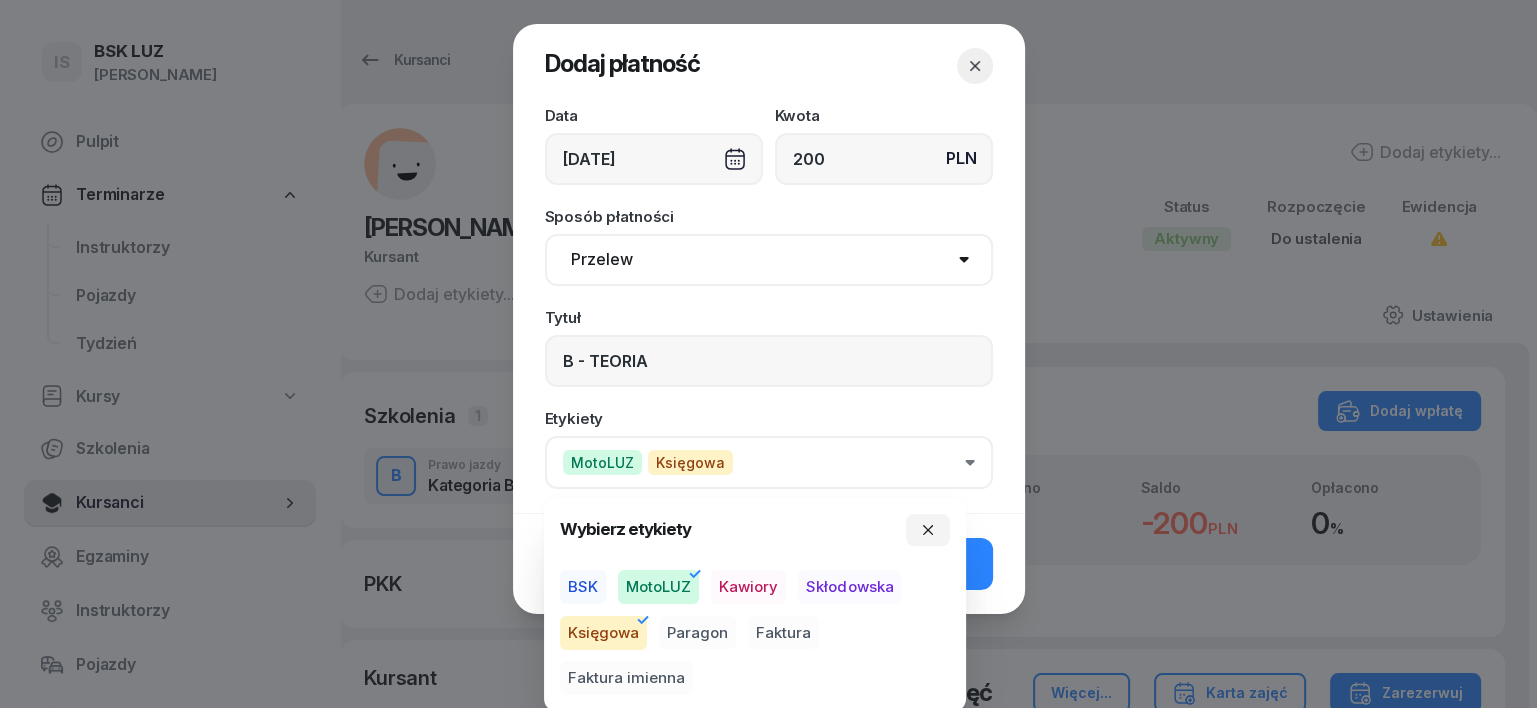 click on "Paragon" at bounding box center (697, 633) 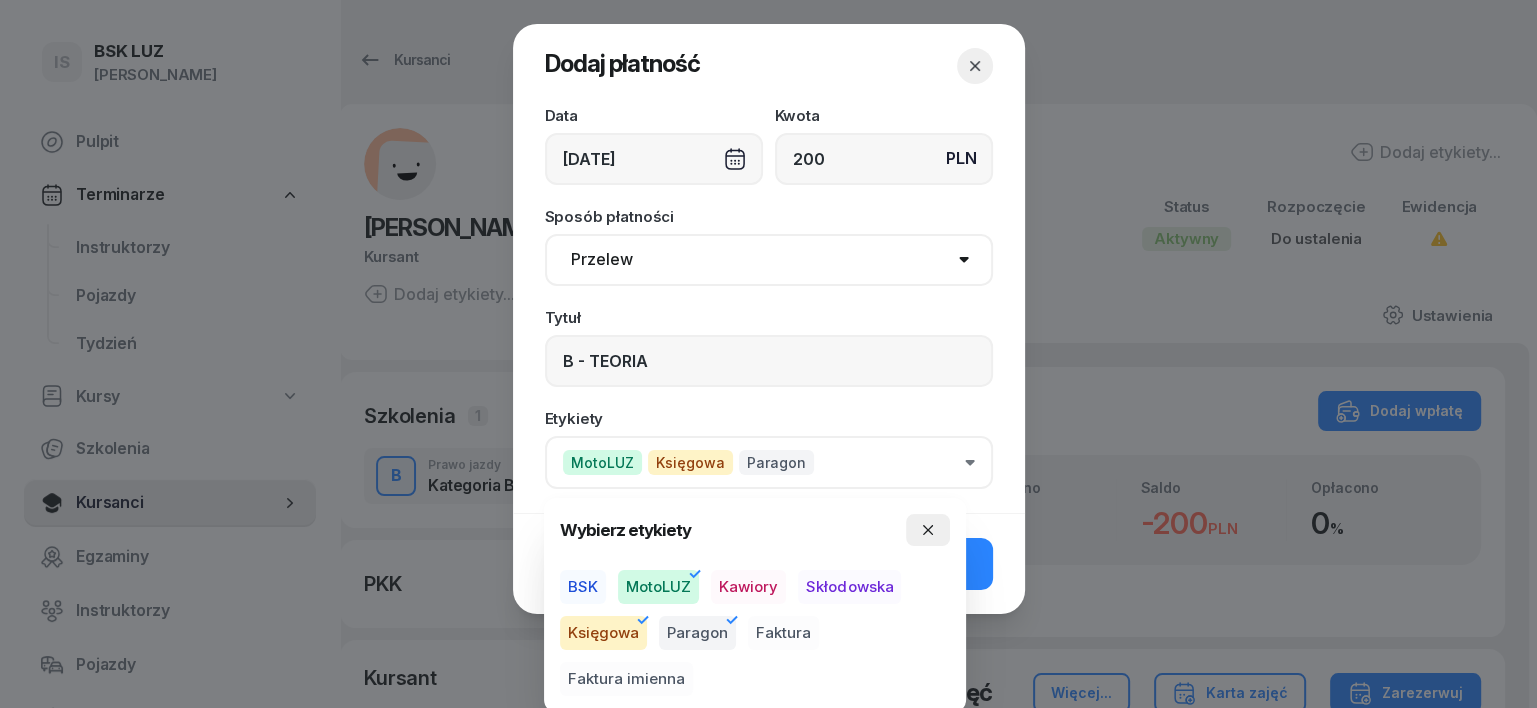 click 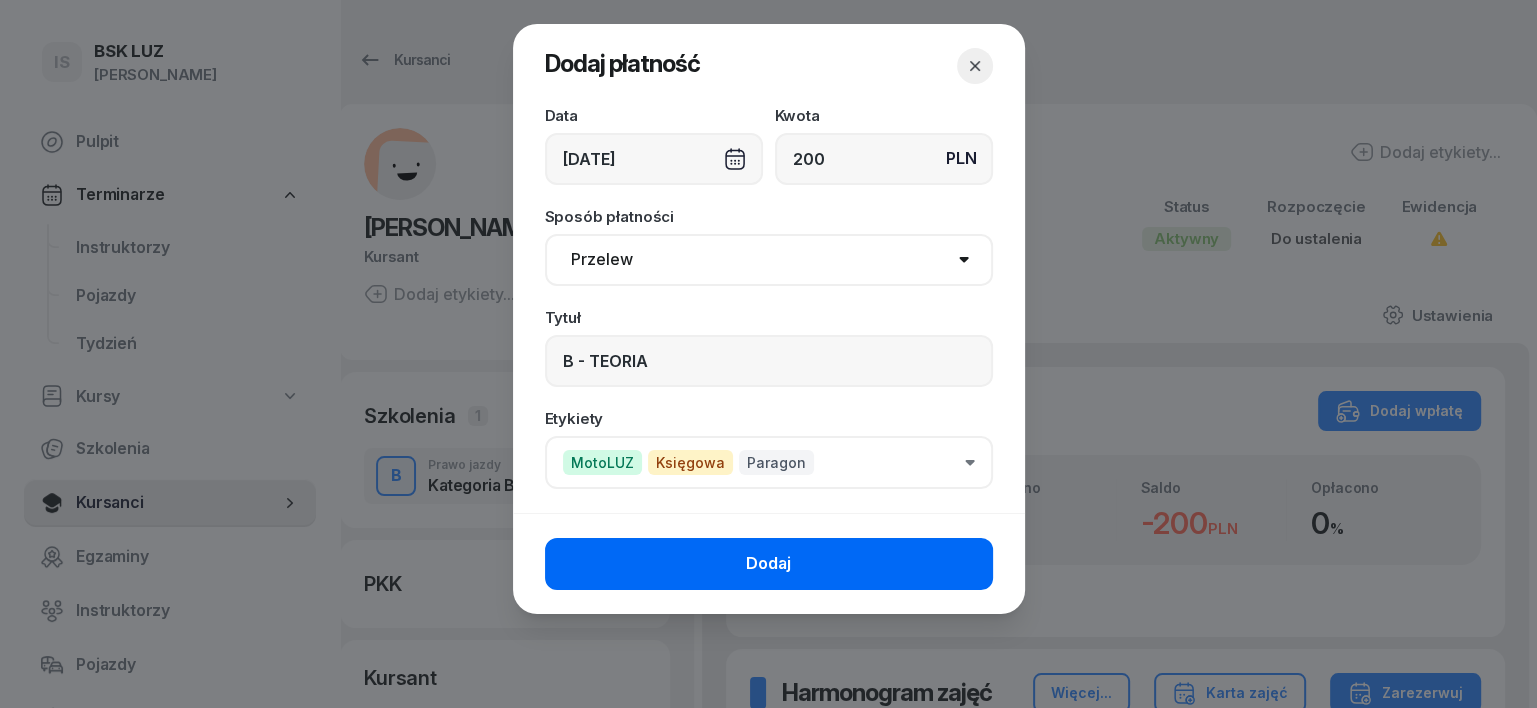 click on "Dodaj" 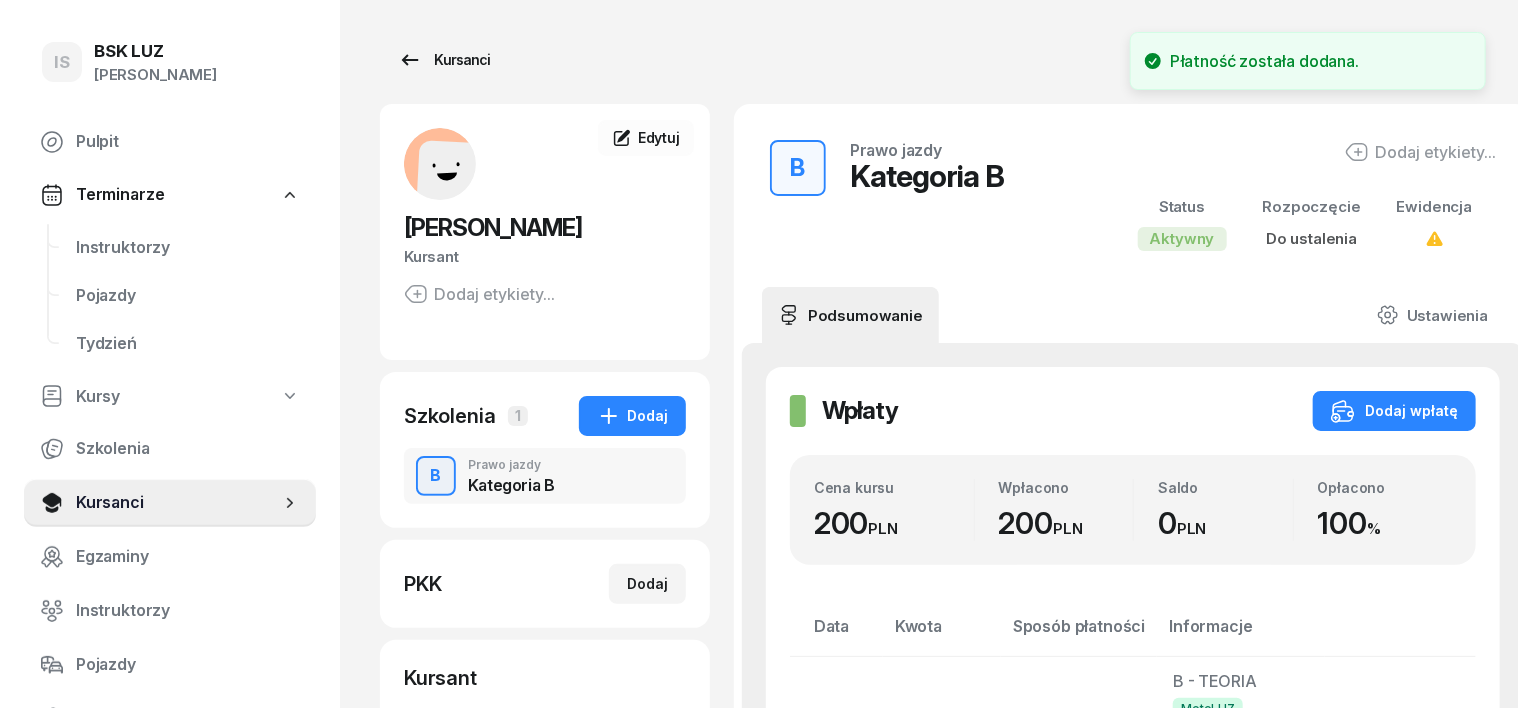 click on "Kursanci" at bounding box center (444, 60) 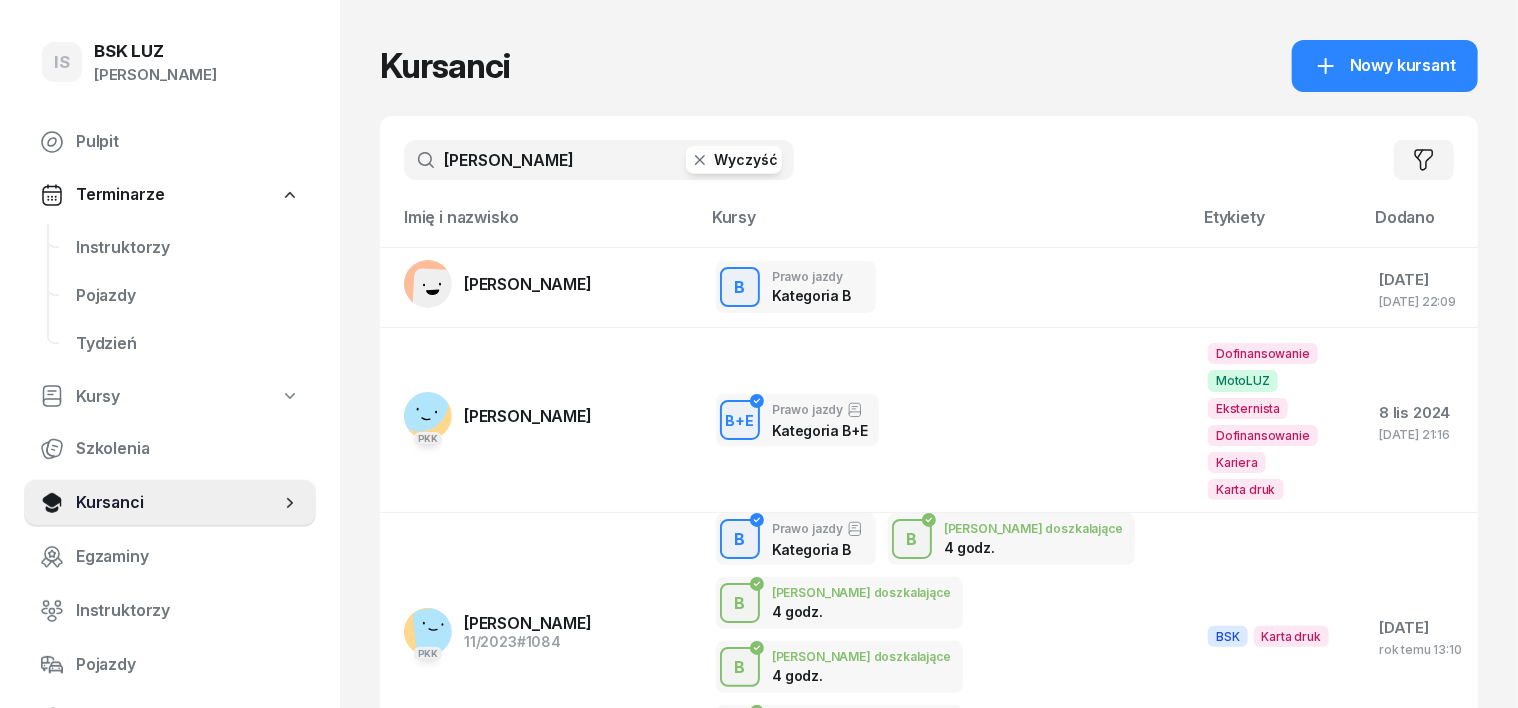 click 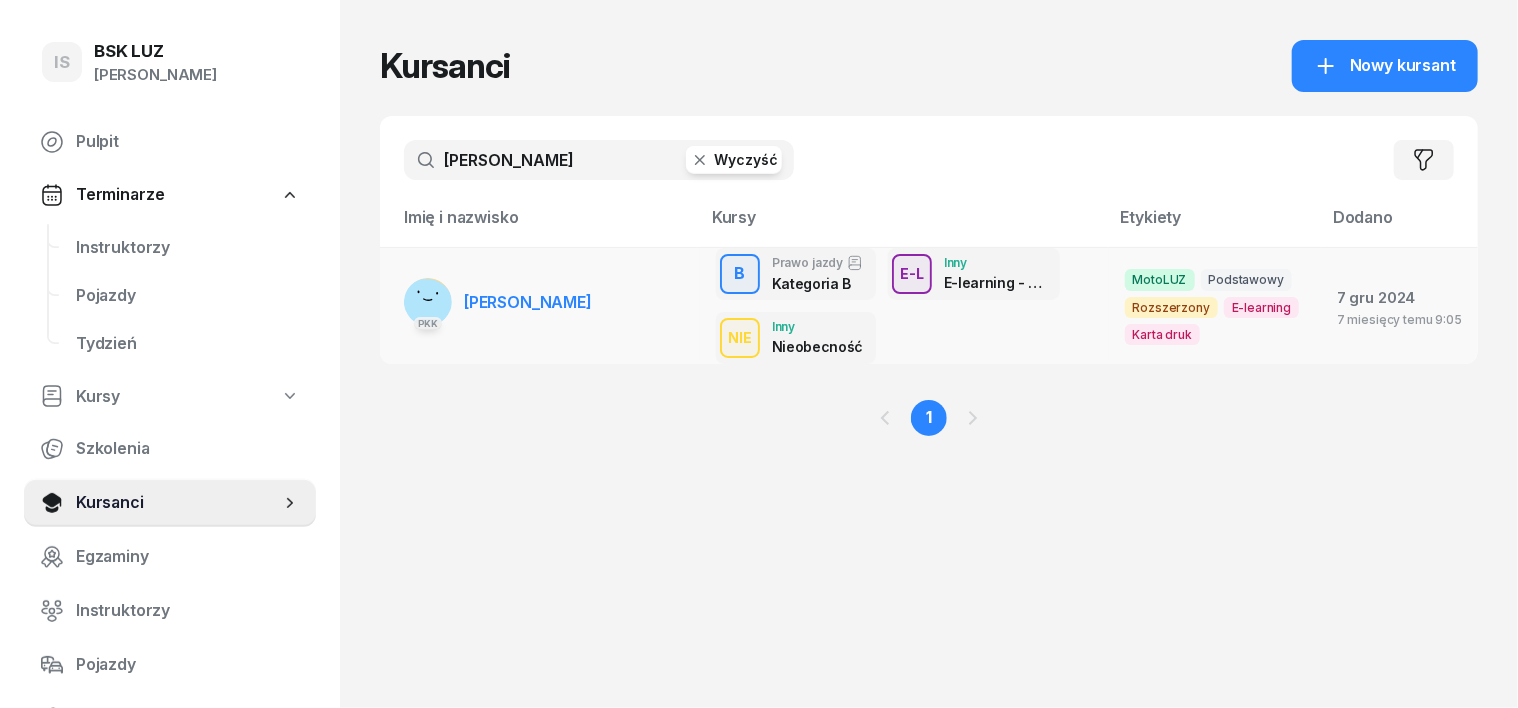 type on "[PERSON_NAME]" 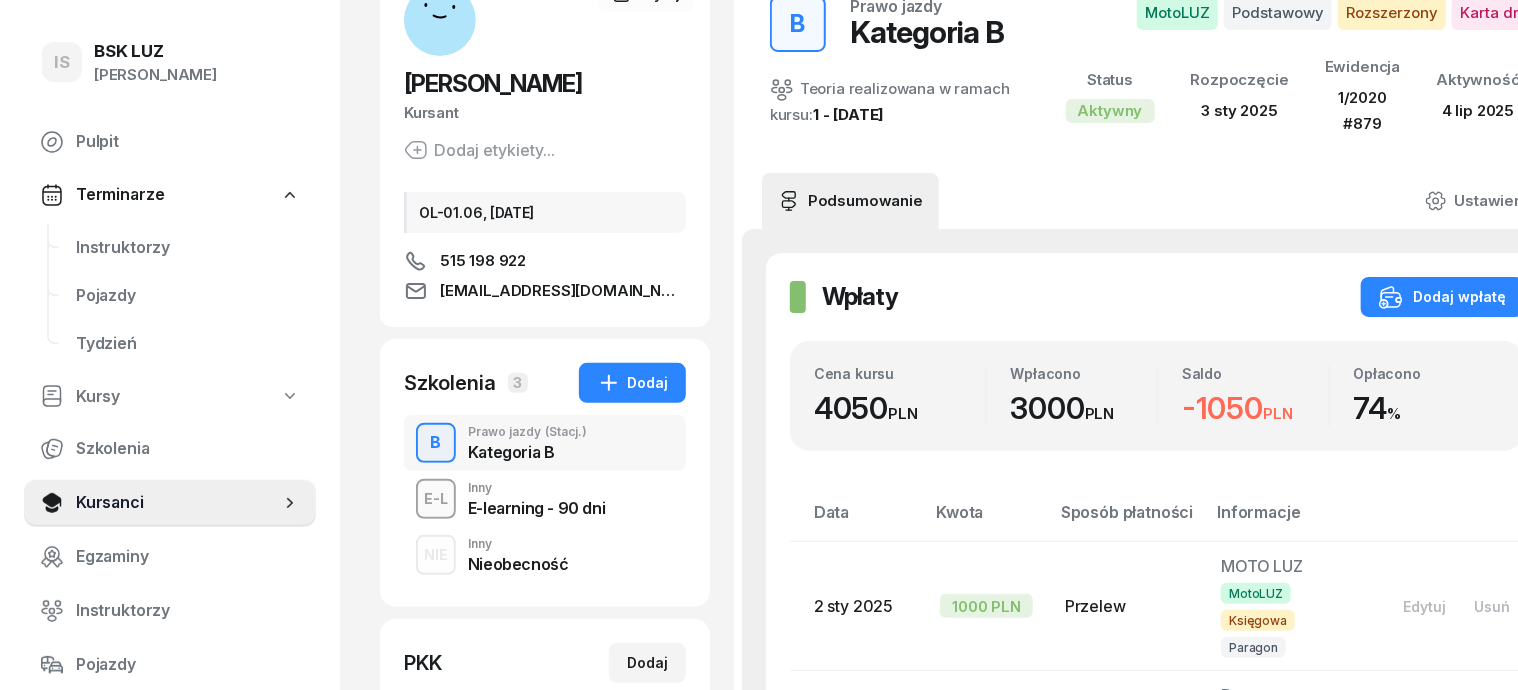 scroll, scrollTop: 0, scrollLeft: 0, axis: both 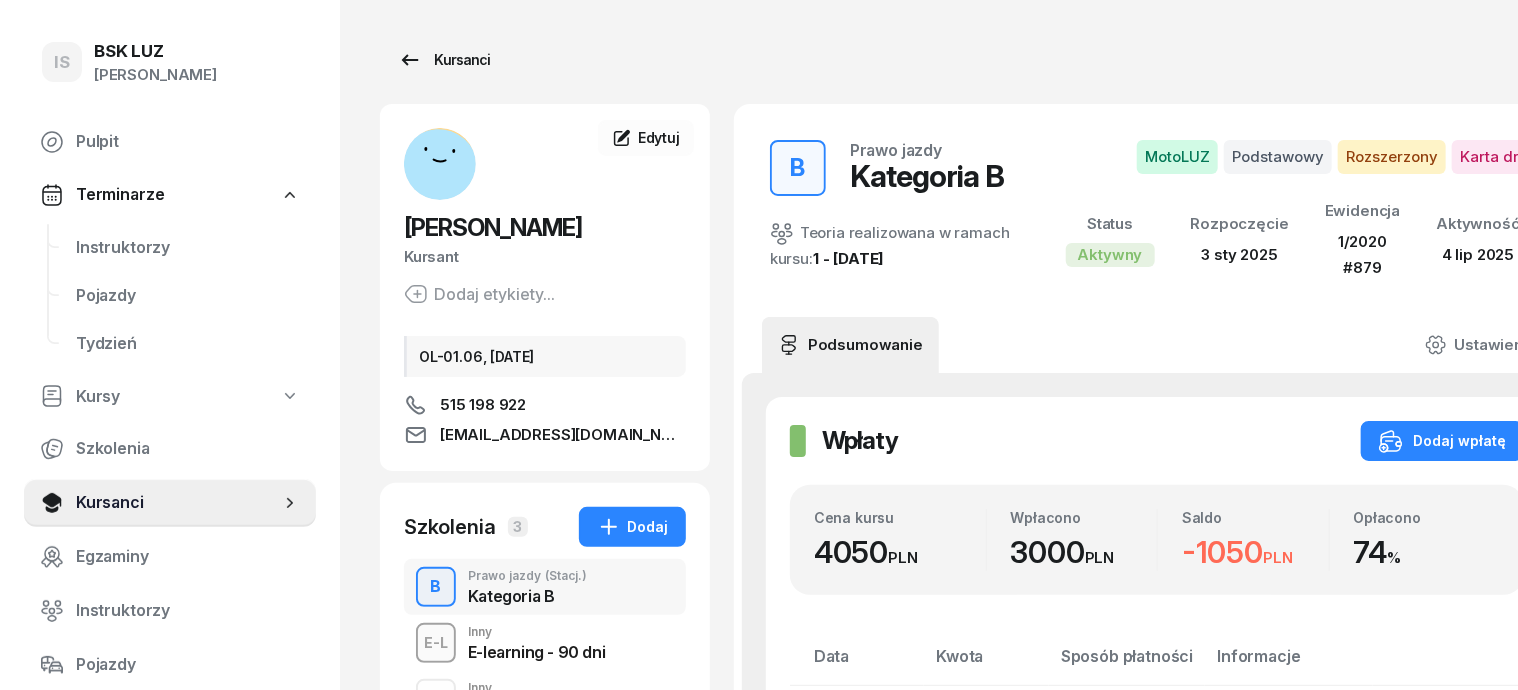 click on "Kursanci" at bounding box center (444, 60) 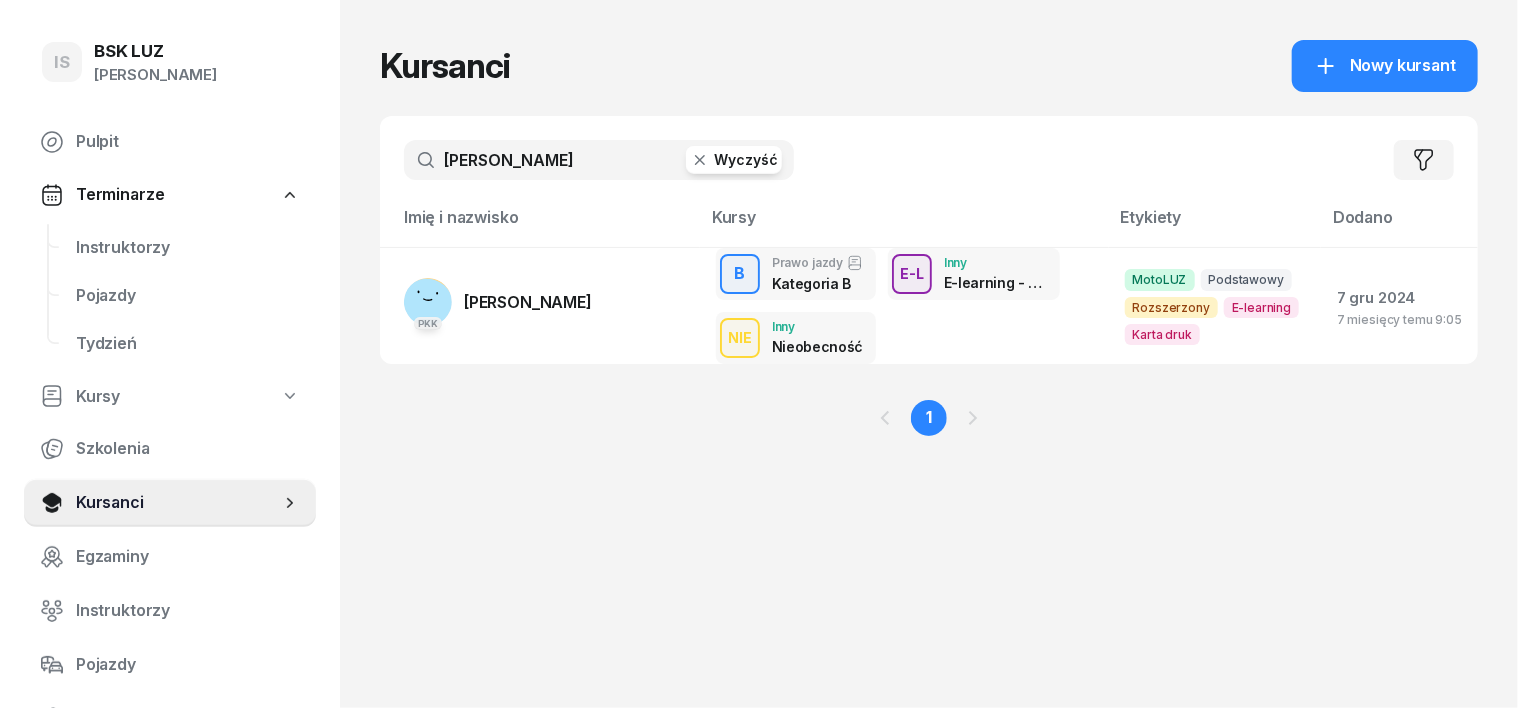 click 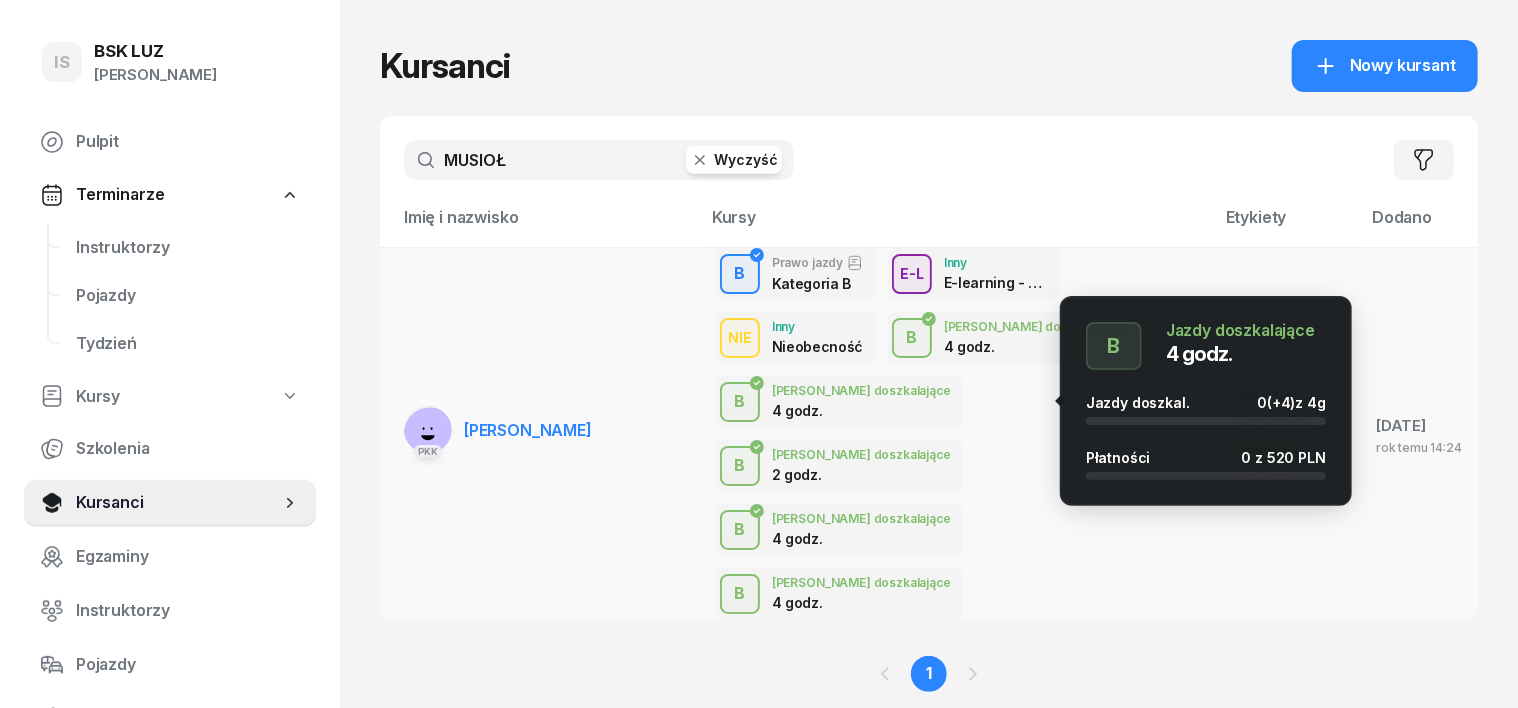 type on "MUSIOŁ" 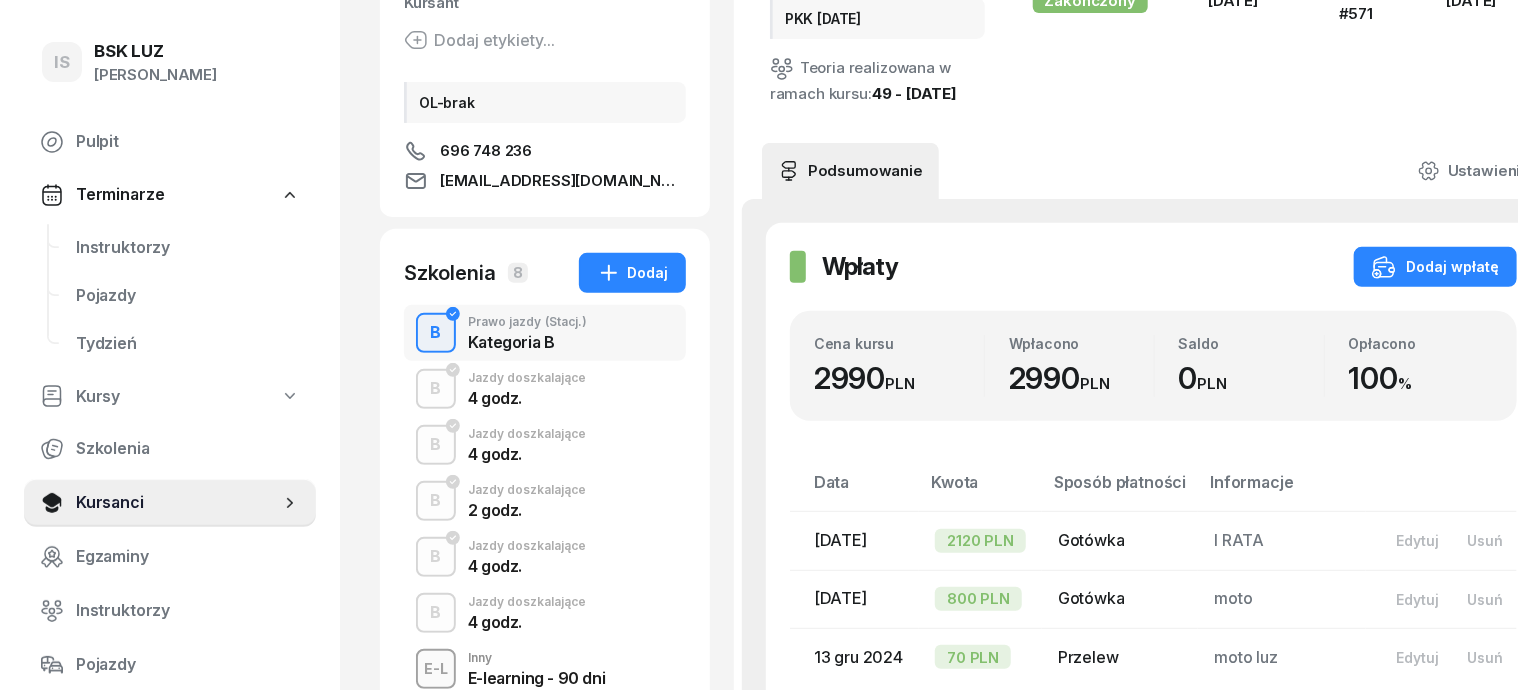 scroll, scrollTop: 375, scrollLeft: 0, axis: vertical 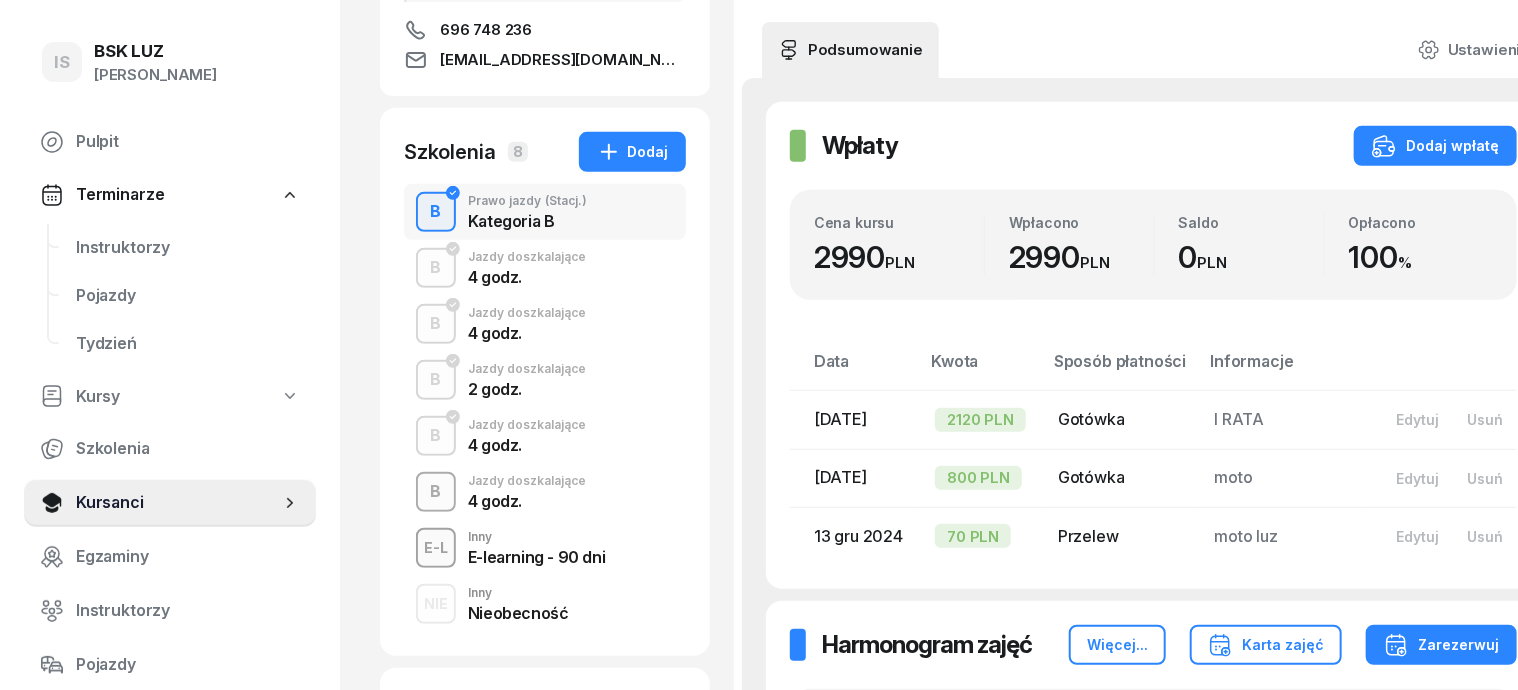 click on "B" at bounding box center [436, 492] 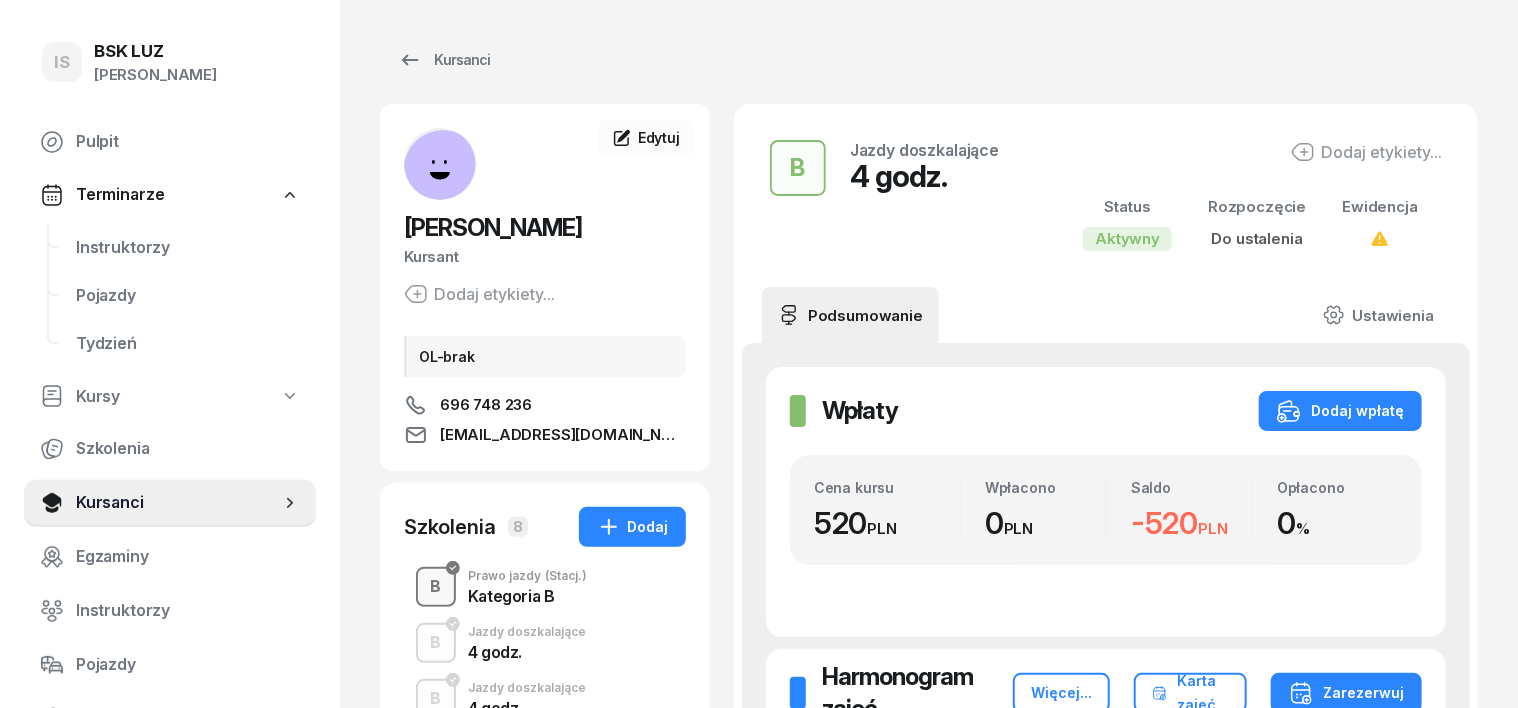 click on "B" at bounding box center [436, 587] 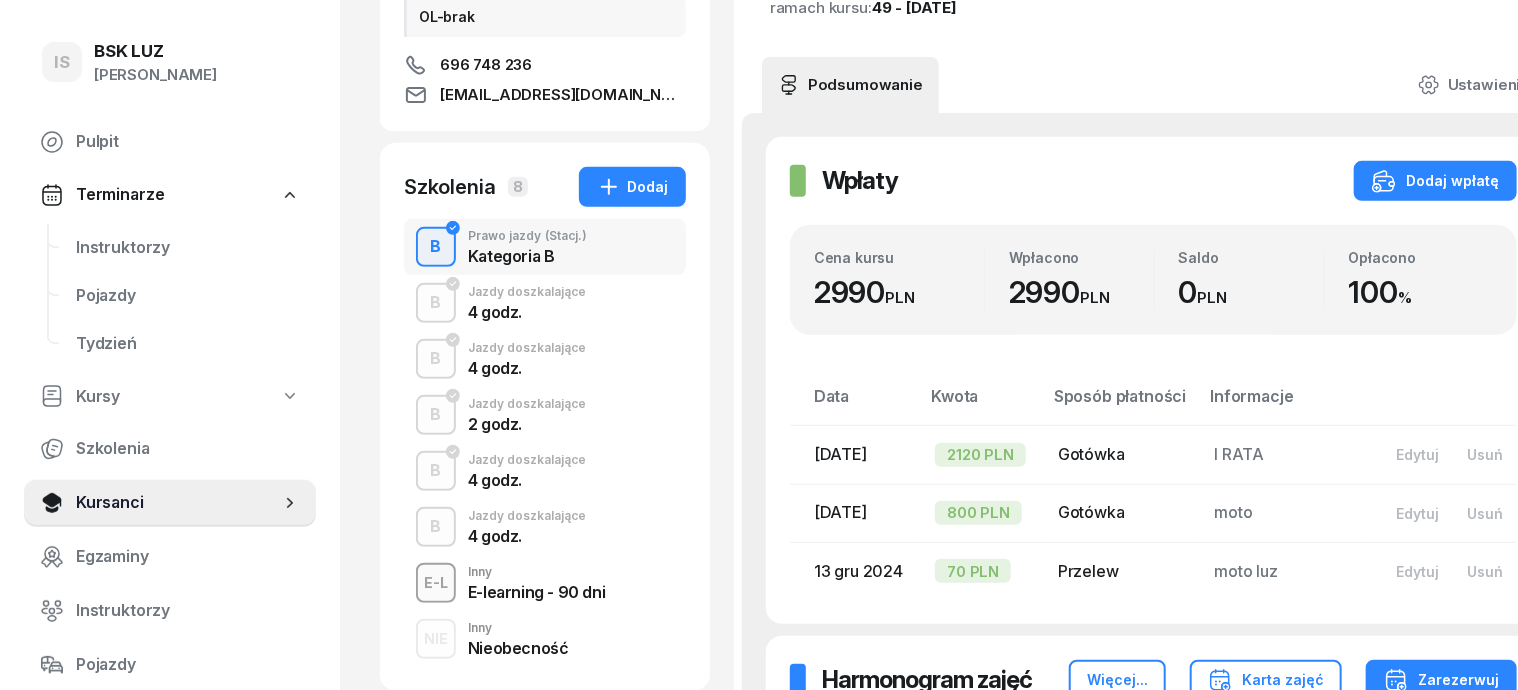 scroll, scrollTop: 375, scrollLeft: 0, axis: vertical 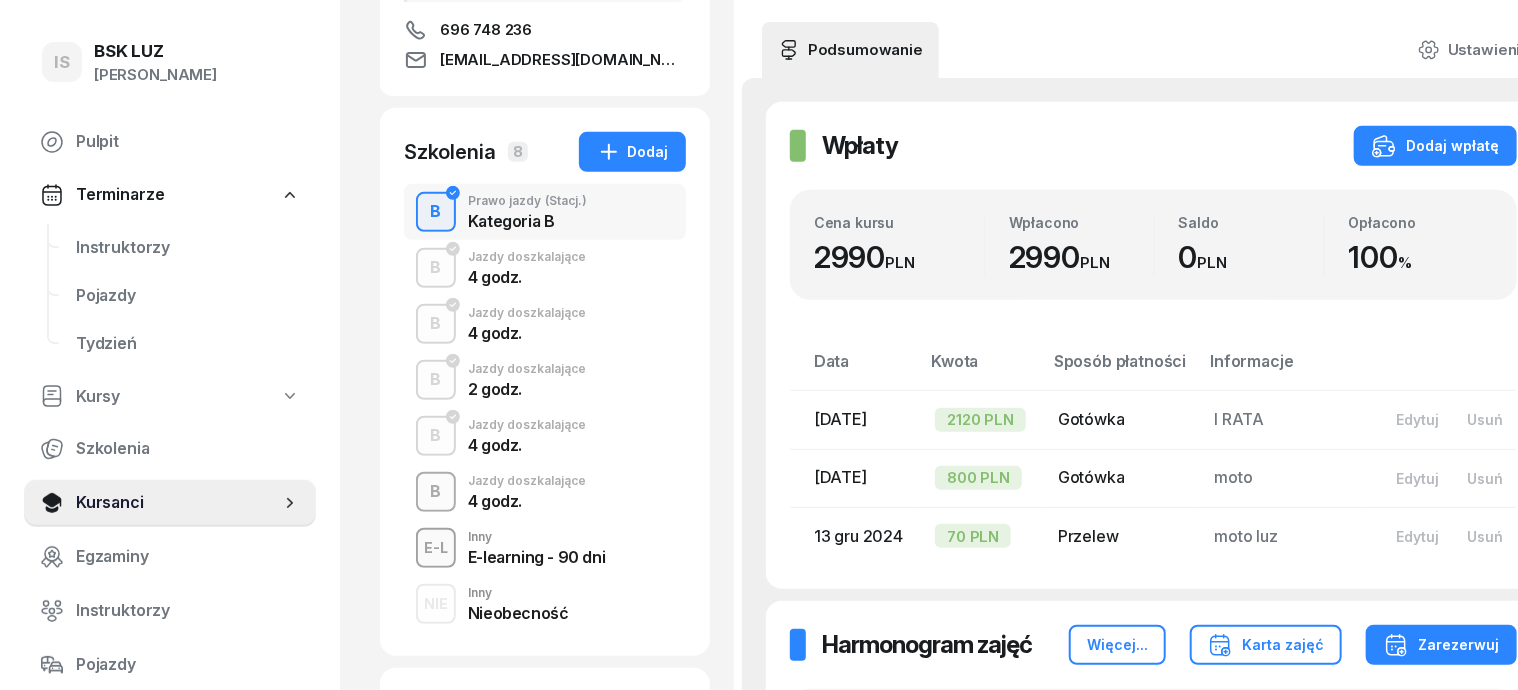 click on "B" at bounding box center [436, 492] 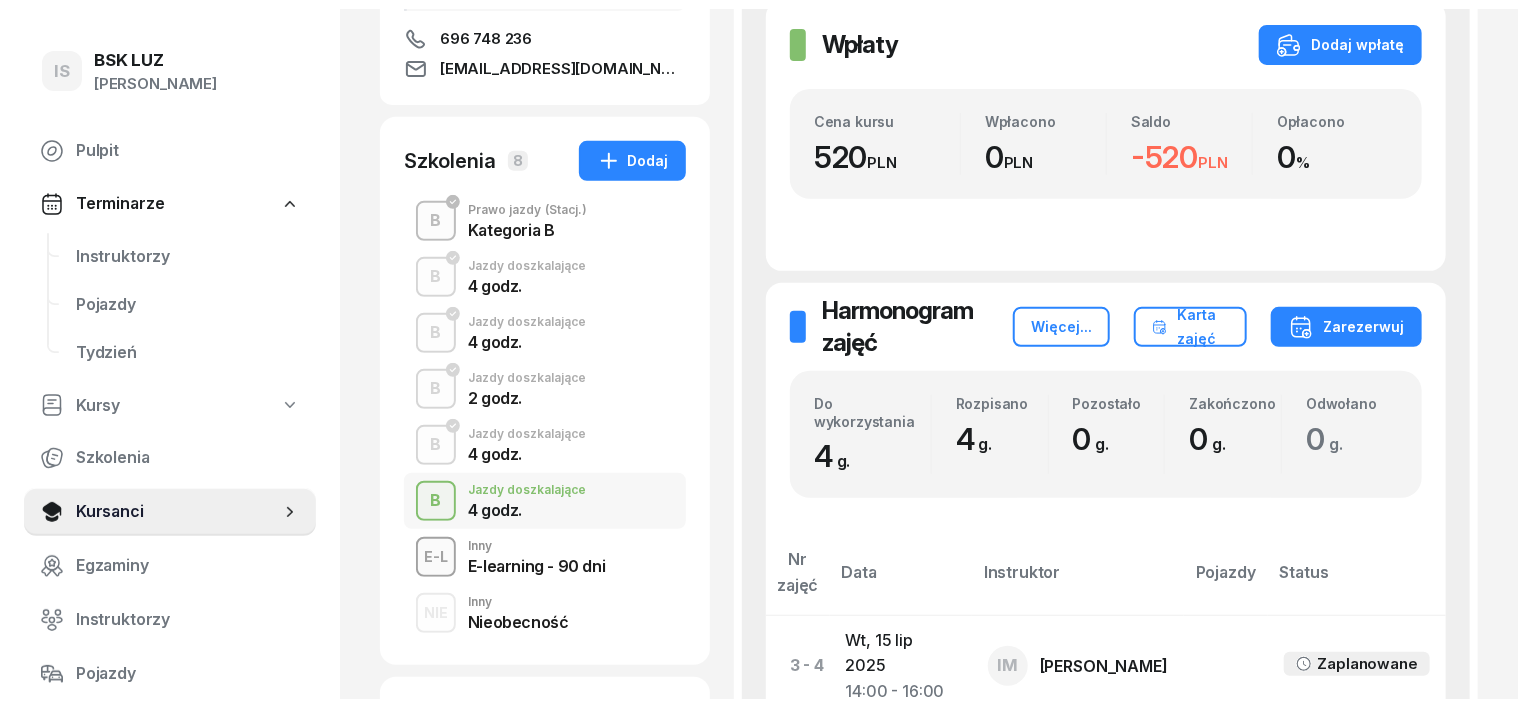 scroll, scrollTop: 0, scrollLeft: 0, axis: both 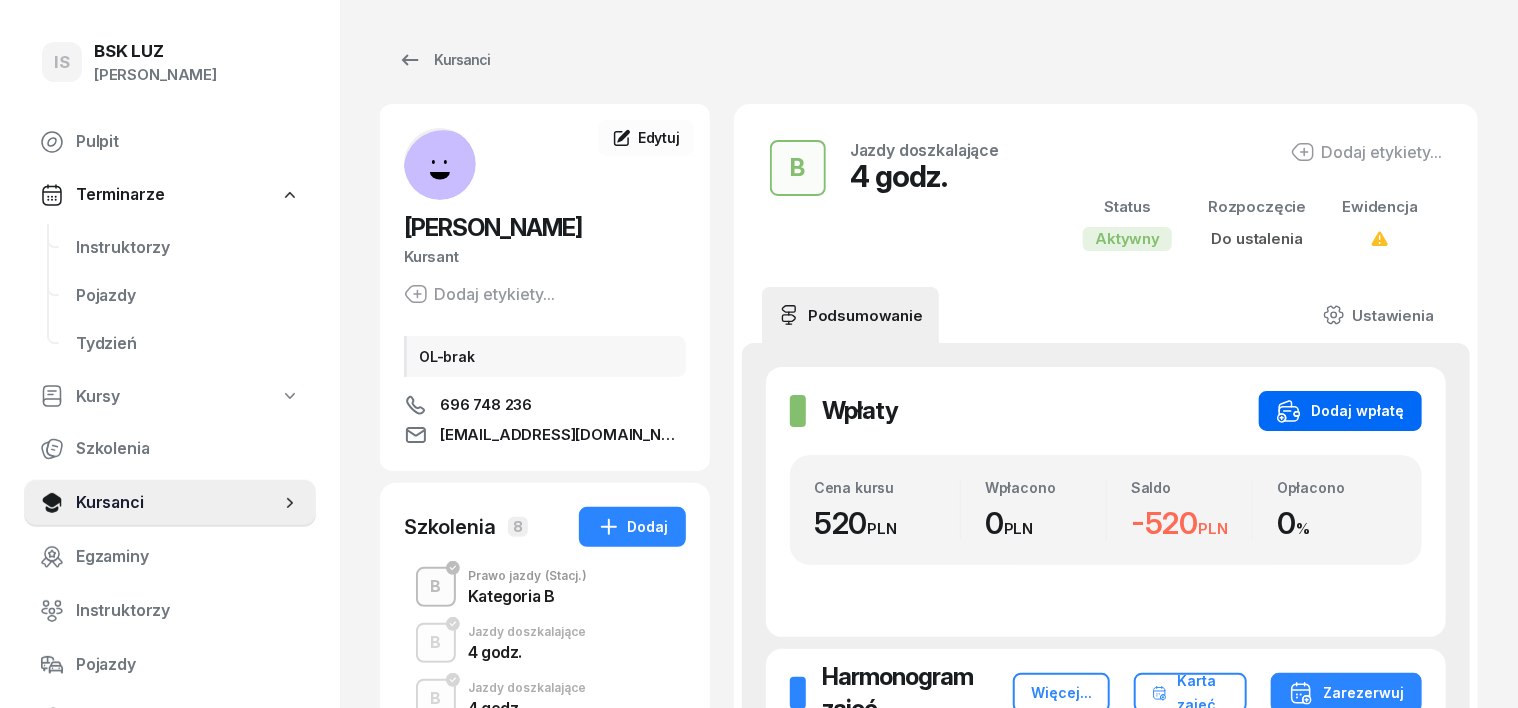 click on "Dodaj wpłatę" at bounding box center (1340, 411) 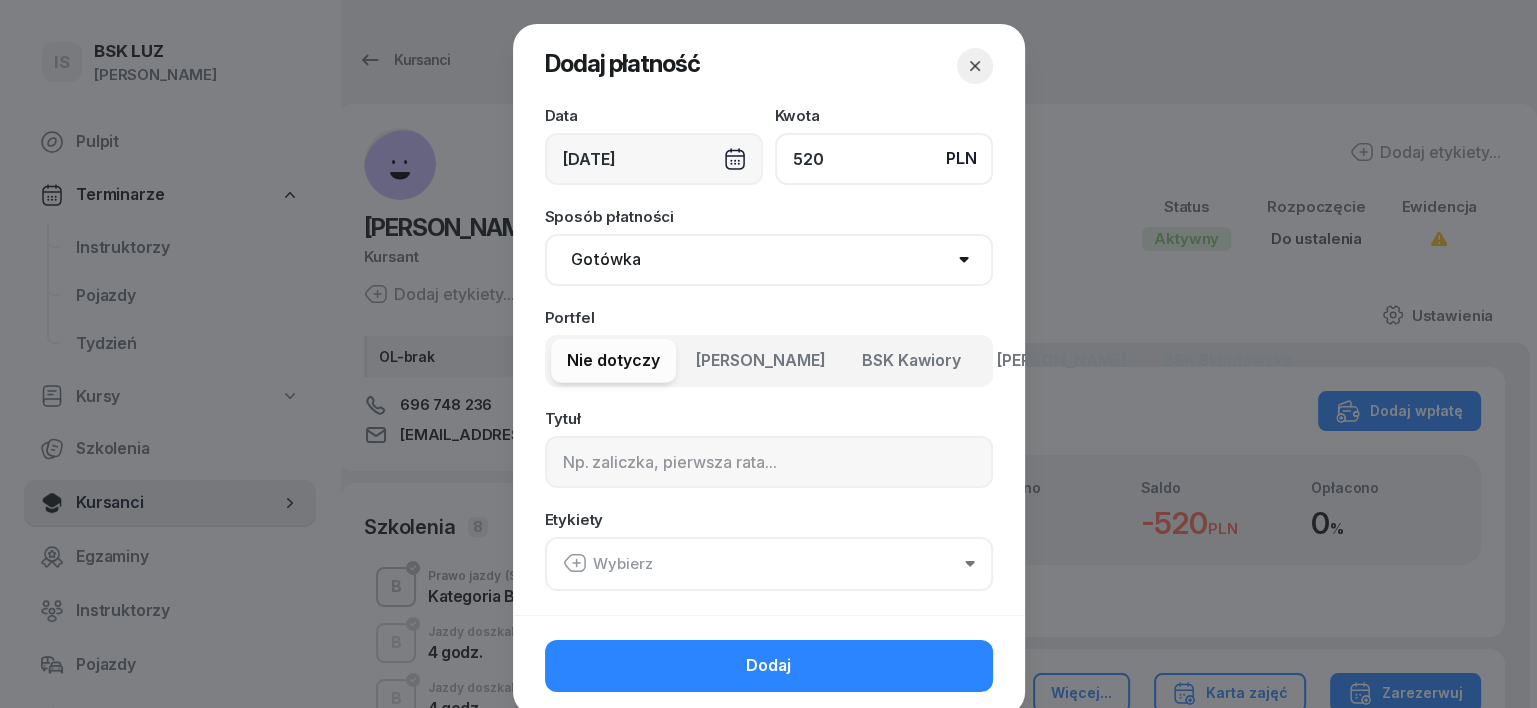 type on "520" 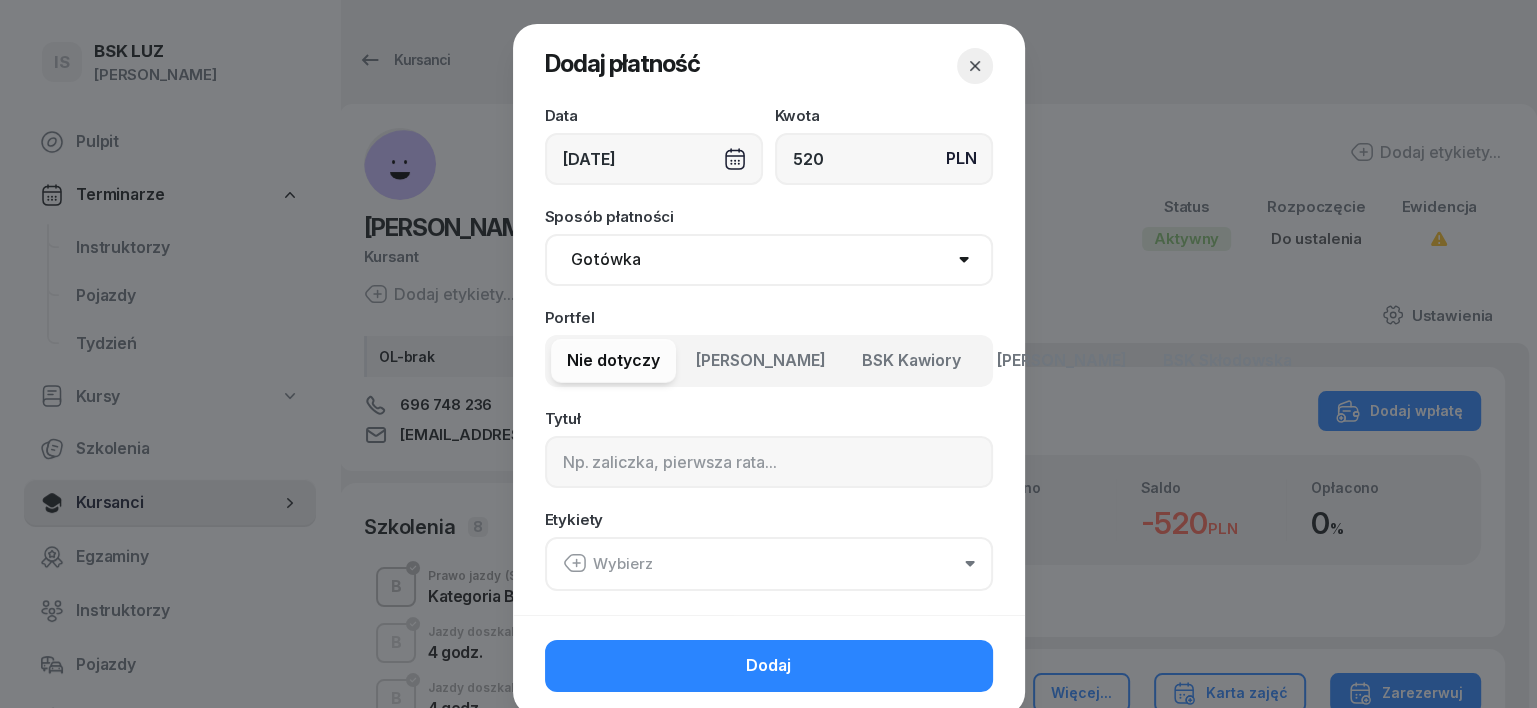 click on "Gotówka Karta Przelew Płatności online BLIK" at bounding box center (769, 260) 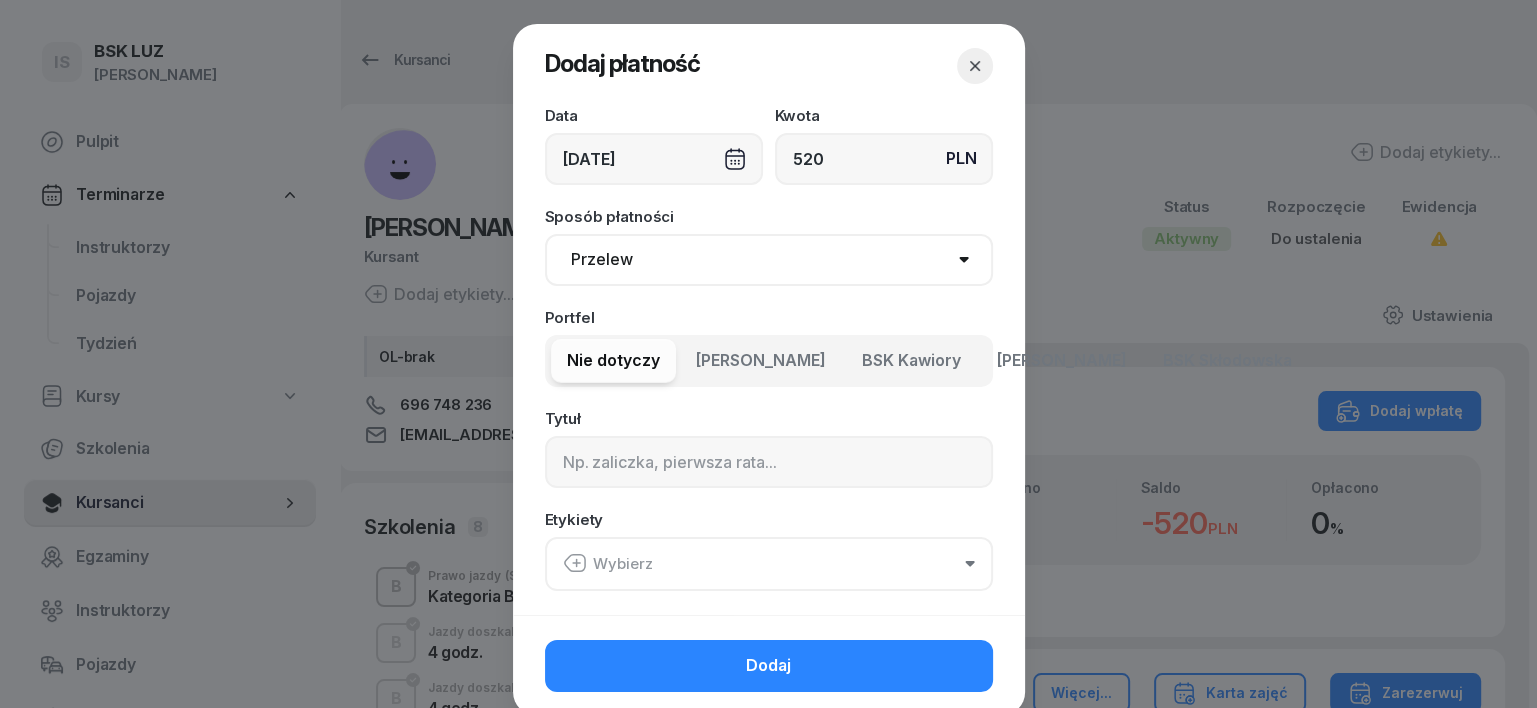 click on "Gotówka Karta Przelew Płatności online BLIK" at bounding box center (769, 260) 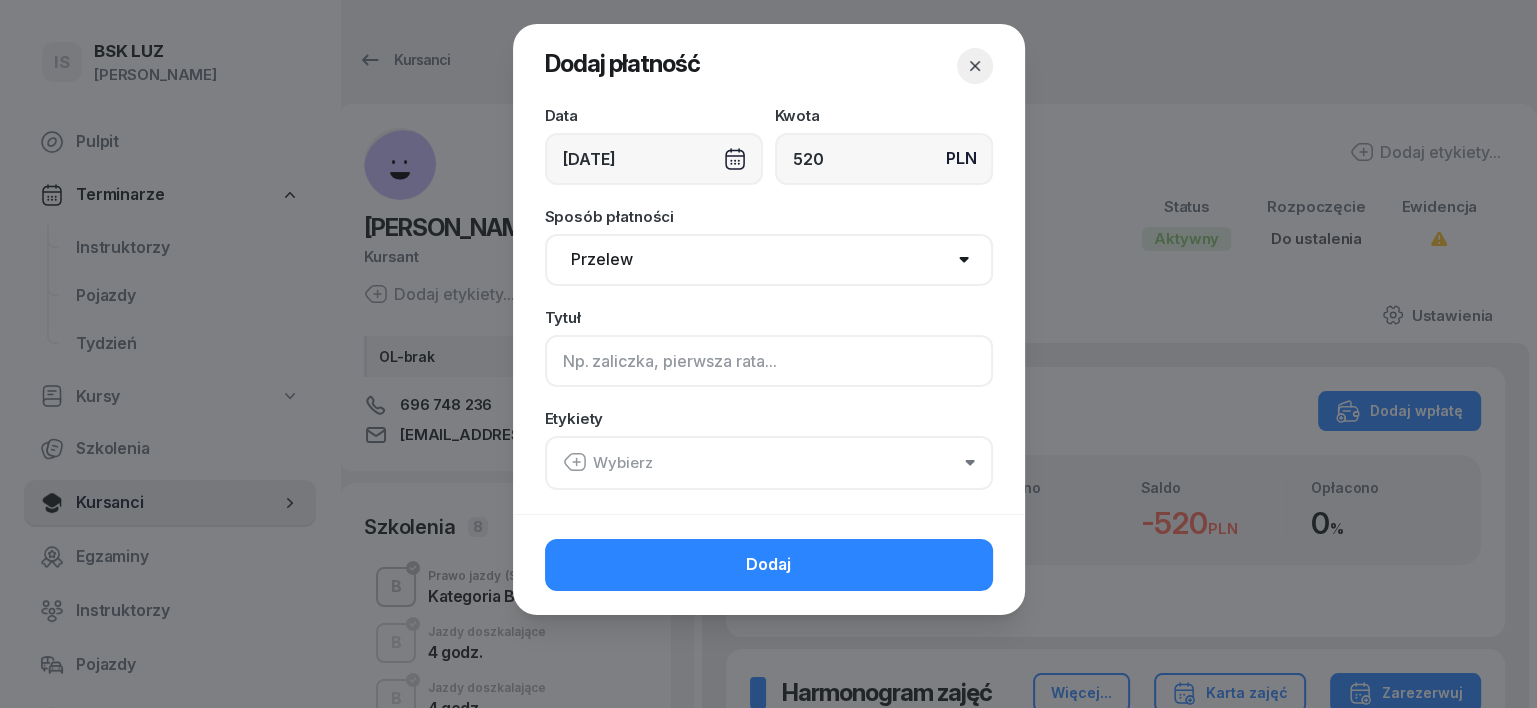 click 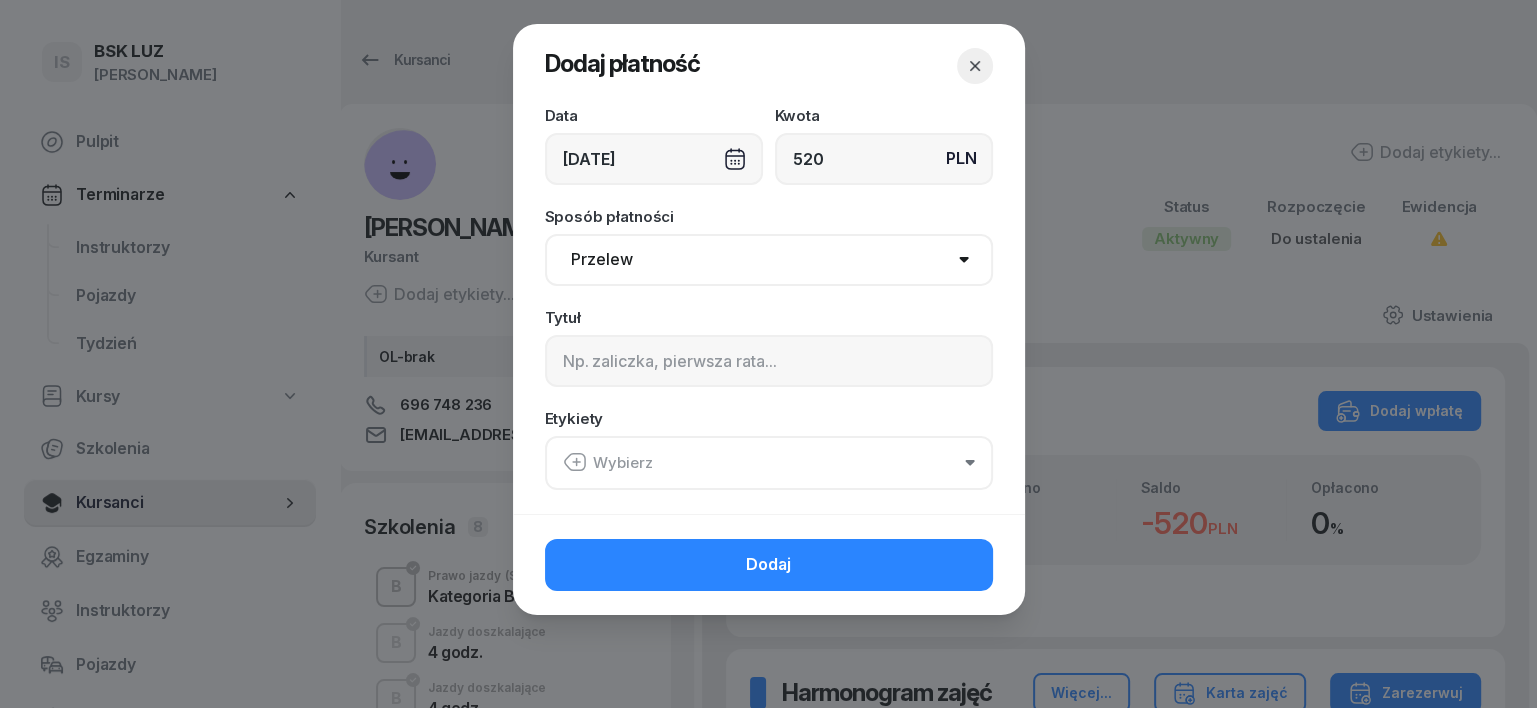 click on "Data [DATE] Kwota PLN 520 Sposób płatności Gotówka Karta Przelew Płatności online BLIK Tytuł Etykiety  Wybierz" 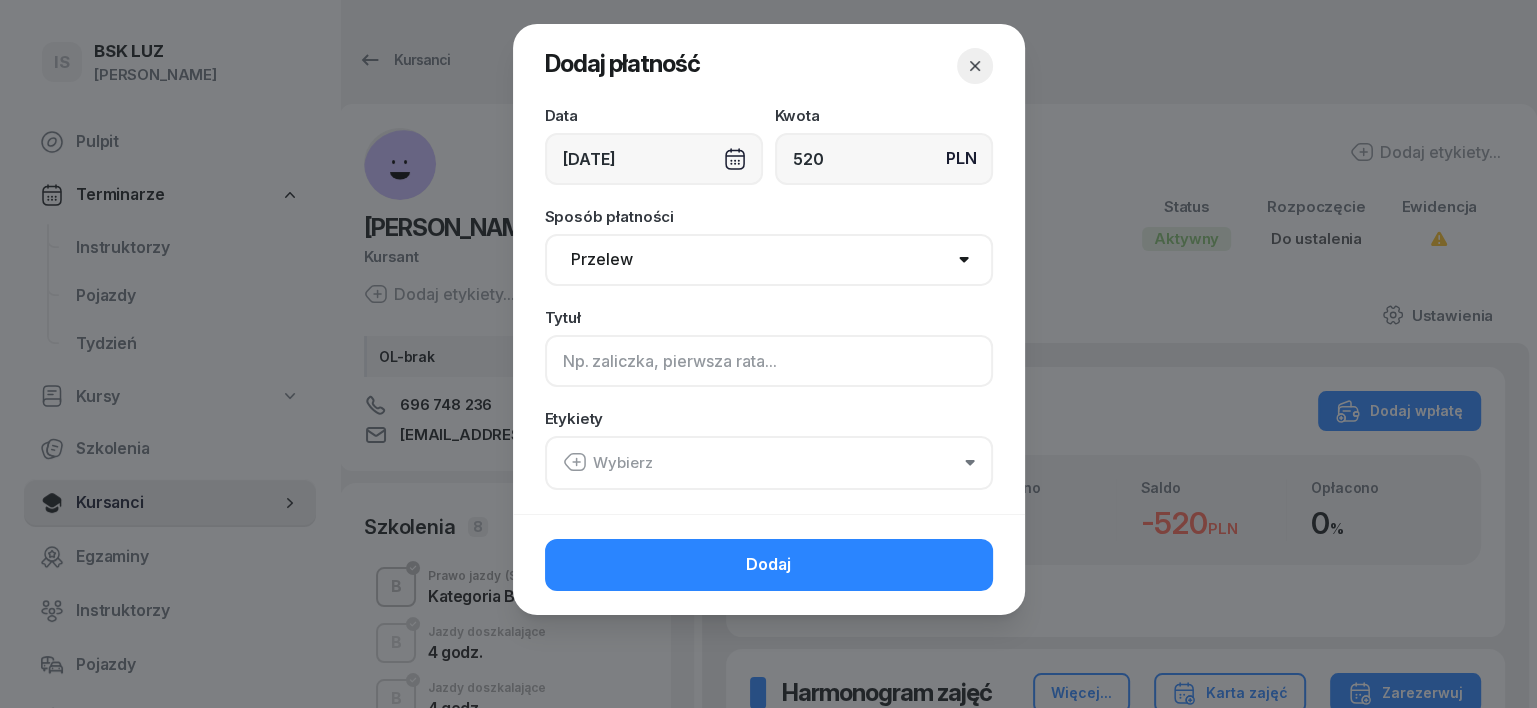click 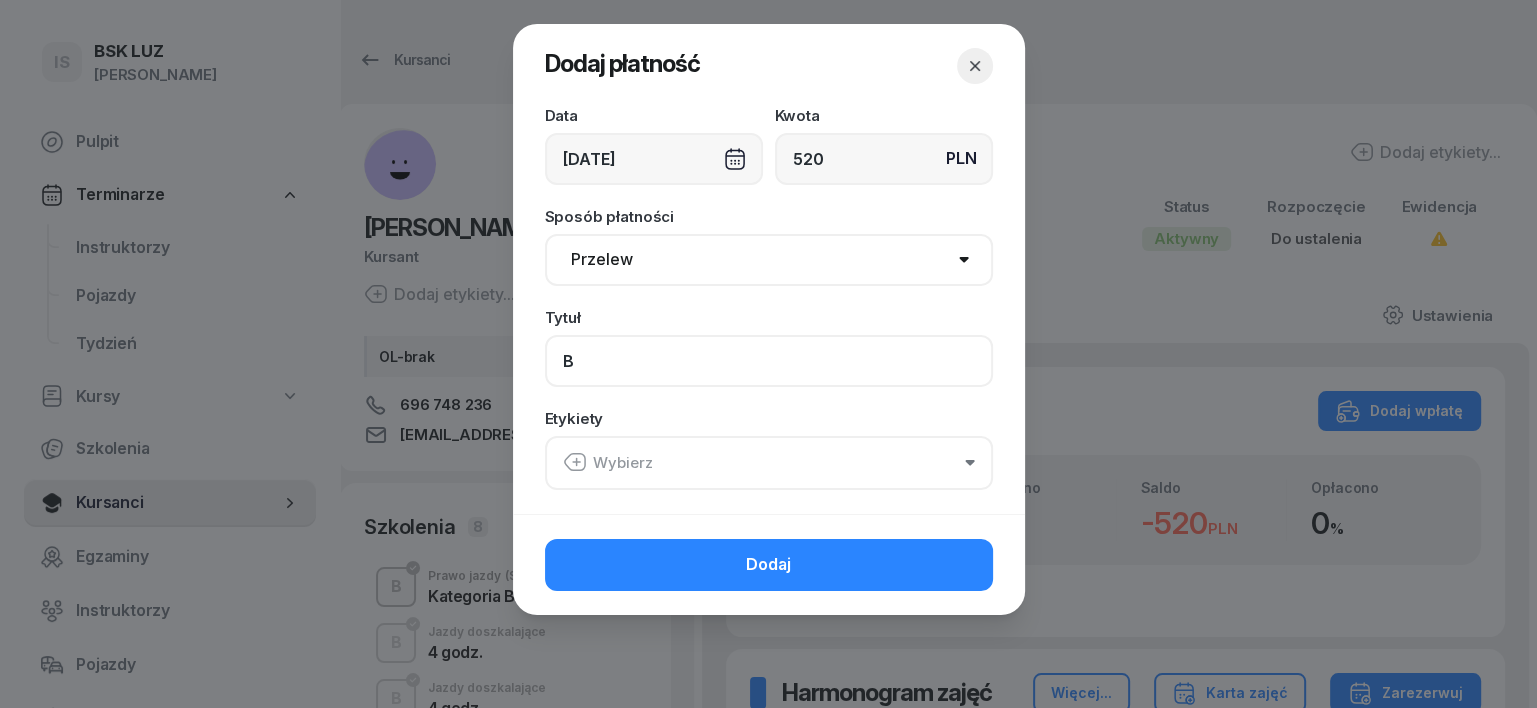 type on "B" 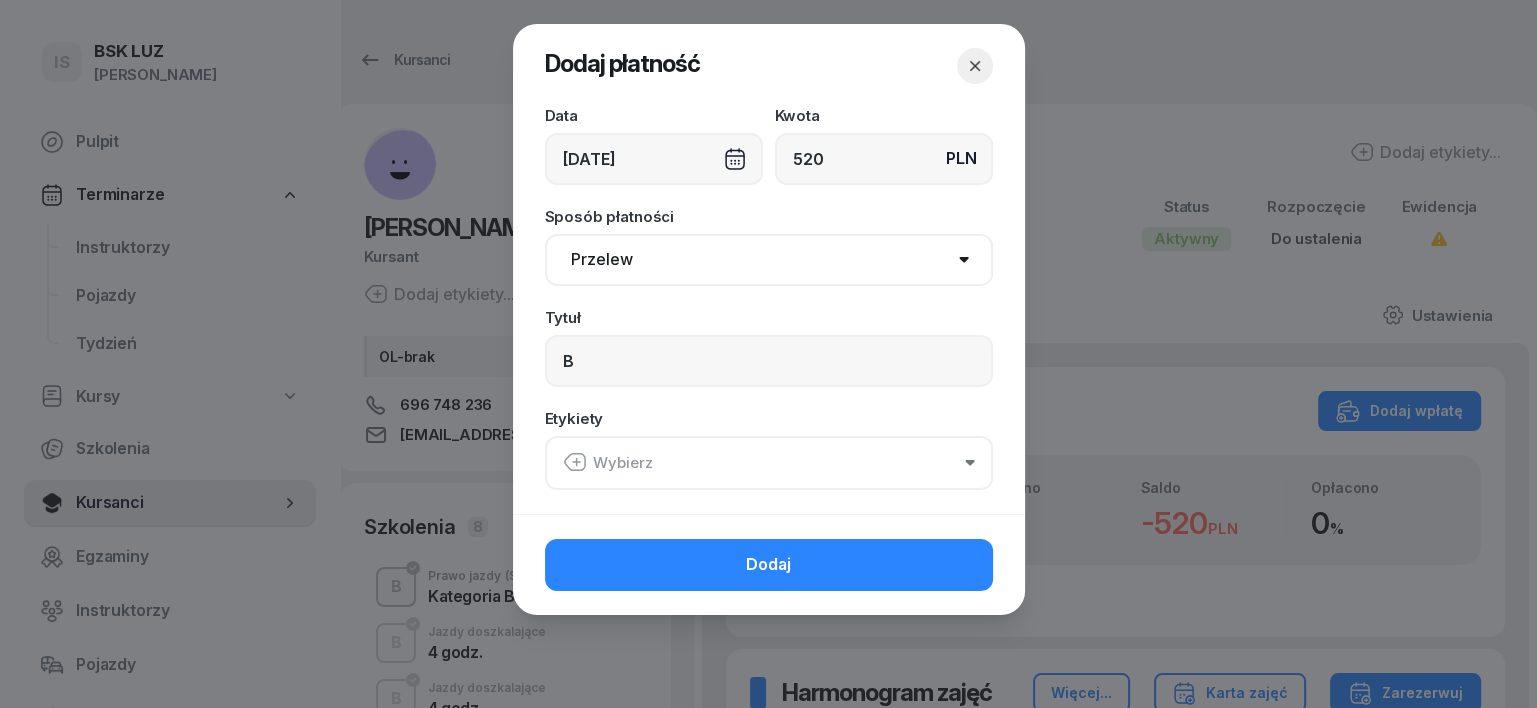 click 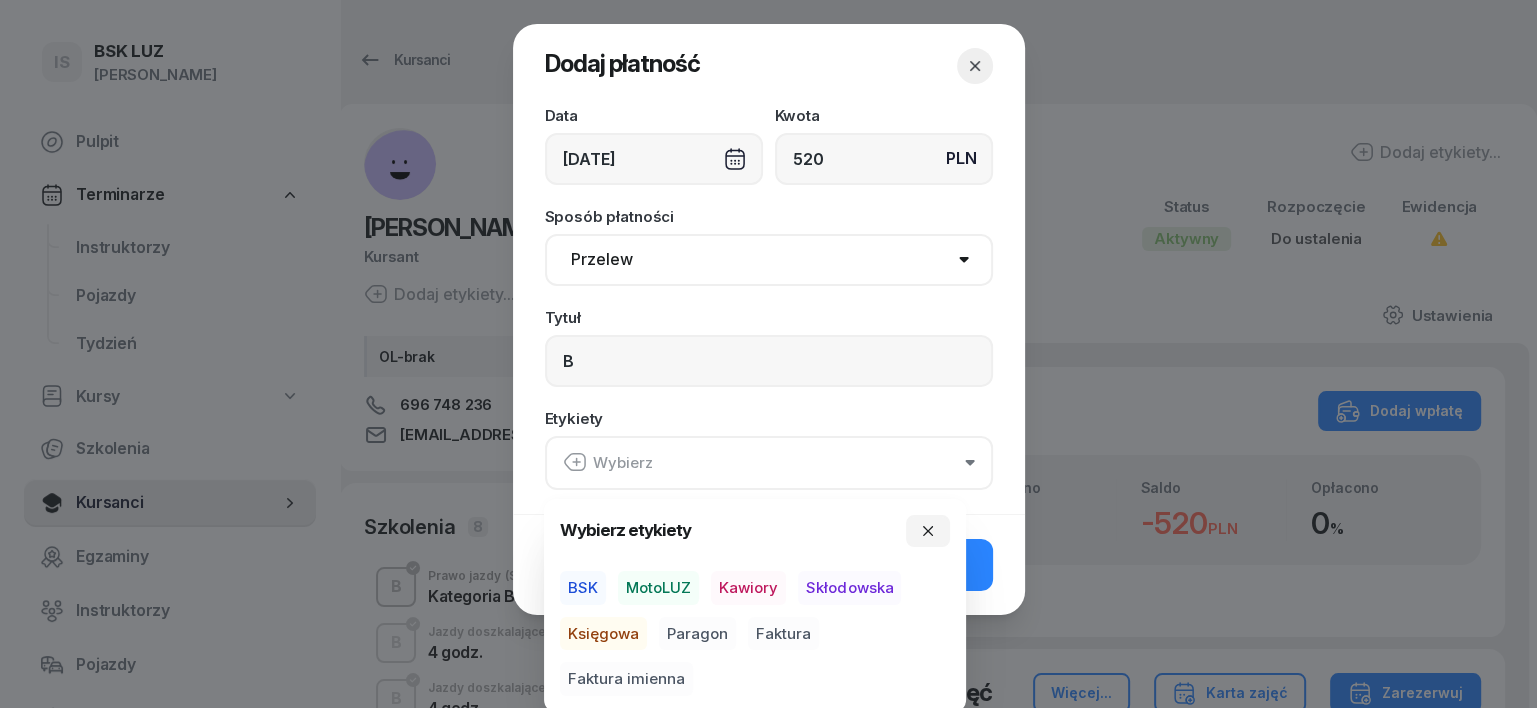 click on "MotoLUZ" at bounding box center [658, 588] 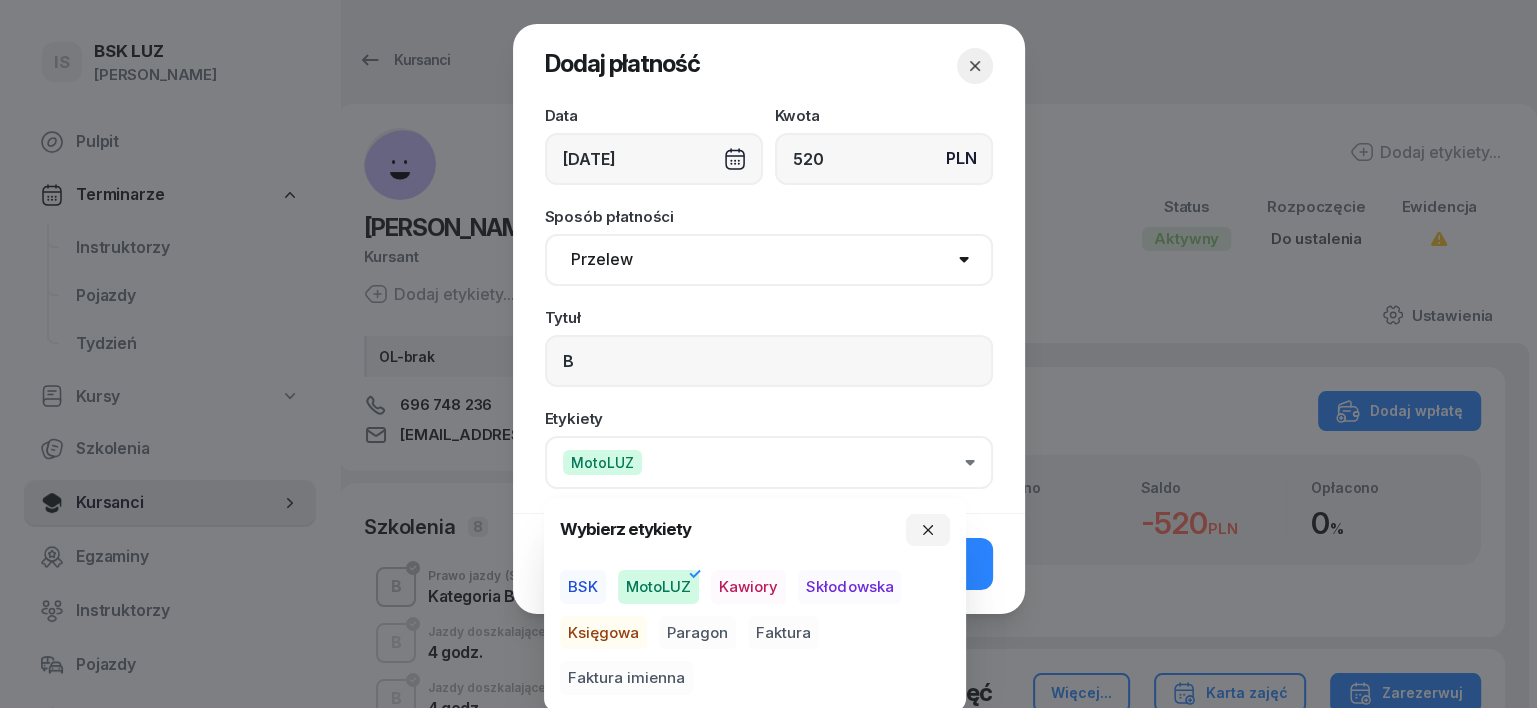 drag, startPoint x: 595, startPoint y: 628, endPoint x: 635, endPoint y: 632, distance: 40.1995 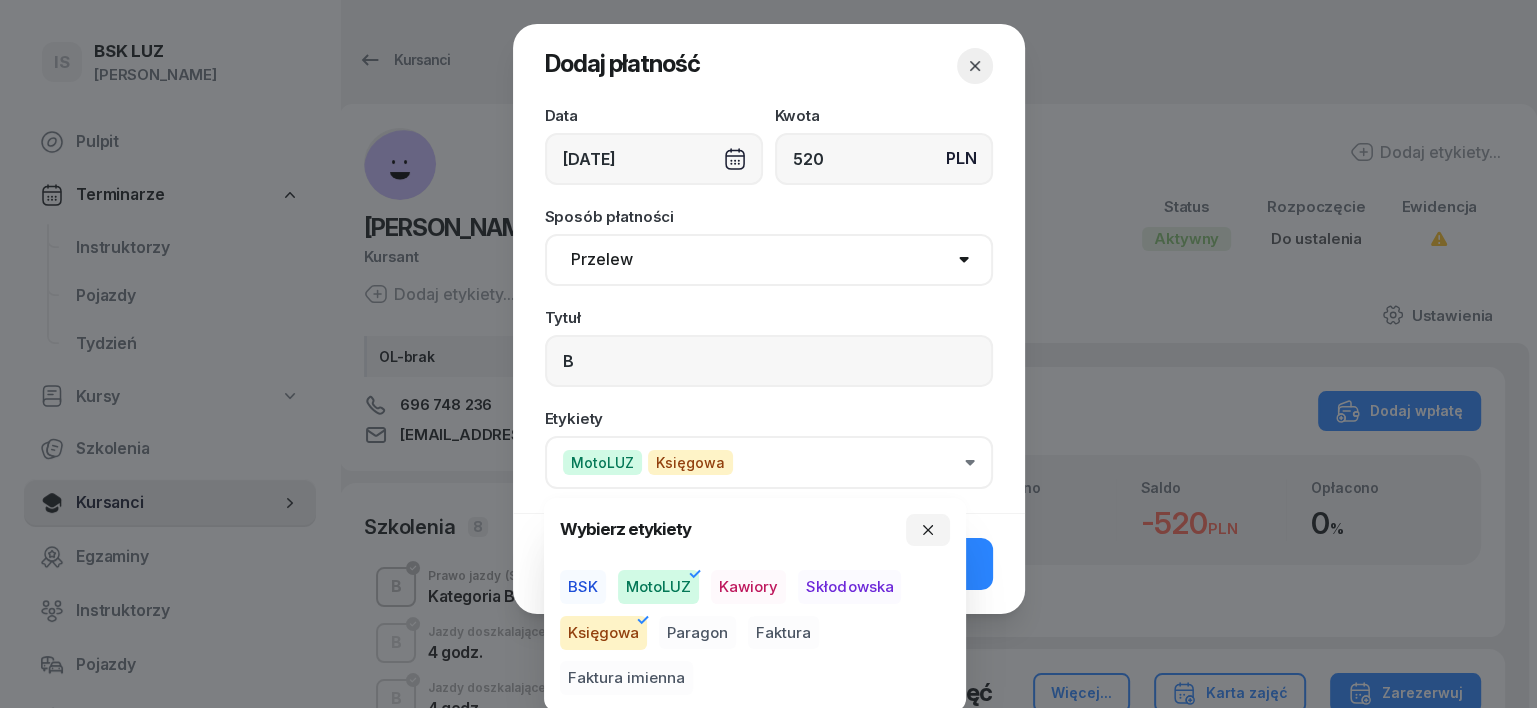 click on "Paragon" at bounding box center [697, 633] 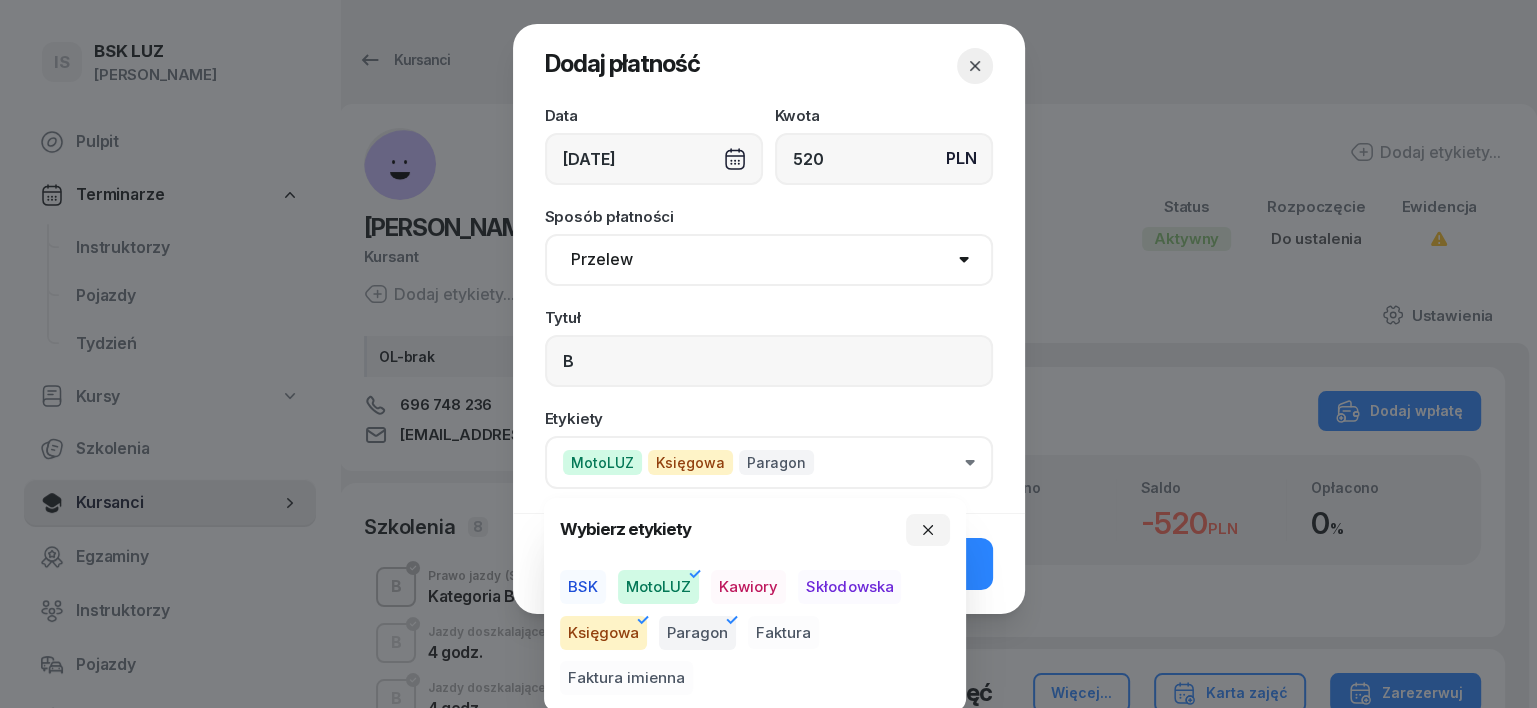 drag, startPoint x: 919, startPoint y: 520, endPoint x: 939, endPoint y: 553, distance: 38.587563 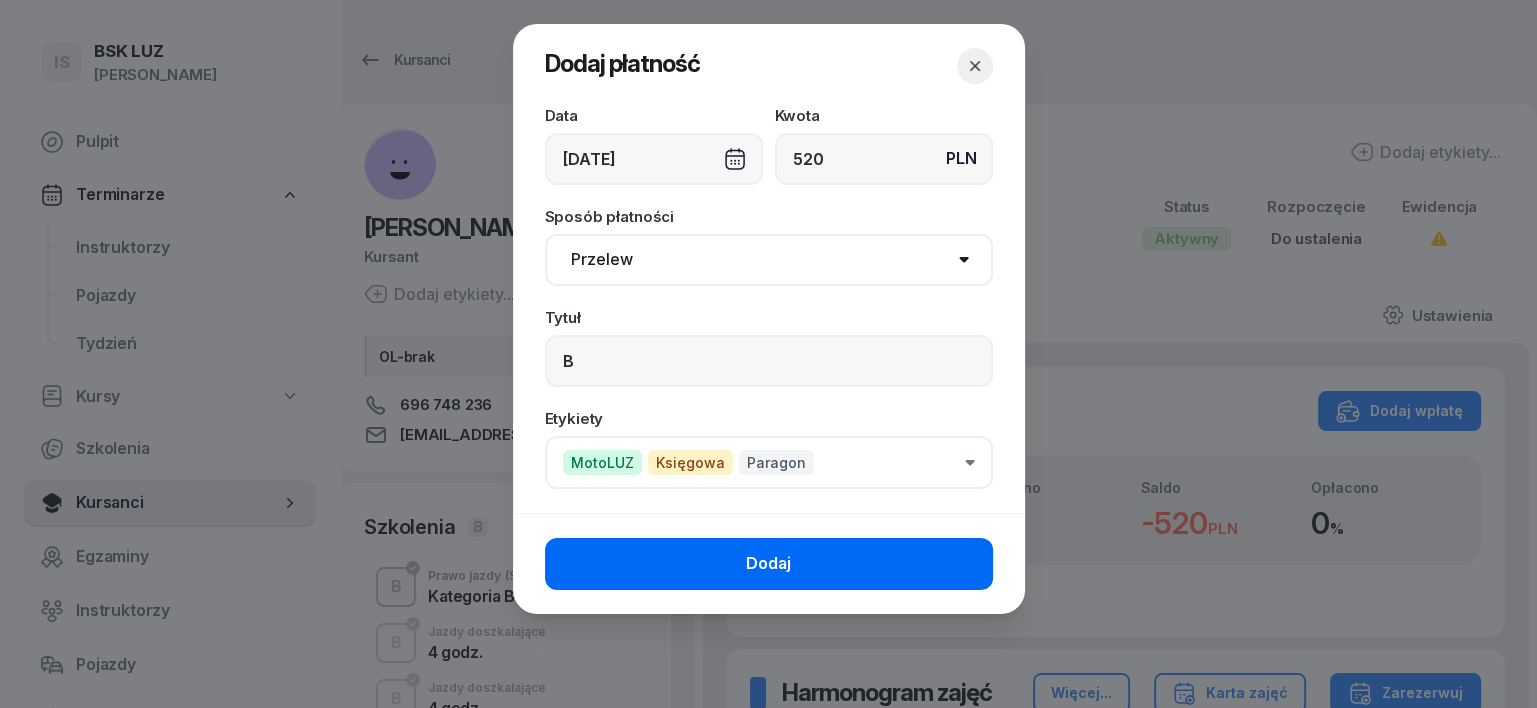 click on "Dodaj" 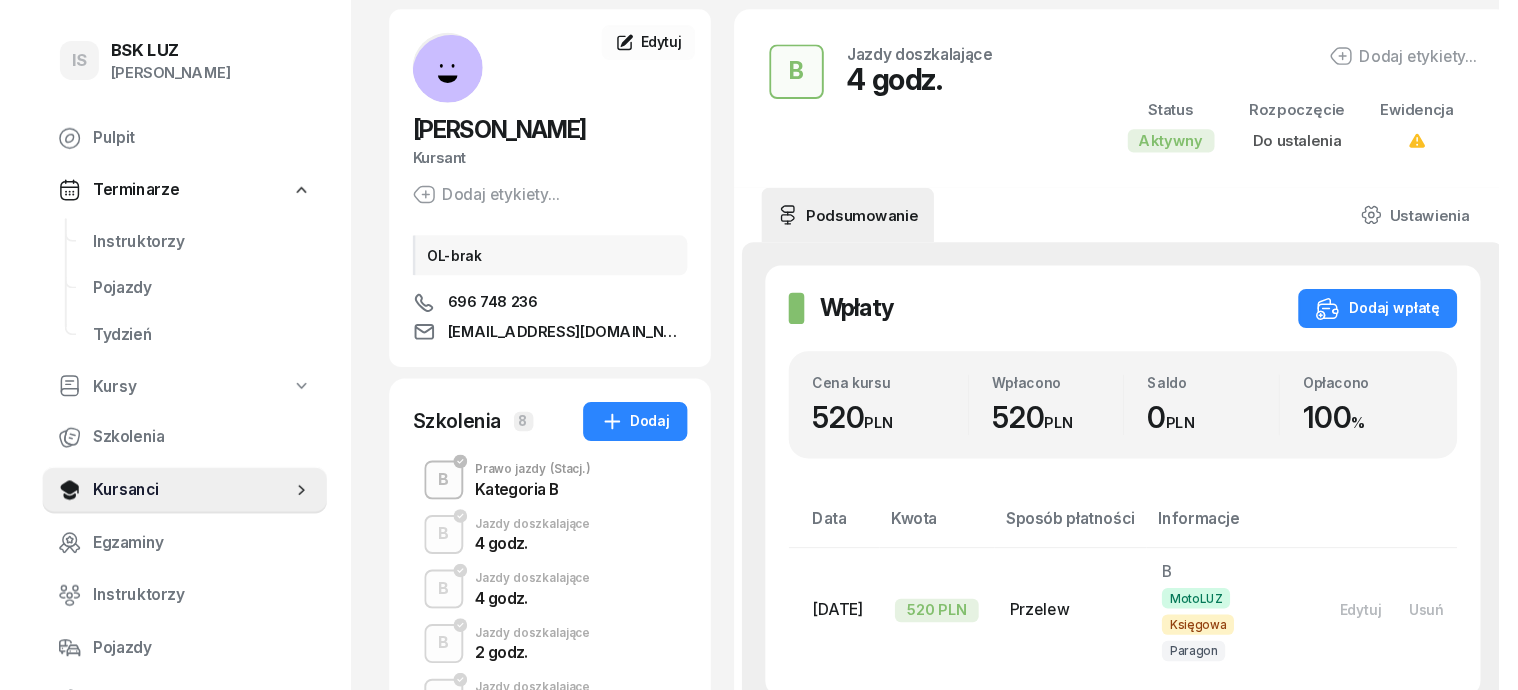 scroll, scrollTop: 0, scrollLeft: 0, axis: both 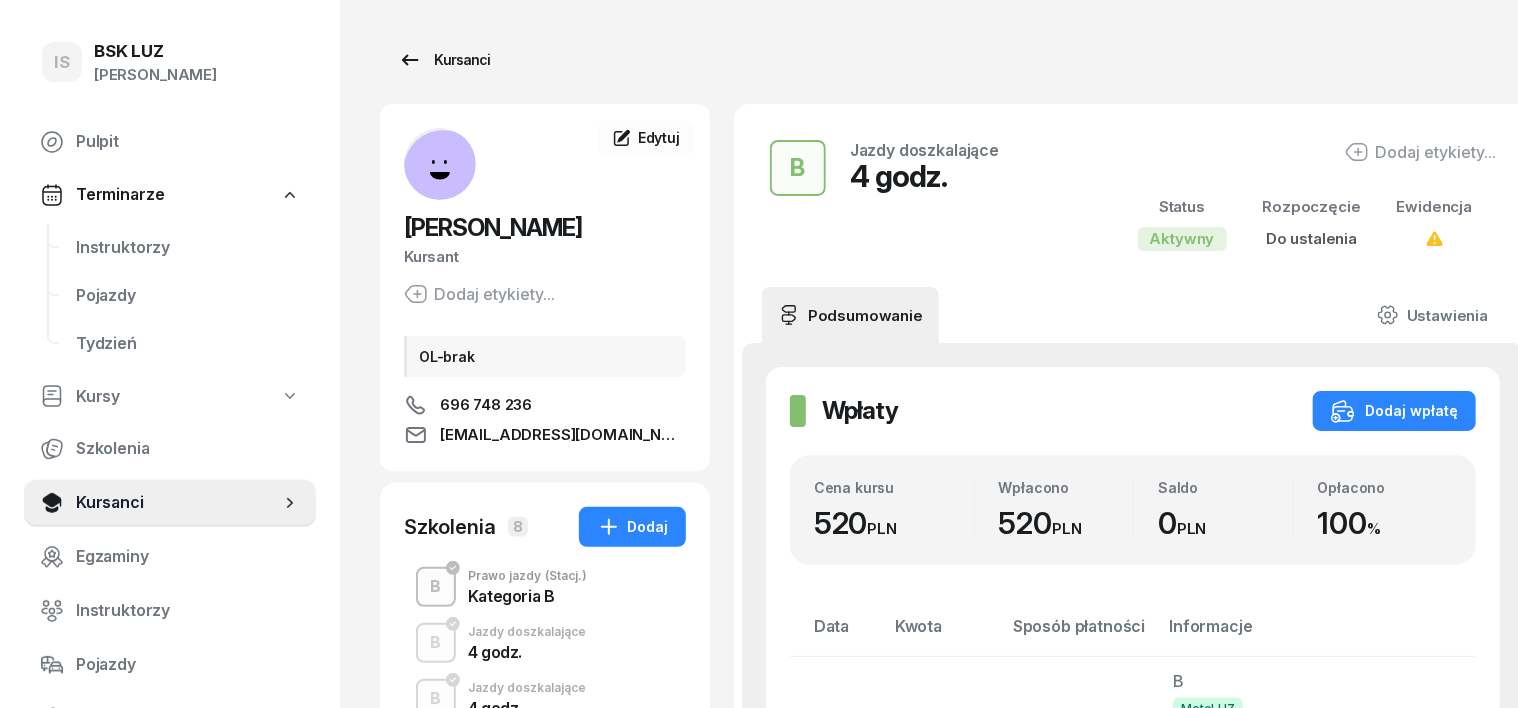 click on "Kursanci" at bounding box center (444, 60) 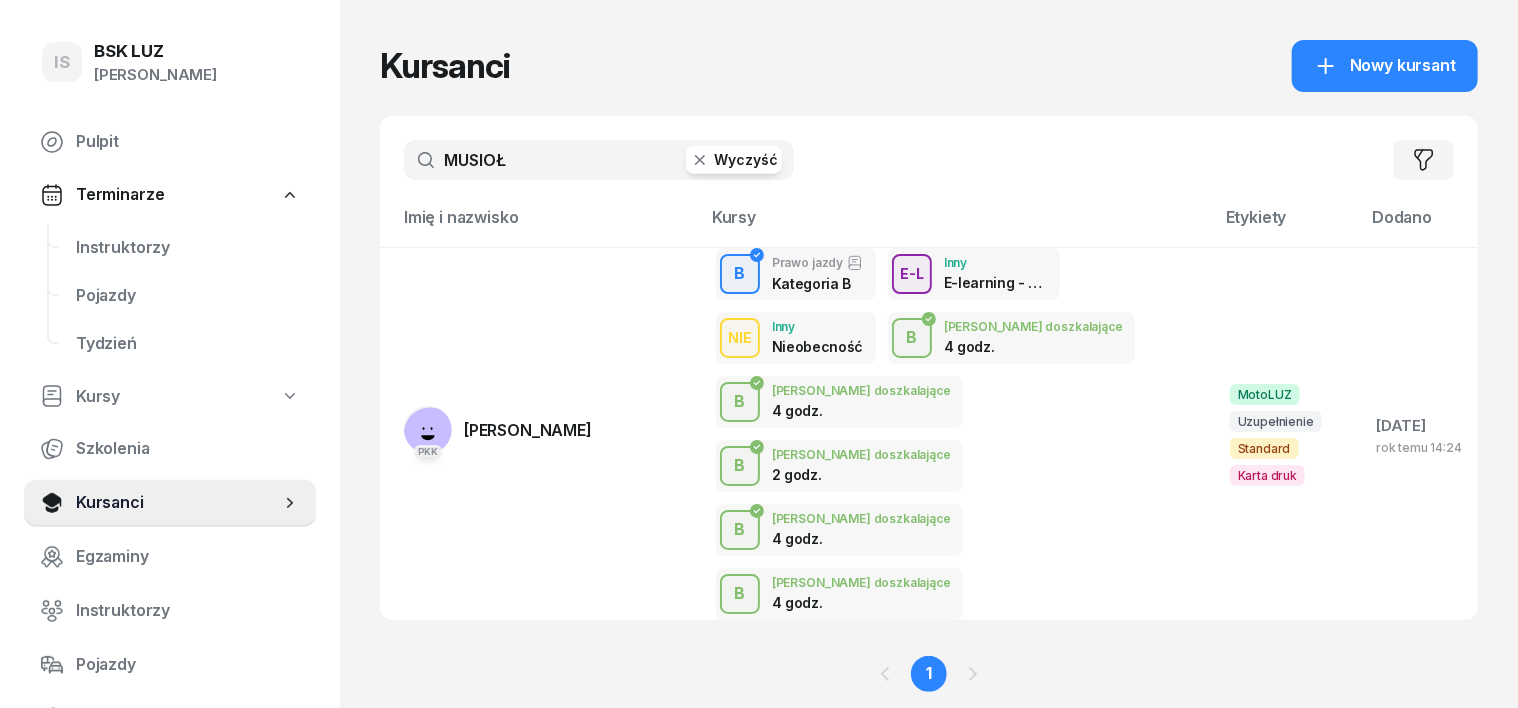 click 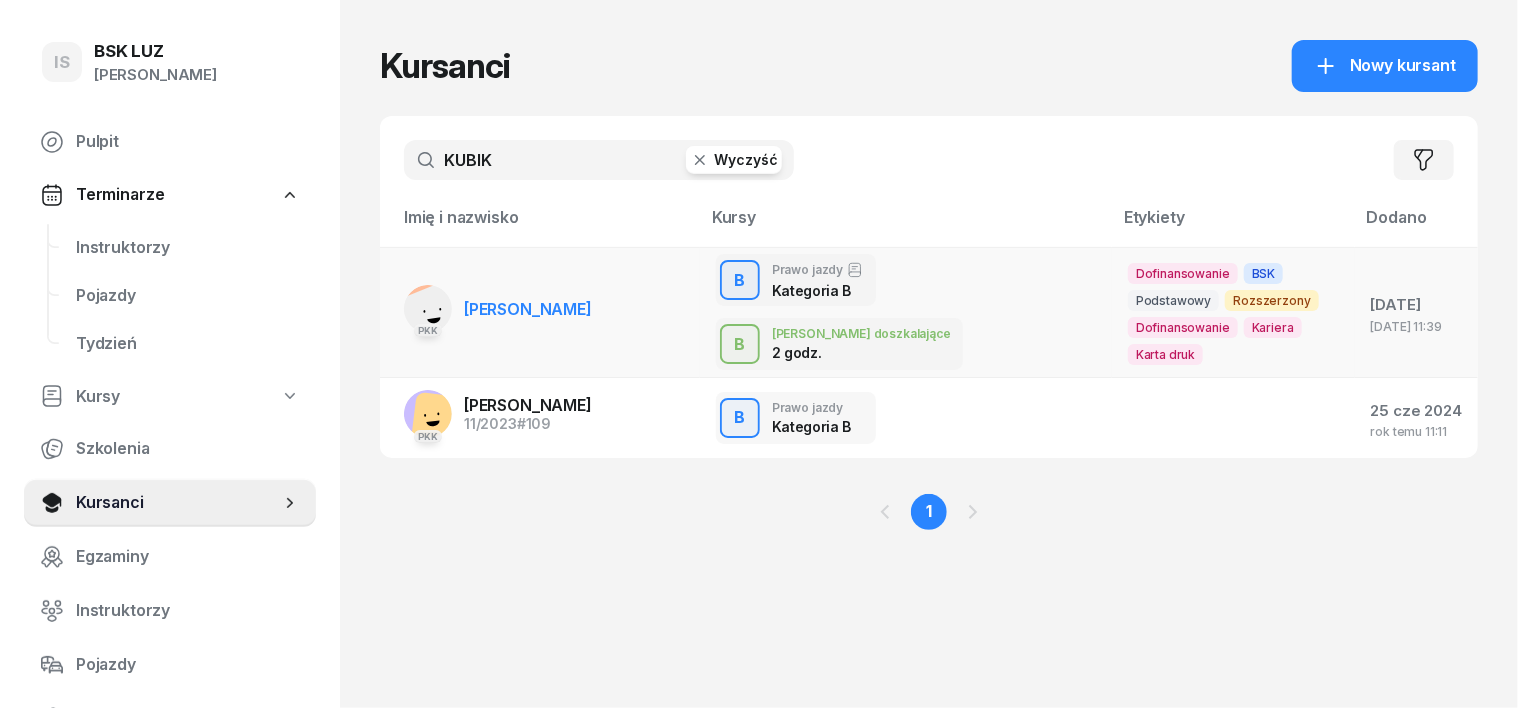 type on "KUBIK" 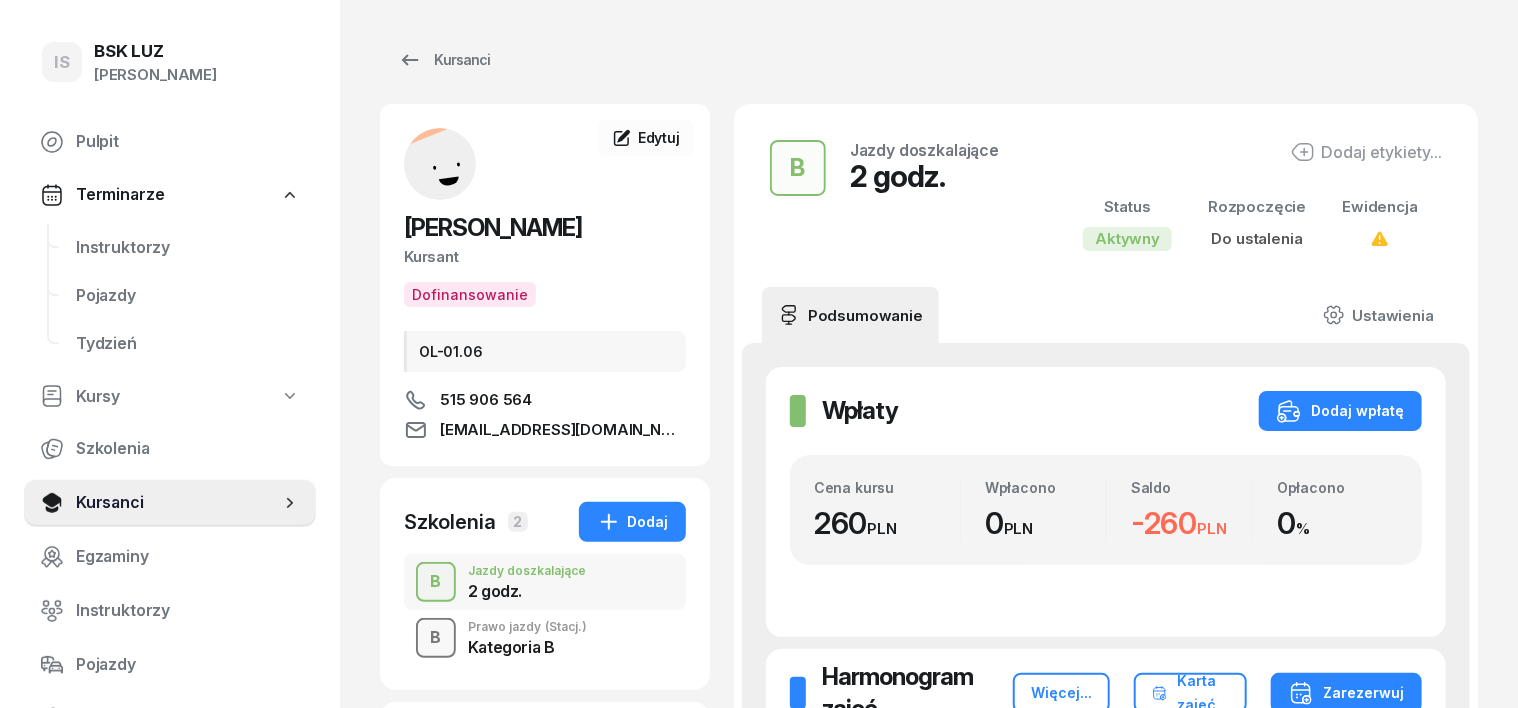 click on "B" at bounding box center (436, 638) 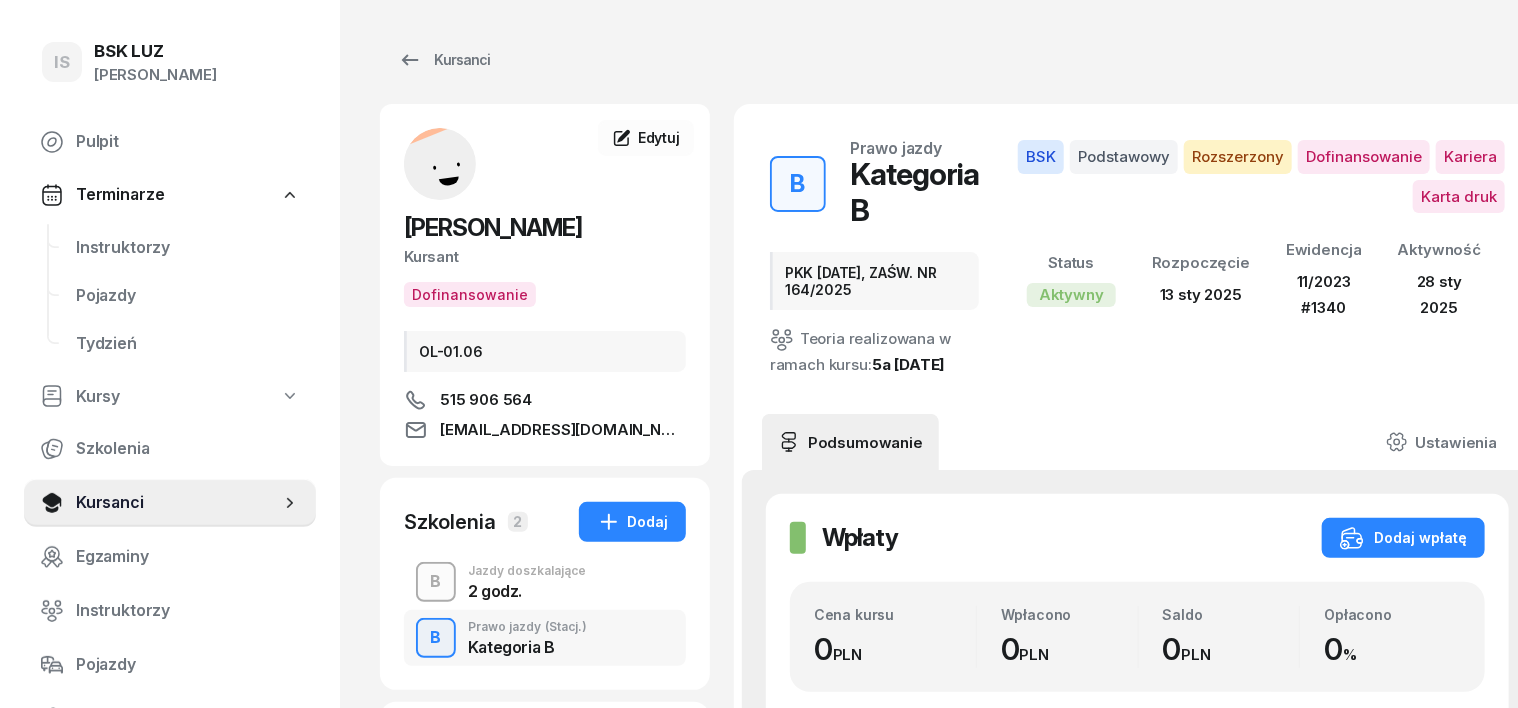 drag, startPoint x: 403, startPoint y: 585, endPoint x: 400, endPoint y: 595, distance: 10.440307 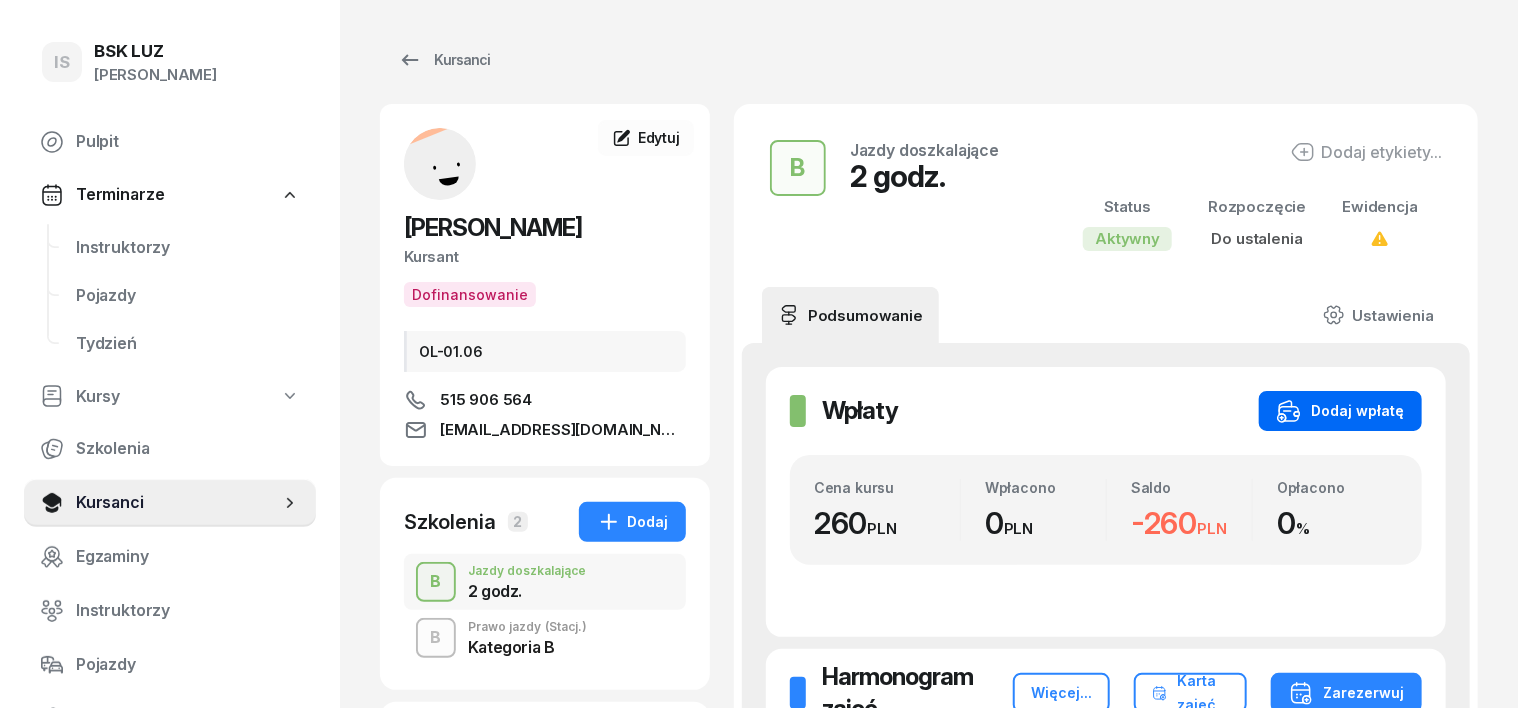 click on "Dodaj wpłatę" at bounding box center [1340, 411] 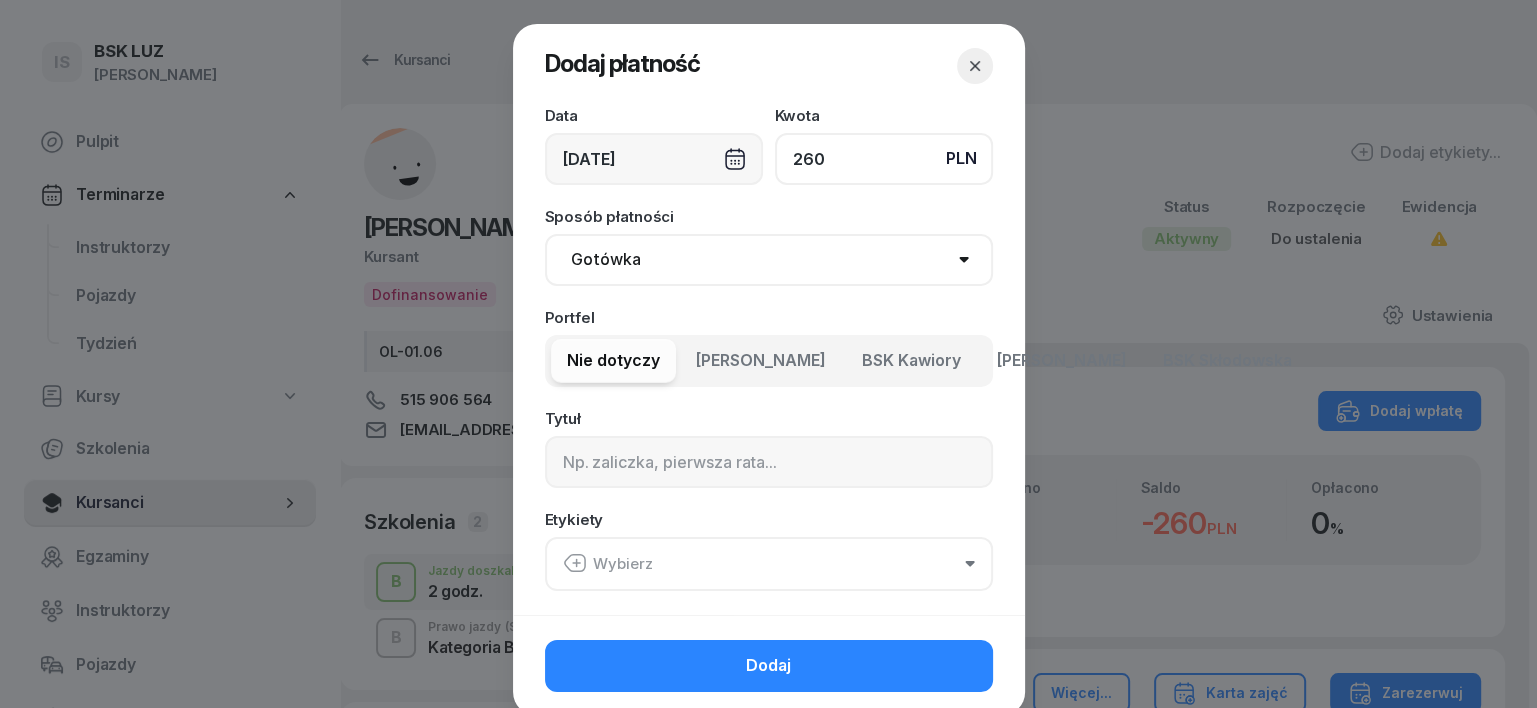 type on "260" 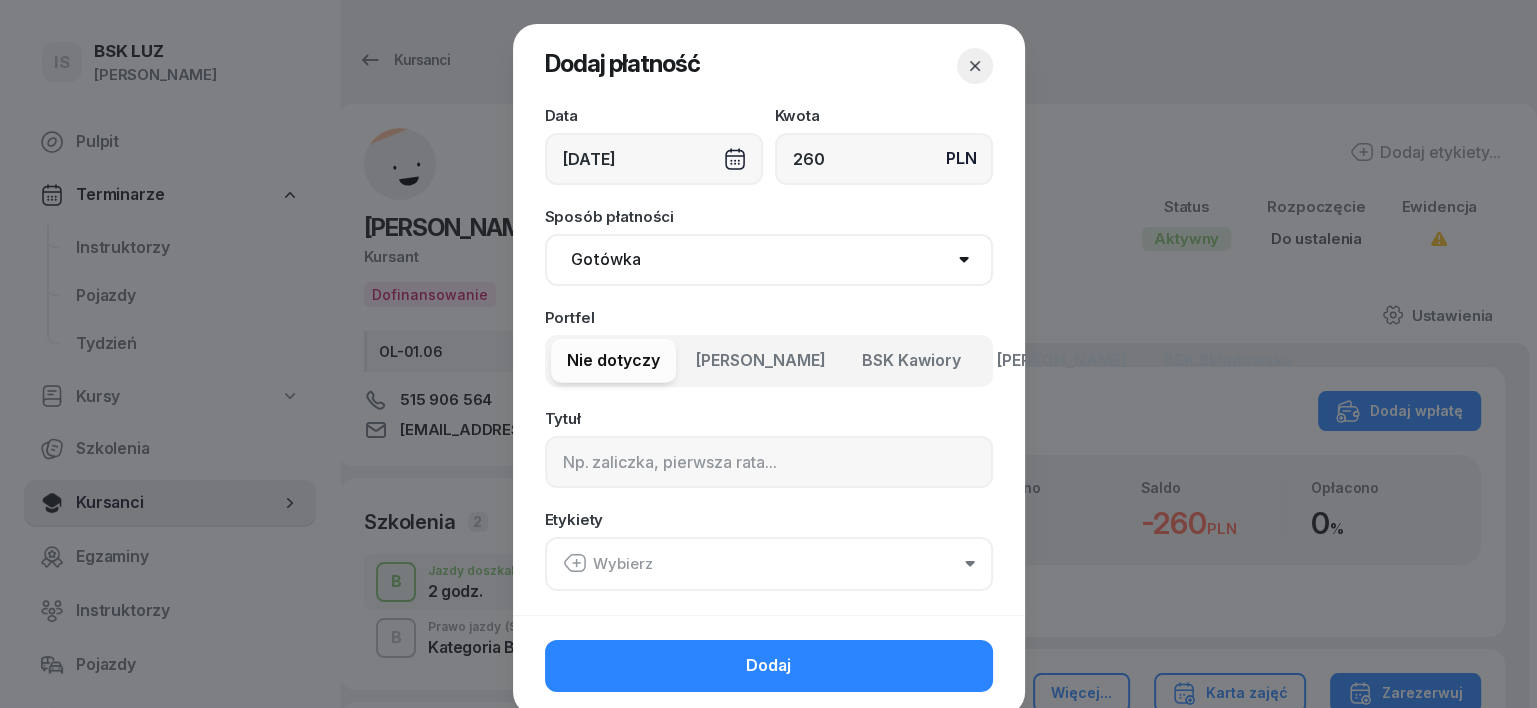 click on "Gotówka Karta Przelew Płatności online BLIK" at bounding box center (769, 260) 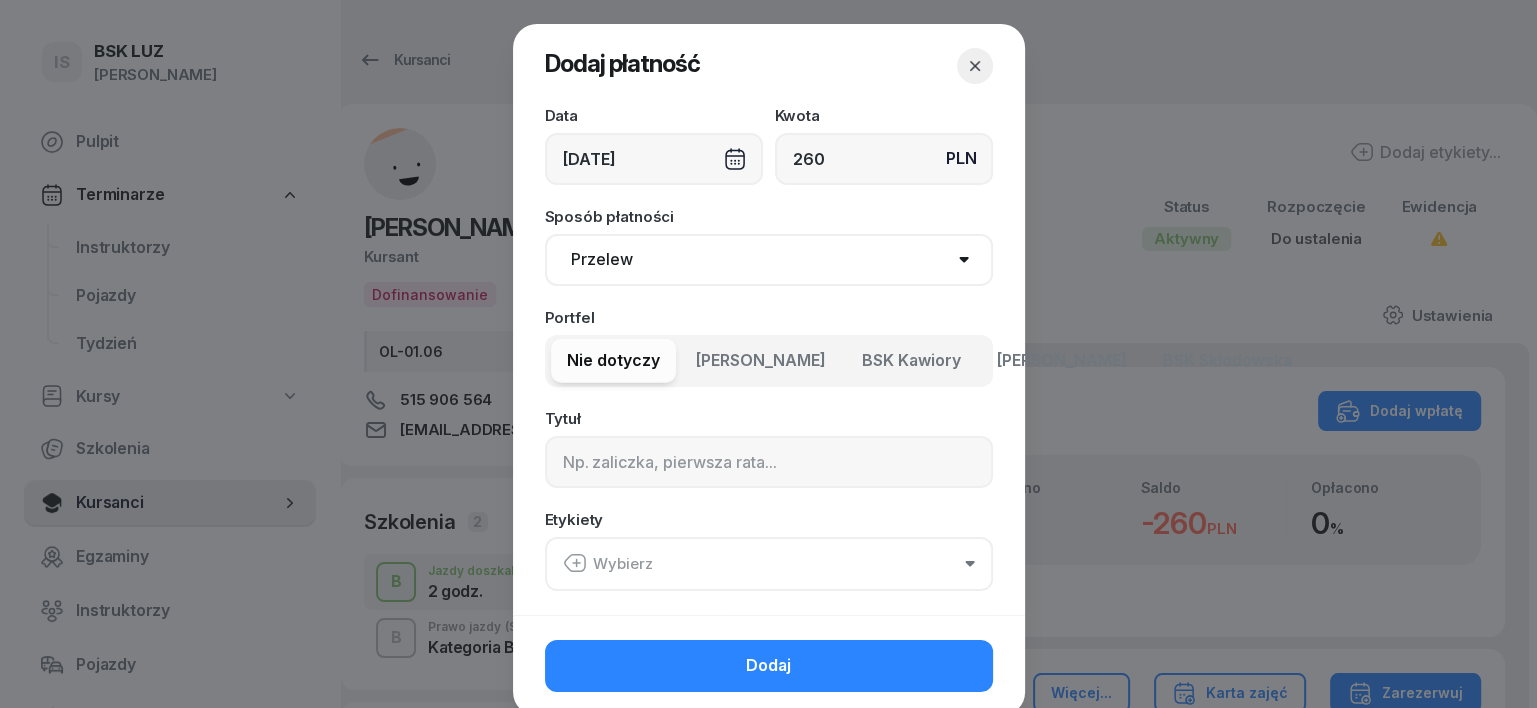 click on "Gotówka Karta Przelew Płatności online BLIK" at bounding box center [769, 260] 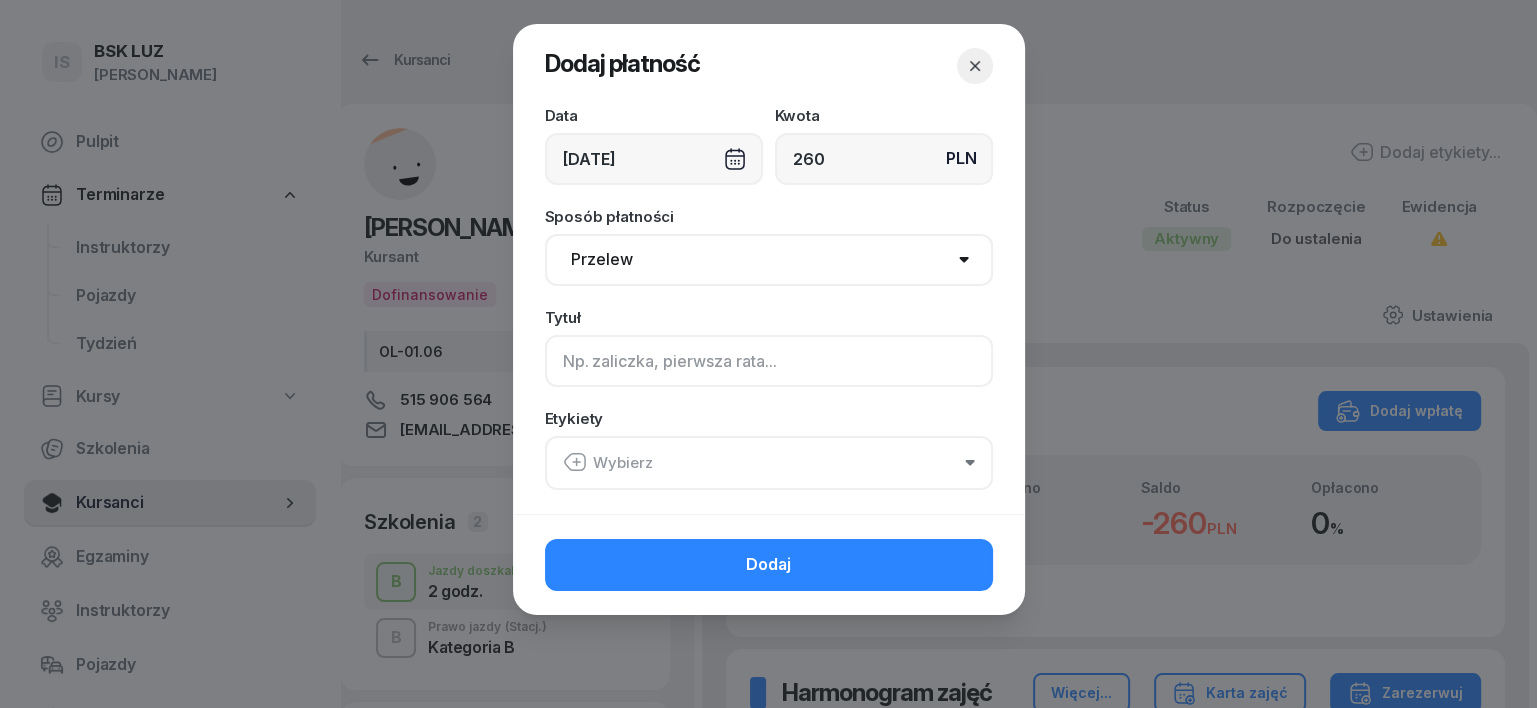 click 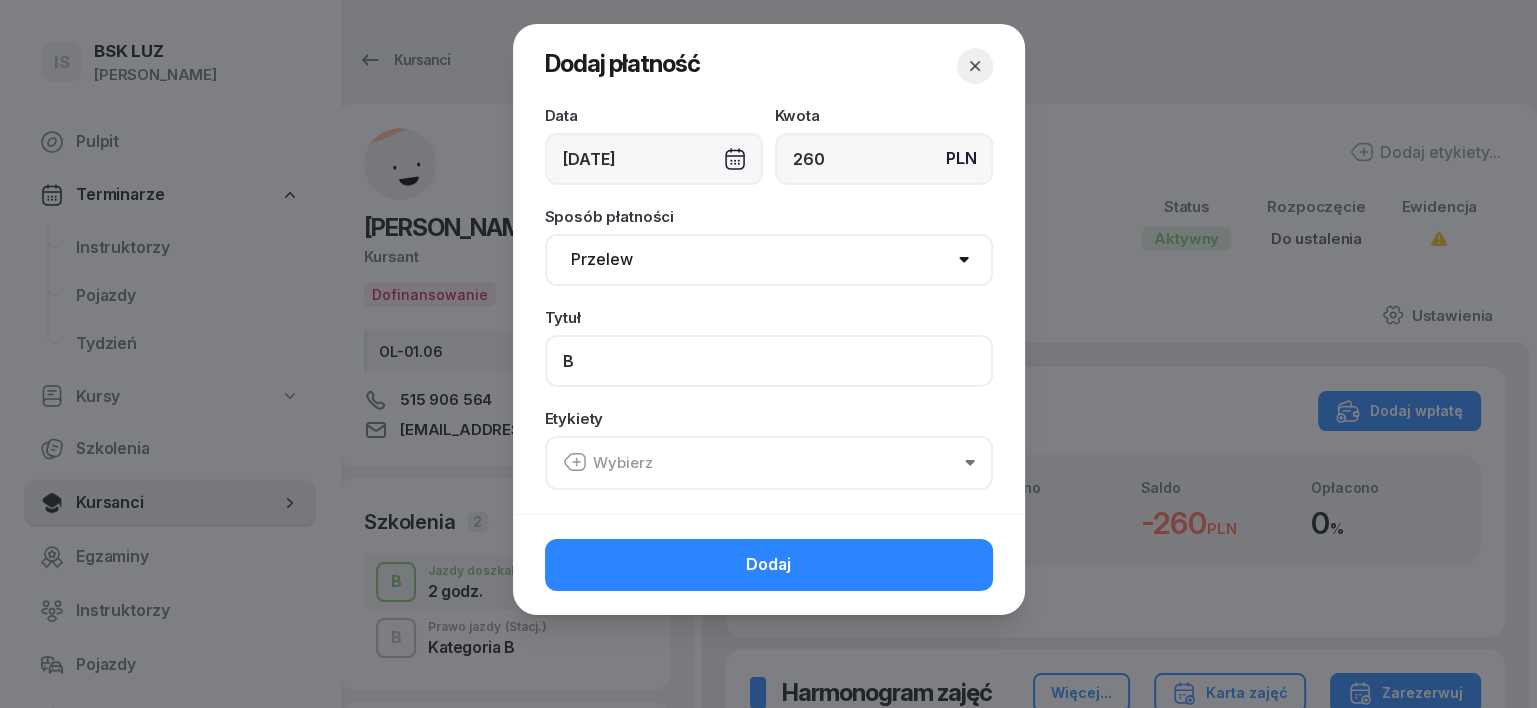 type on "B" 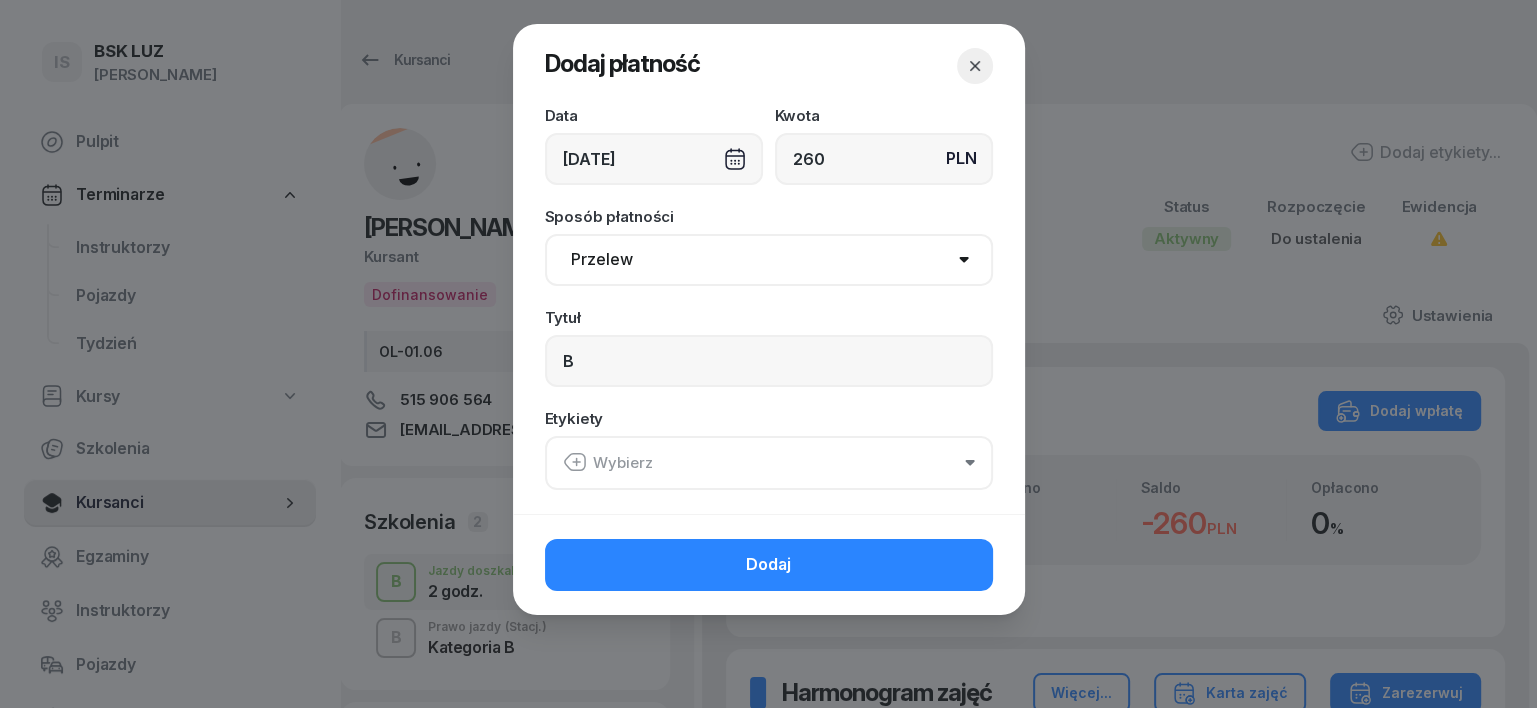 click 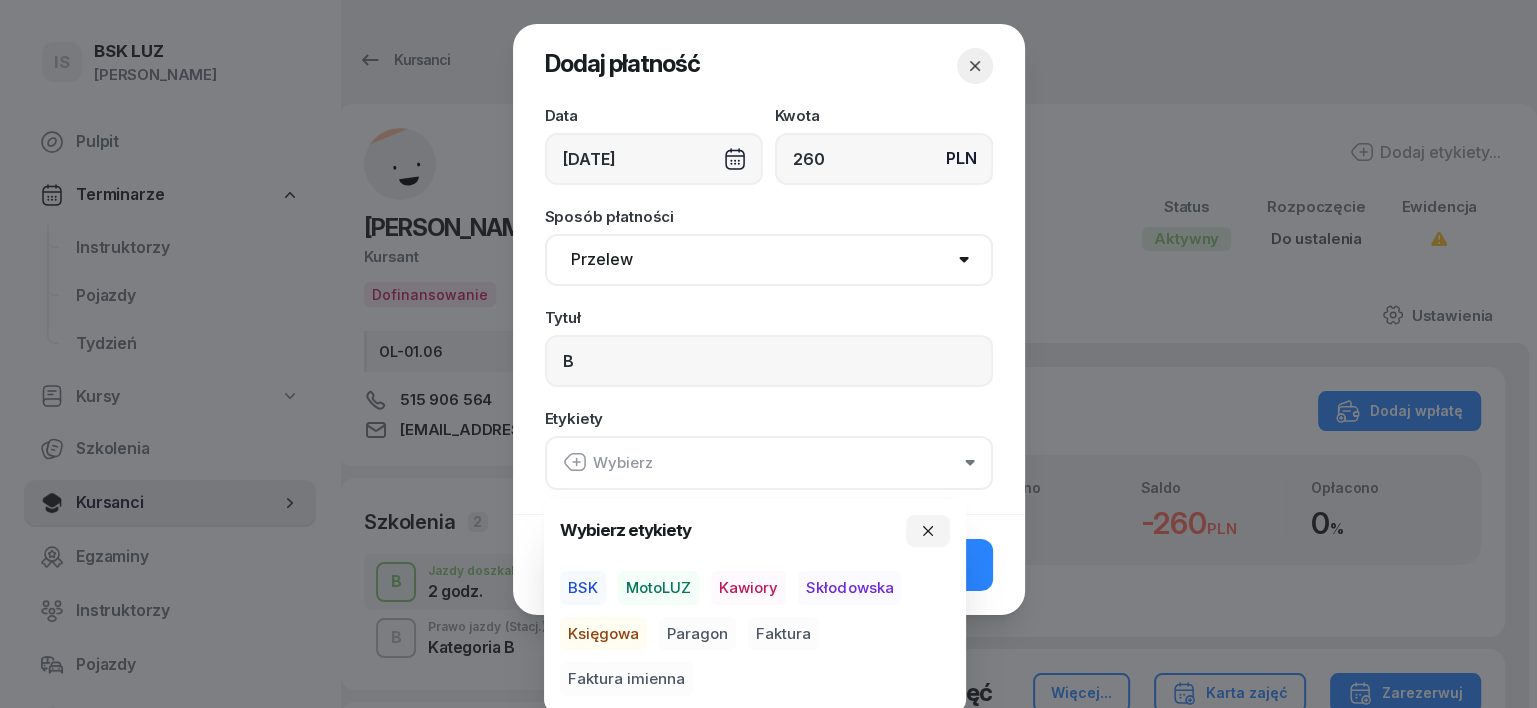drag, startPoint x: 652, startPoint y: 587, endPoint x: 596, endPoint y: 641, distance: 77.7946 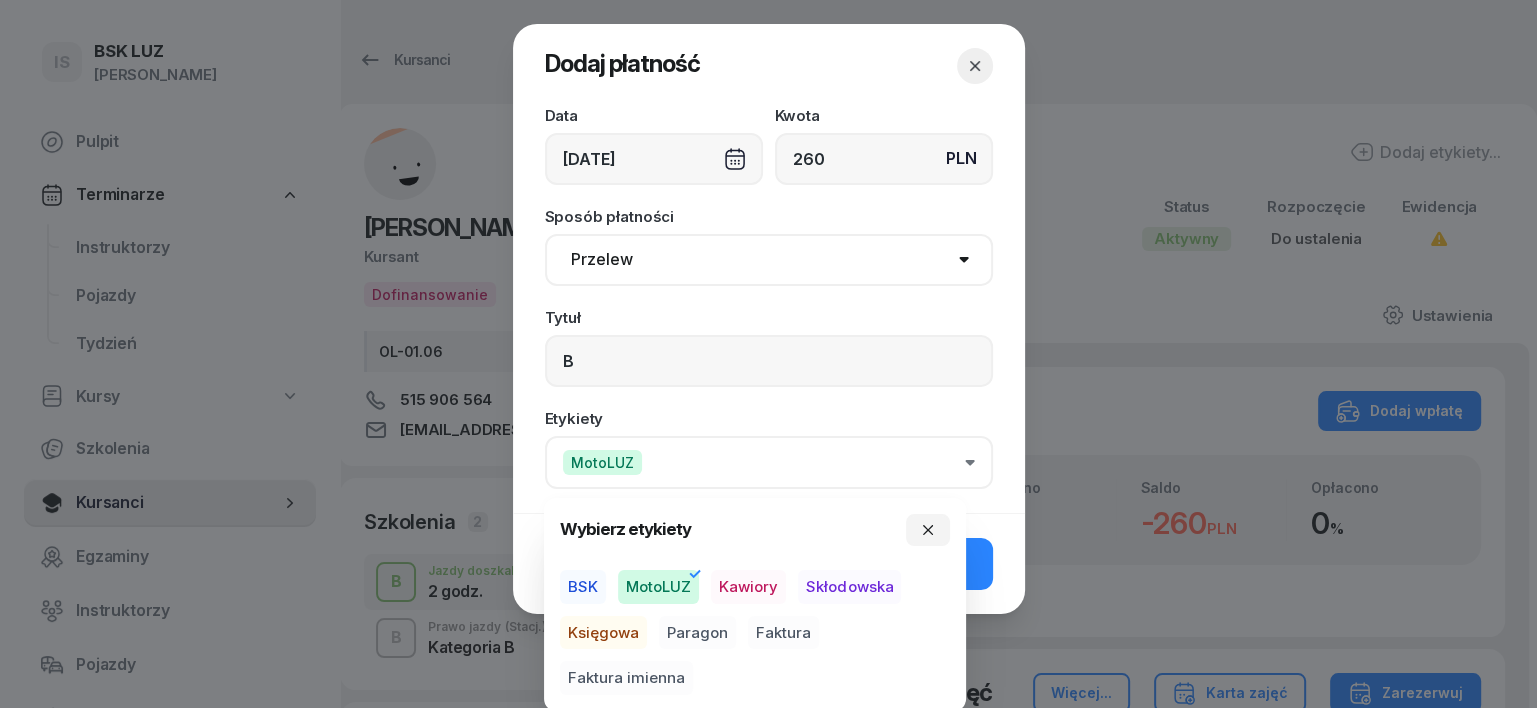 click on "Księgowa" at bounding box center (603, 633) 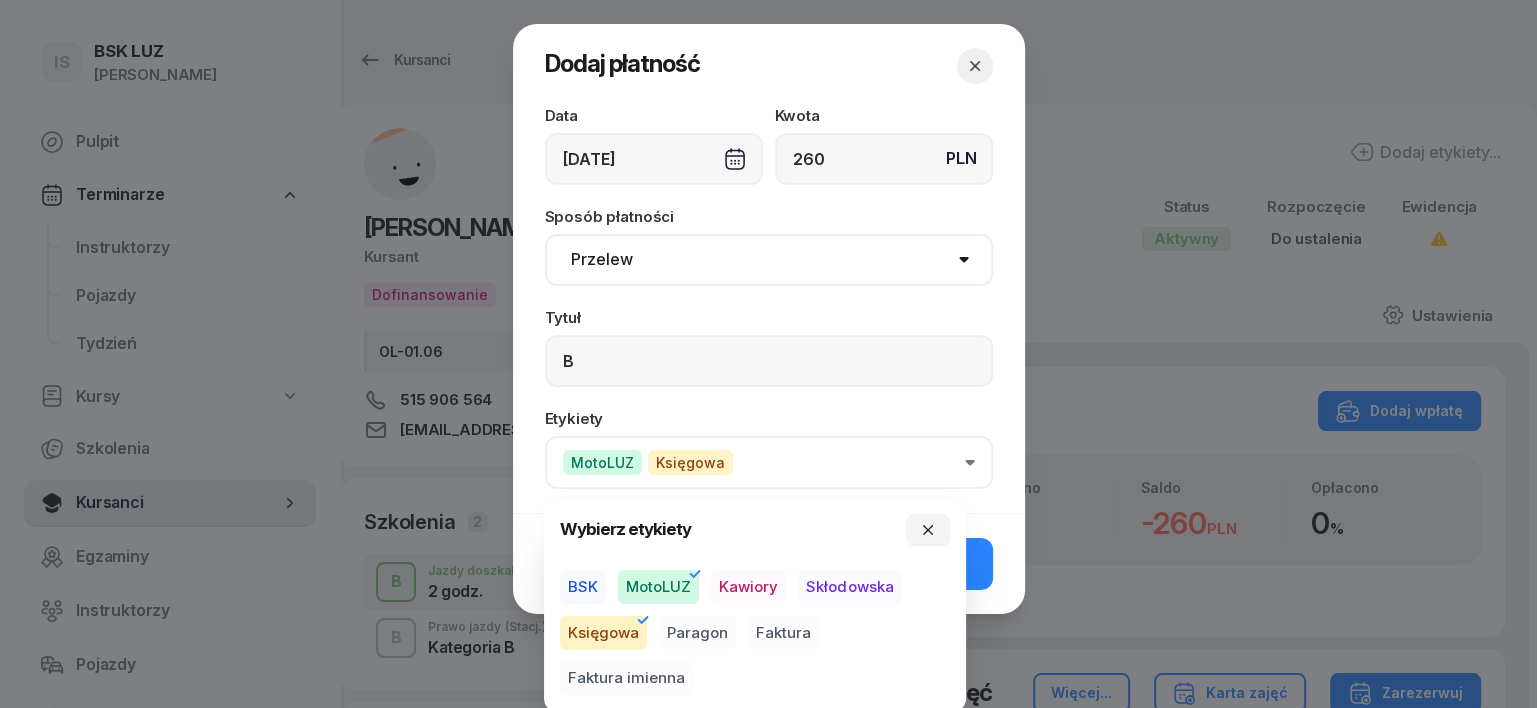 click on "Paragon" at bounding box center [697, 633] 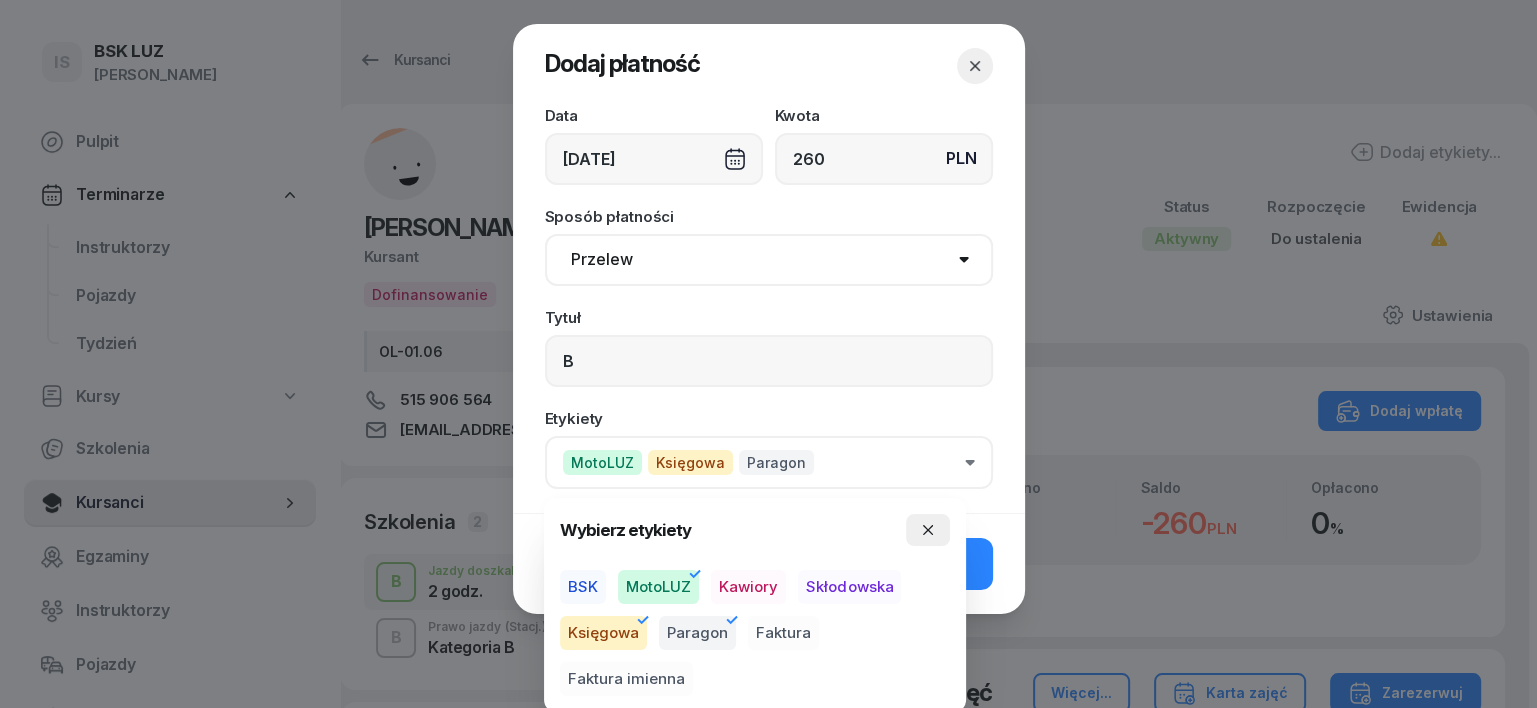 click at bounding box center (928, 530) 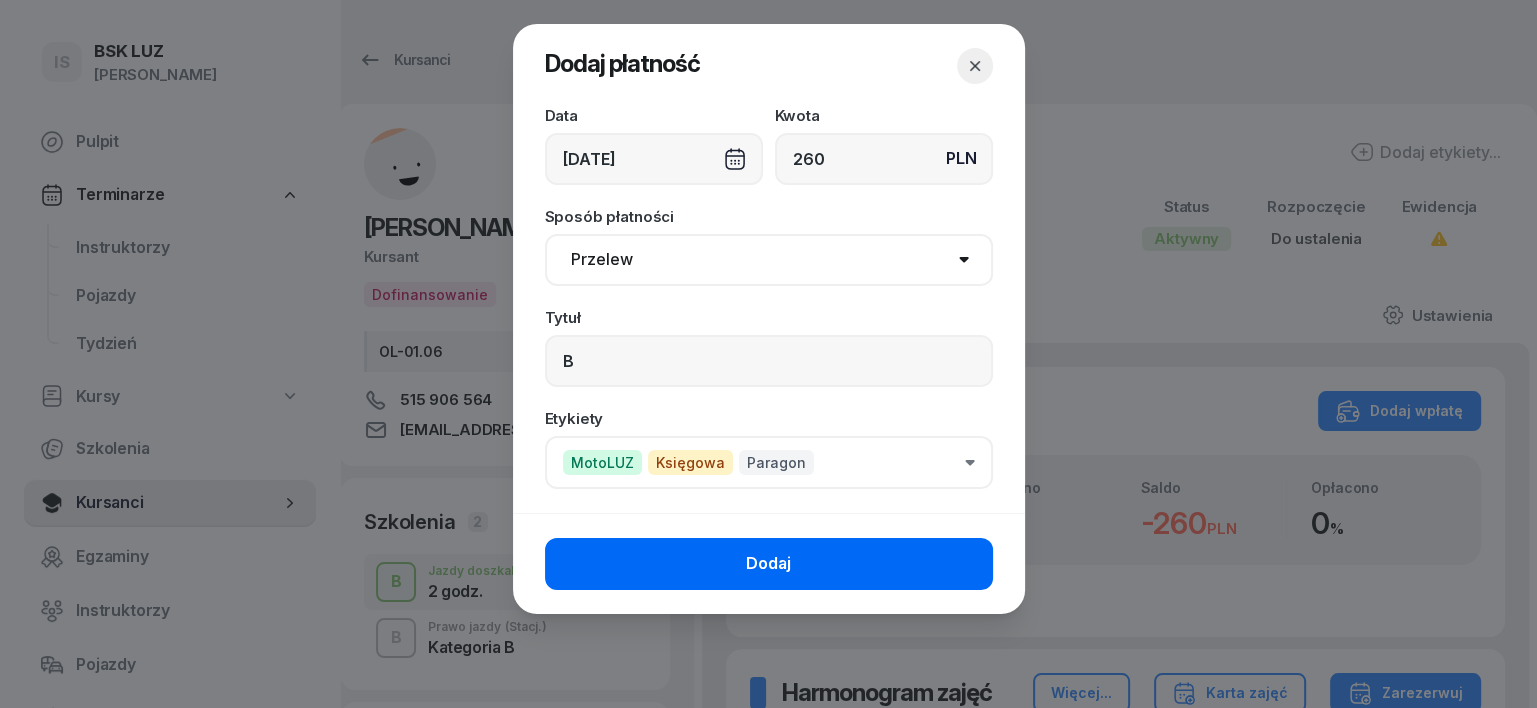 click on "Dodaj" 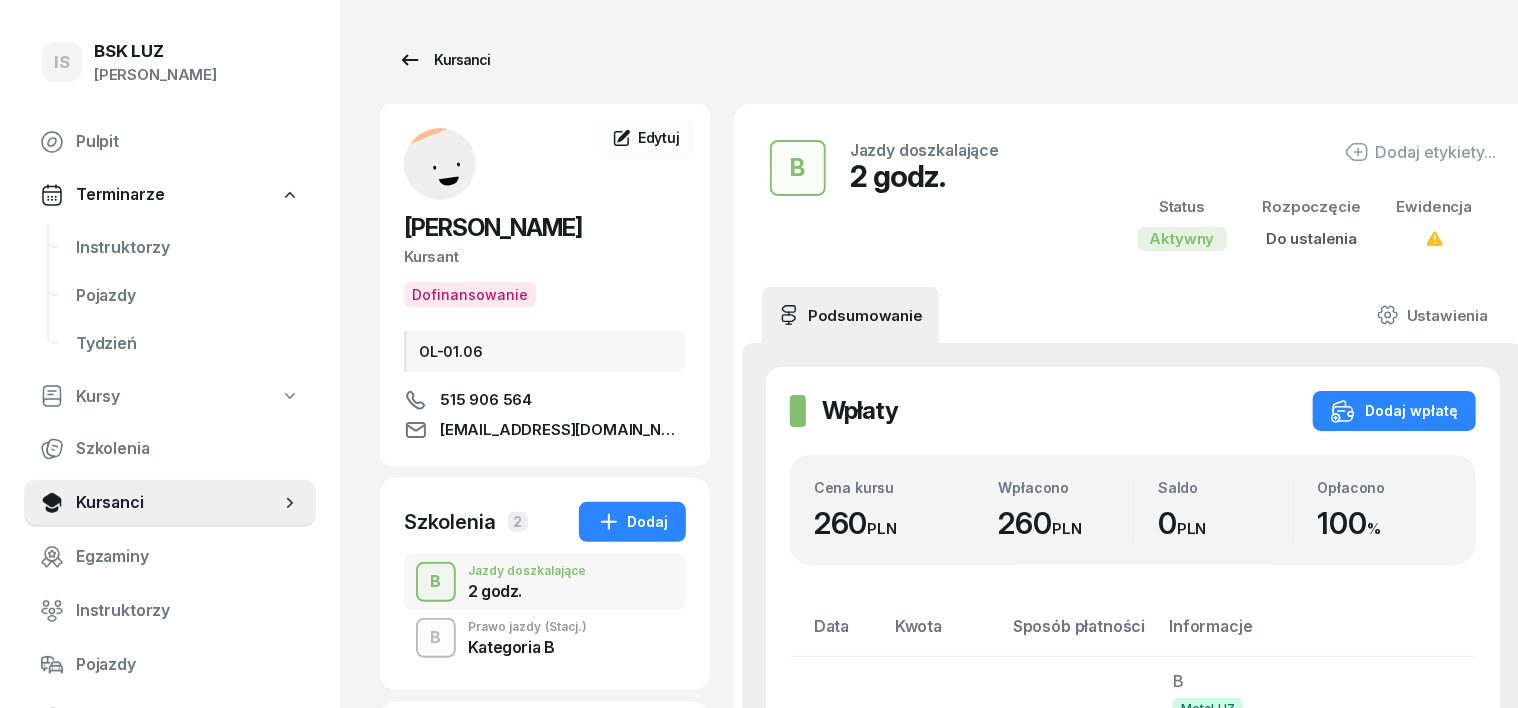 click on "Kursanci" at bounding box center (444, 60) 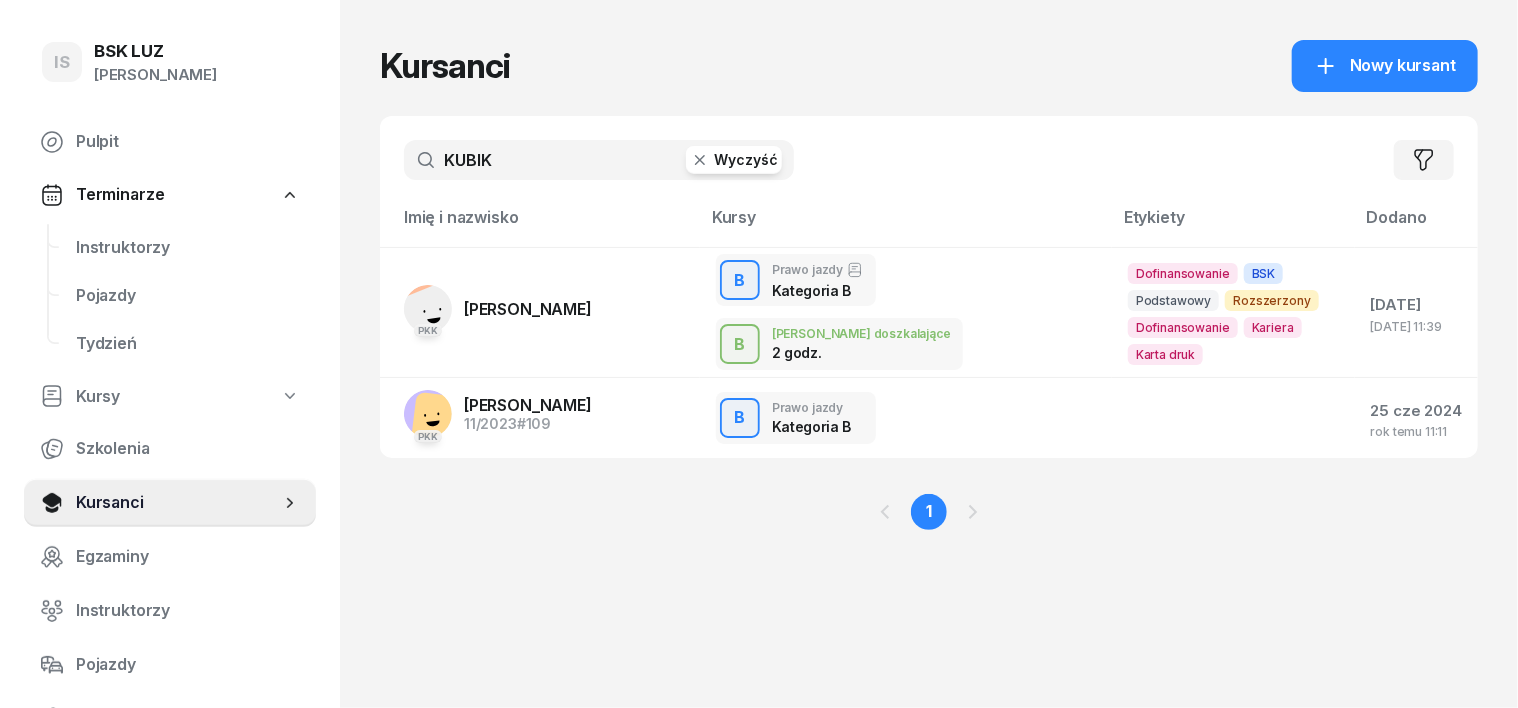 click 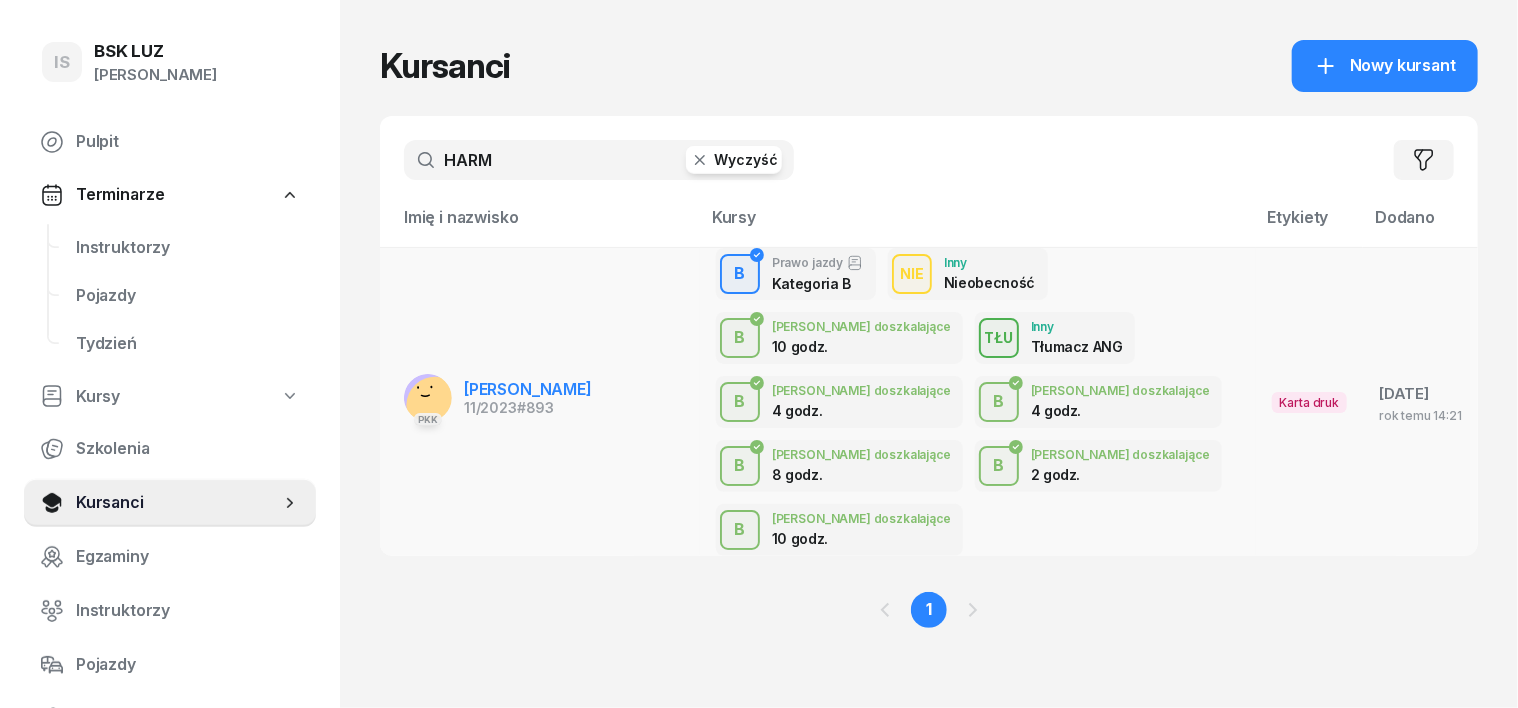 type on "HARM" 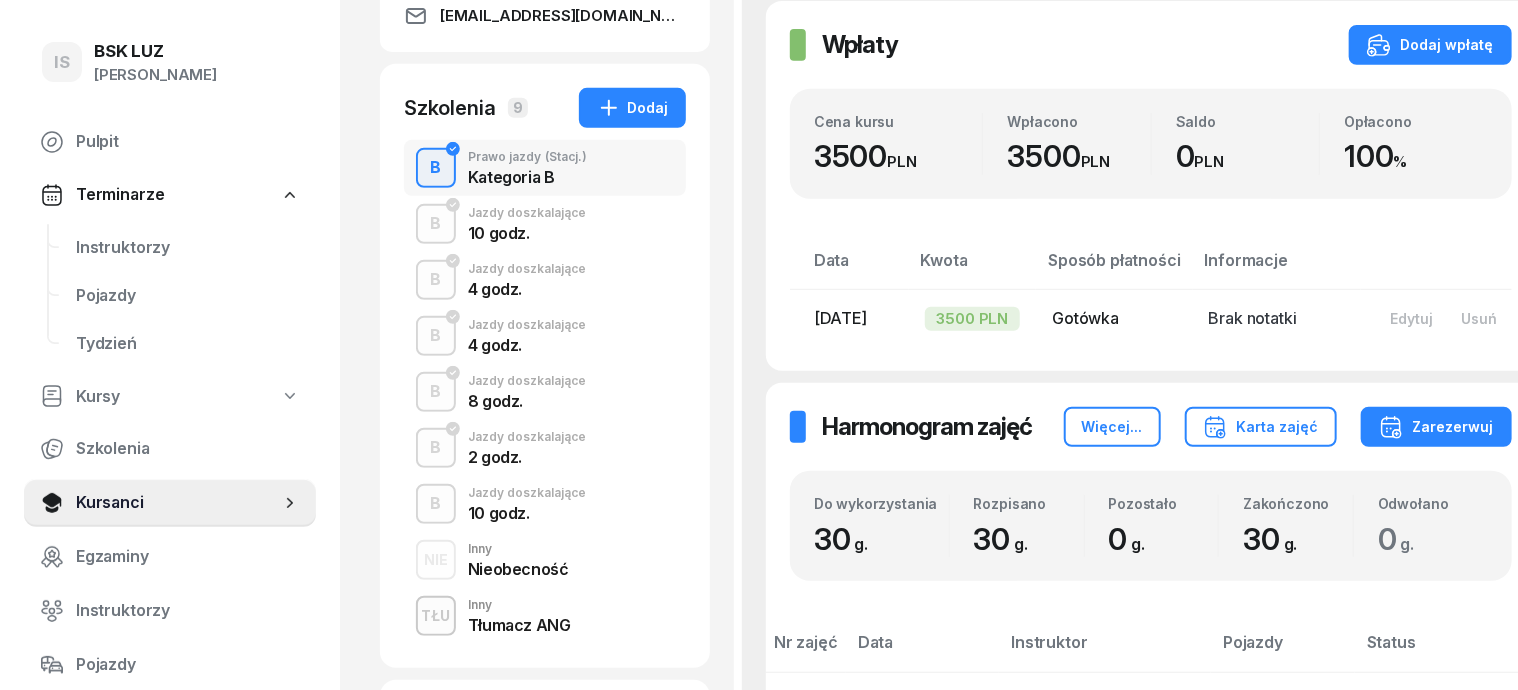 scroll, scrollTop: 500, scrollLeft: 0, axis: vertical 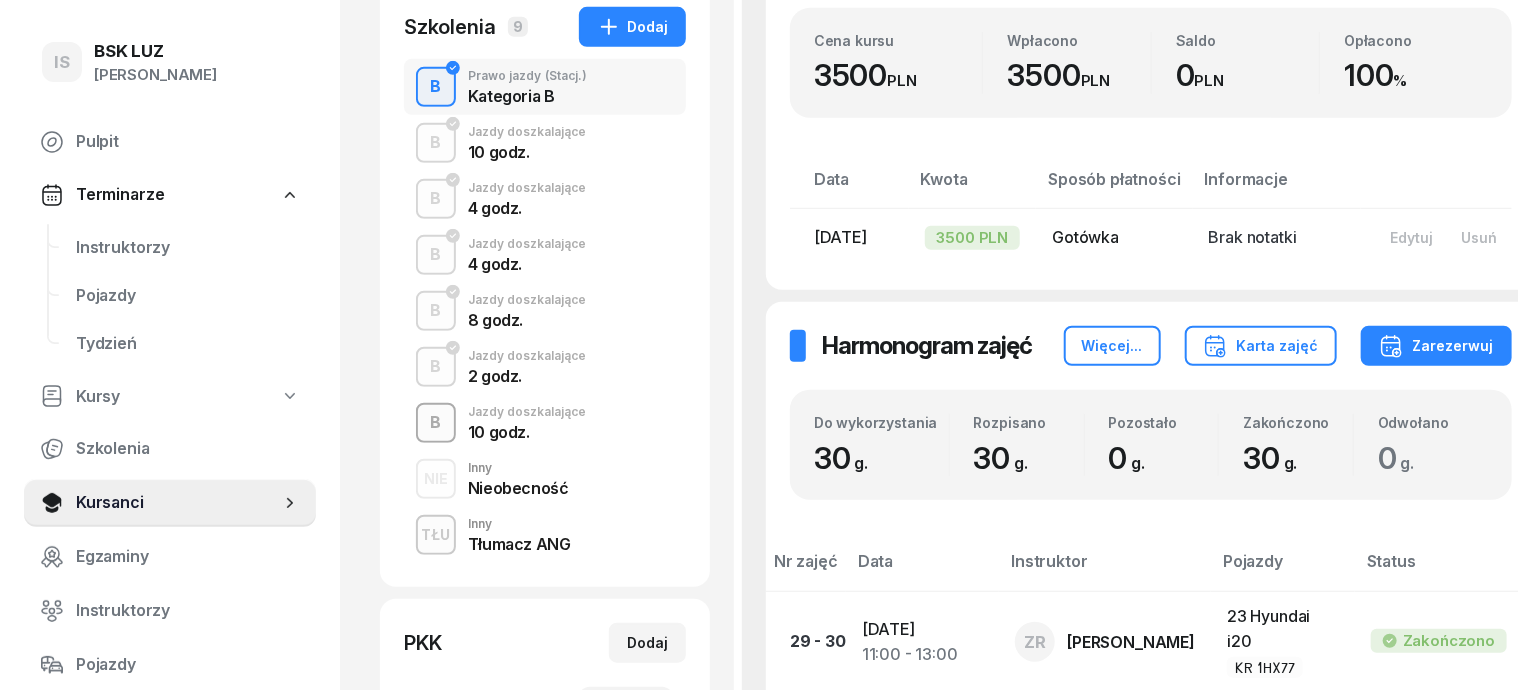 click on "B" at bounding box center (436, 423) 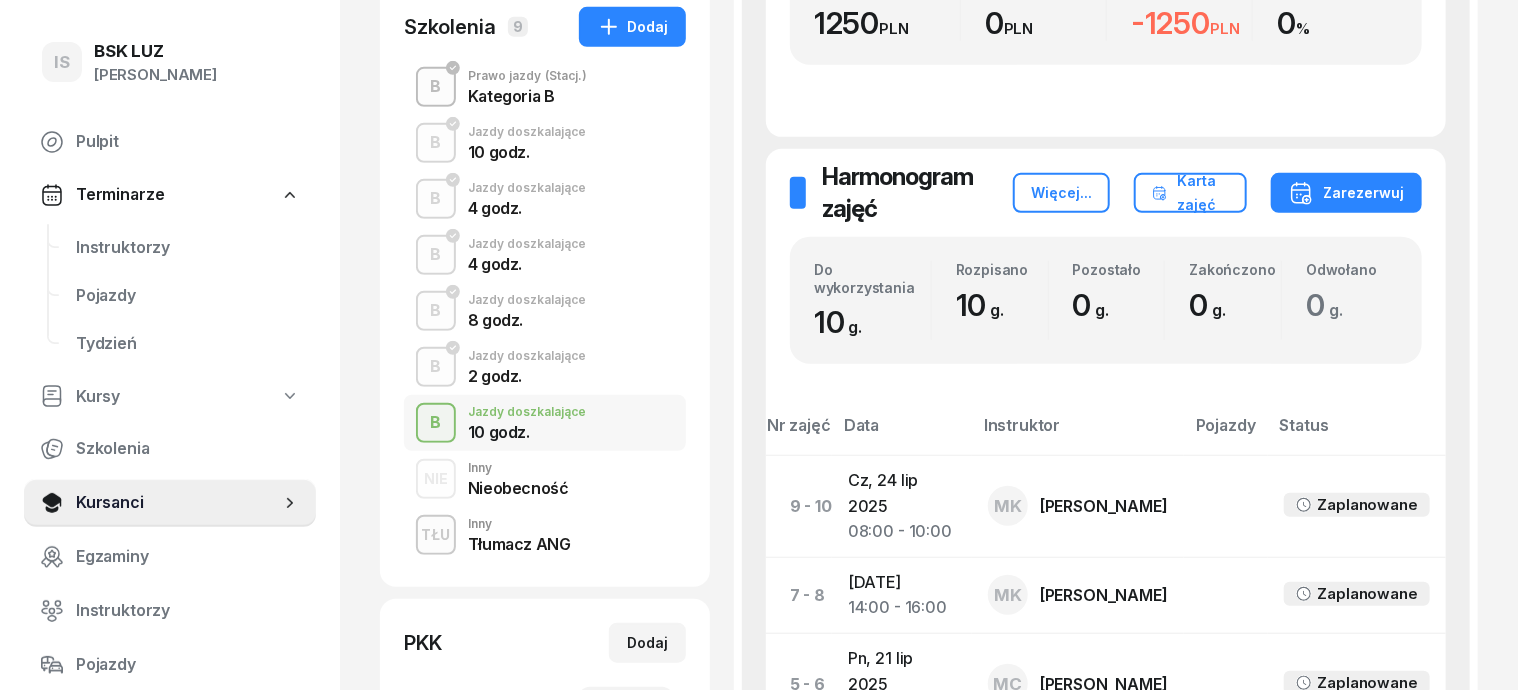scroll, scrollTop: 0, scrollLeft: 0, axis: both 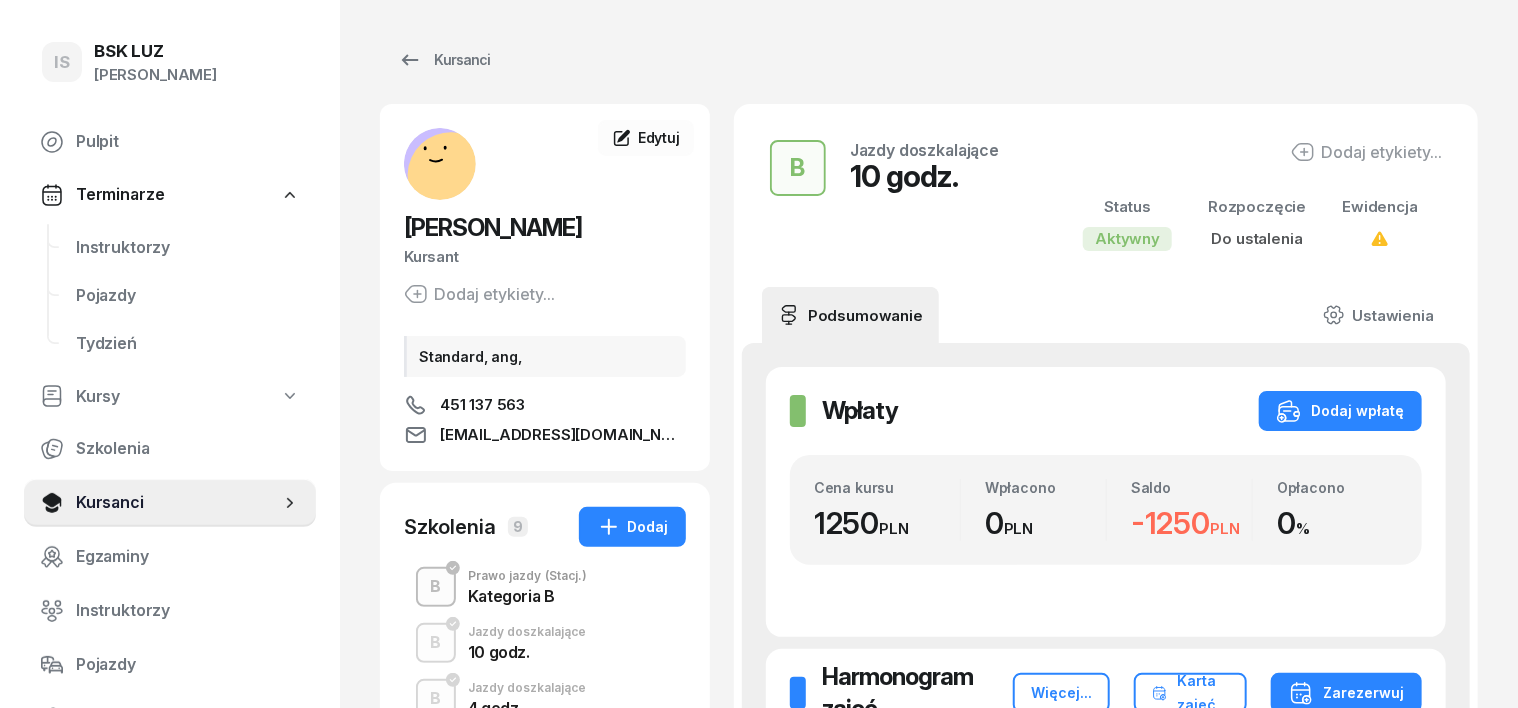 drag, startPoint x: 1439, startPoint y: 415, endPoint x: 1417, endPoint y: 447, distance: 38.832977 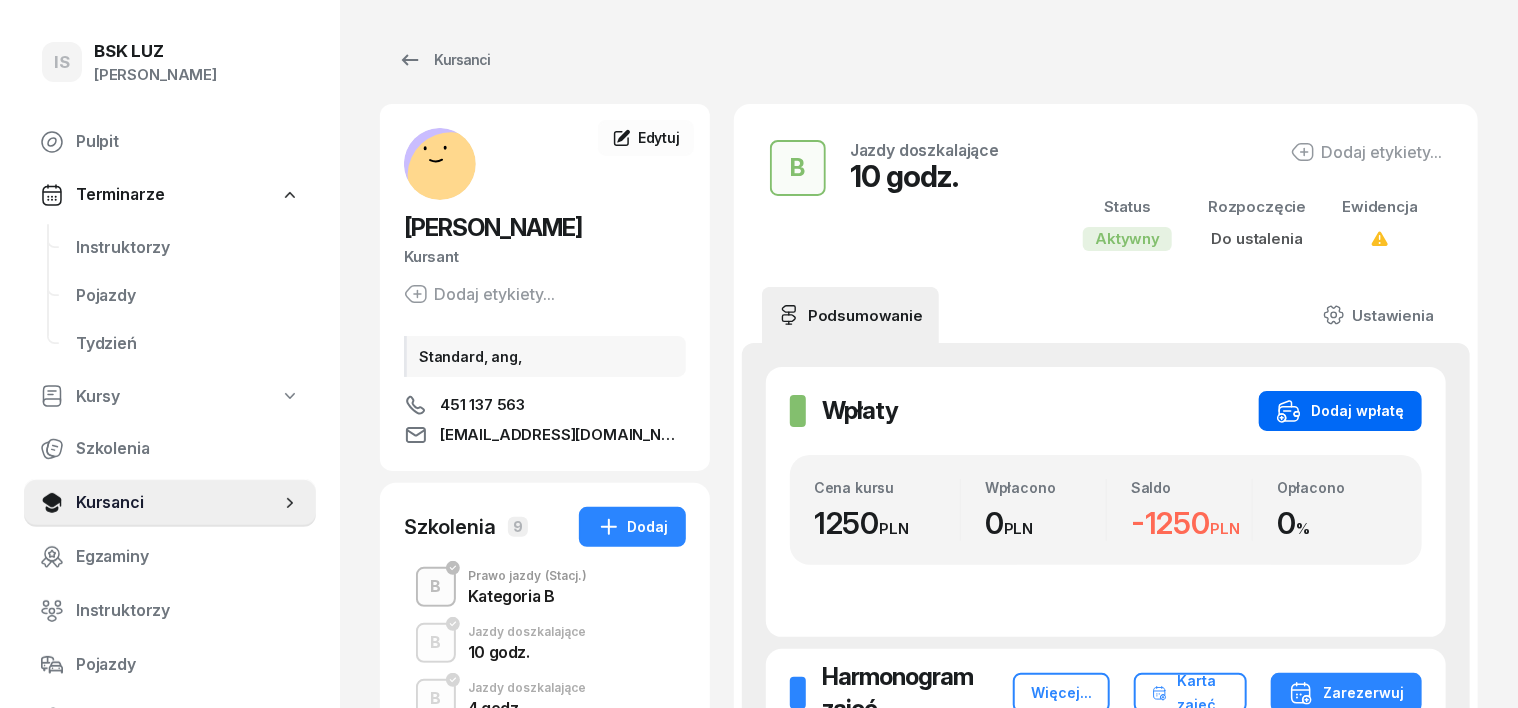 click on "Dodaj wpłatę" at bounding box center (1340, 411) 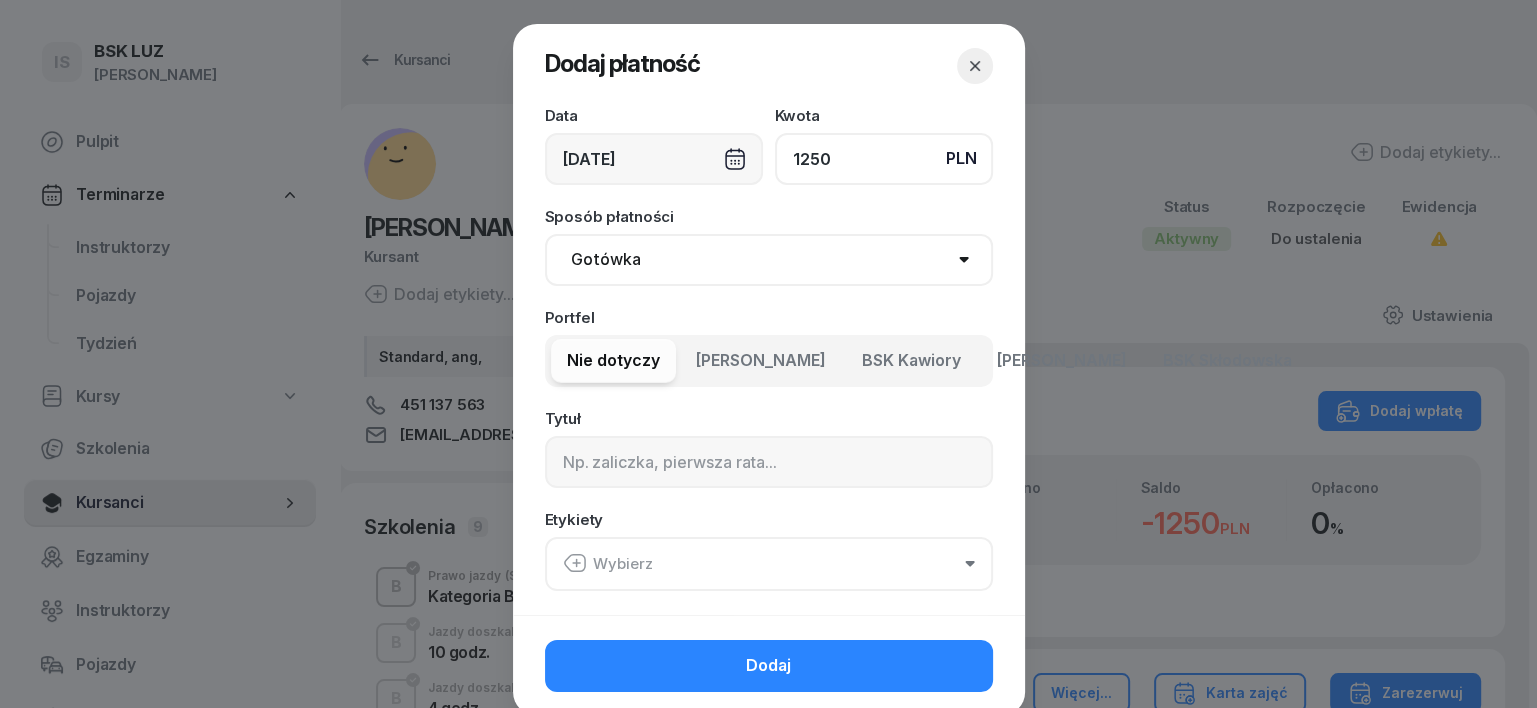 type on "1250" 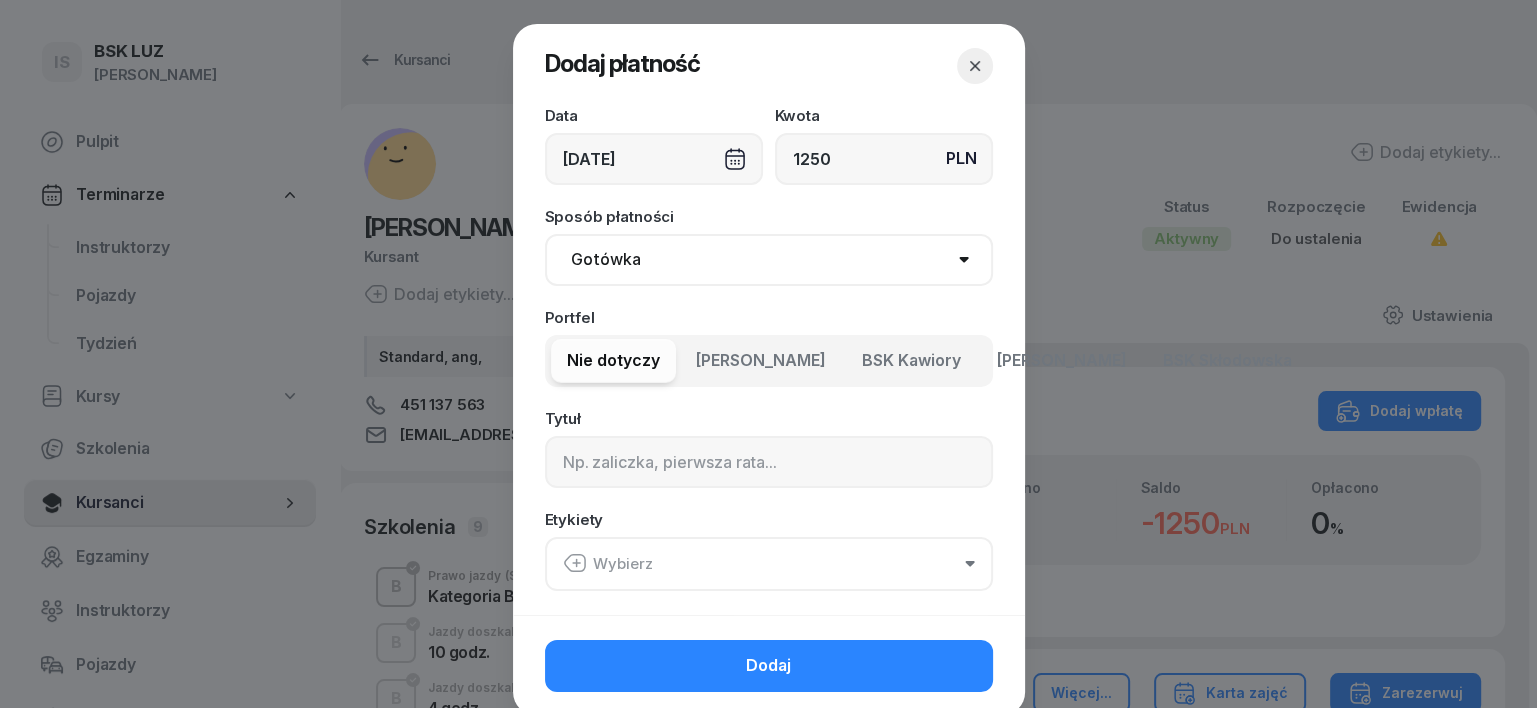 click on "Gotówka Karta Przelew Płatności online BLIK" at bounding box center (769, 260) 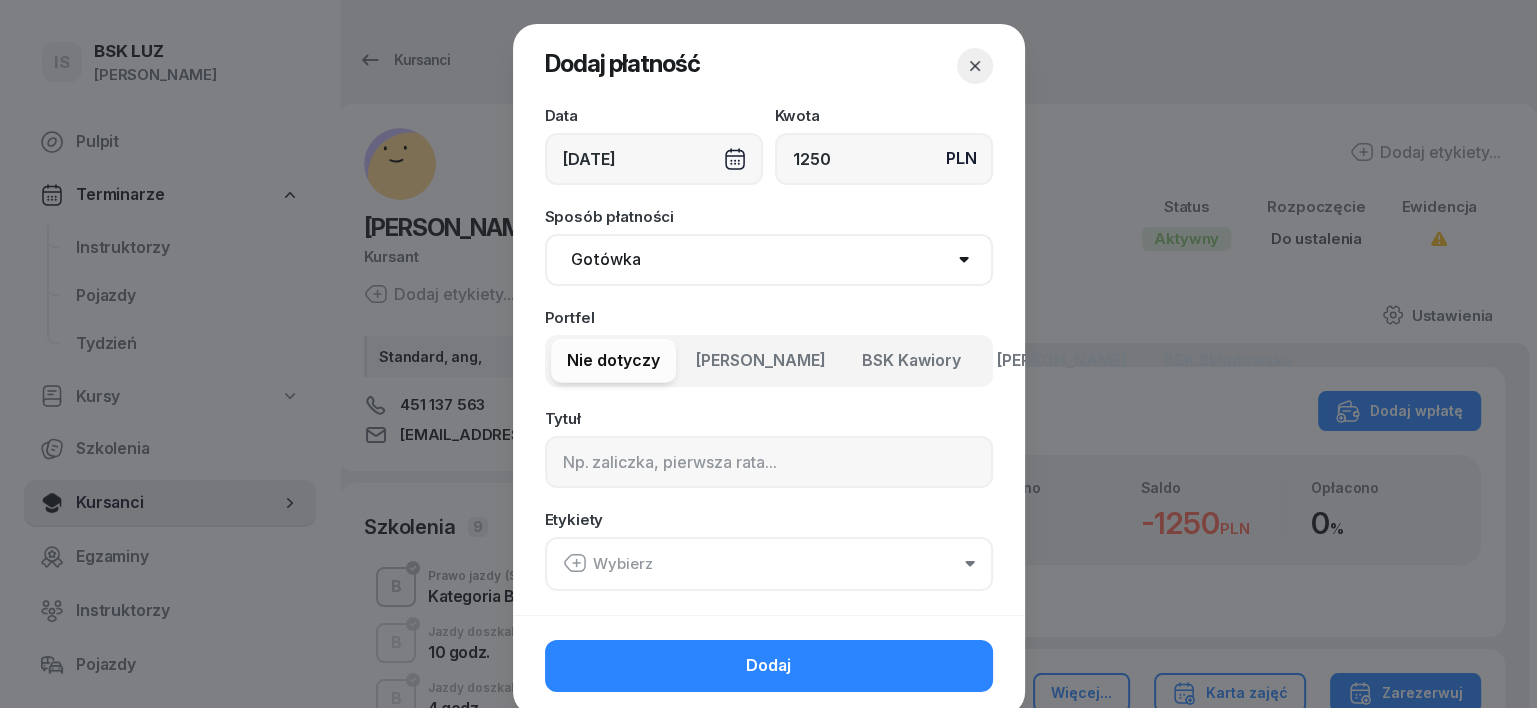 select on "transfer" 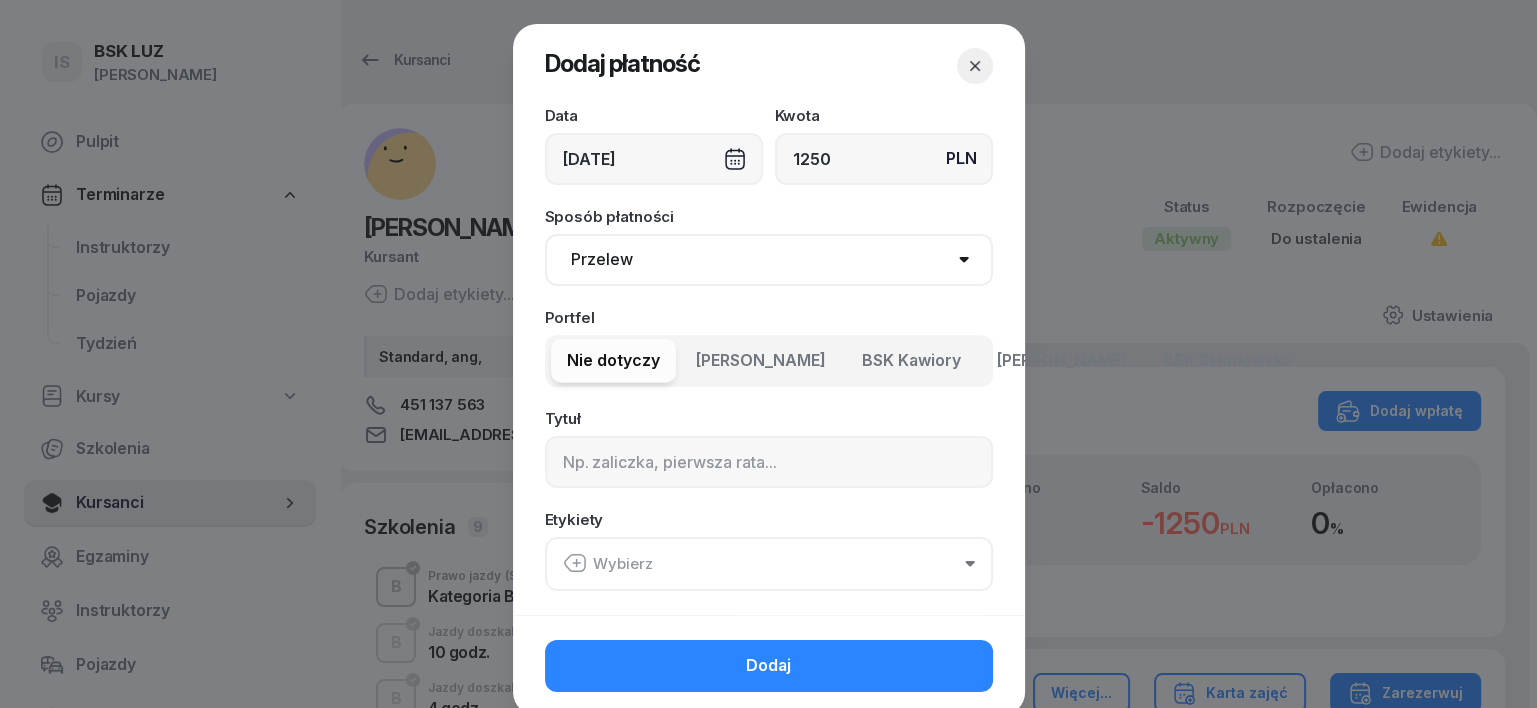 click on "Gotówka Karta Przelew Płatności online BLIK" at bounding box center (769, 260) 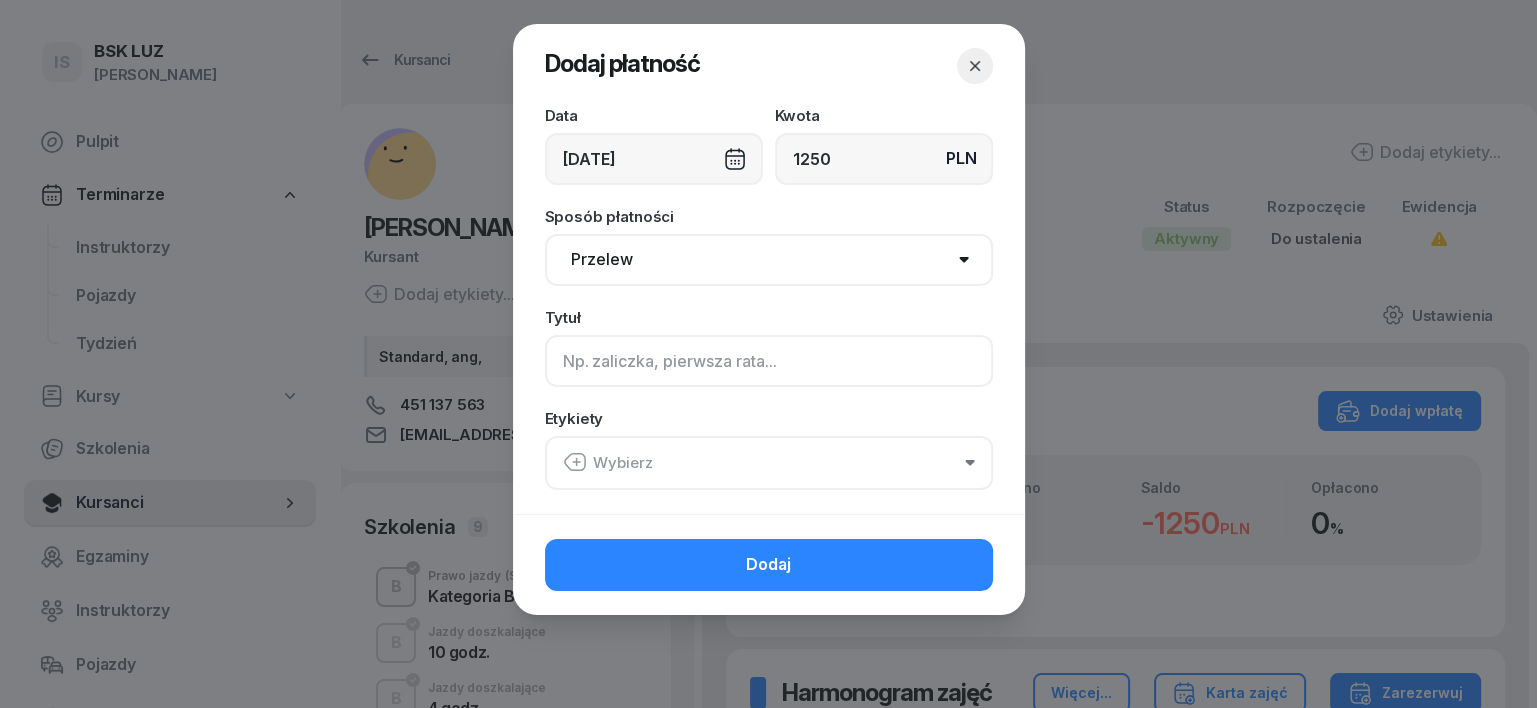 click 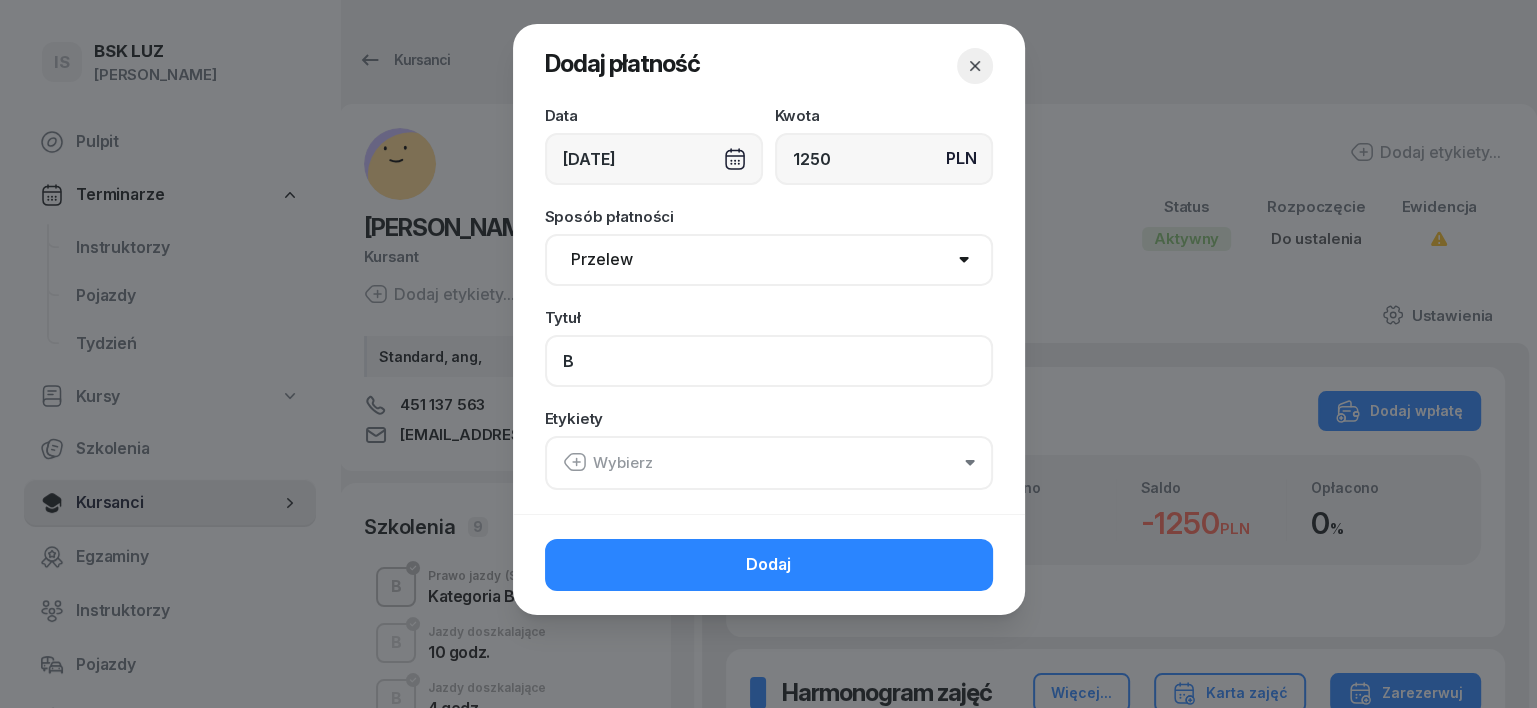 type on "B" 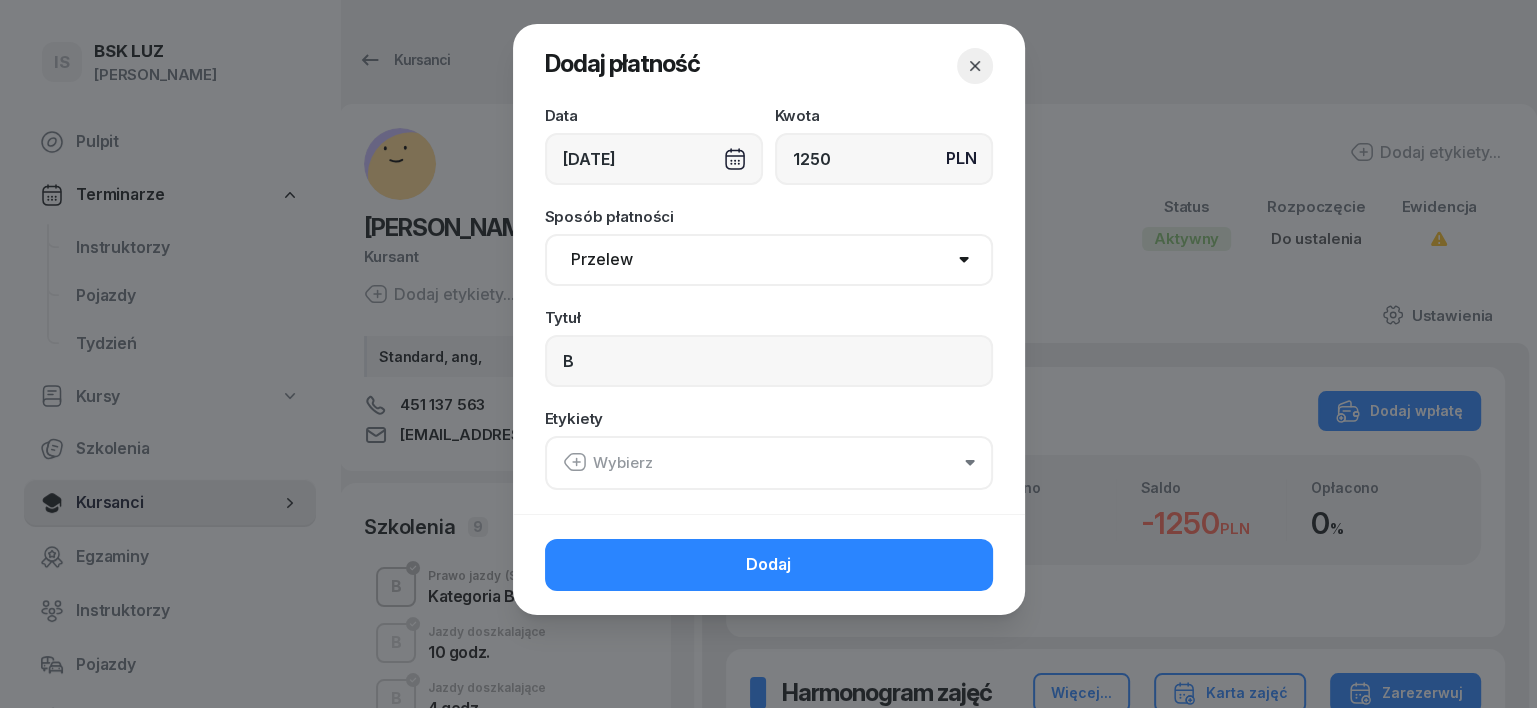 click 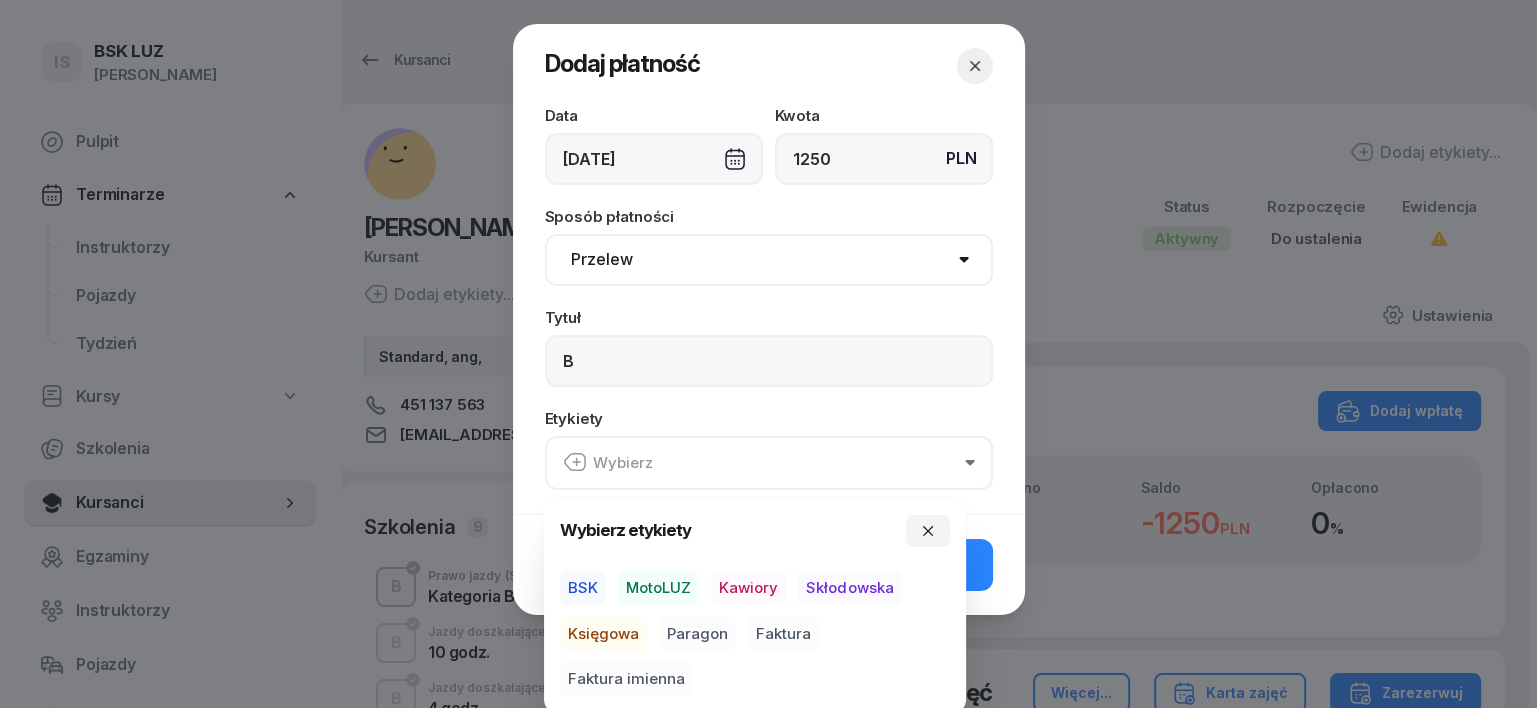 click on "MotoLUZ" at bounding box center (658, 588) 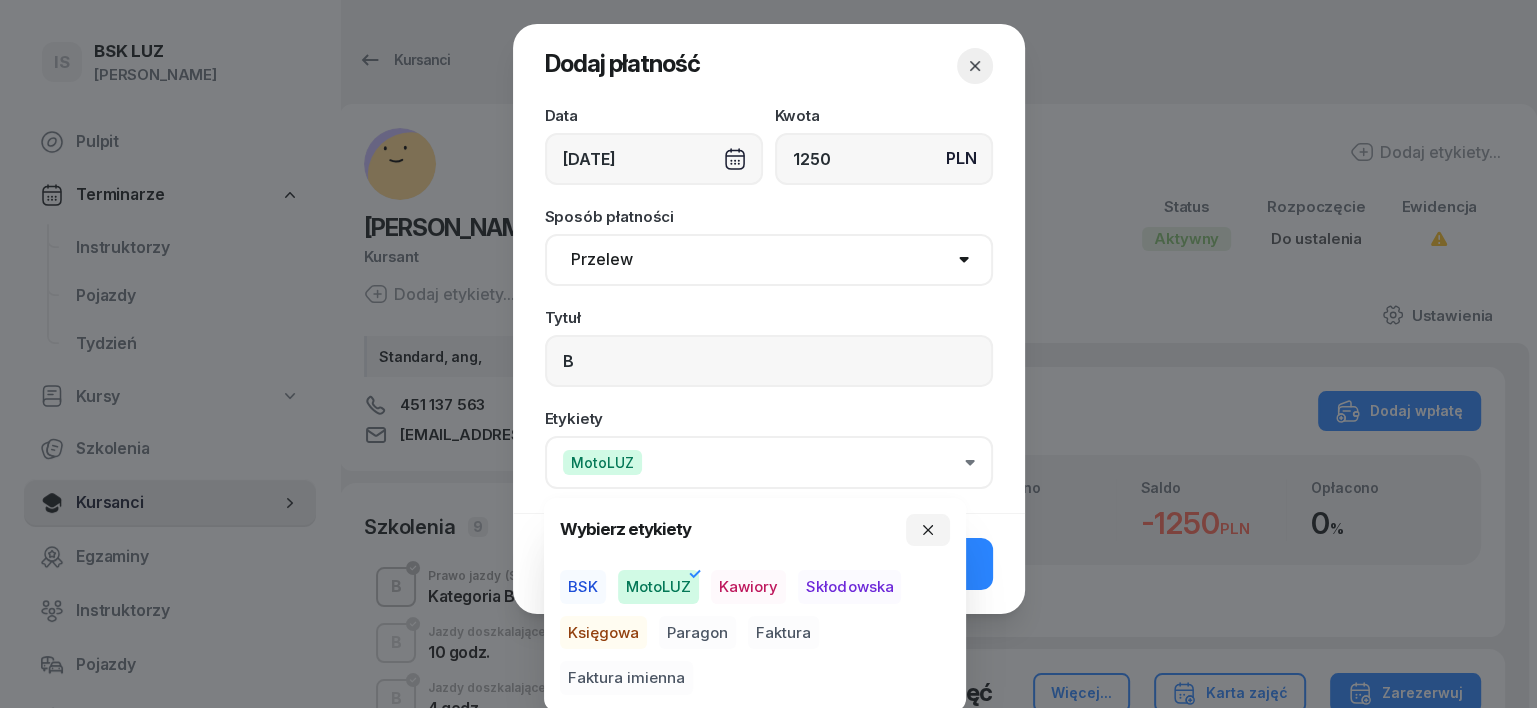 click on "Księgowa" at bounding box center [603, 633] 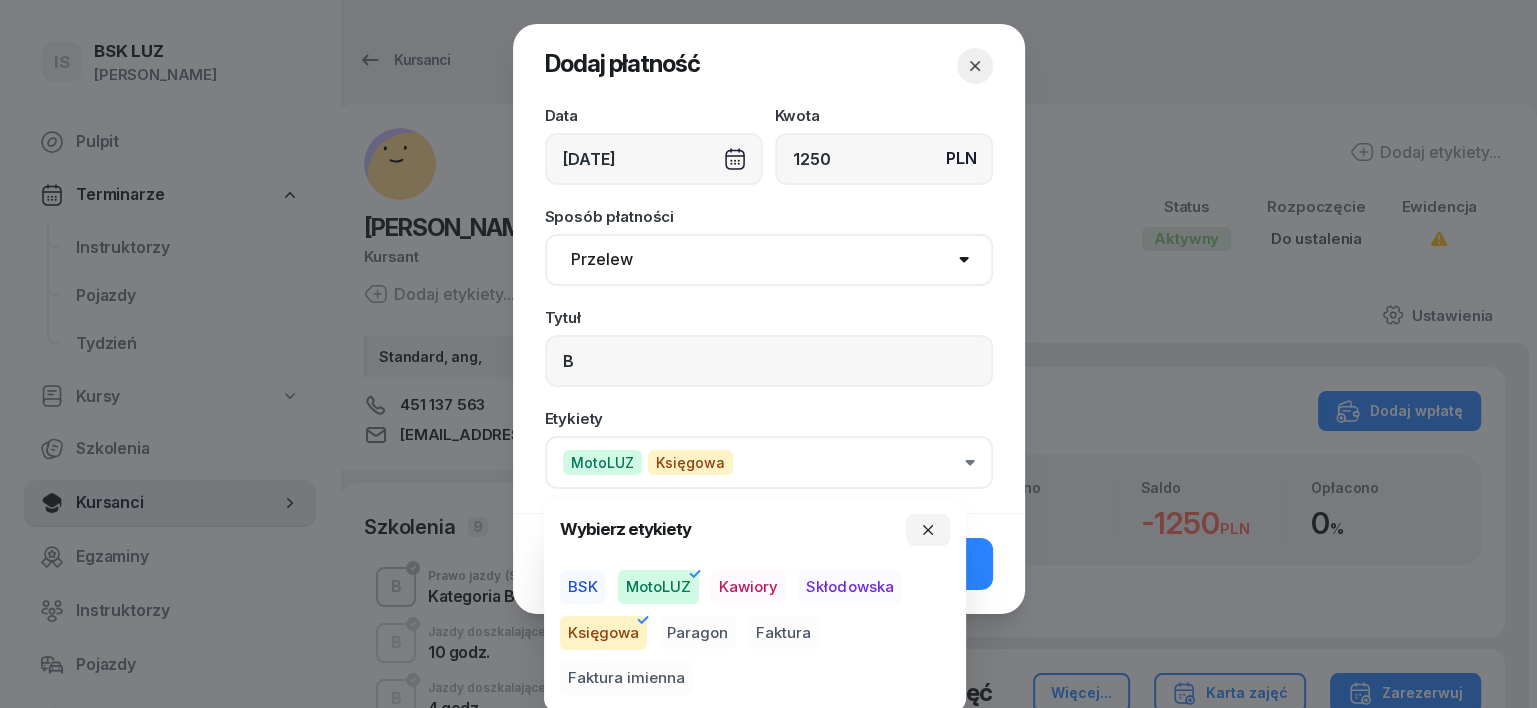 click on "Paragon" at bounding box center (697, 633) 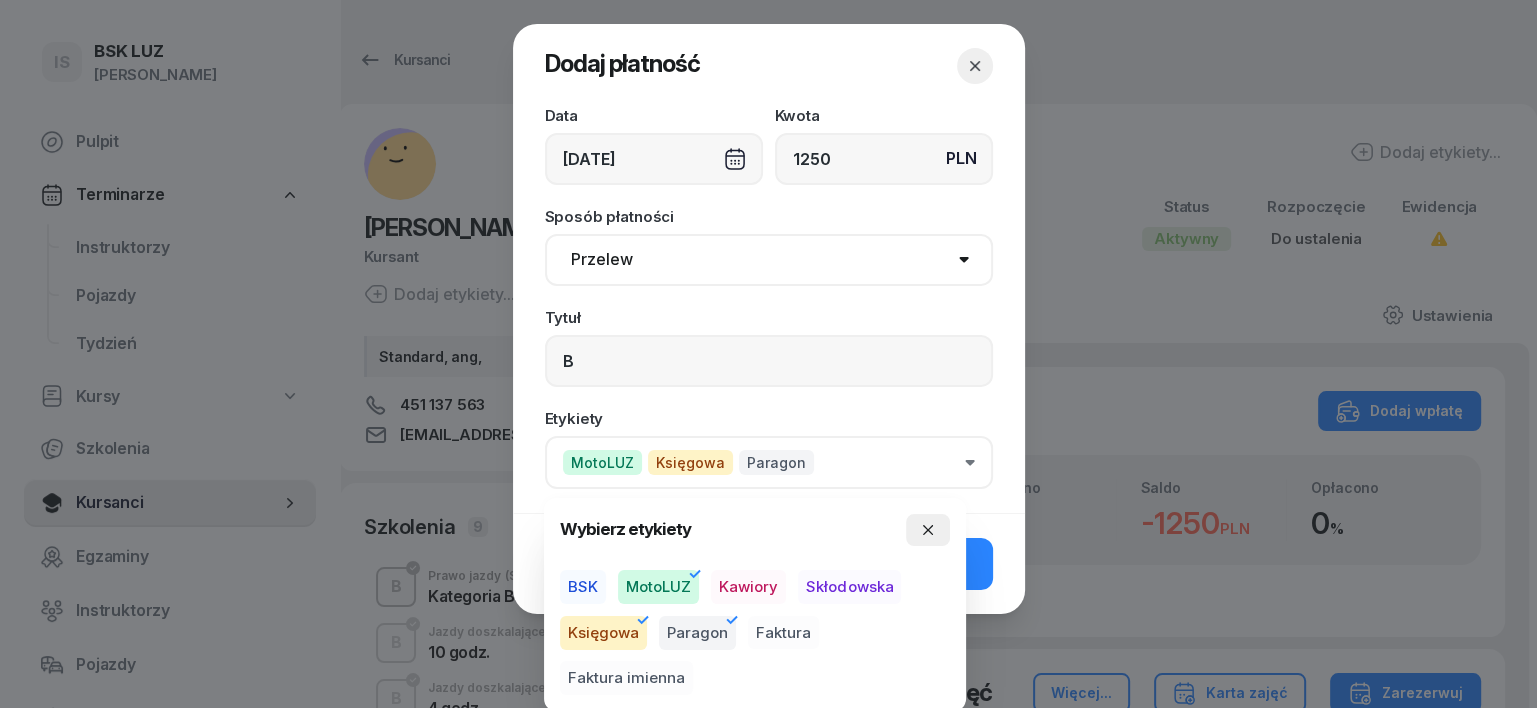 drag, startPoint x: 926, startPoint y: 522, endPoint x: 931, endPoint y: 533, distance: 12.083046 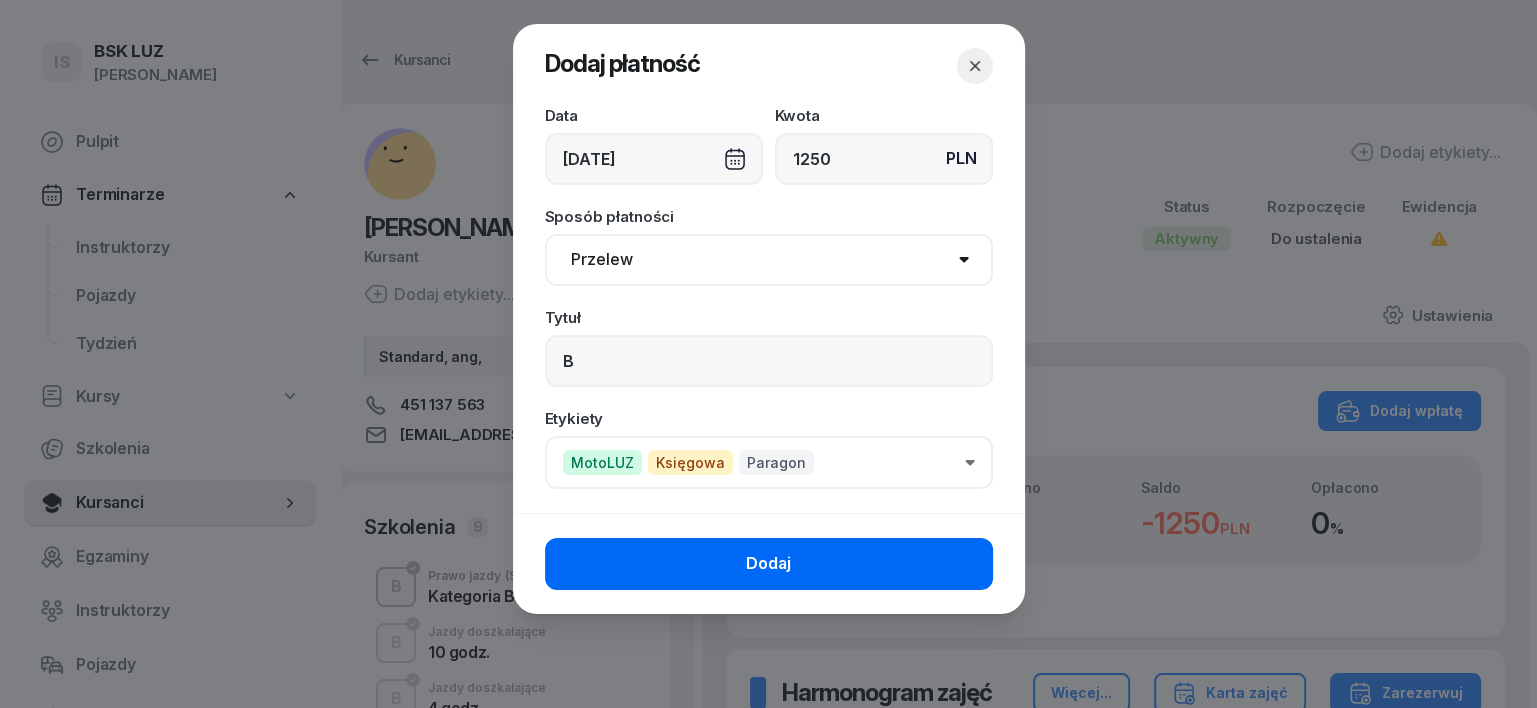 click on "Dodaj" 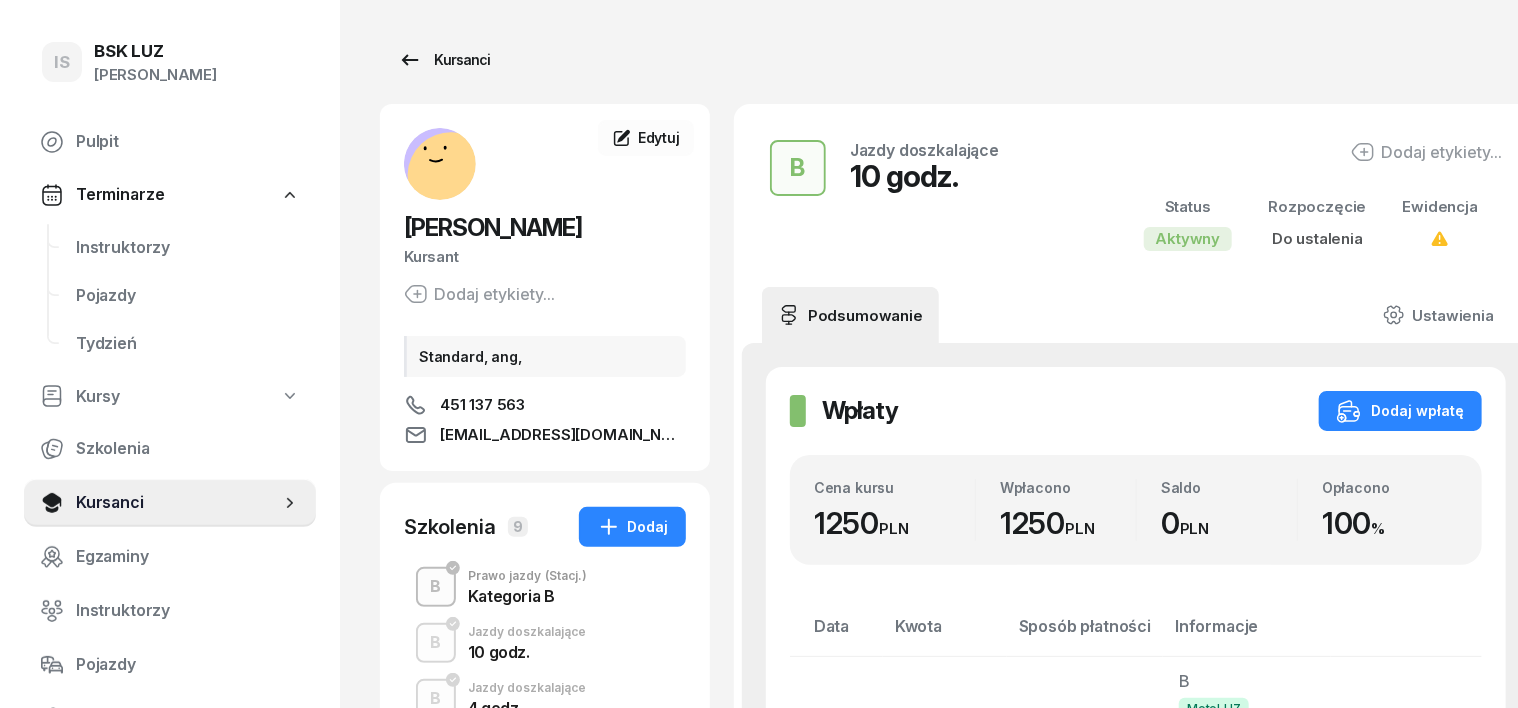click on "Kursanci" at bounding box center [444, 60] 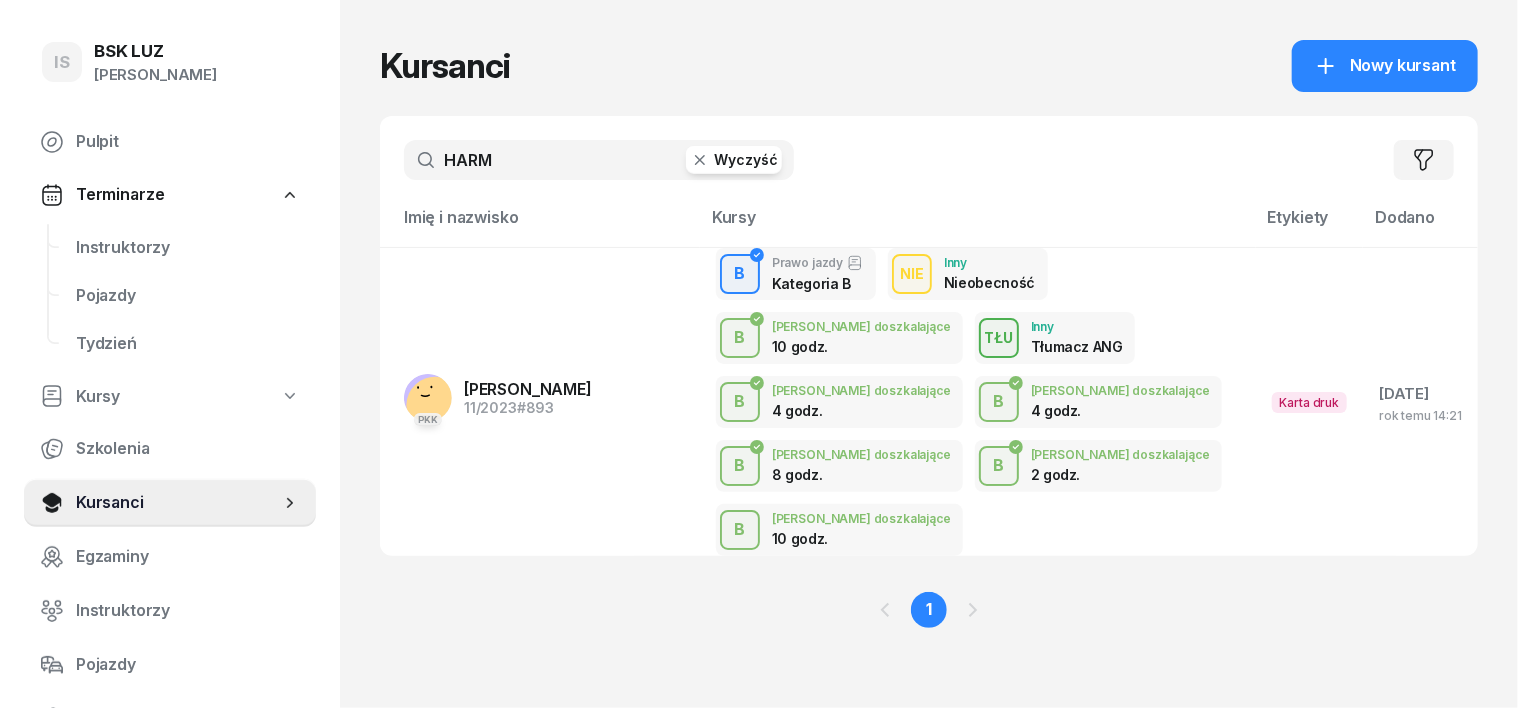 click 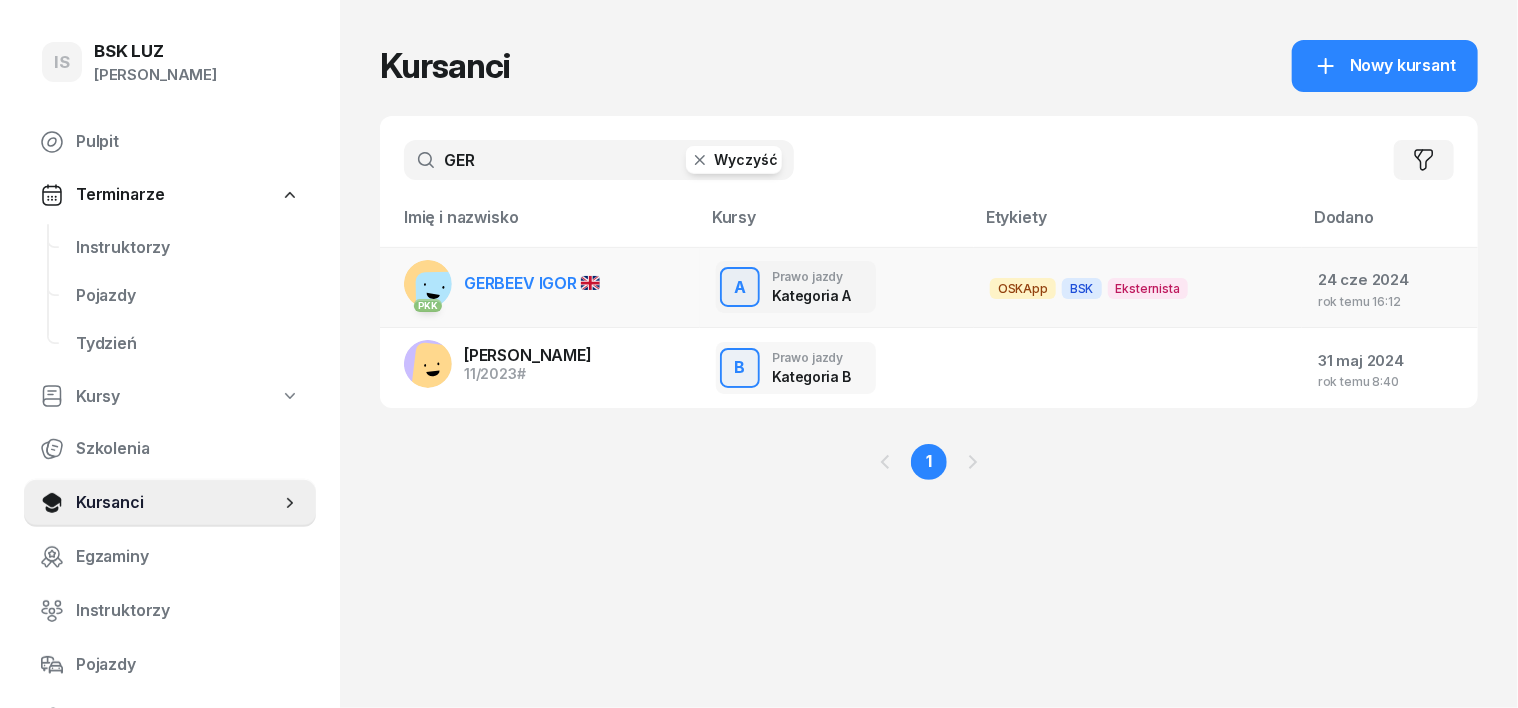 type on "GER" 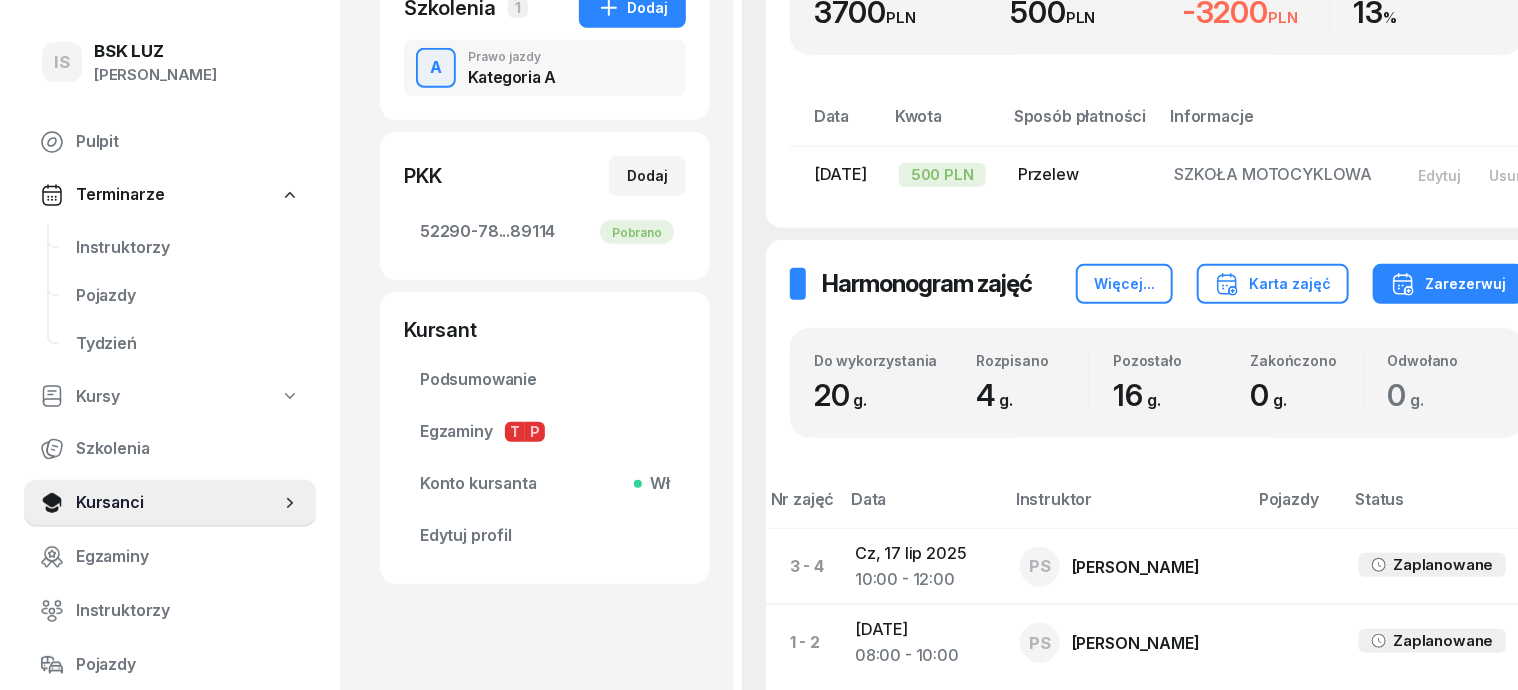 scroll, scrollTop: 255, scrollLeft: 0, axis: vertical 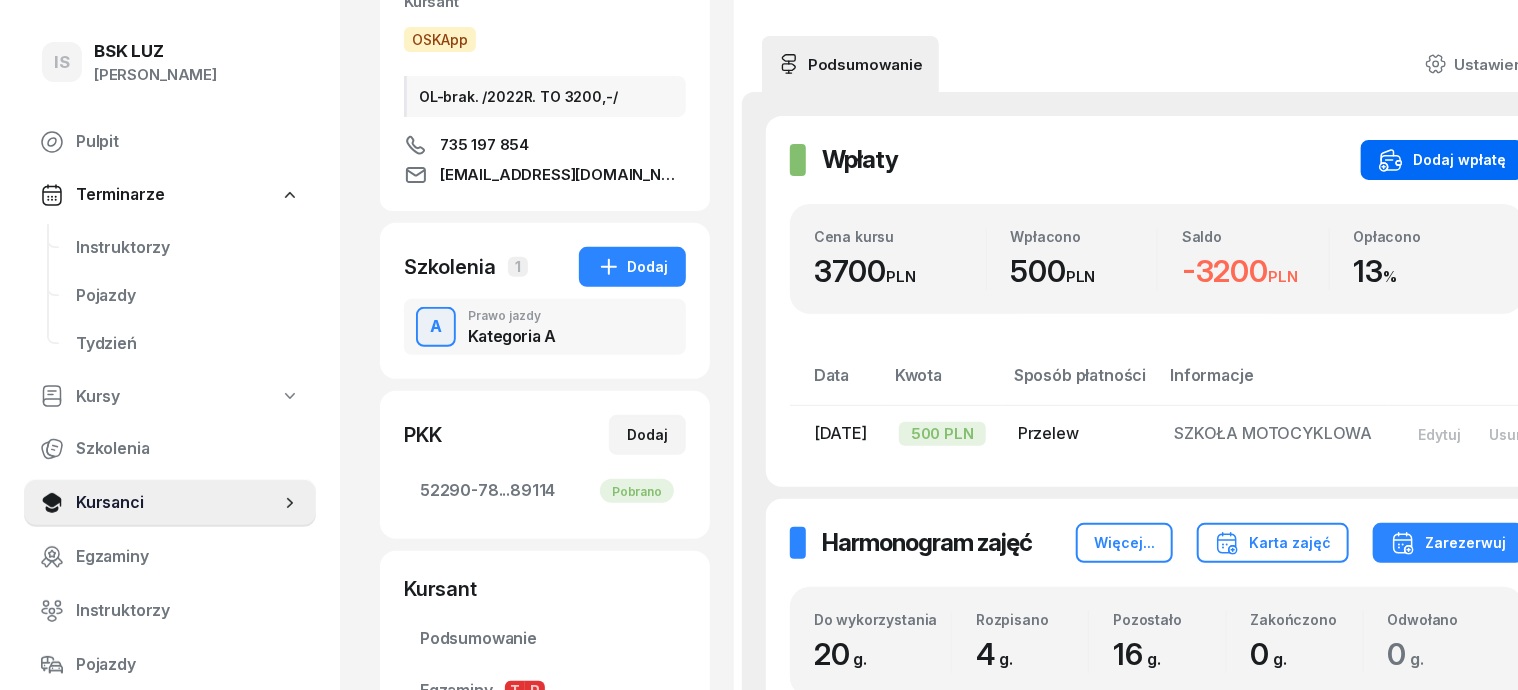 click on "Dodaj wpłatę" at bounding box center [1442, 160] 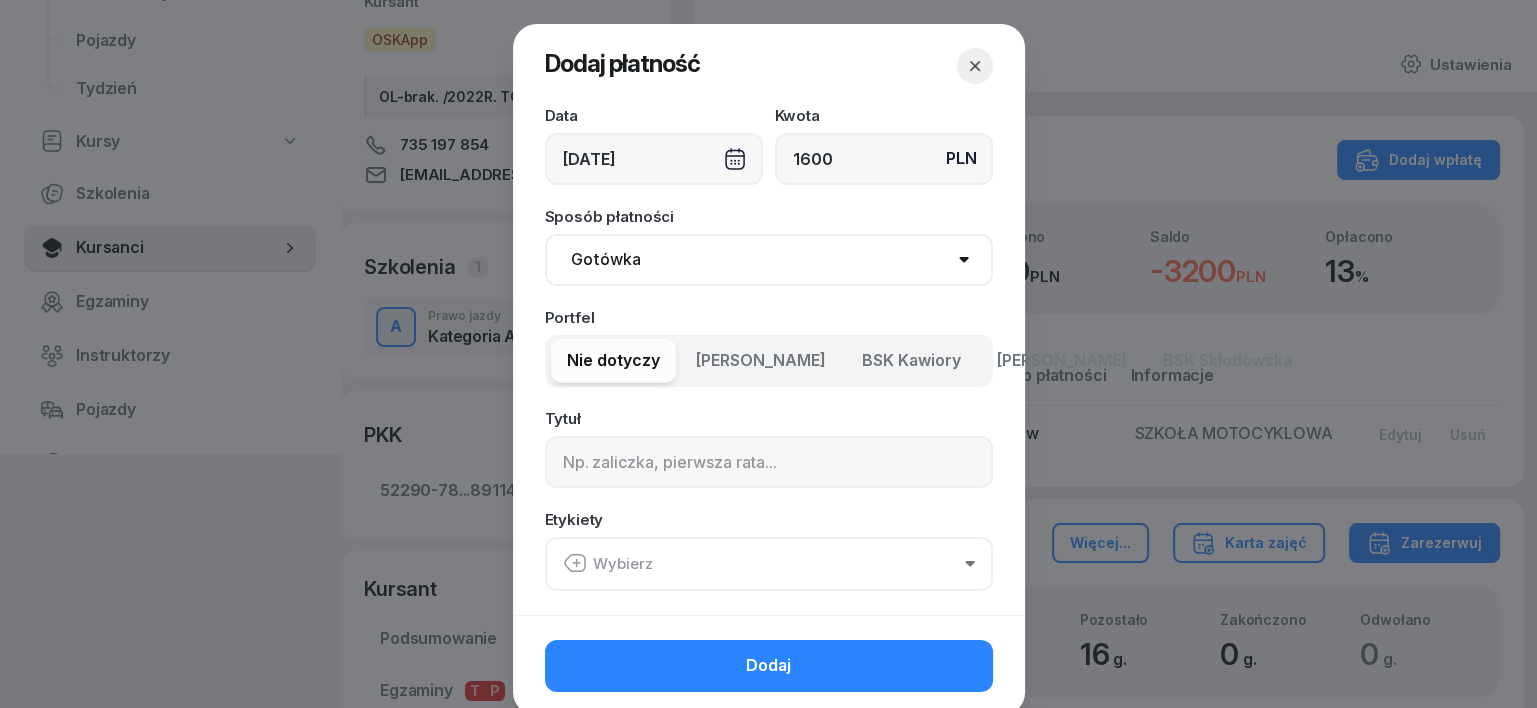 type on "1600" 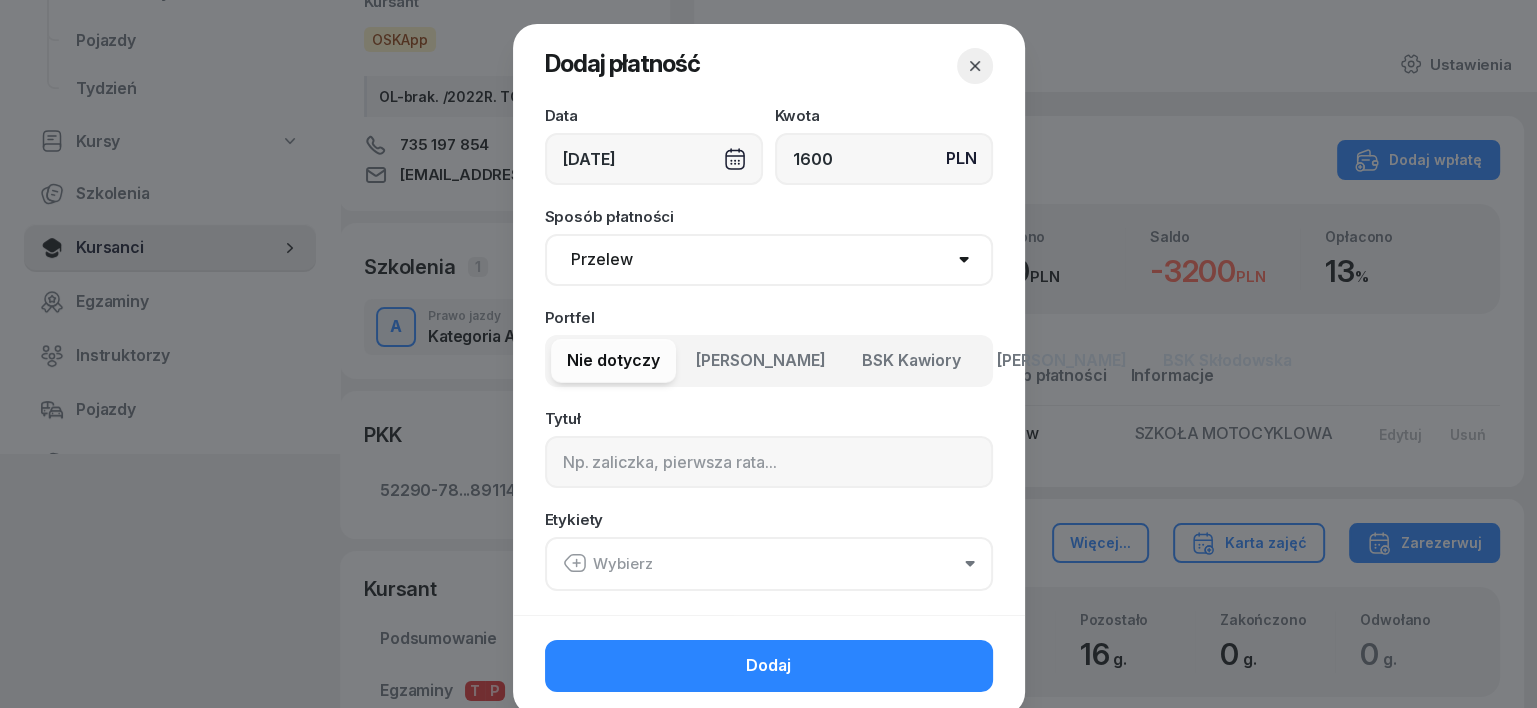 click on "Gotówka Karta Przelew Płatności online BLIK" at bounding box center [769, 260] 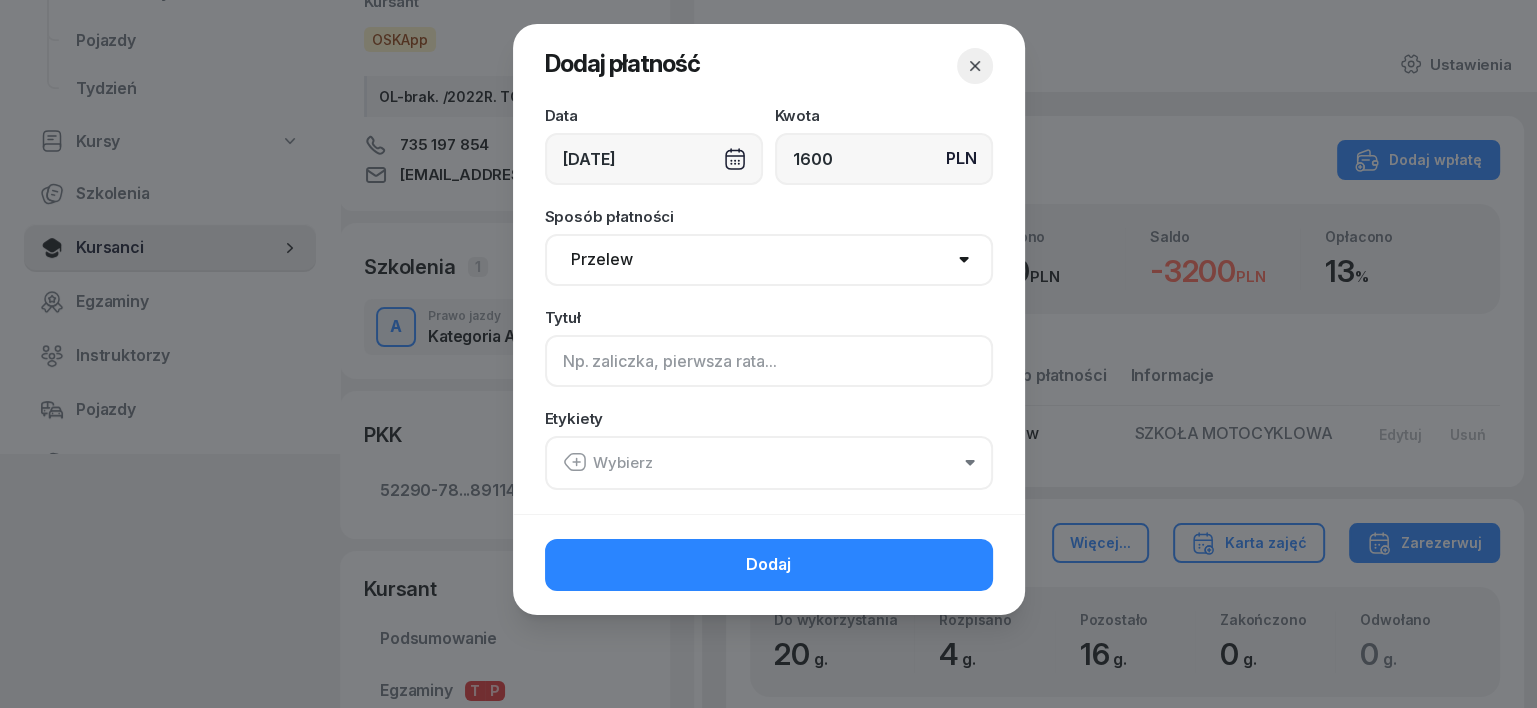 click 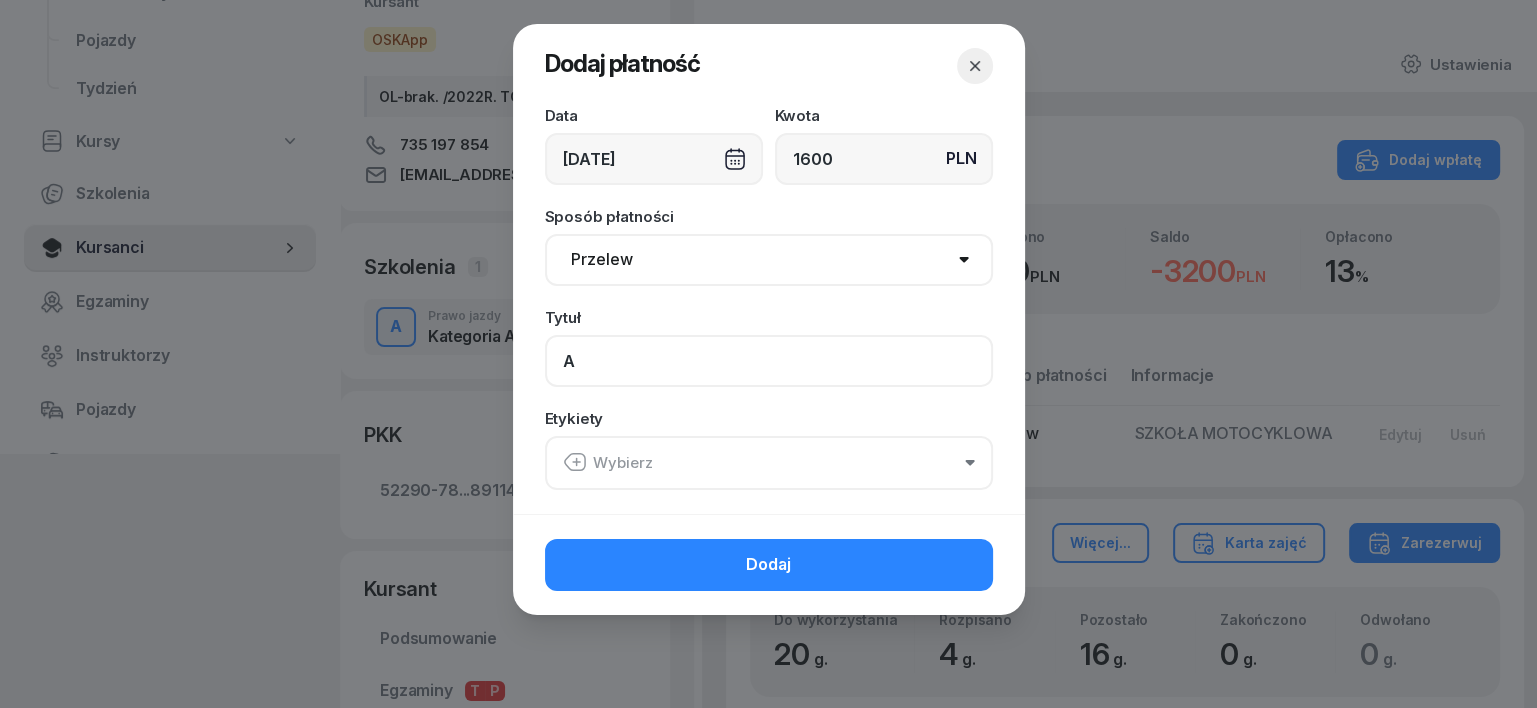 type on "A" 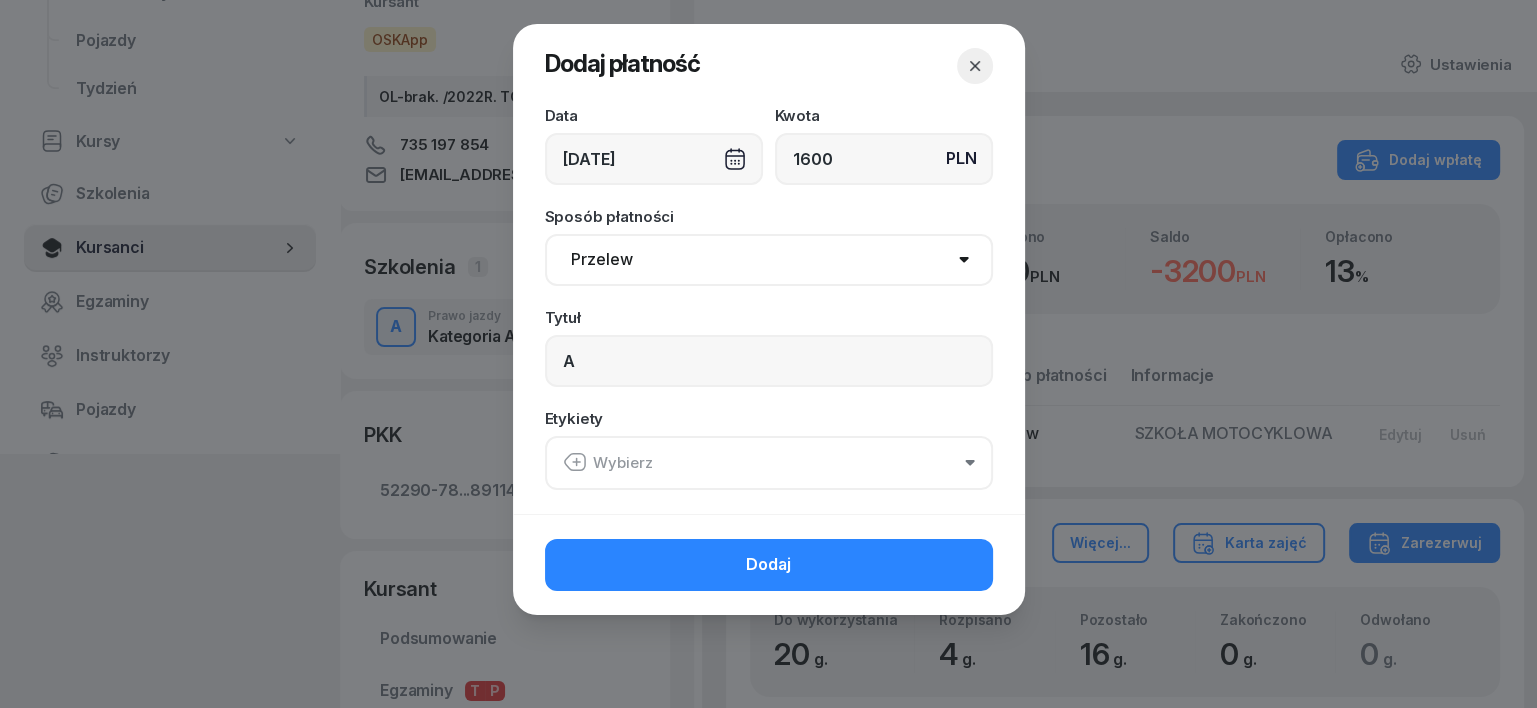 click 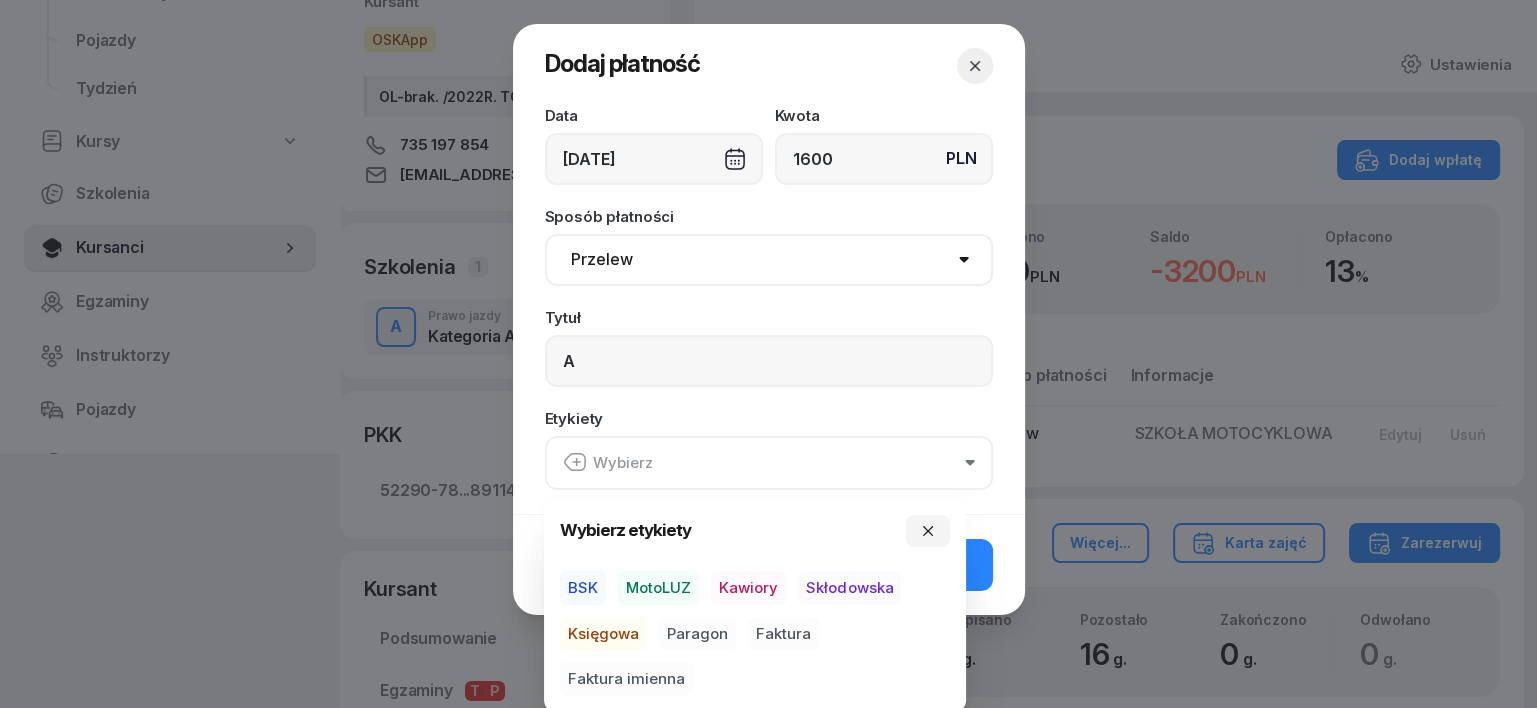 click on "MotoLUZ" at bounding box center [658, 588] 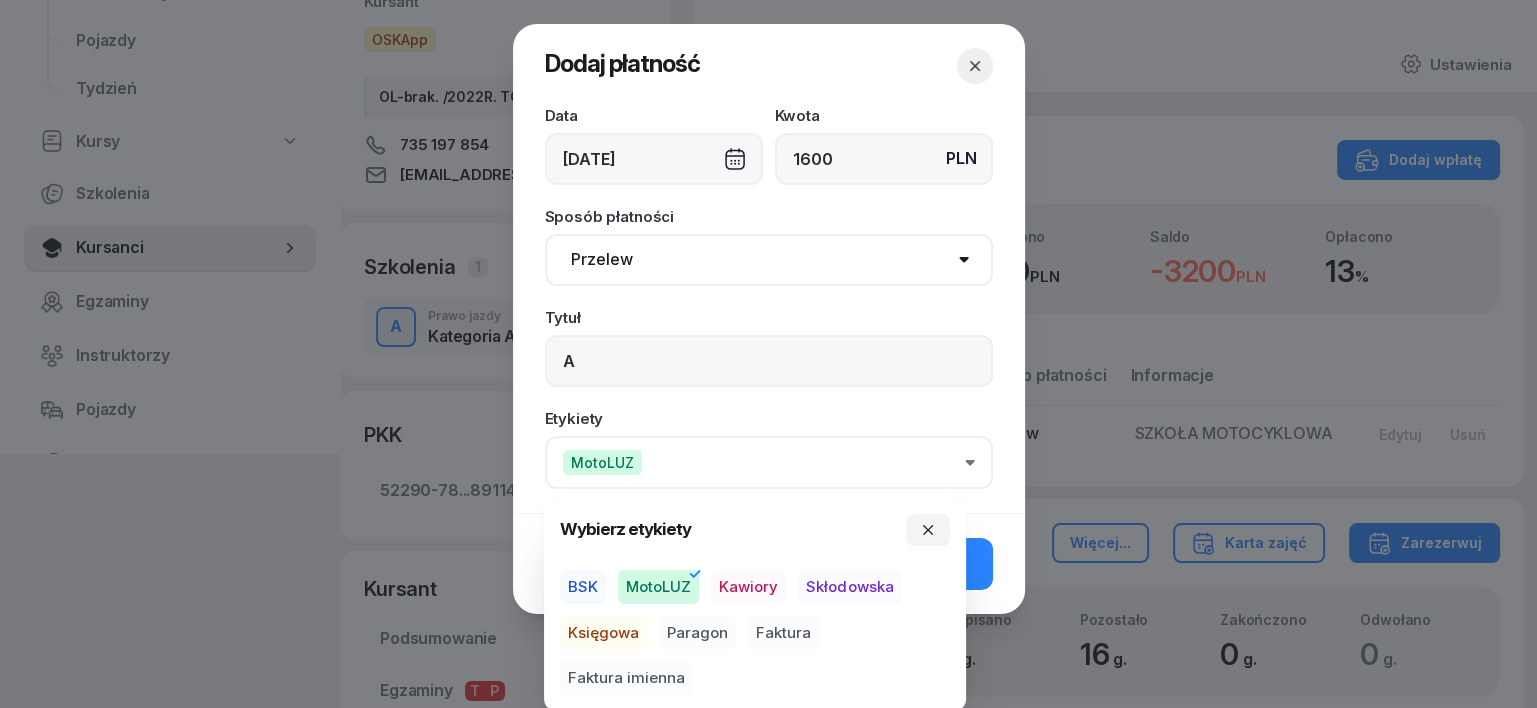 click on "Księgowa" at bounding box center (603, 633) 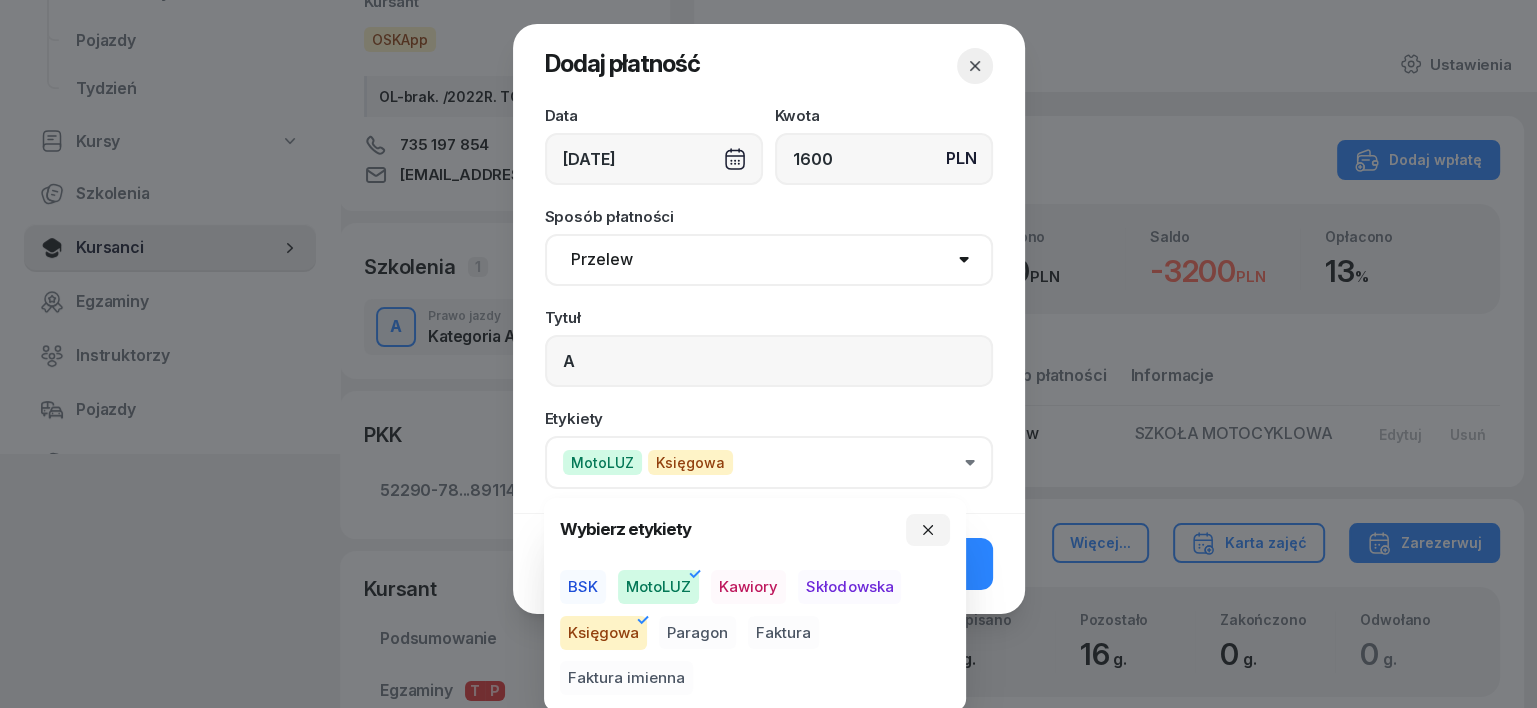 click on "Paragon" at bounding box center (697, 633) 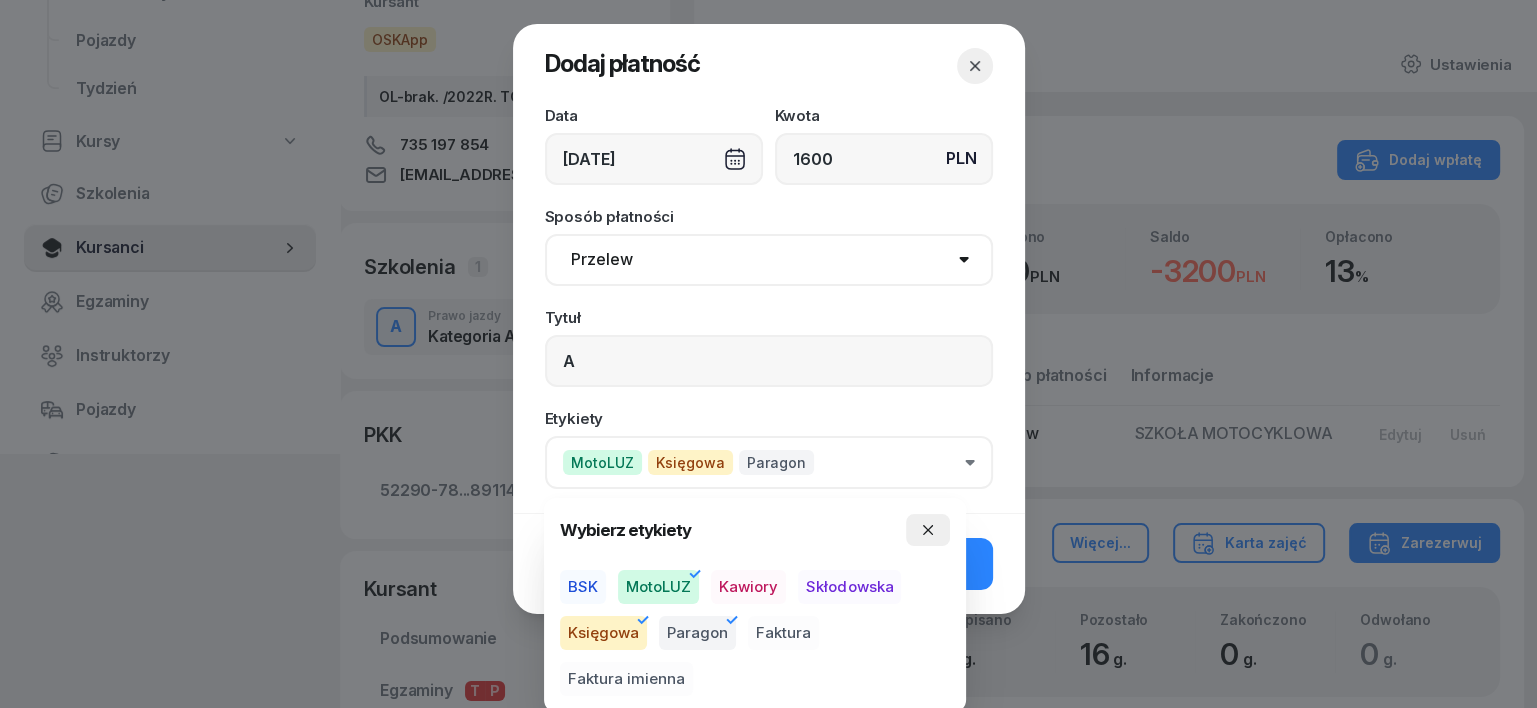 click 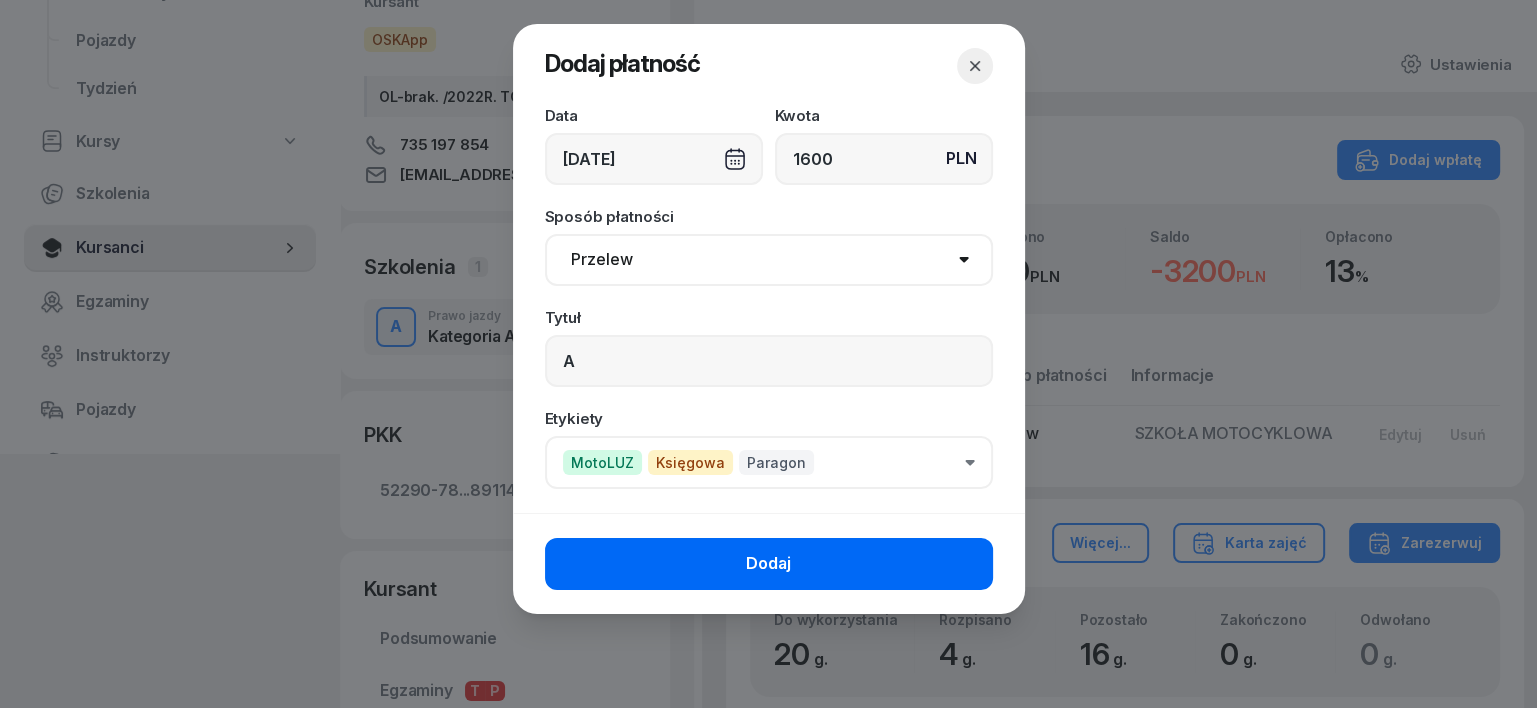 click on "Dodaj" 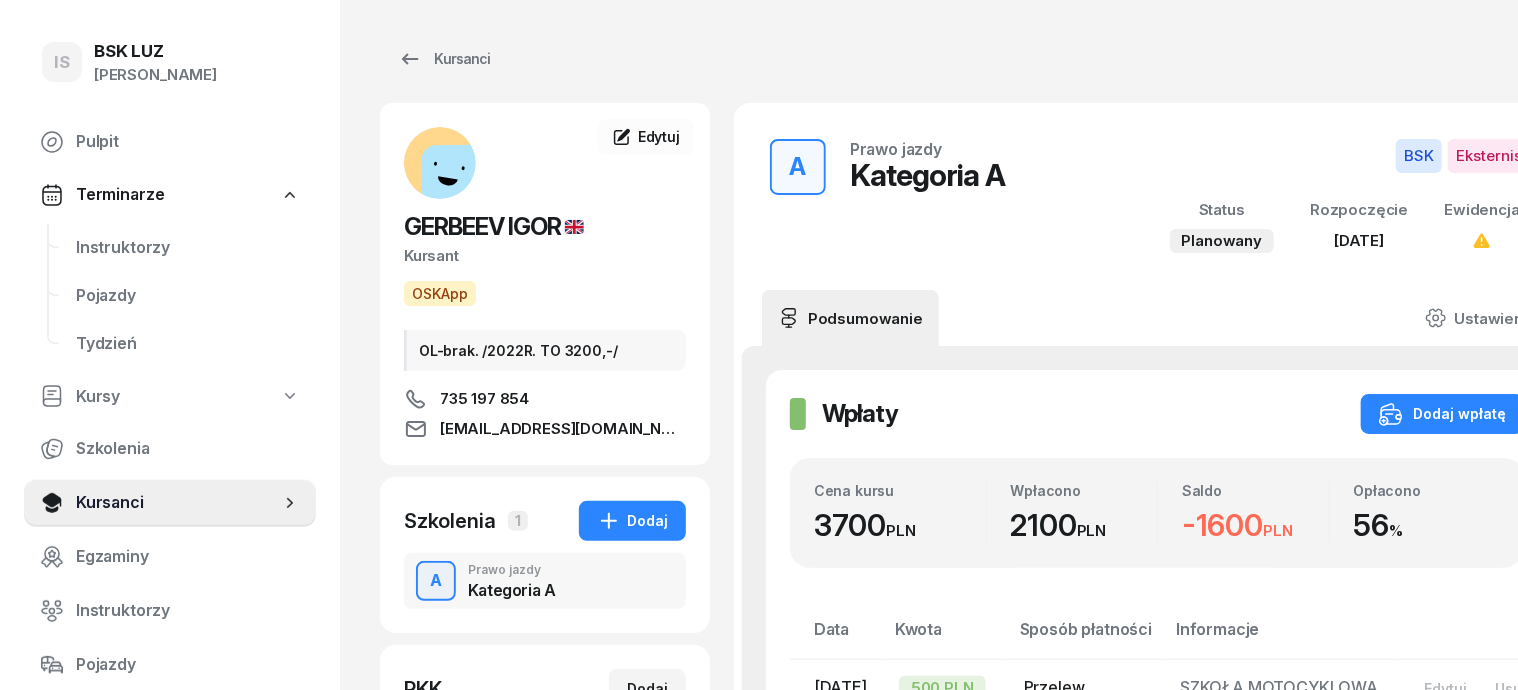 scroll, scrollTop: 0, scrollLeft: 0, axis: both 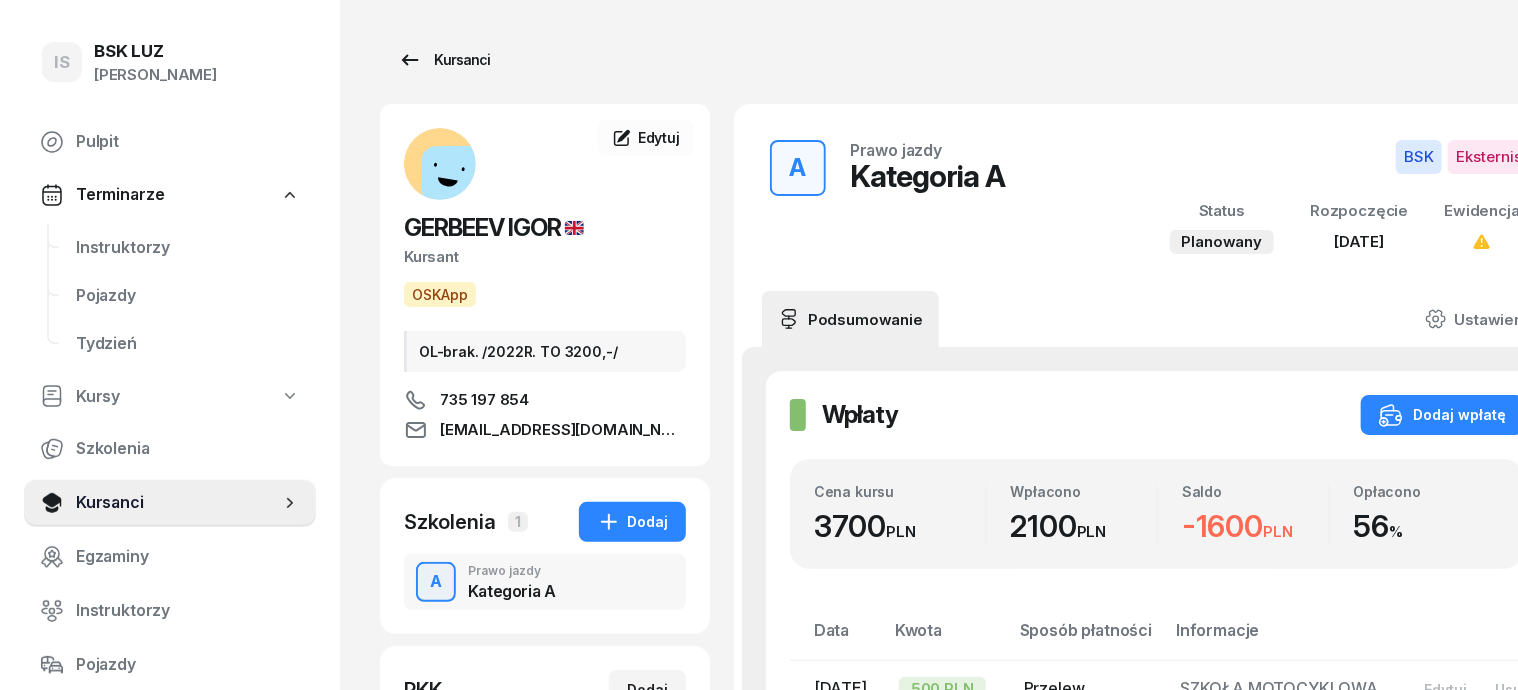click on "Kursanci" at bounding box center [444, 60] 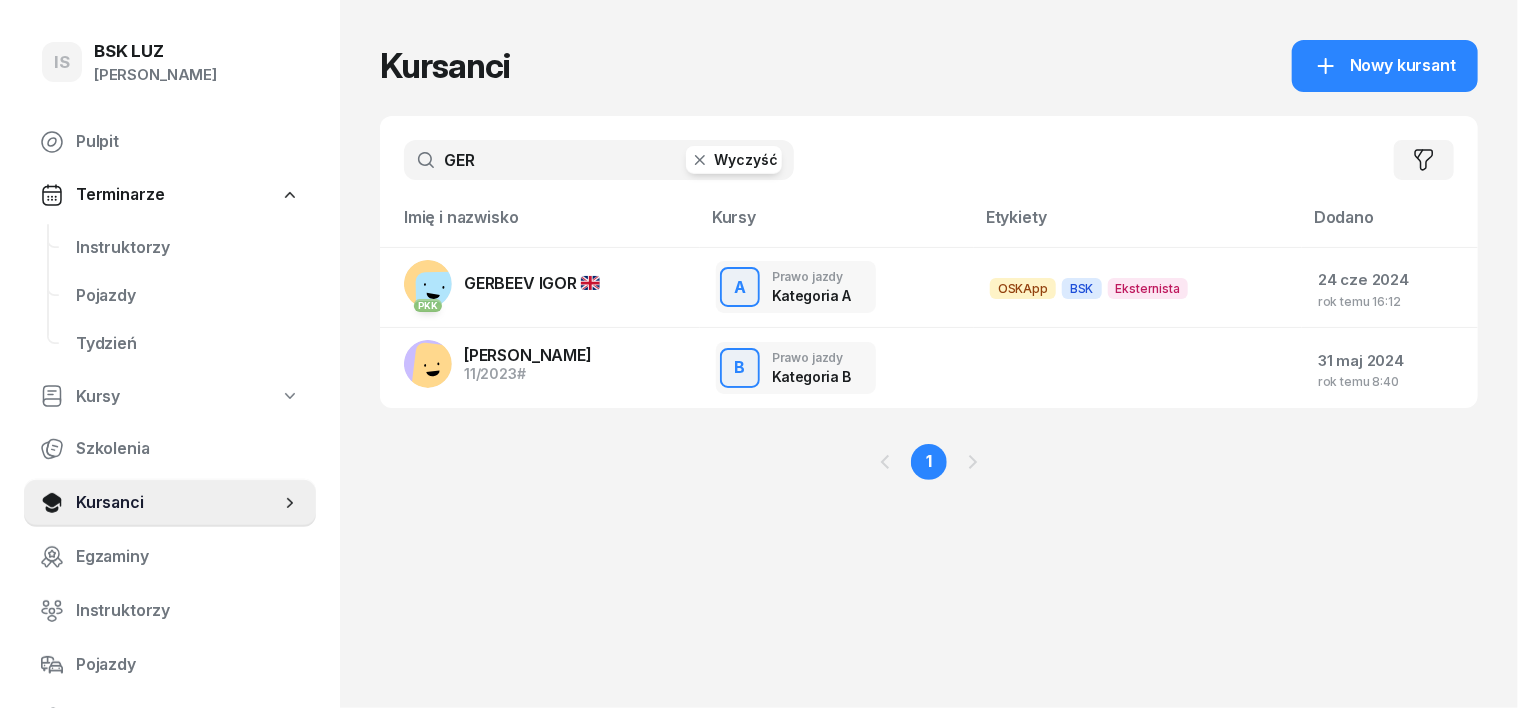click 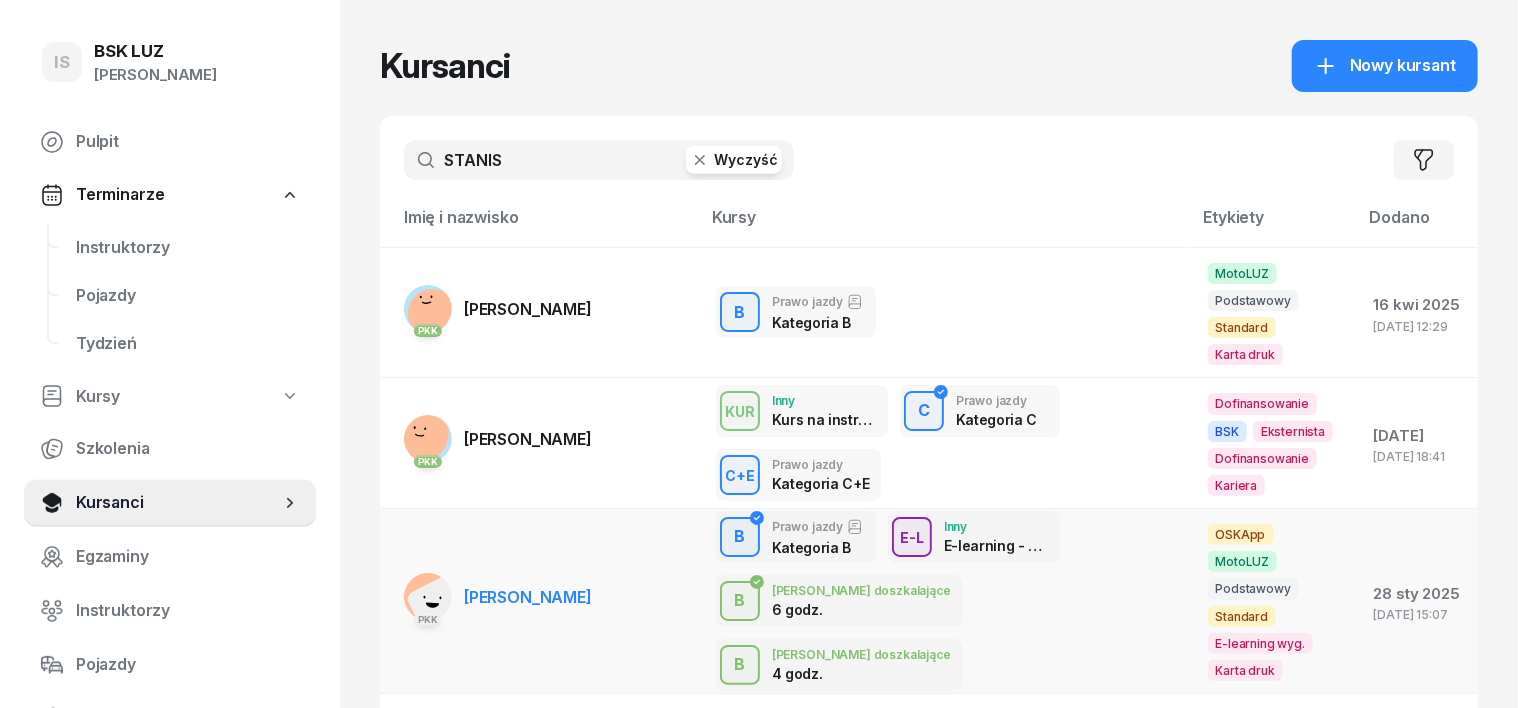 type on "STANIS" 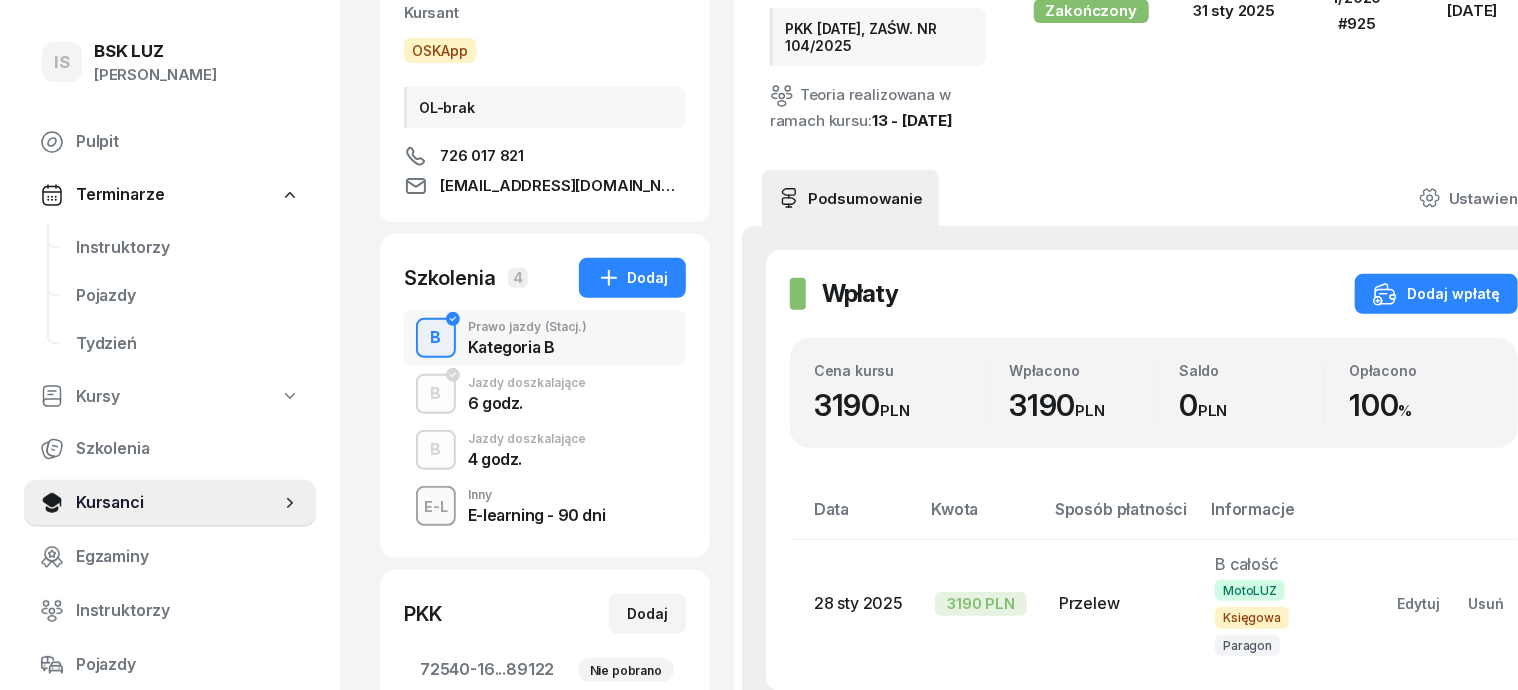 scroll, scrollTop: 250, scrollLeft: 0, axis: vertical 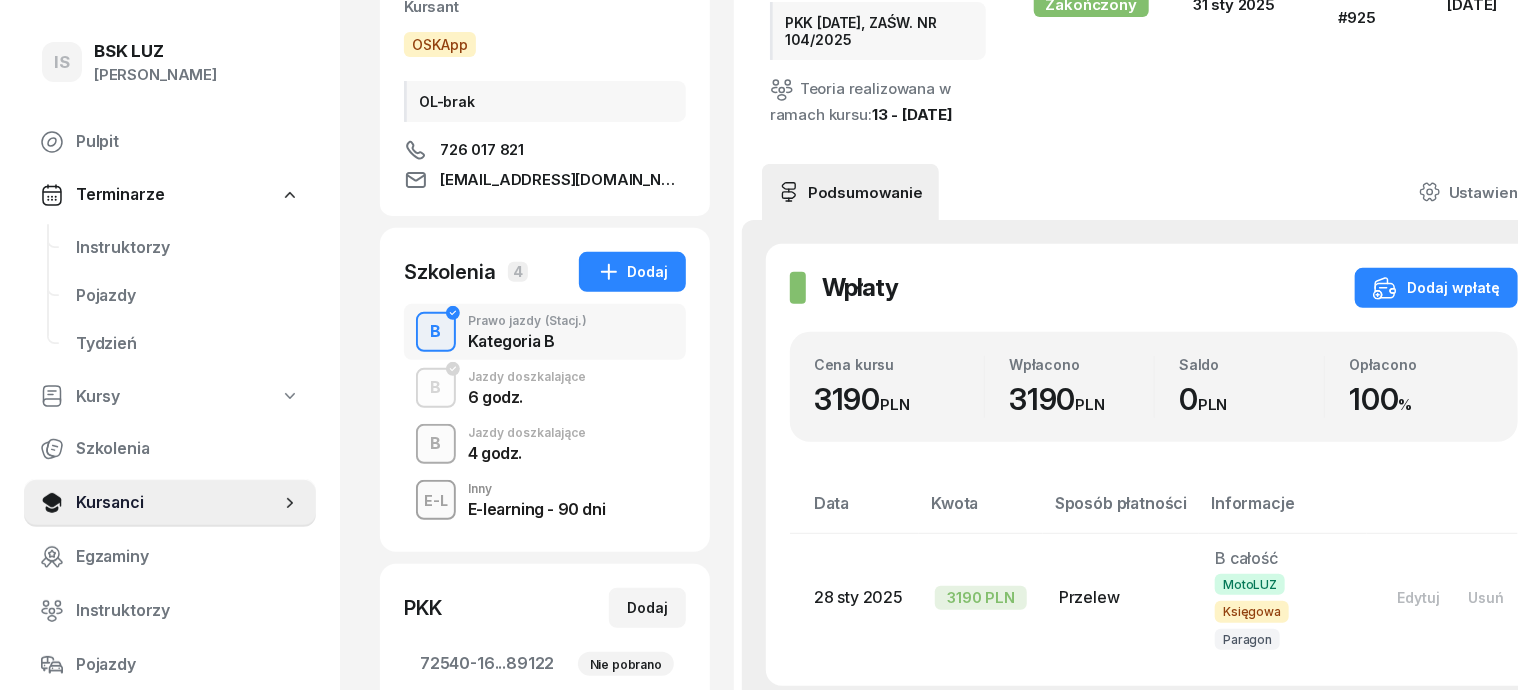 click on "B" at bounding box center (436, 444) 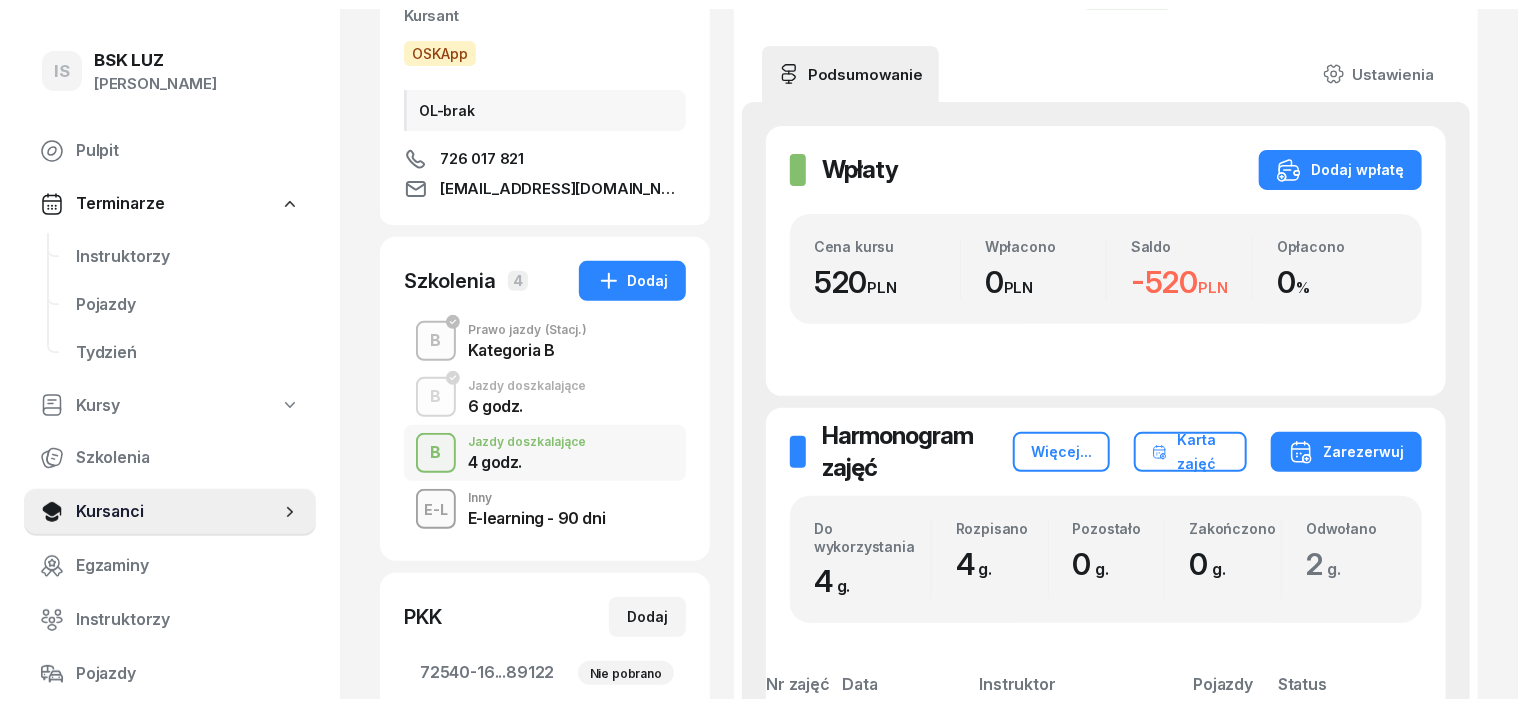 scroll, scrollTop: 0, scrollLeft: 0, axis: both 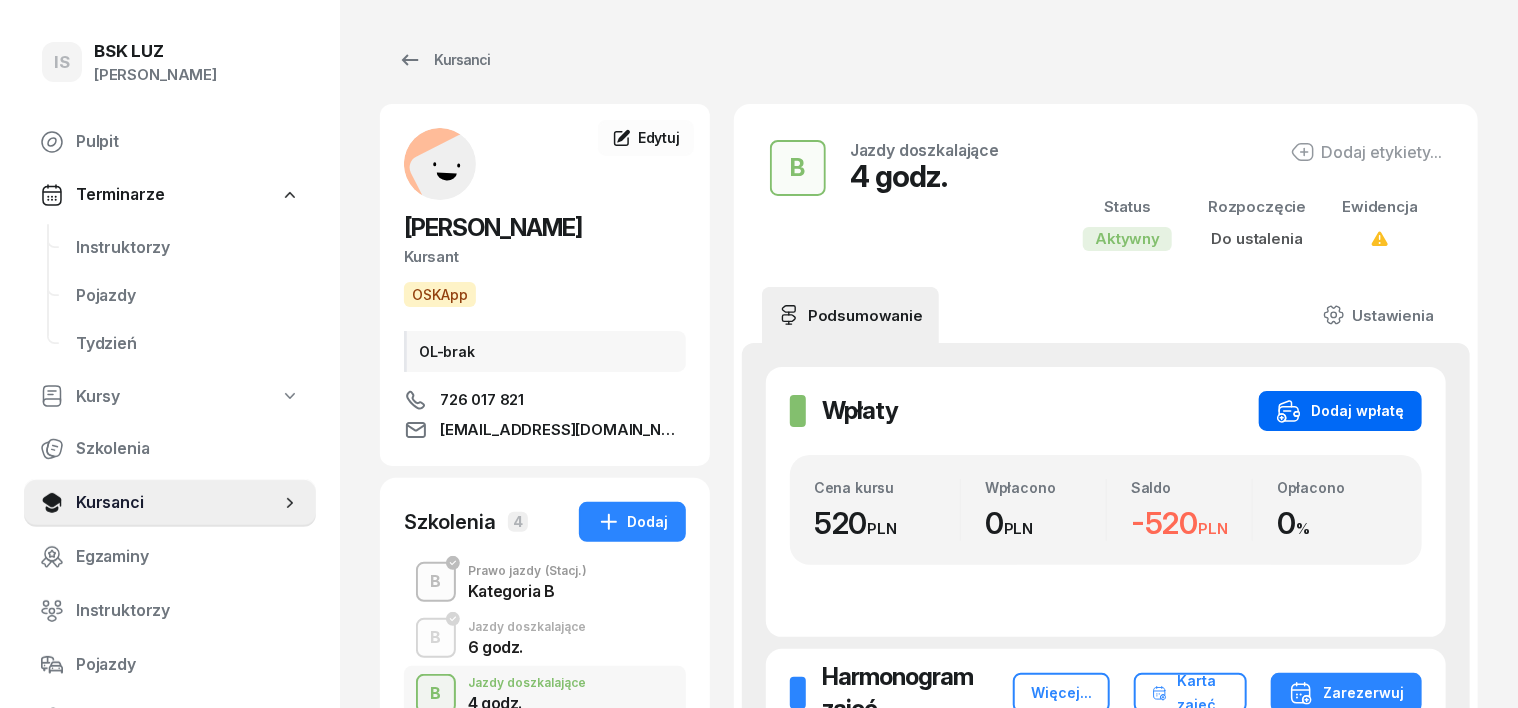 click on "Dodaj wpłatę" at bounding box center [1340, 411] 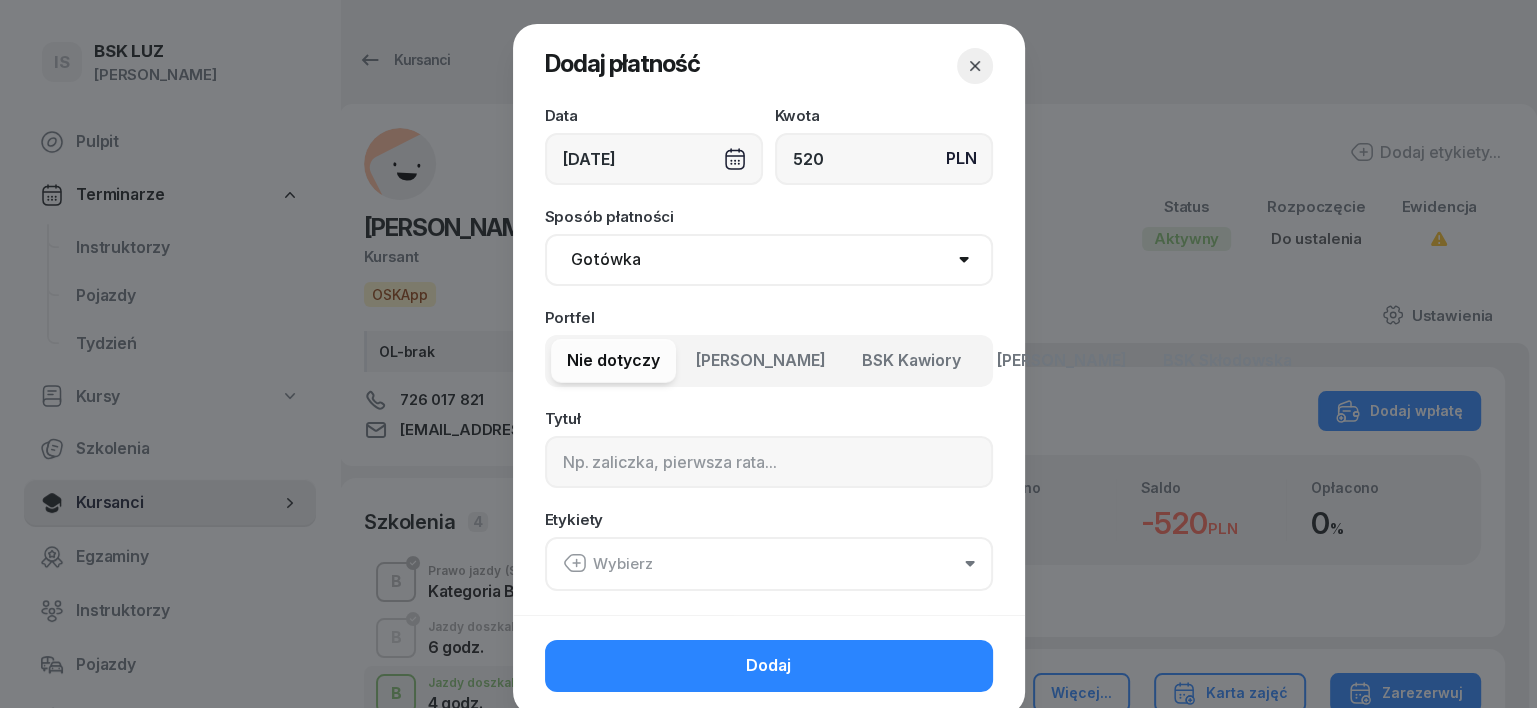 type on "520" 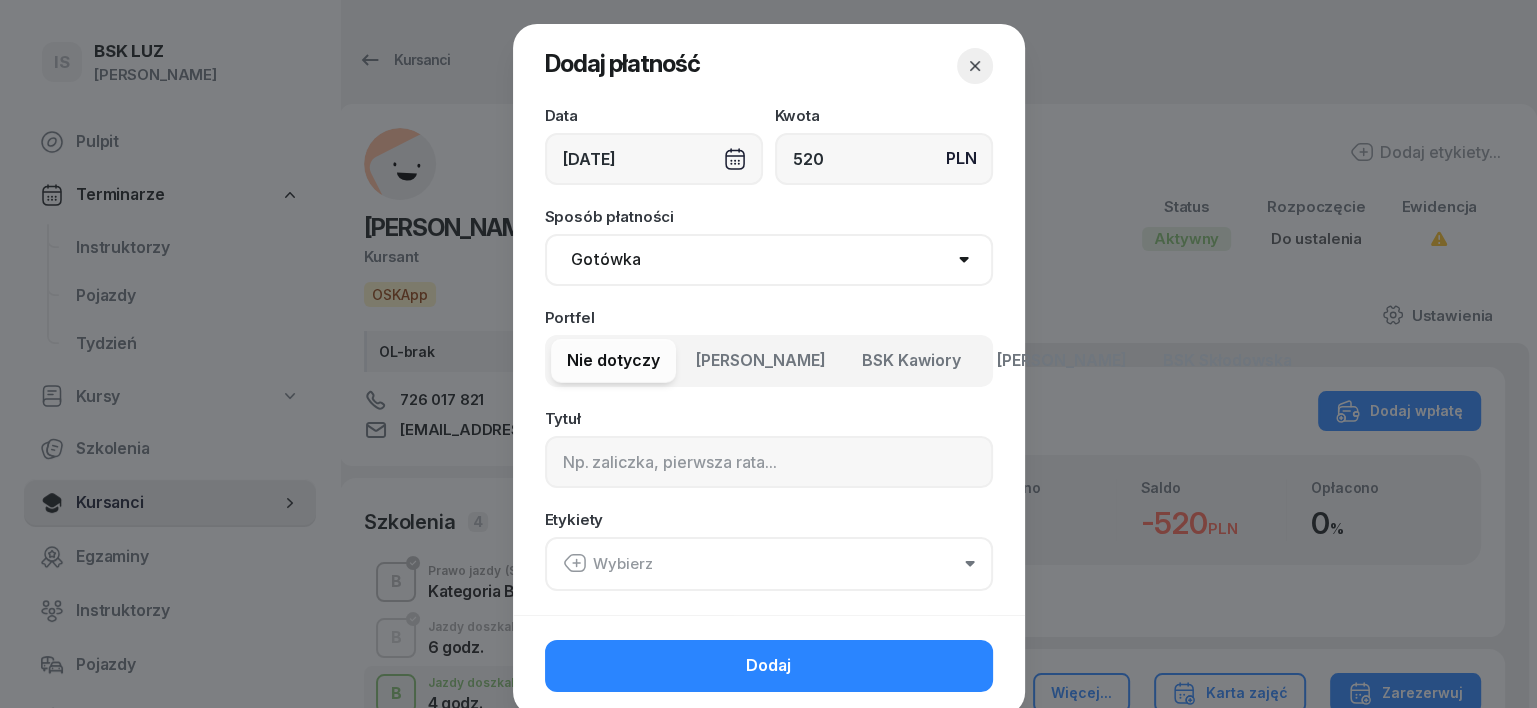 select on "transfer" 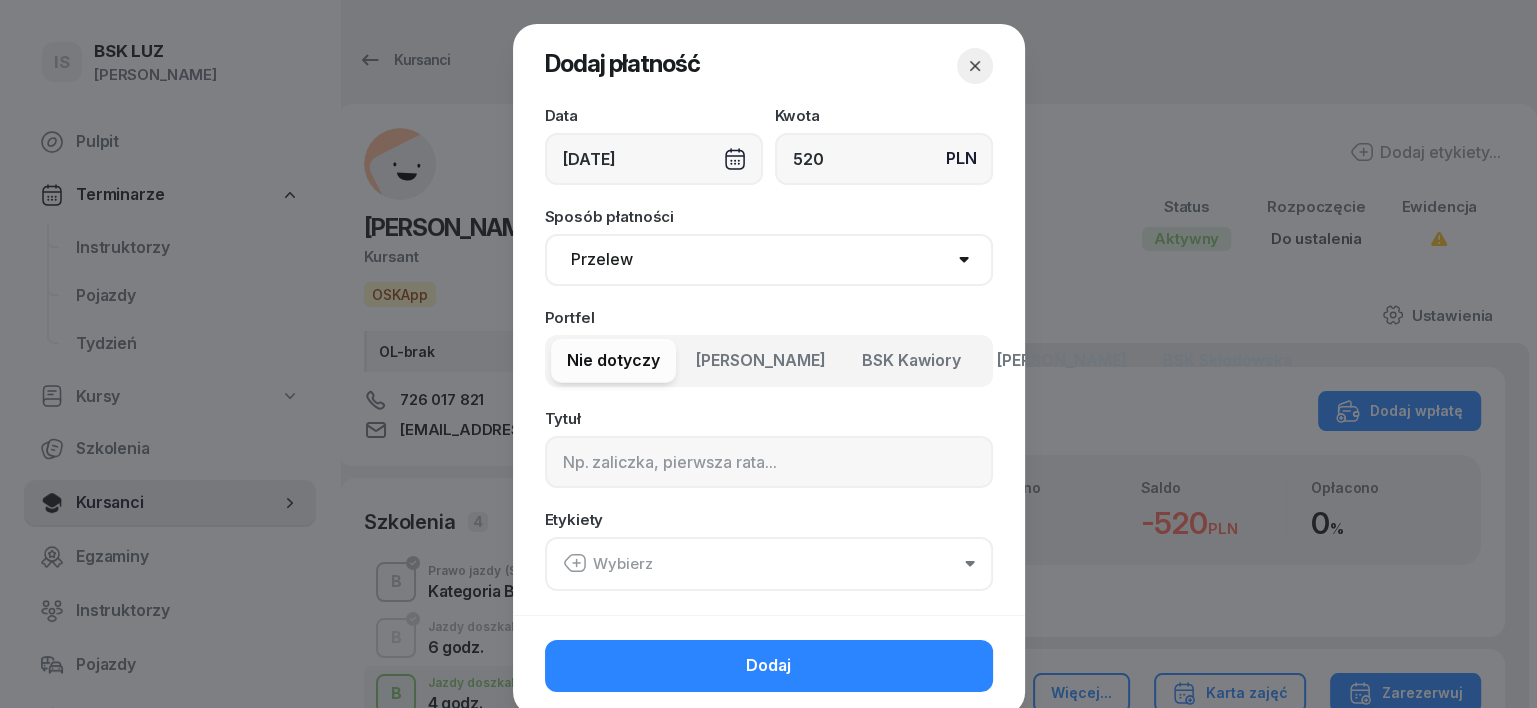 click on "Gotówka Karta Przelew Płatności online BLIK" at bounding box center [769, 260] 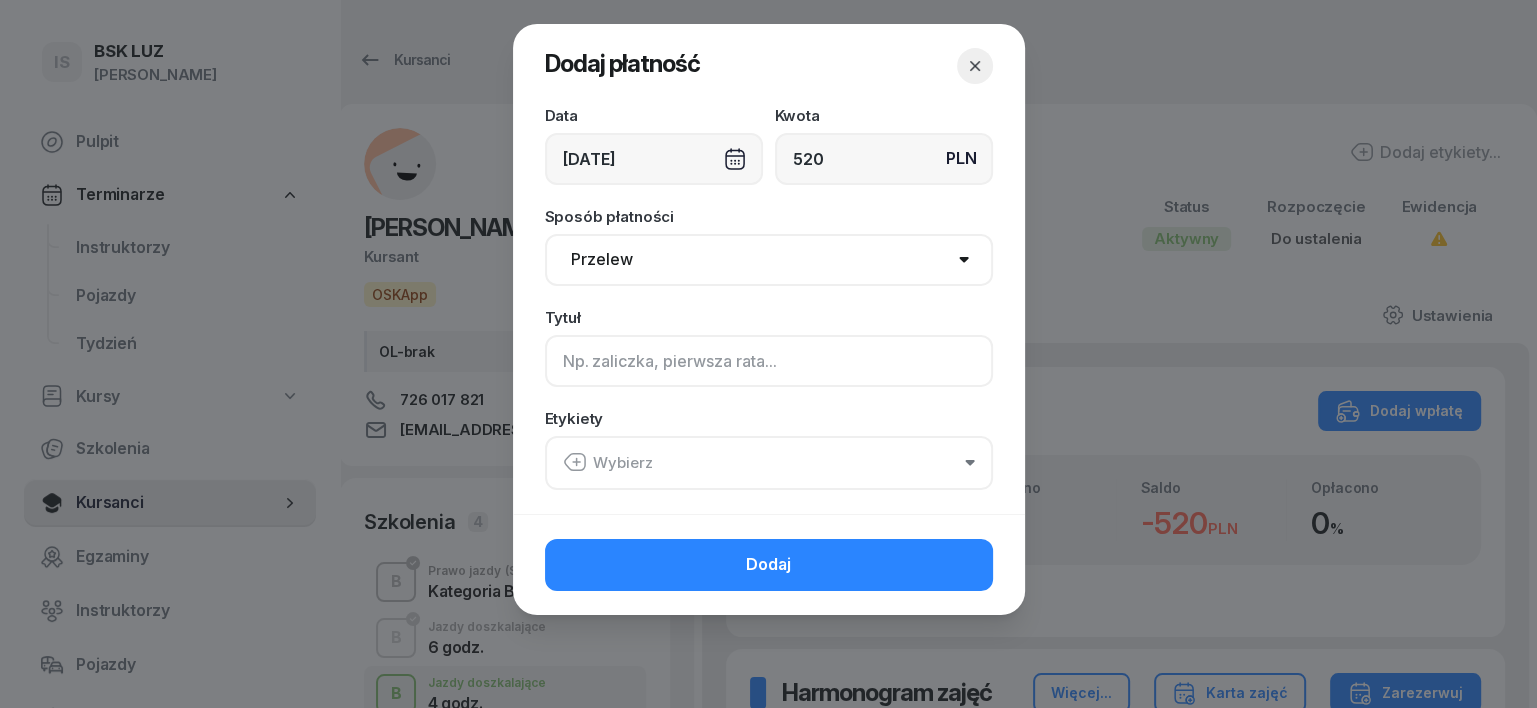 click 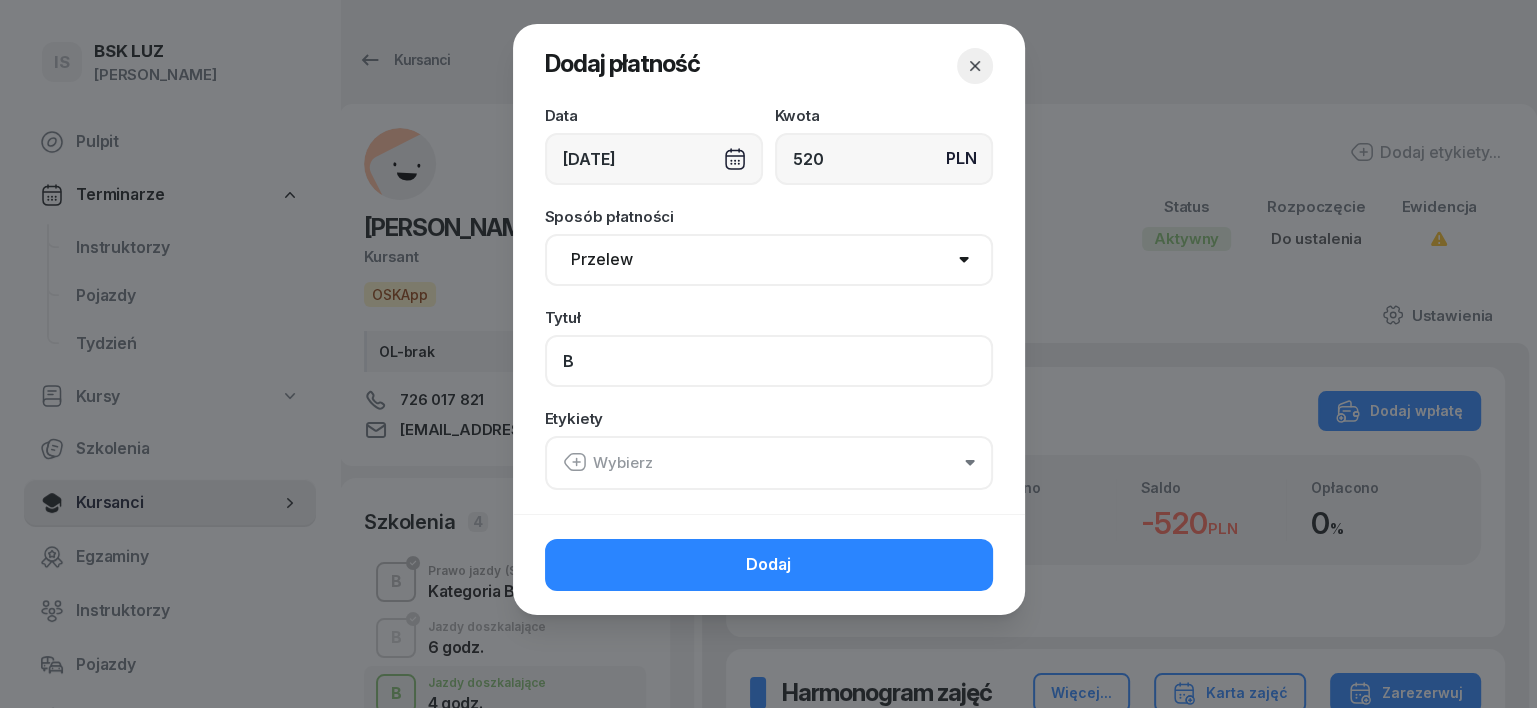 type on "B" 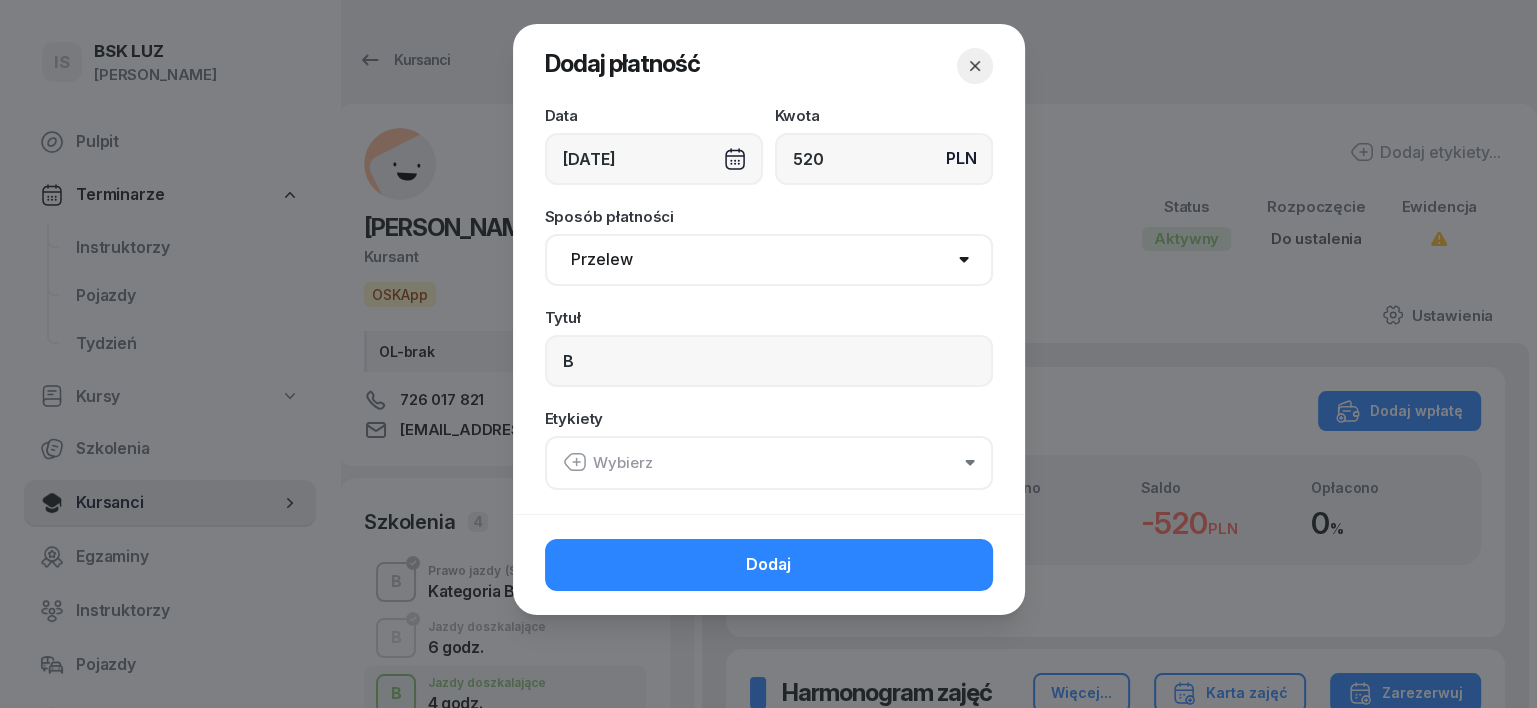 click 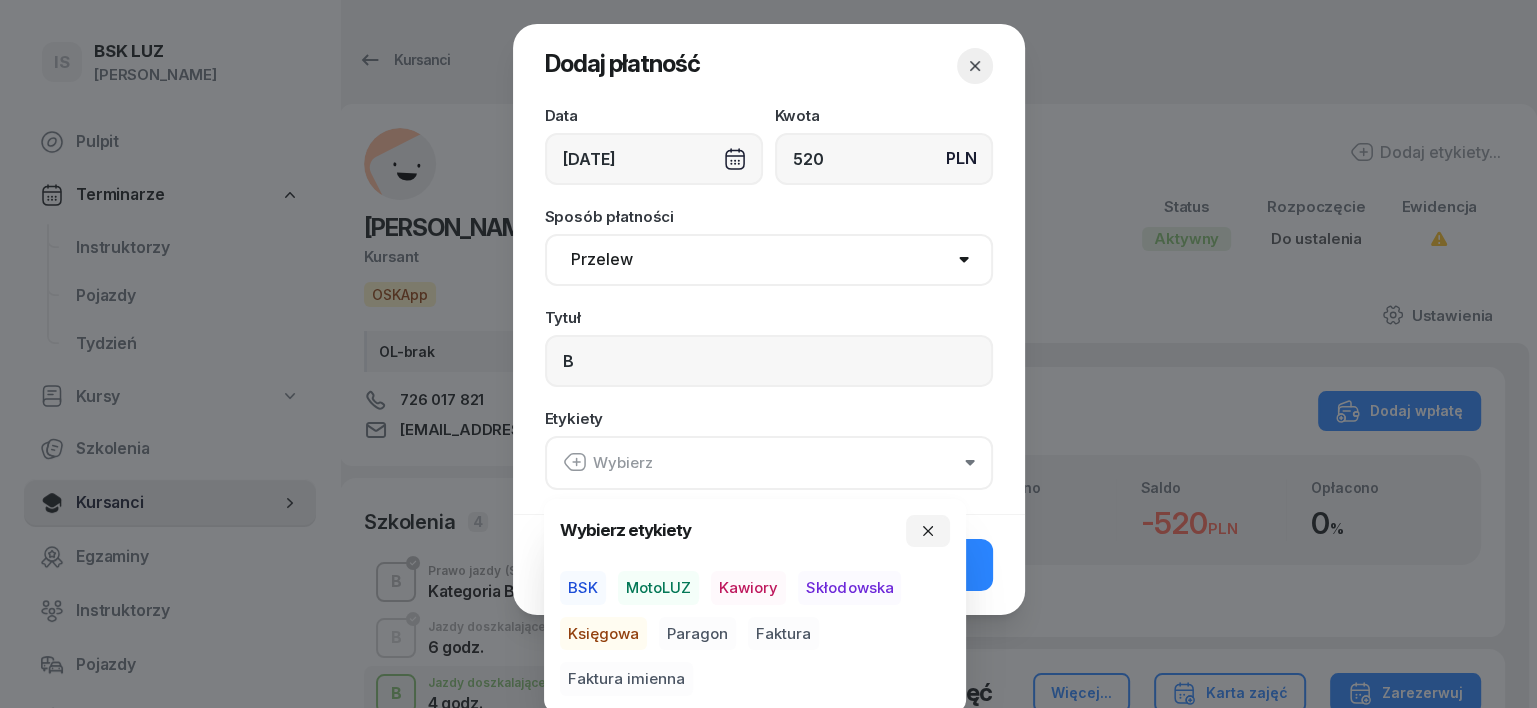 click on "MotoLUZ" at bounding box center (658, 588) 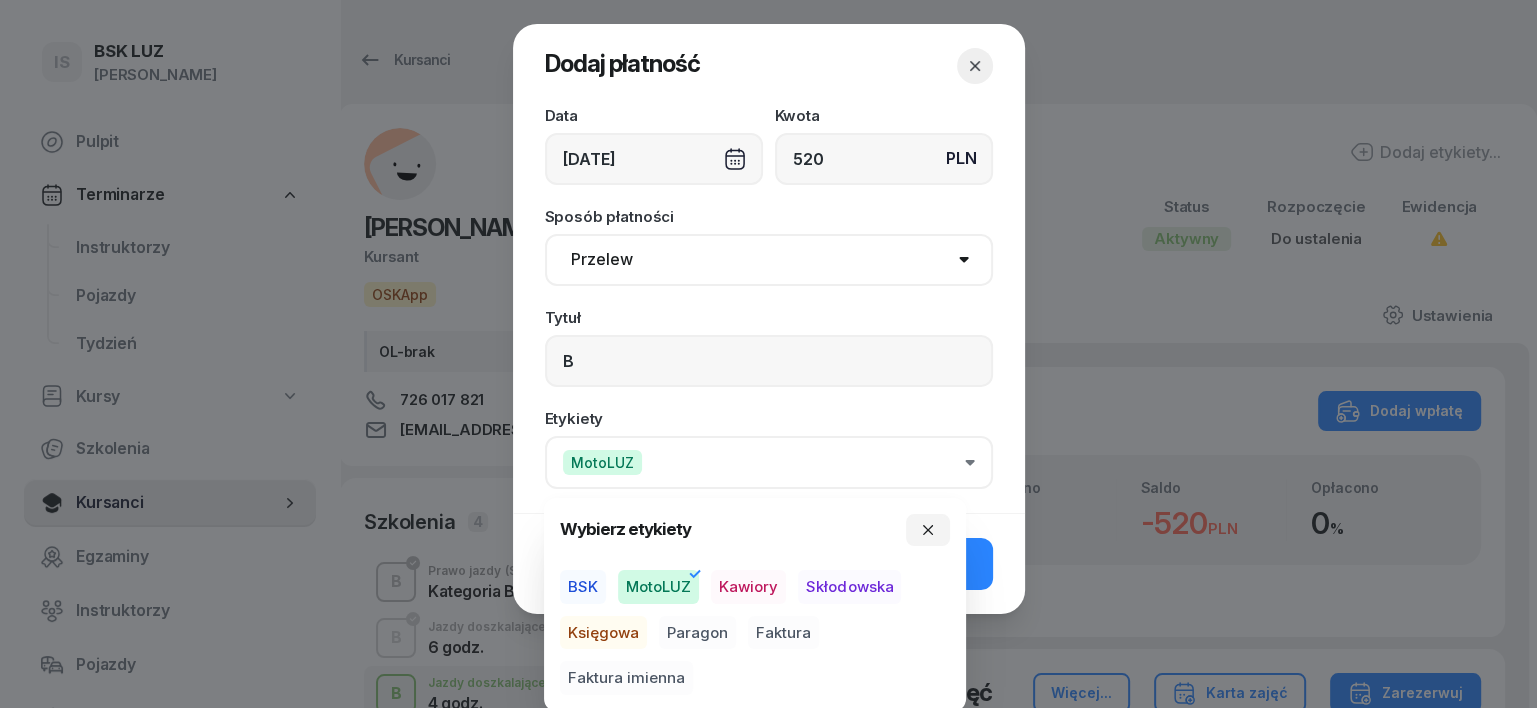 drag, startPoint x: 609, startPoint y: 628, endPoint x: 628, endPoint y: 626, distance: 19.104973 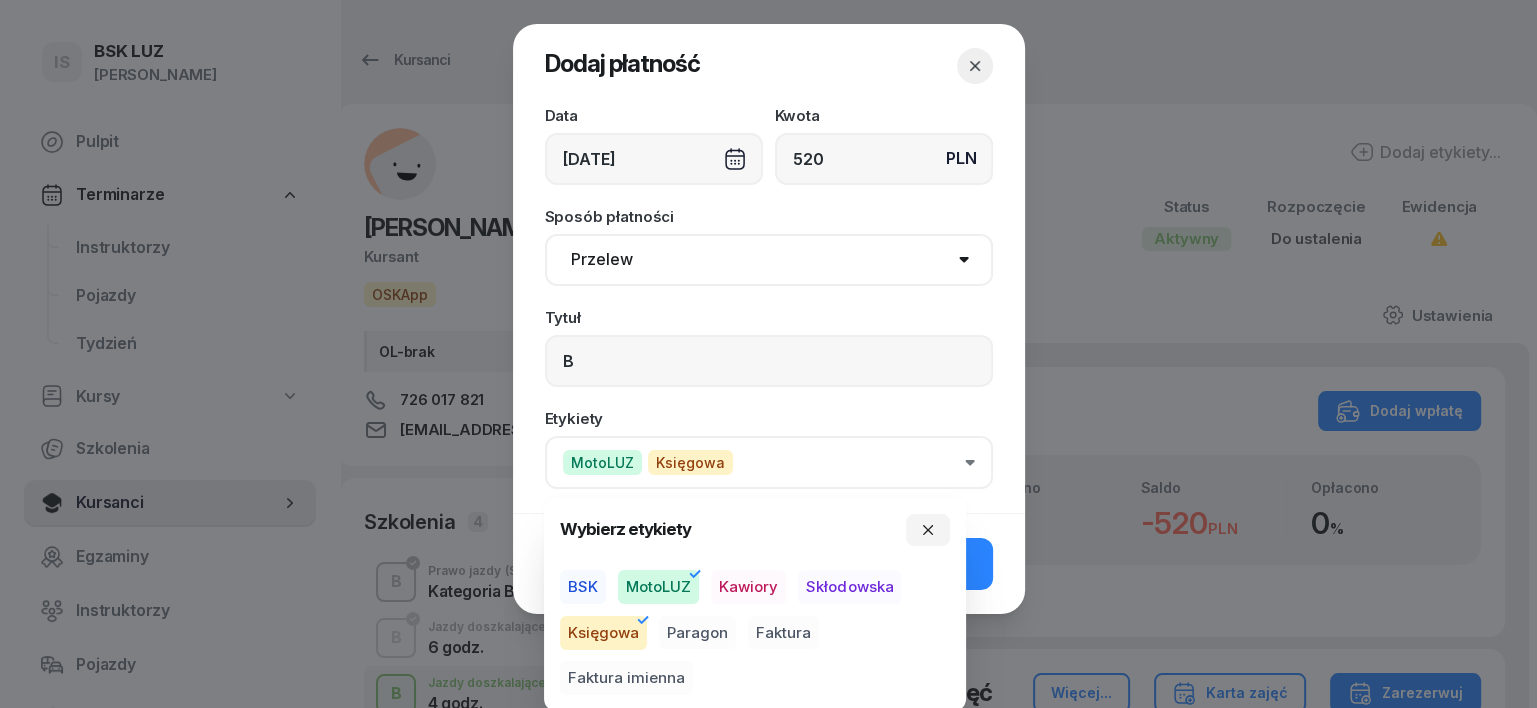 click on "Paragon" at bounding box center [697, 633] 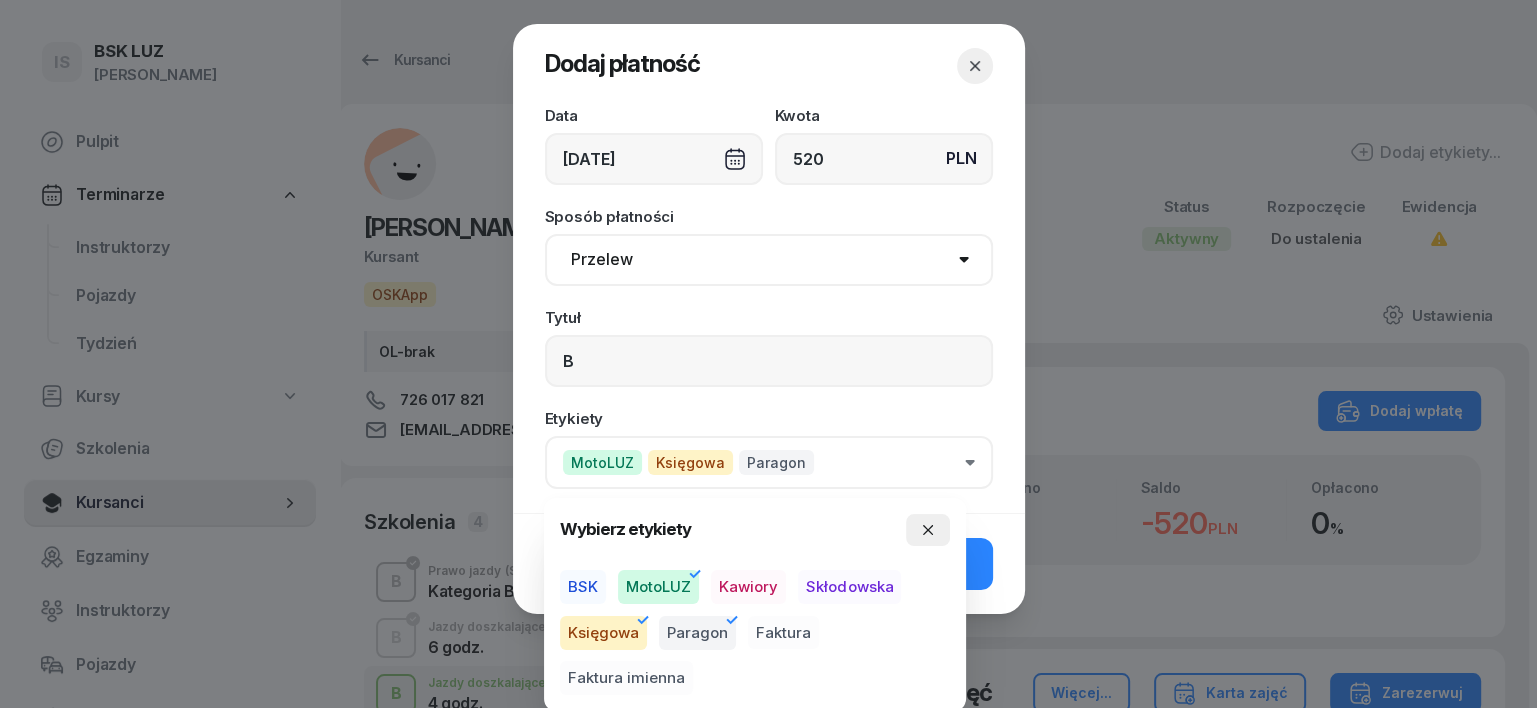 click at bounding box center [928, 530] 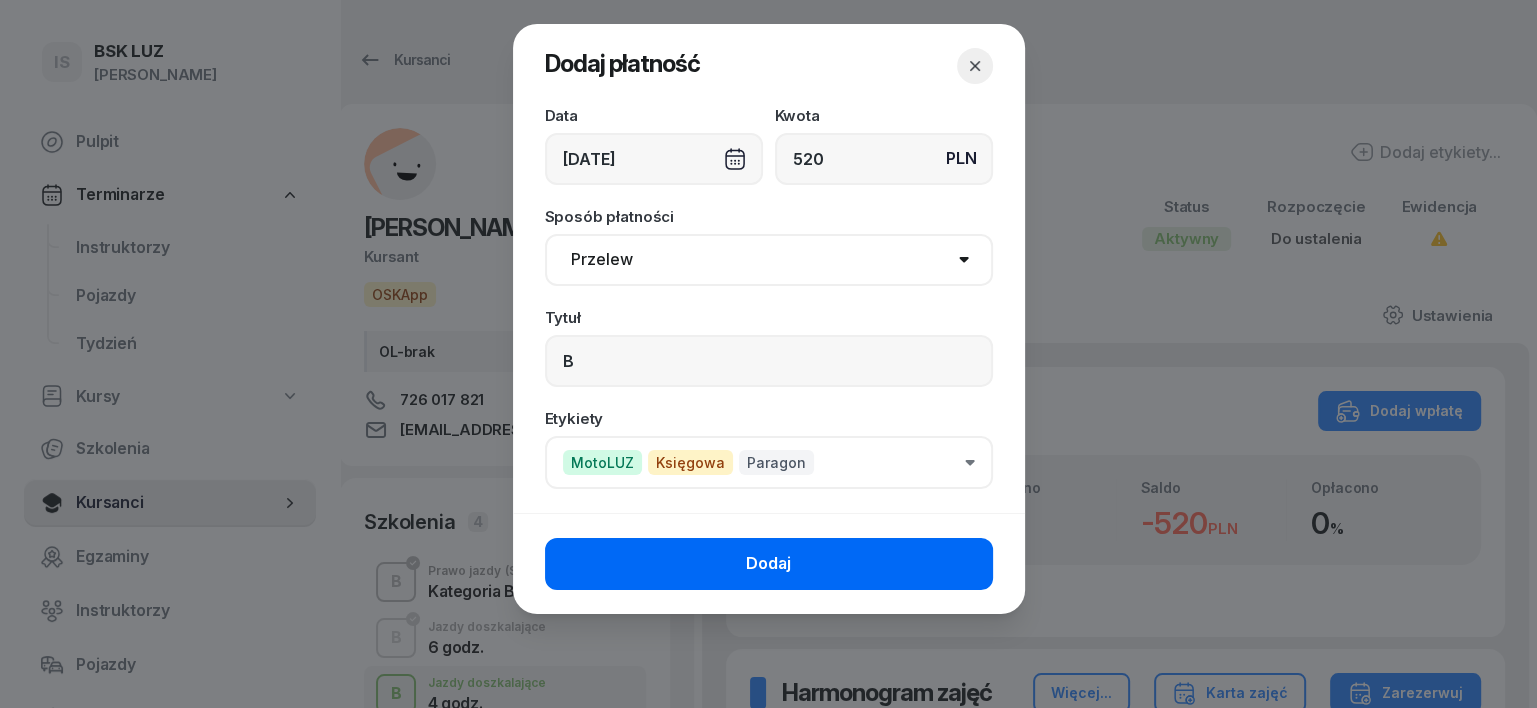 click on "Dodaj" 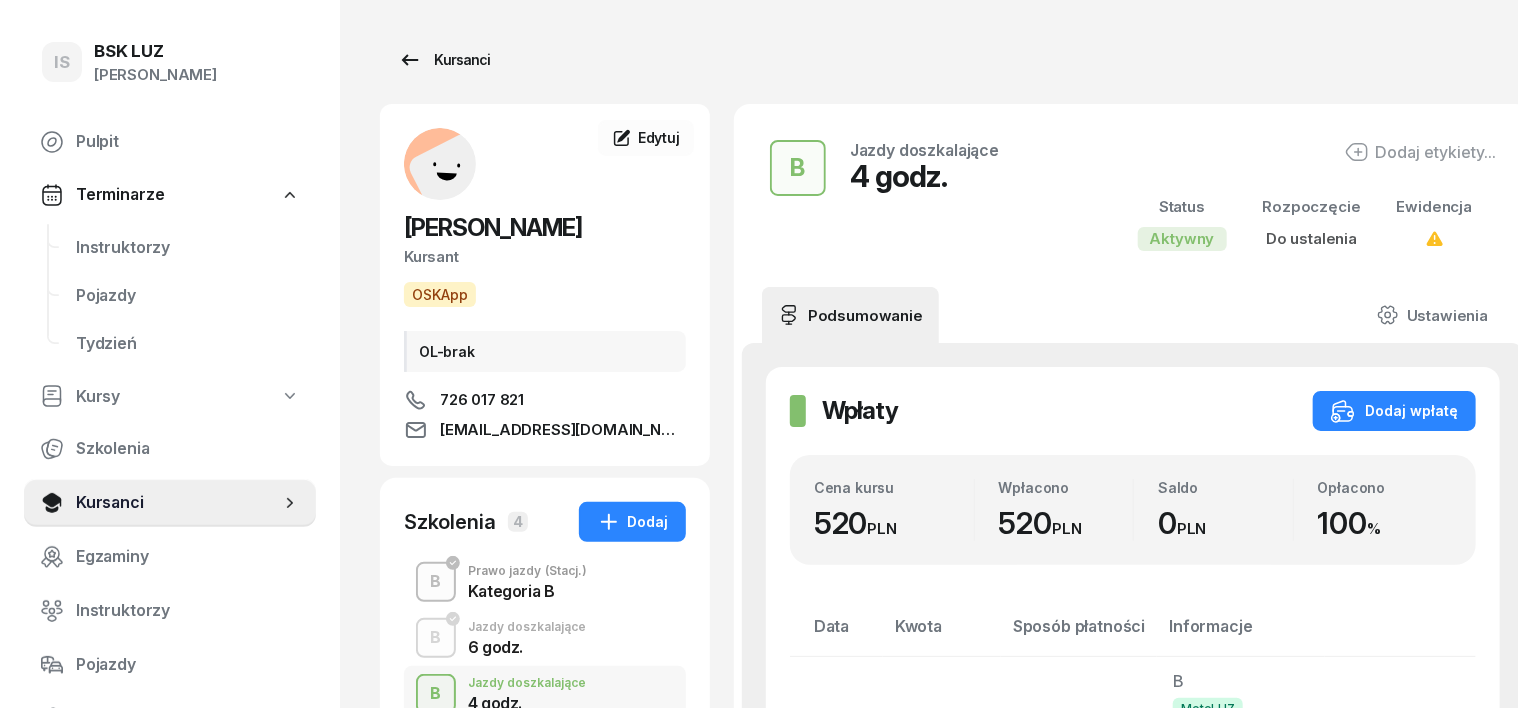 click on "Kursanci" at bounding box center (444, 60) 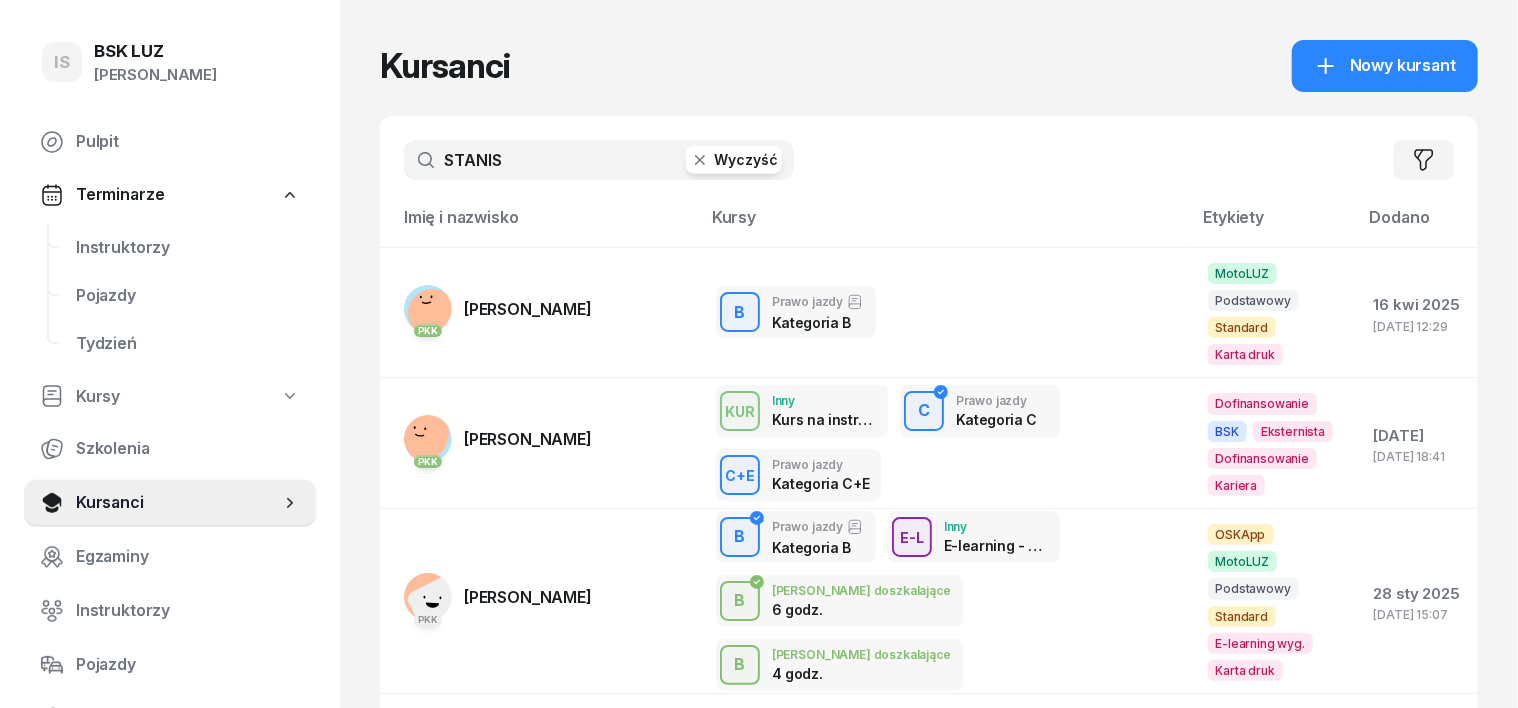click 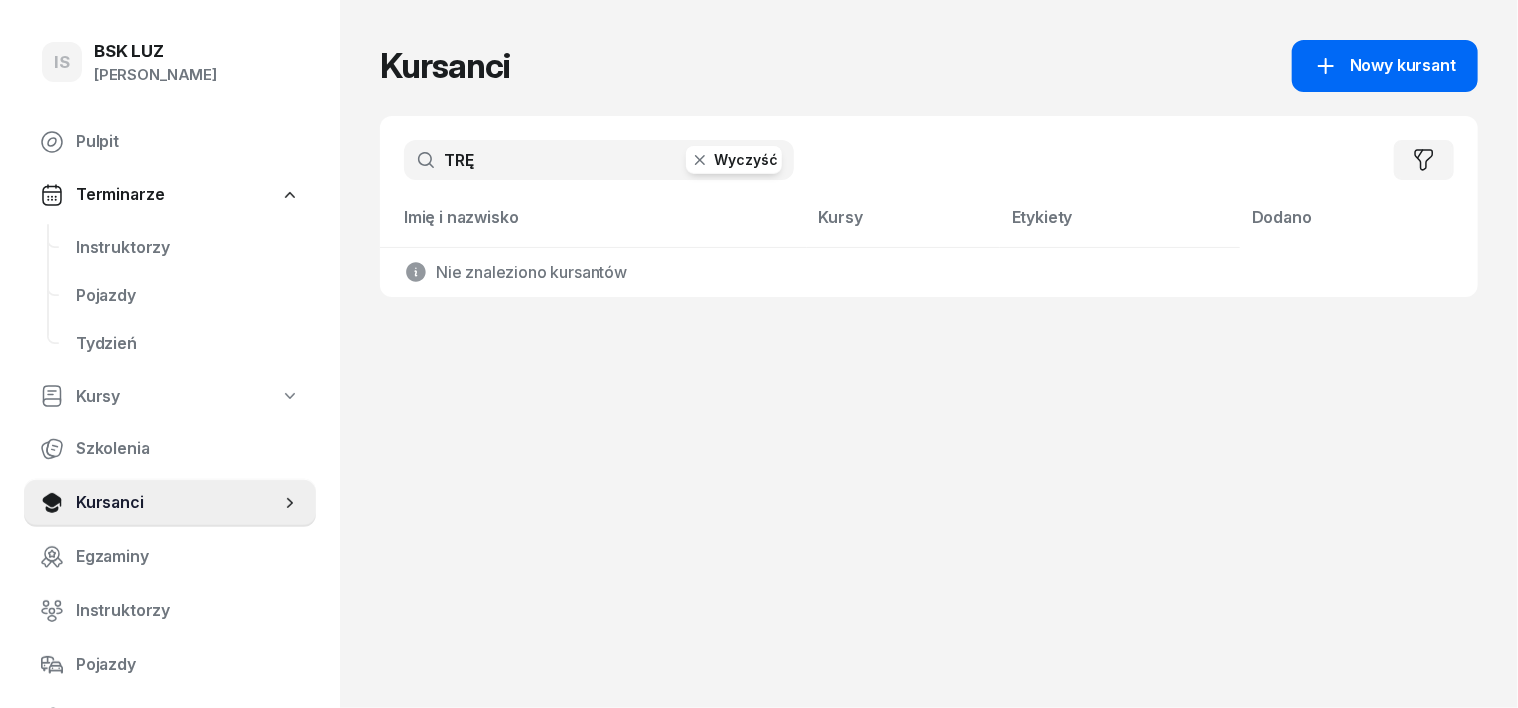 type on "TRĘ" 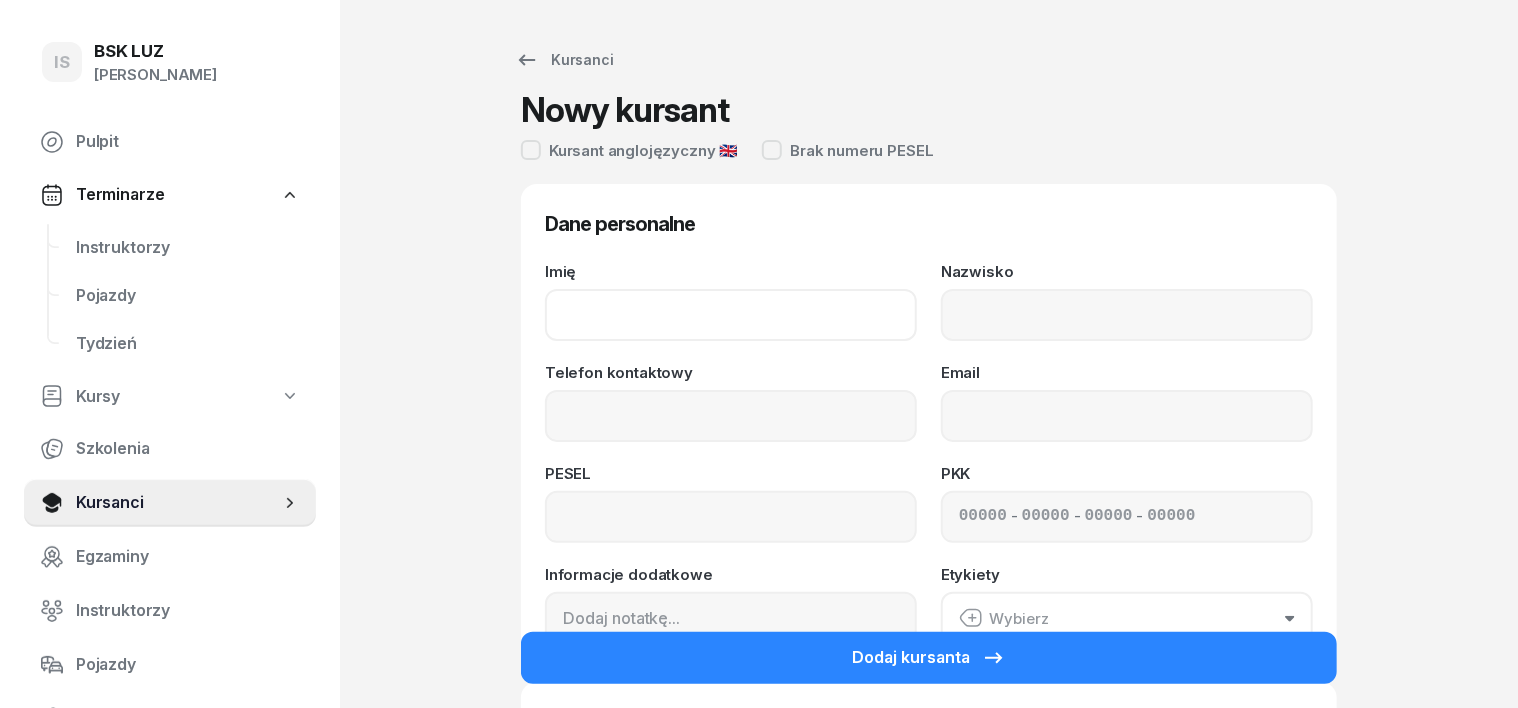 click on "Imię" 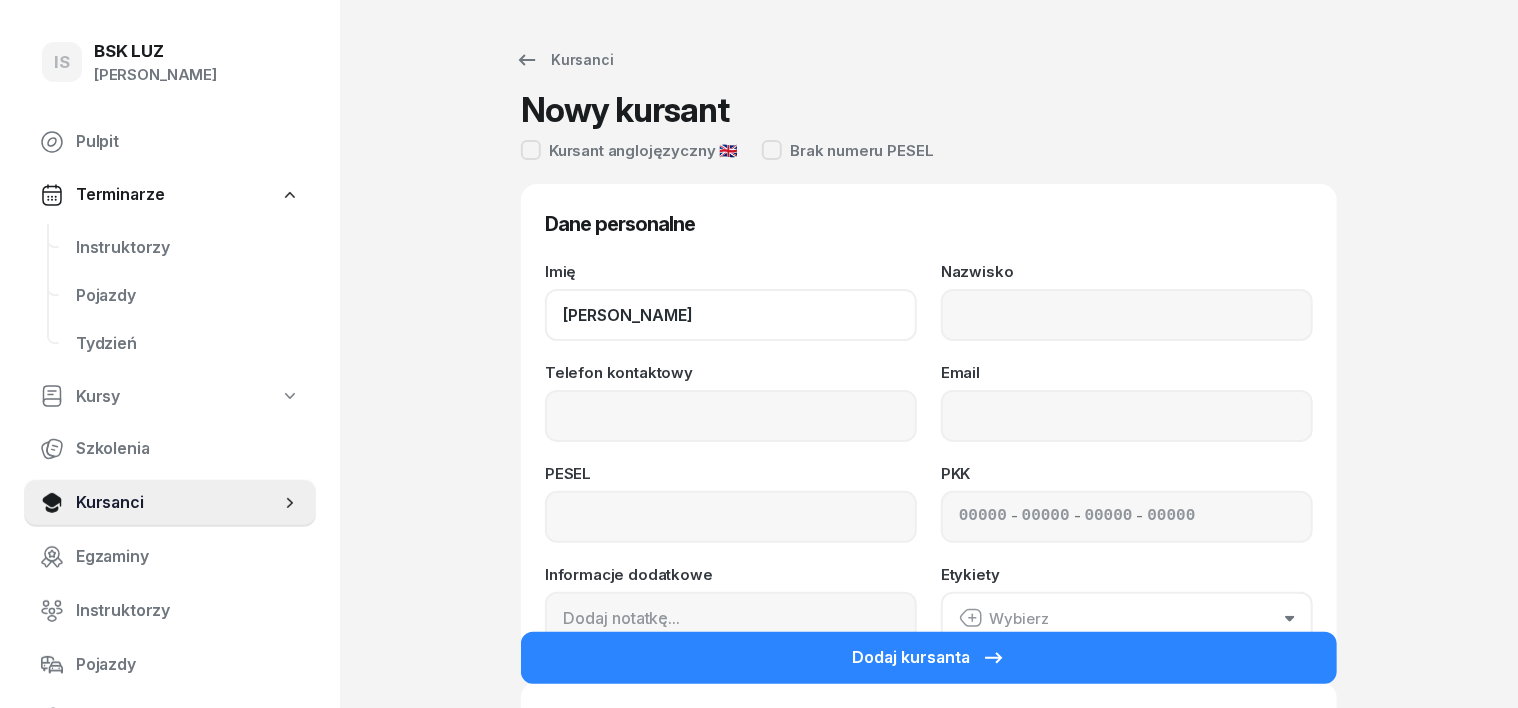 type on "[PERSON_NAME]" 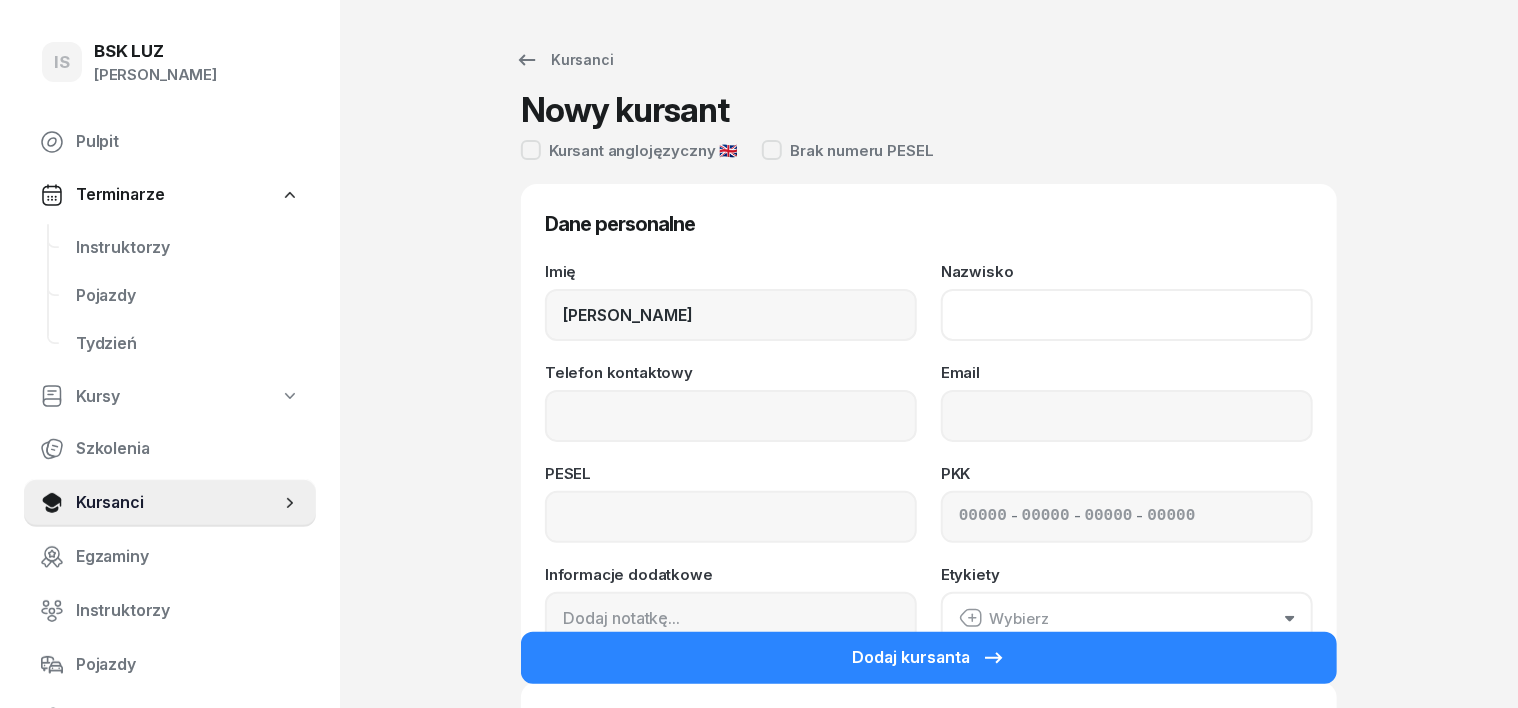 click on "Nazwisko" 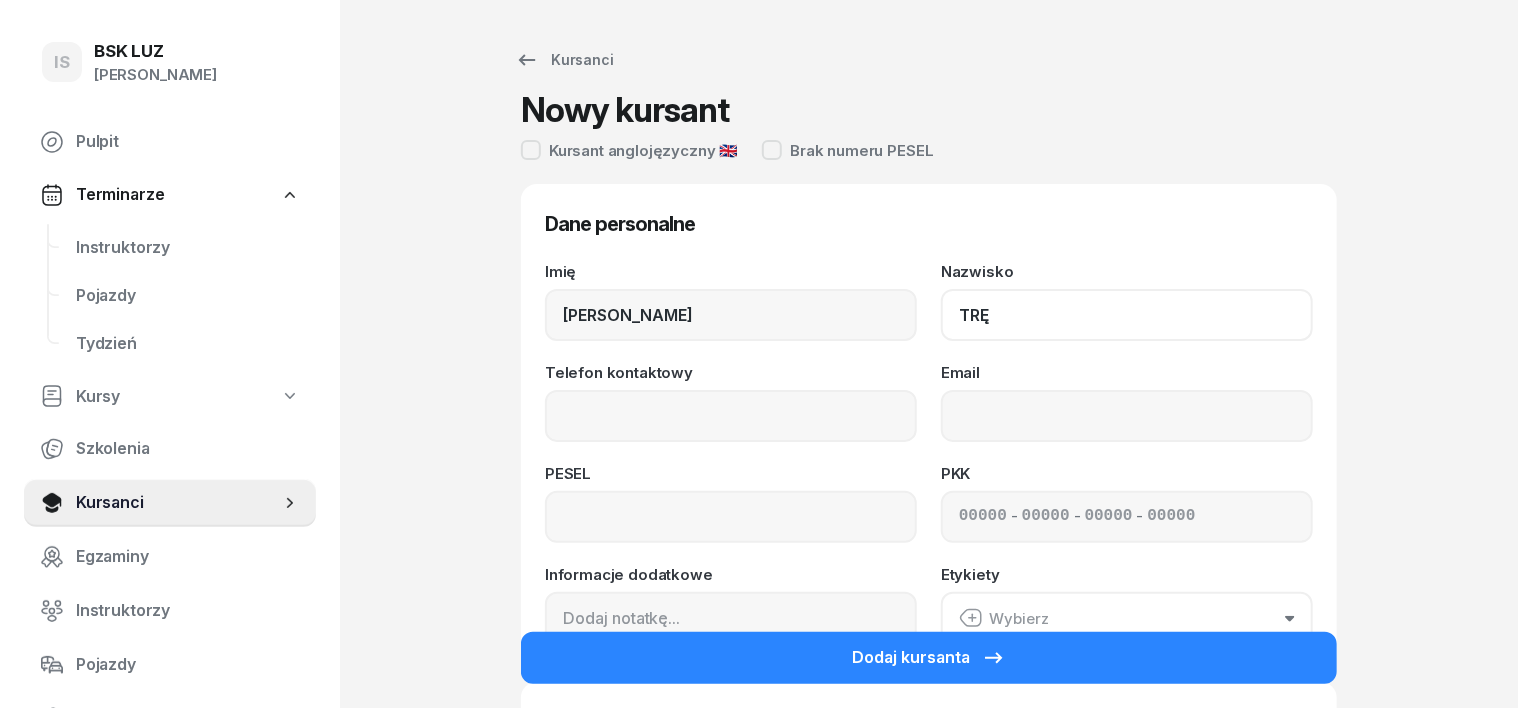 click on "TRĘ" 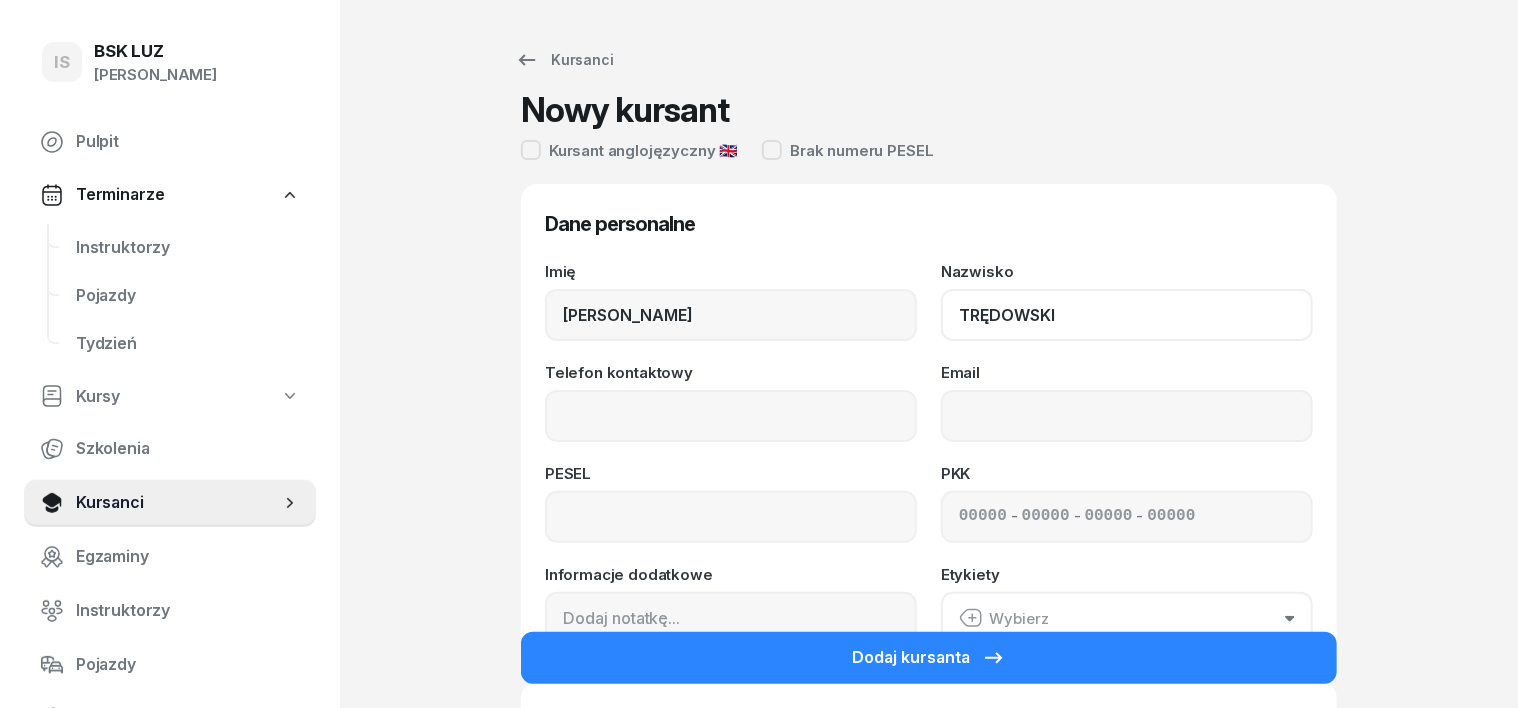 type on "TRĘDOWSKI" 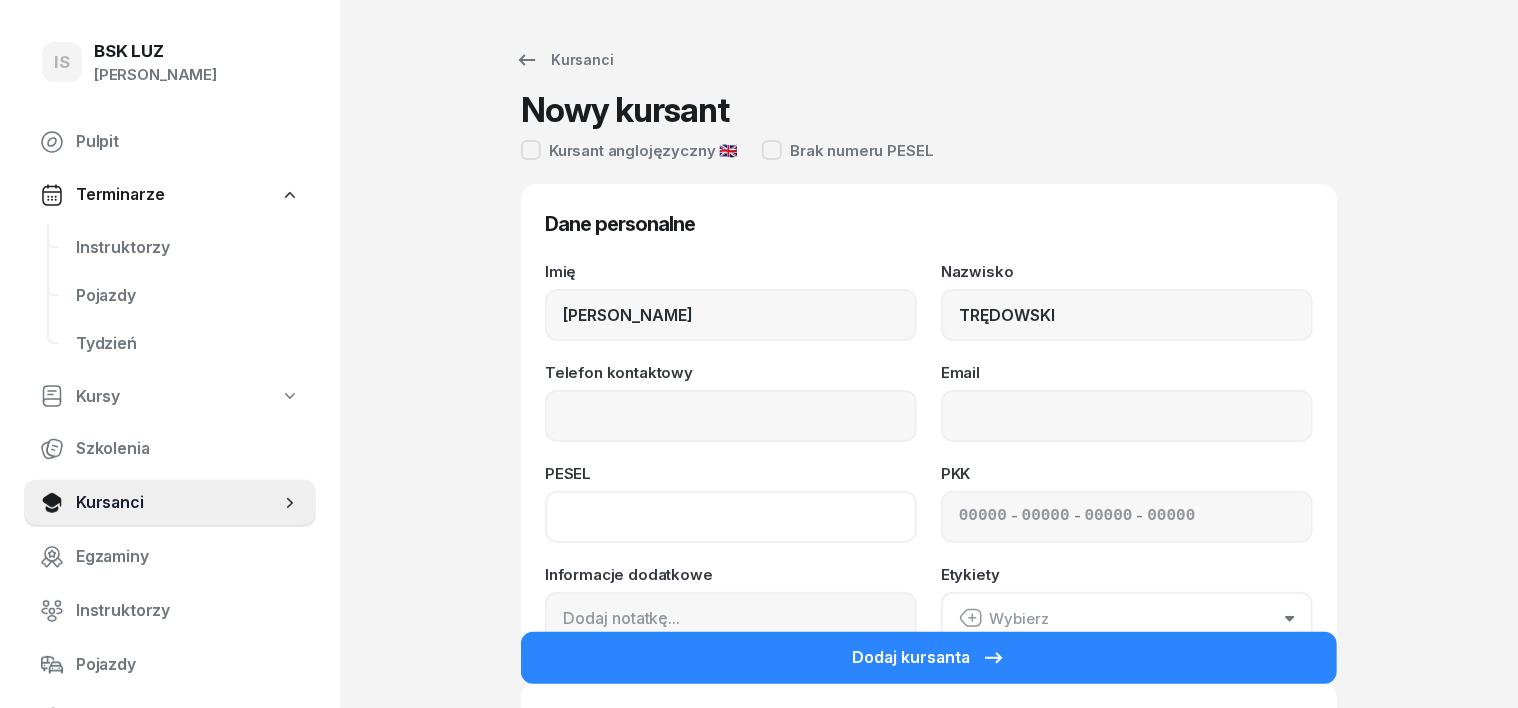 click 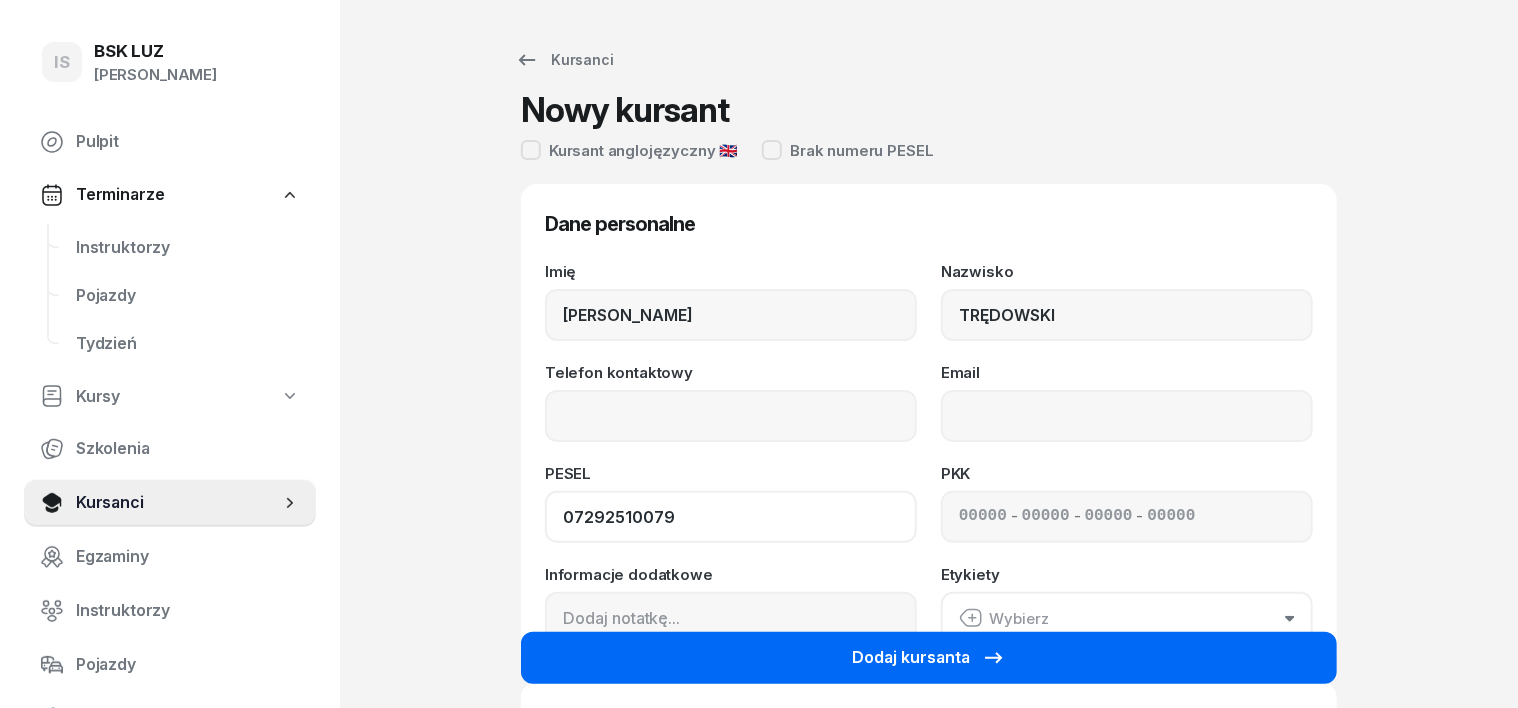 type on "07292510079" 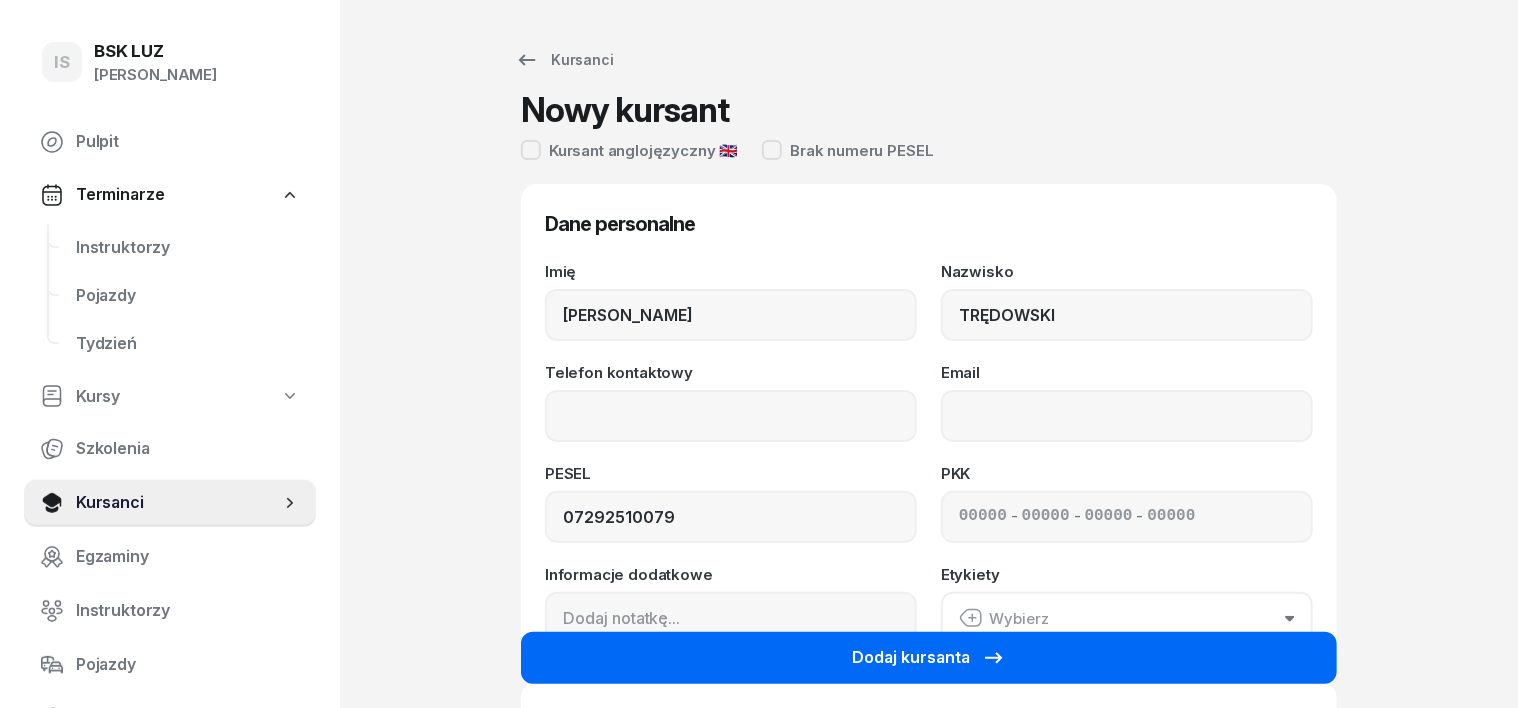 click on "Dodaj kursanta" at bounding box center (929, 658) 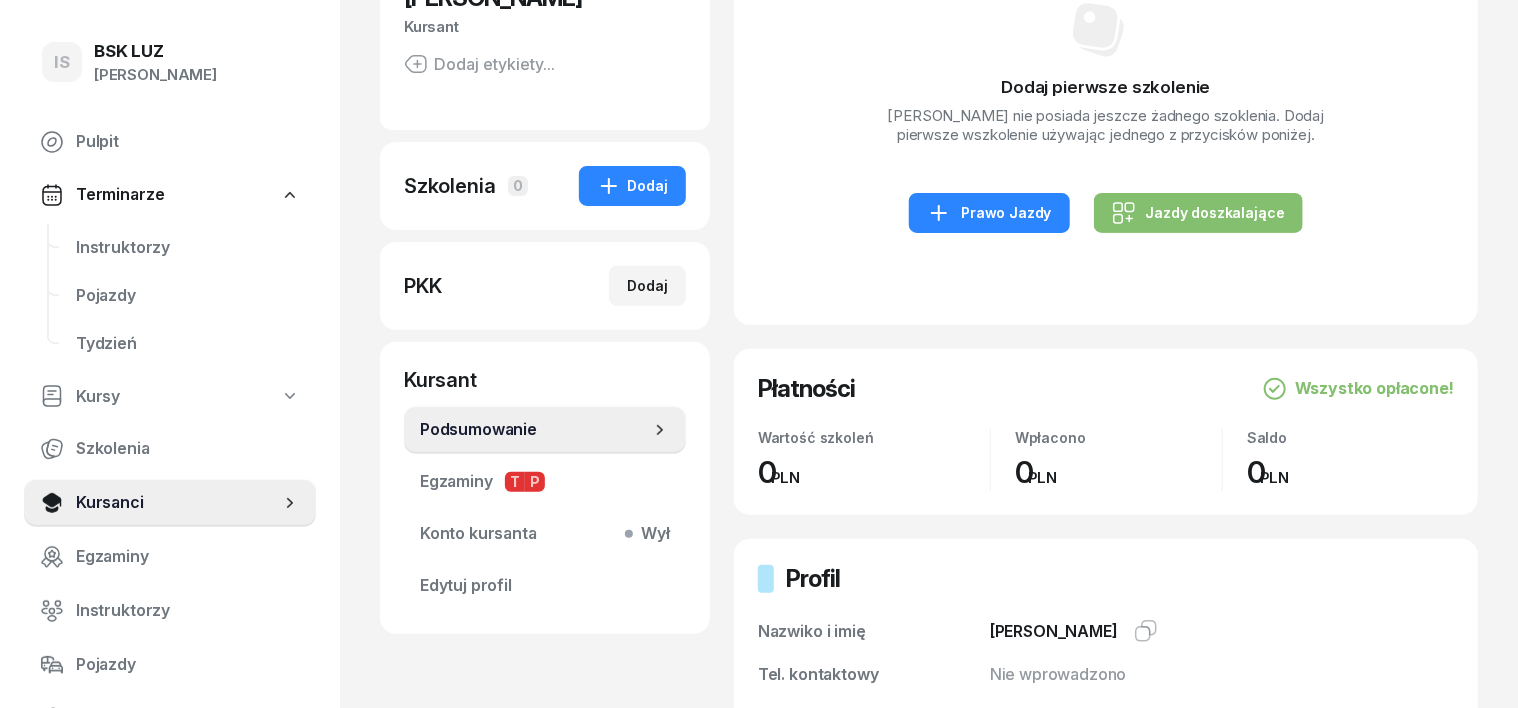scroll, scrollTop: 250, scrollLeft: 0, axis: vertical 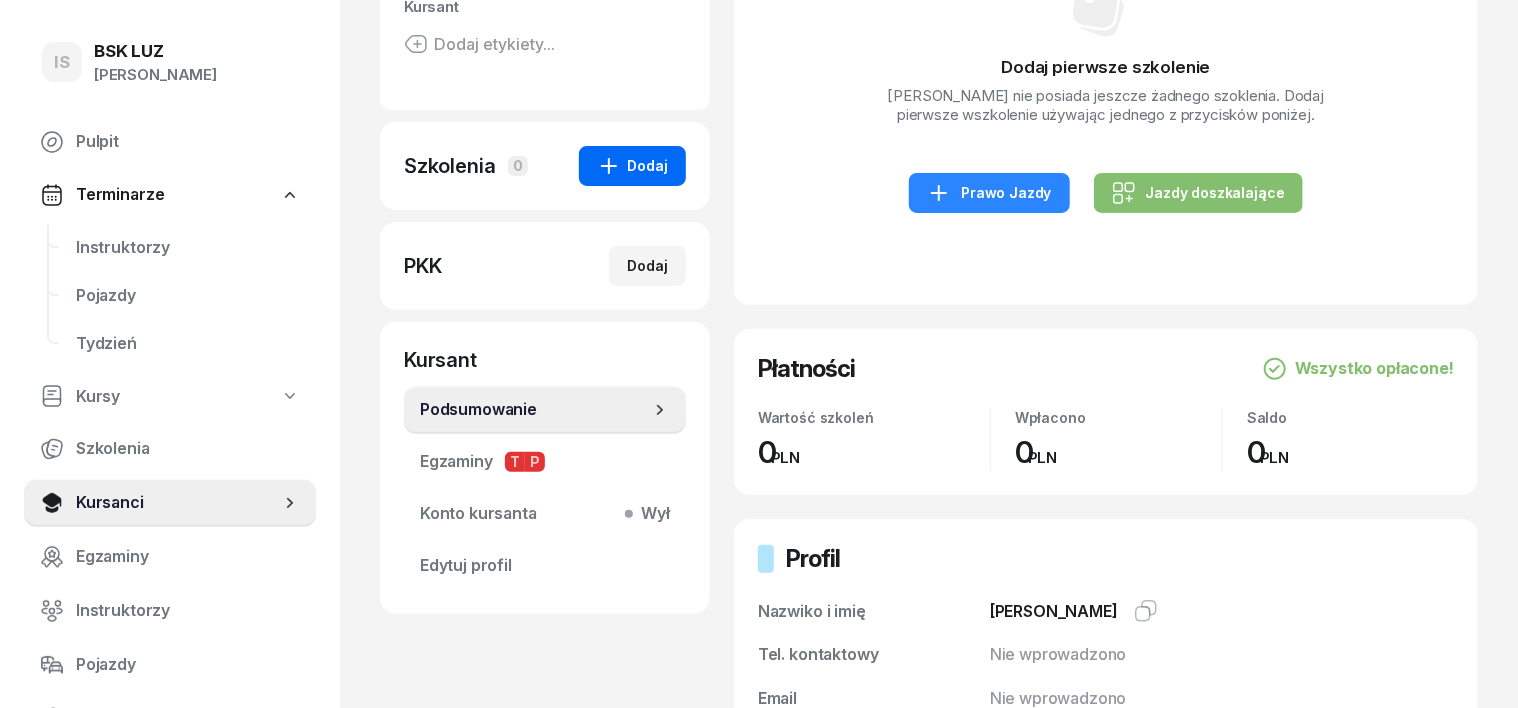 click on "Dodaj" at bounding box center (632, 166) 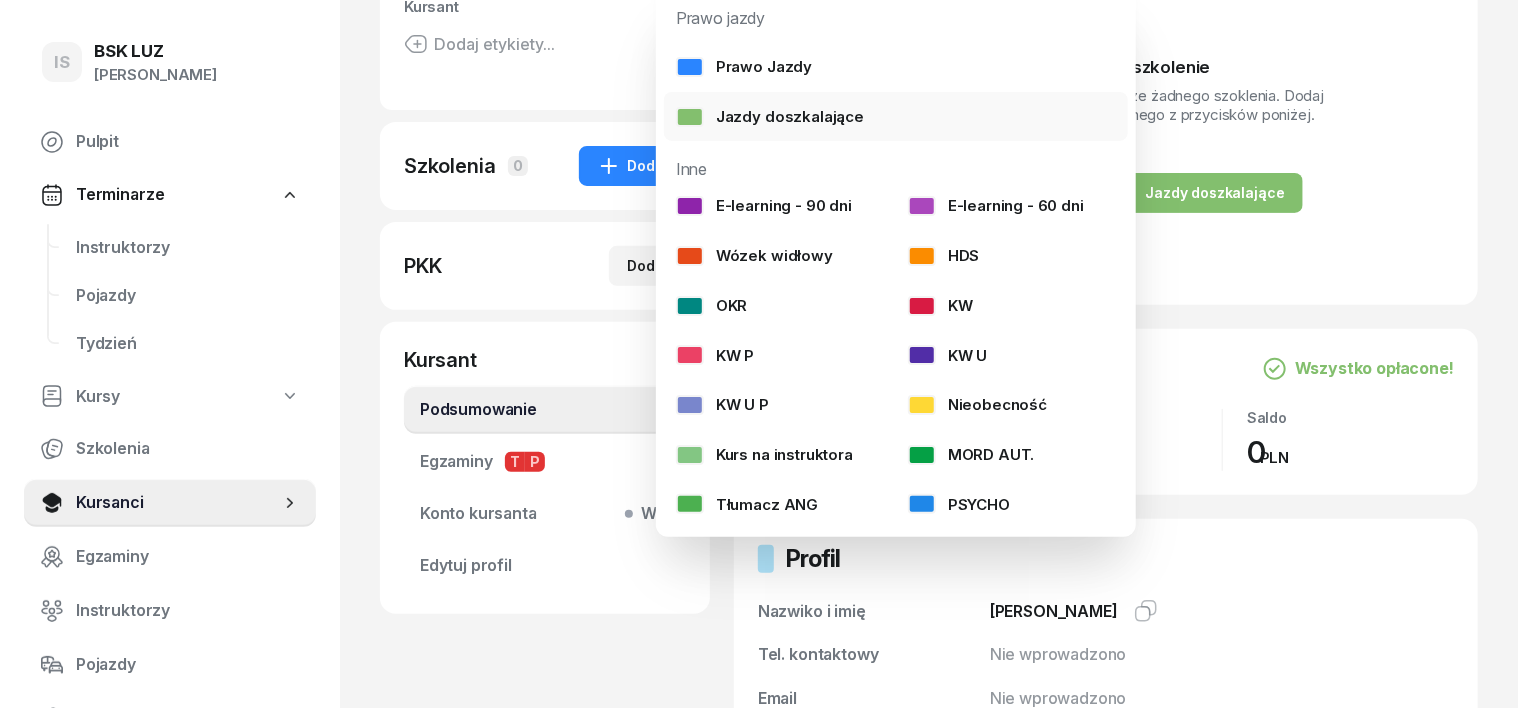 drag, startPoint x: 769, startPoint y: 60, endPoint x: 816, endPoint y: 132, distance: 85.98256 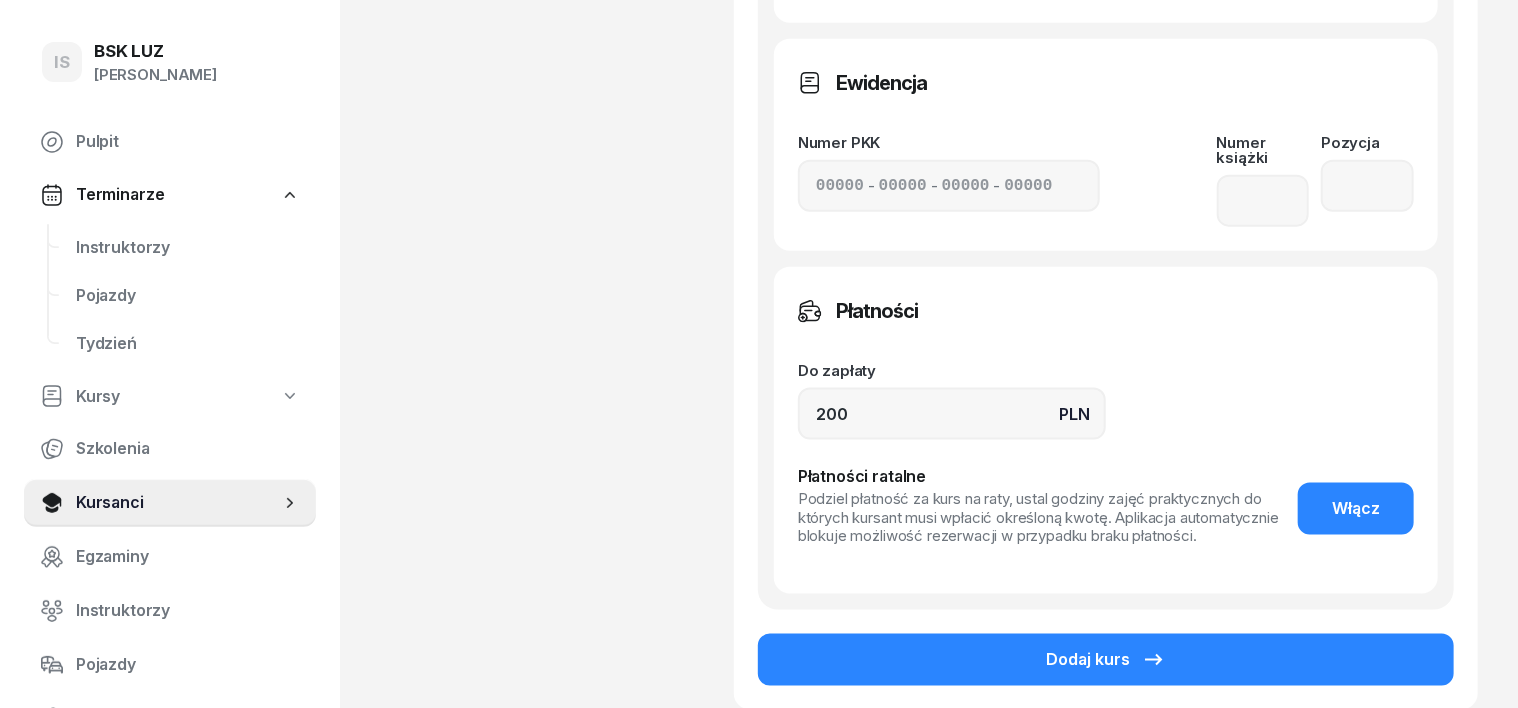 scroll, scrollTop: 1250, scrollLeft: 0, axis: vertical 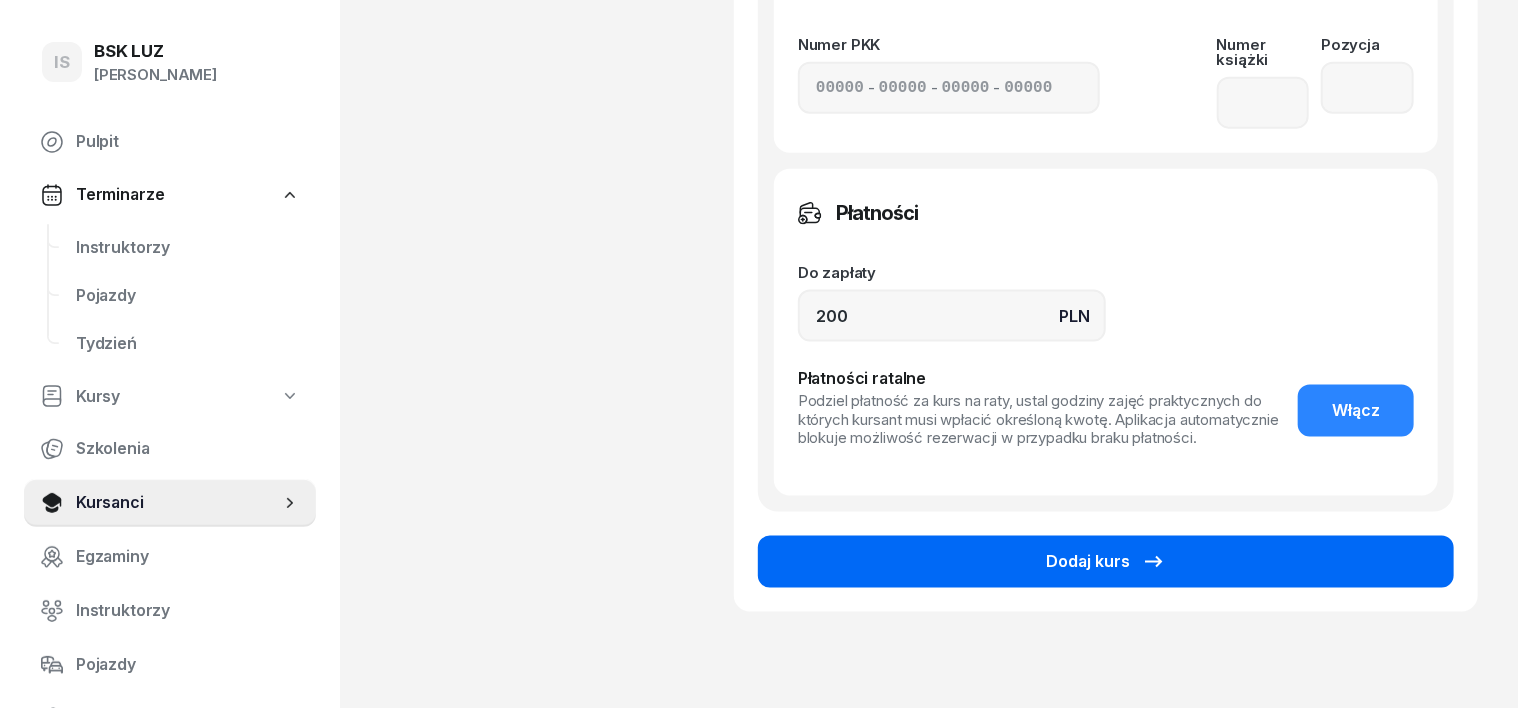 click on "Dodaj kurs" at bounding box center [1106, 562] 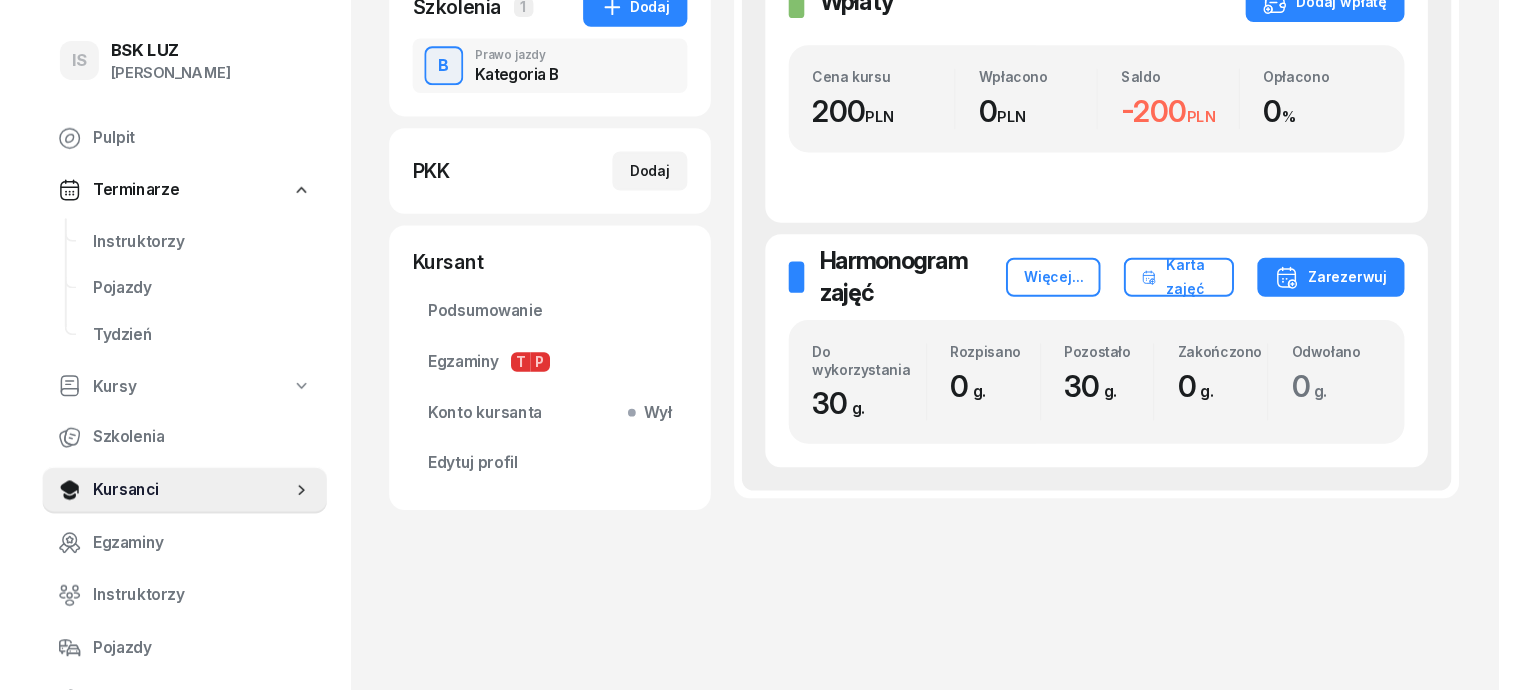 scroll, scrollTop: 0, scrollLeft: 0, axis: both 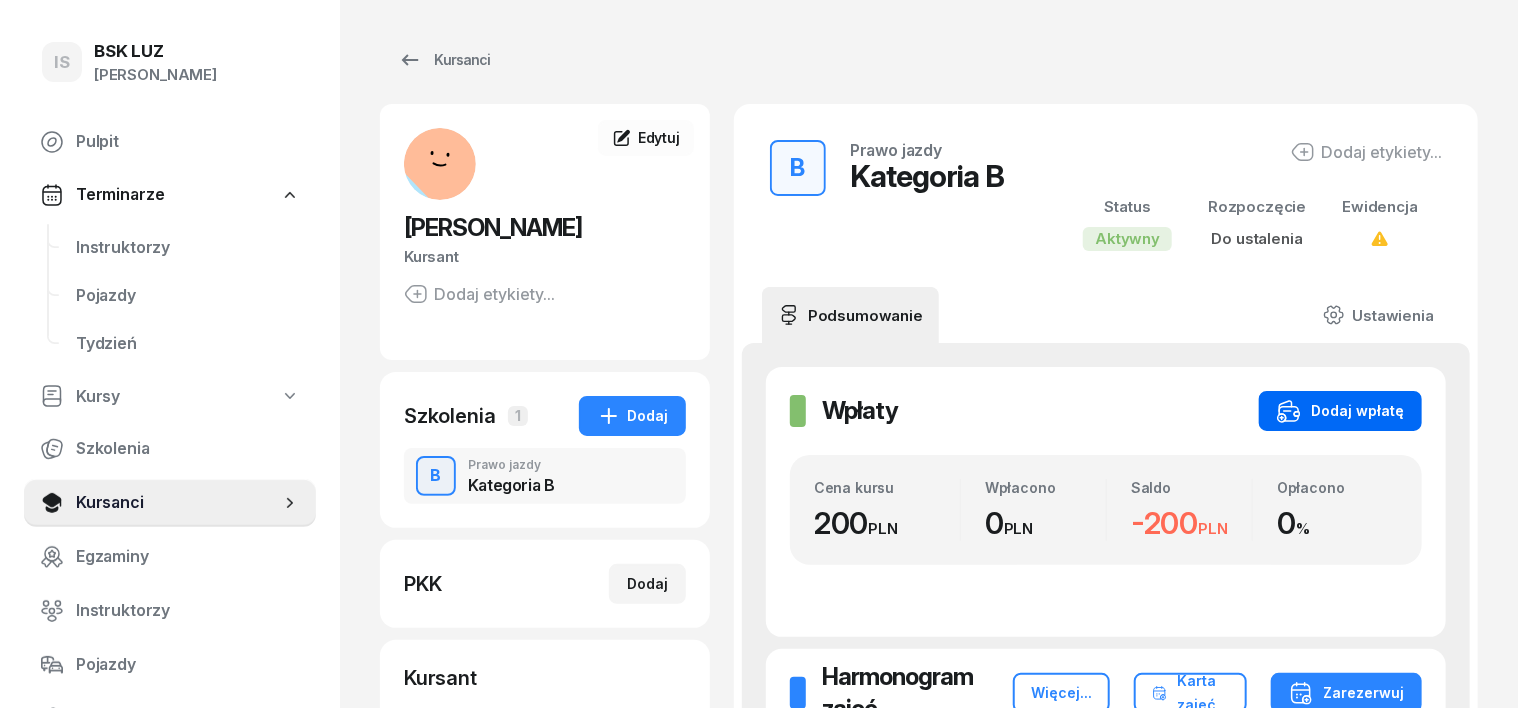 click on "Dodaj wpłatę" at bounding box center (1340, 411) 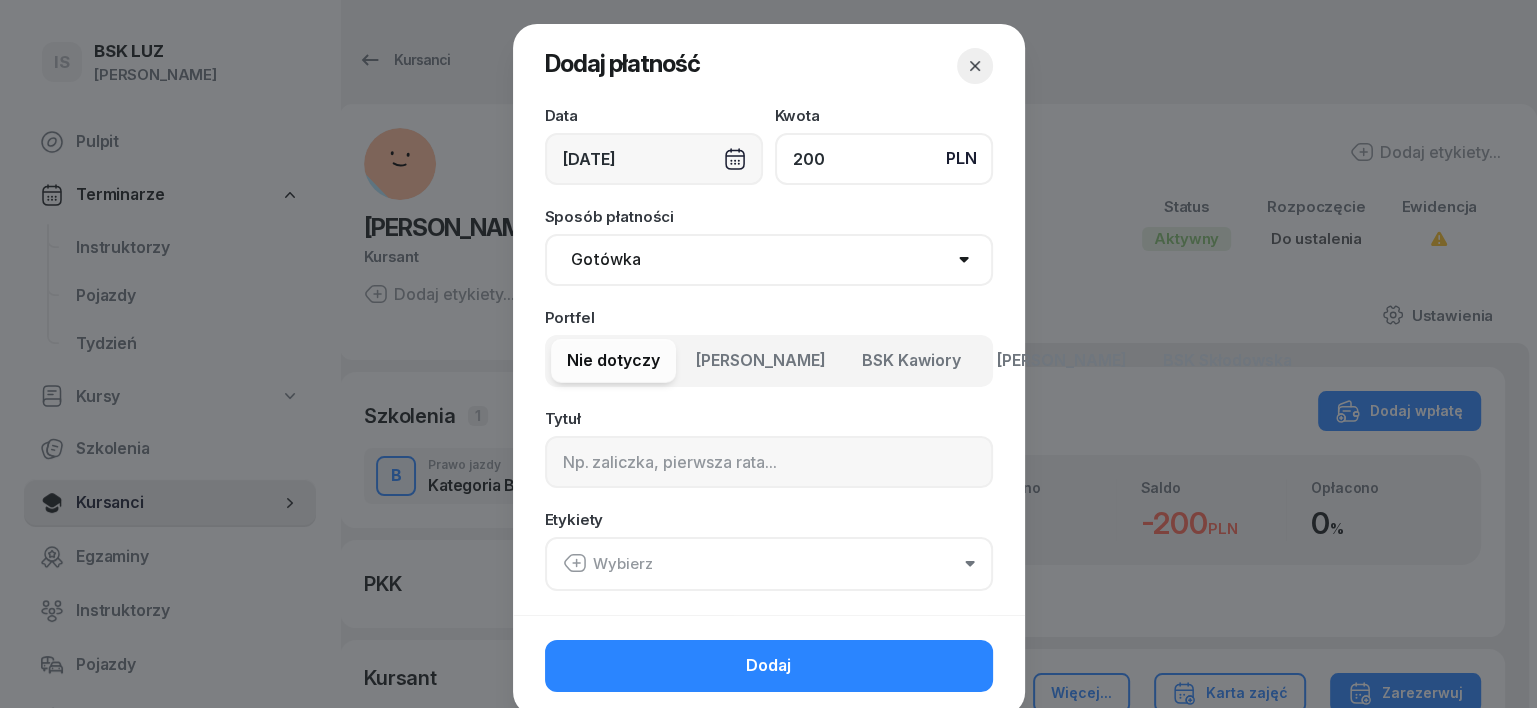 type on "200" 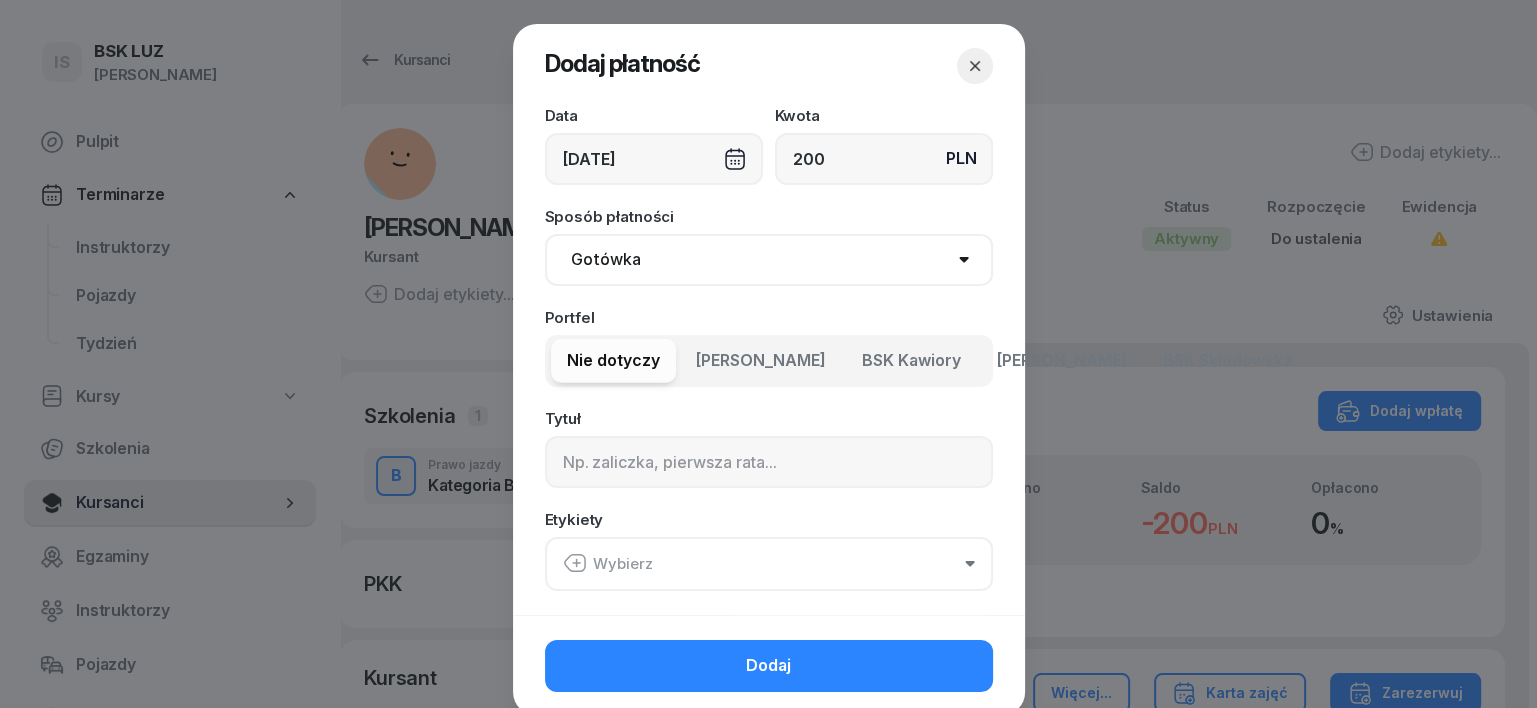 click on "Gotówka Karta Przelew Płatności online BLIK" at bounding box center (769, 260) 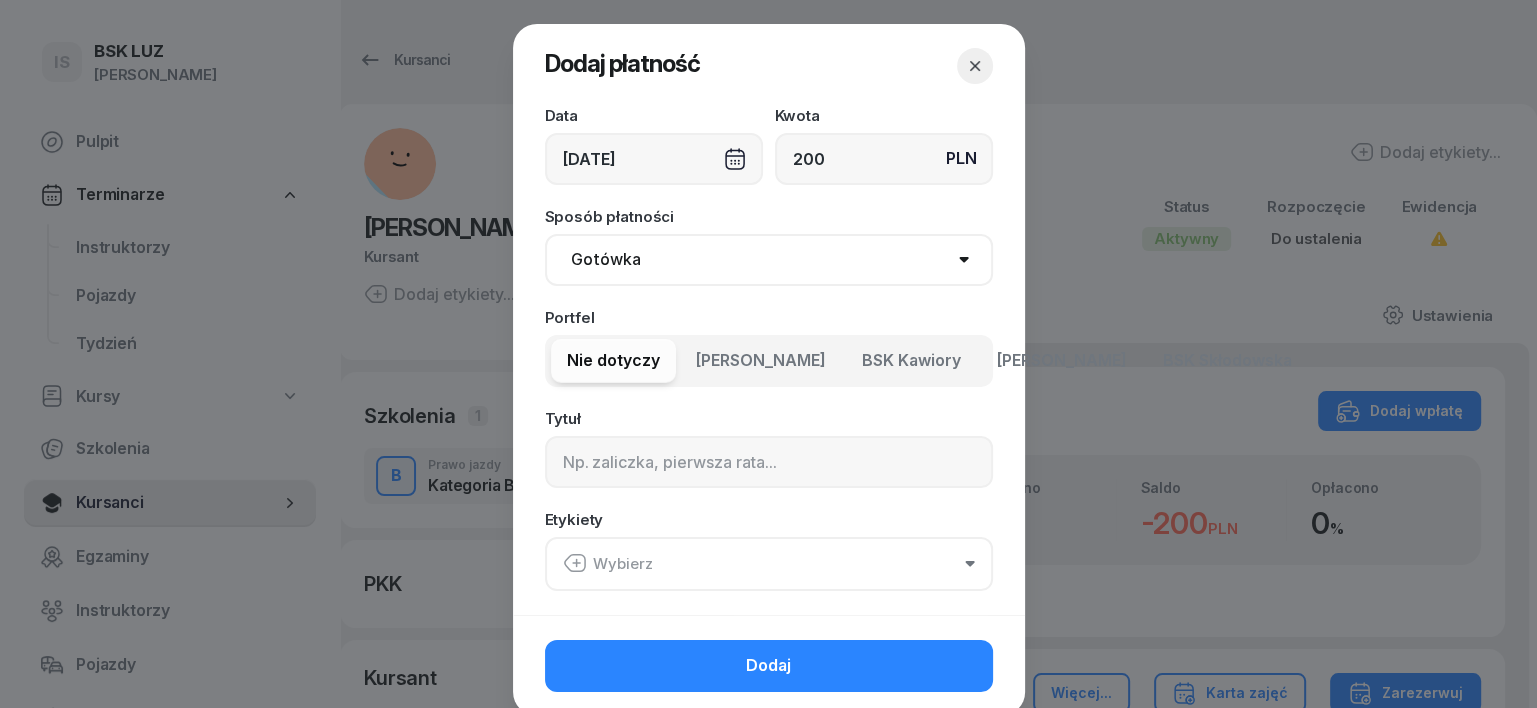 select on "transfer" 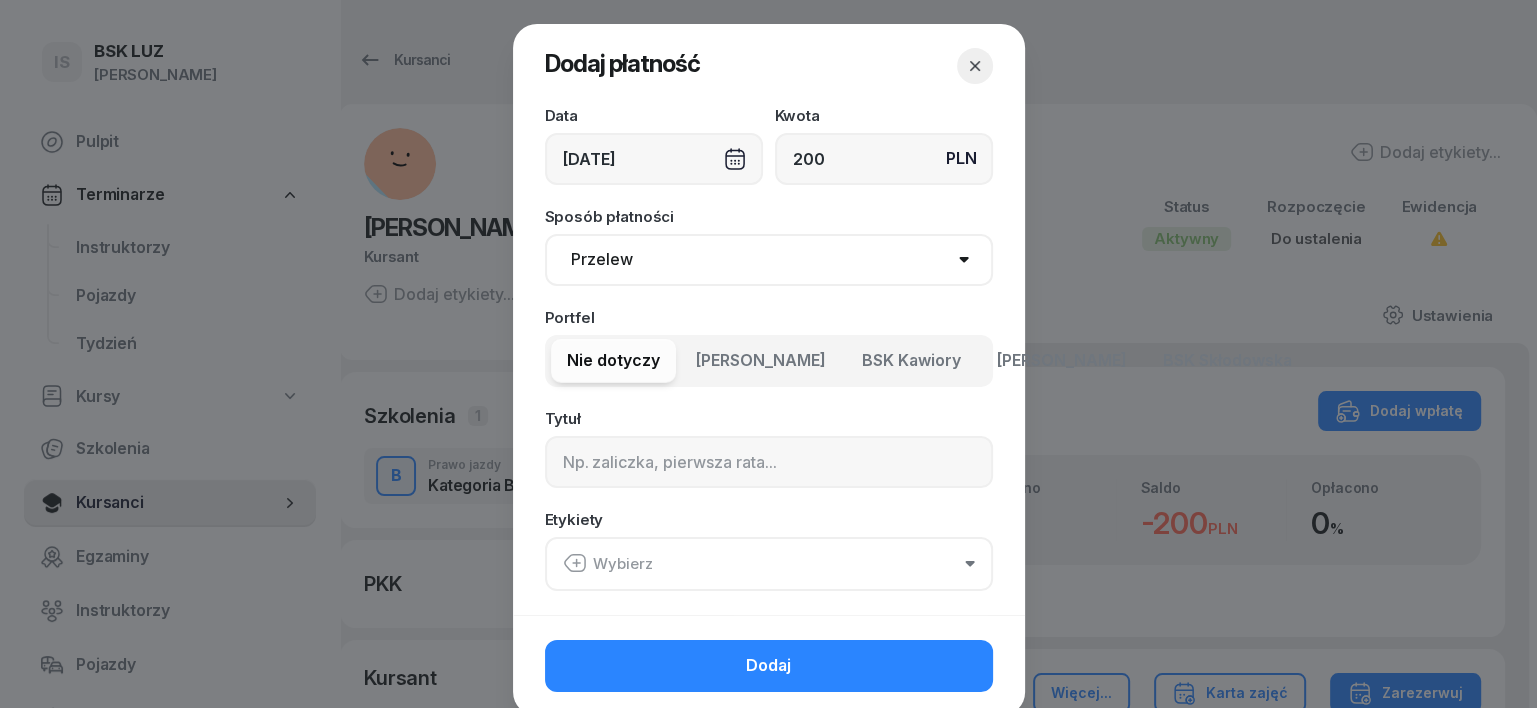 click on "Gotówka Karta Przelew Płatności online BLIK" at bounding box center [769, 260] 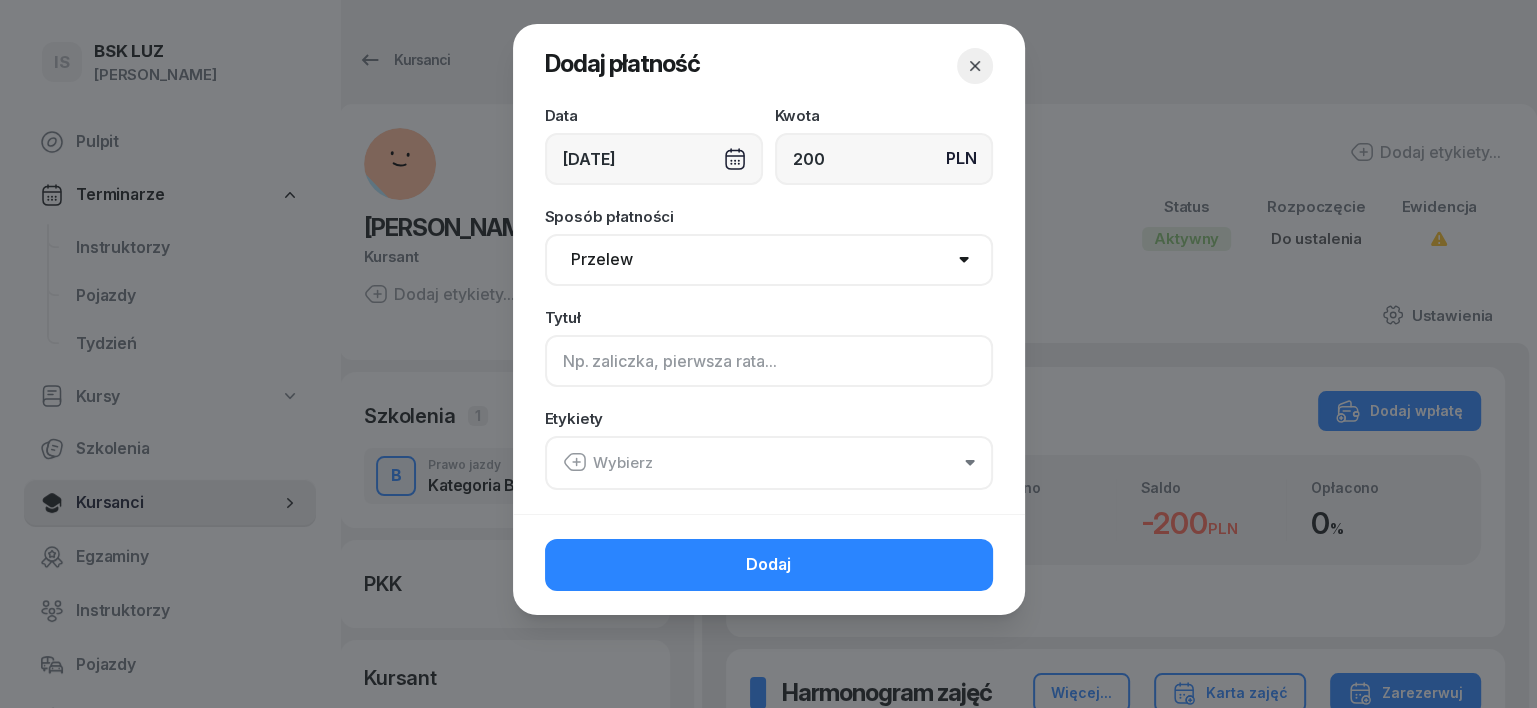 click 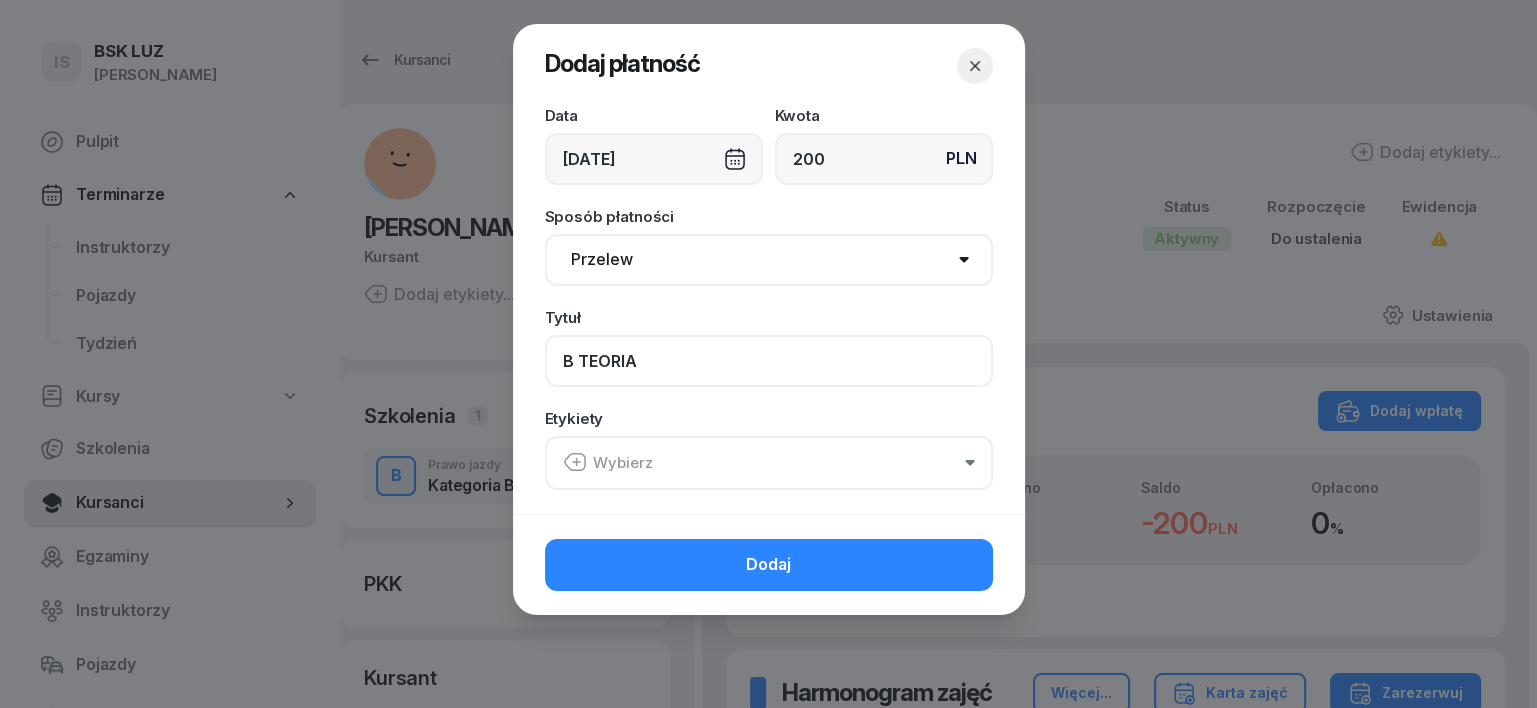 type on "B TEORIA" 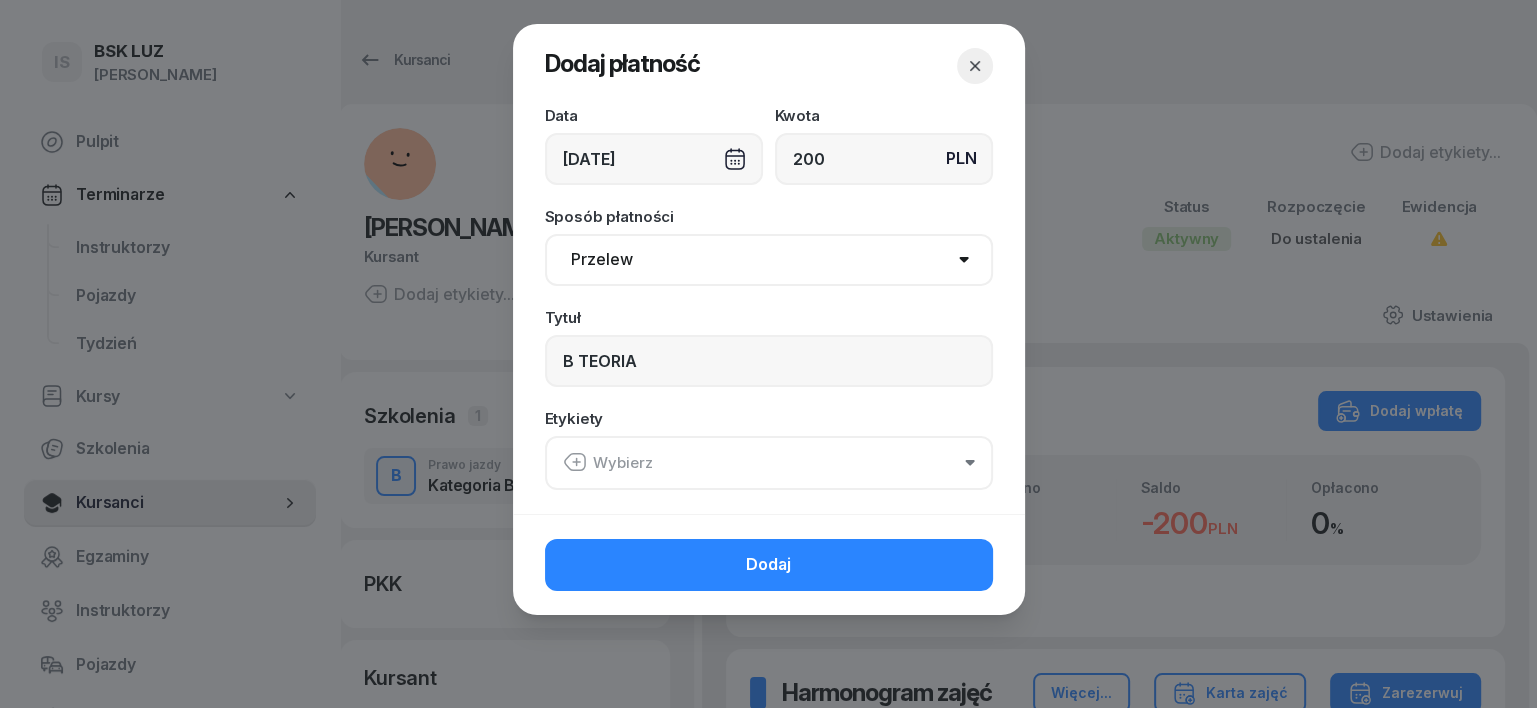 drag, startPoint x: 569, startPoint y: 452, endPoint x: 580, endPoint y: 471, distance: 21.954498 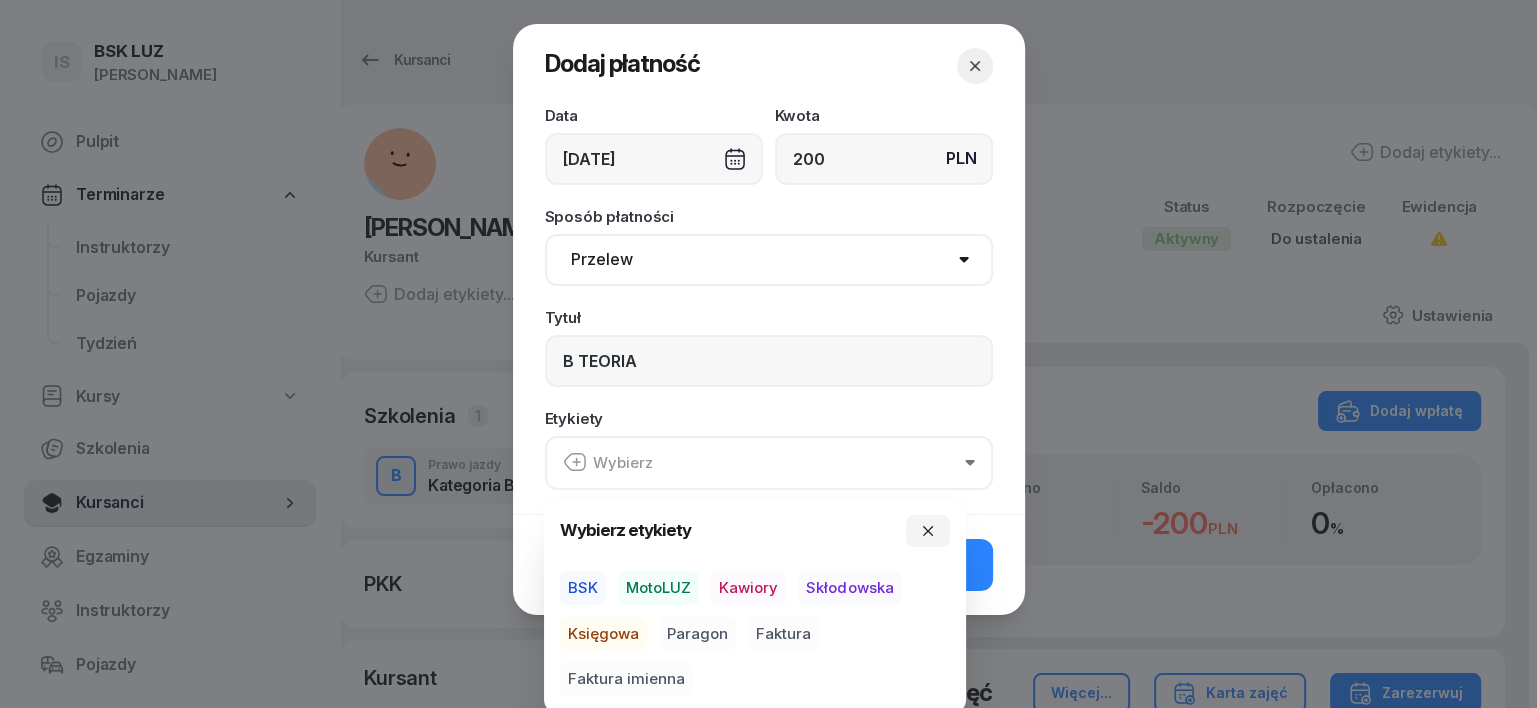 drag, startPoint x: 638, startPoint y: 587, endPoint x: 623, endPoint y: 609, distance: 26.627054 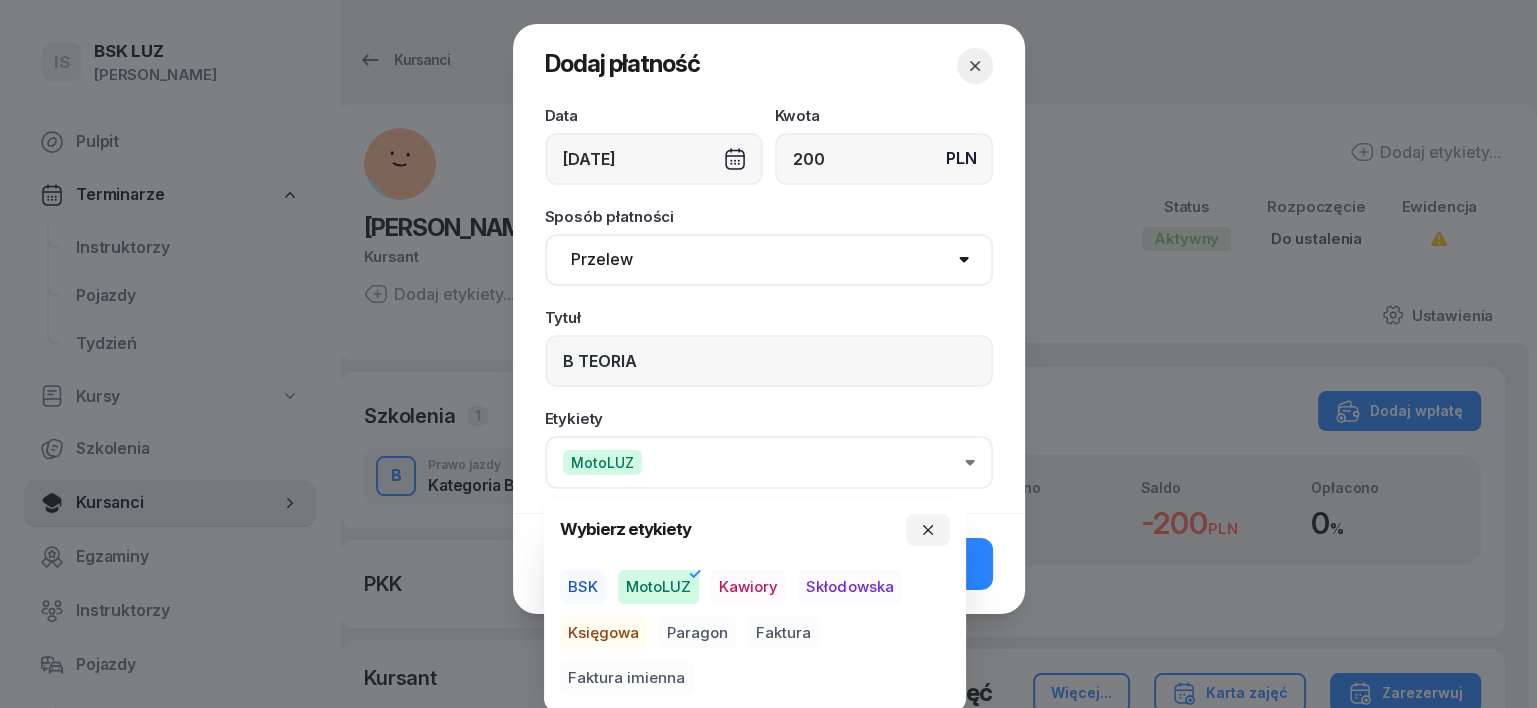 drag, startPoint x: 612, startPoint y: 628, endPoint x: 664, endPoint y: 644, distance: 54.405884 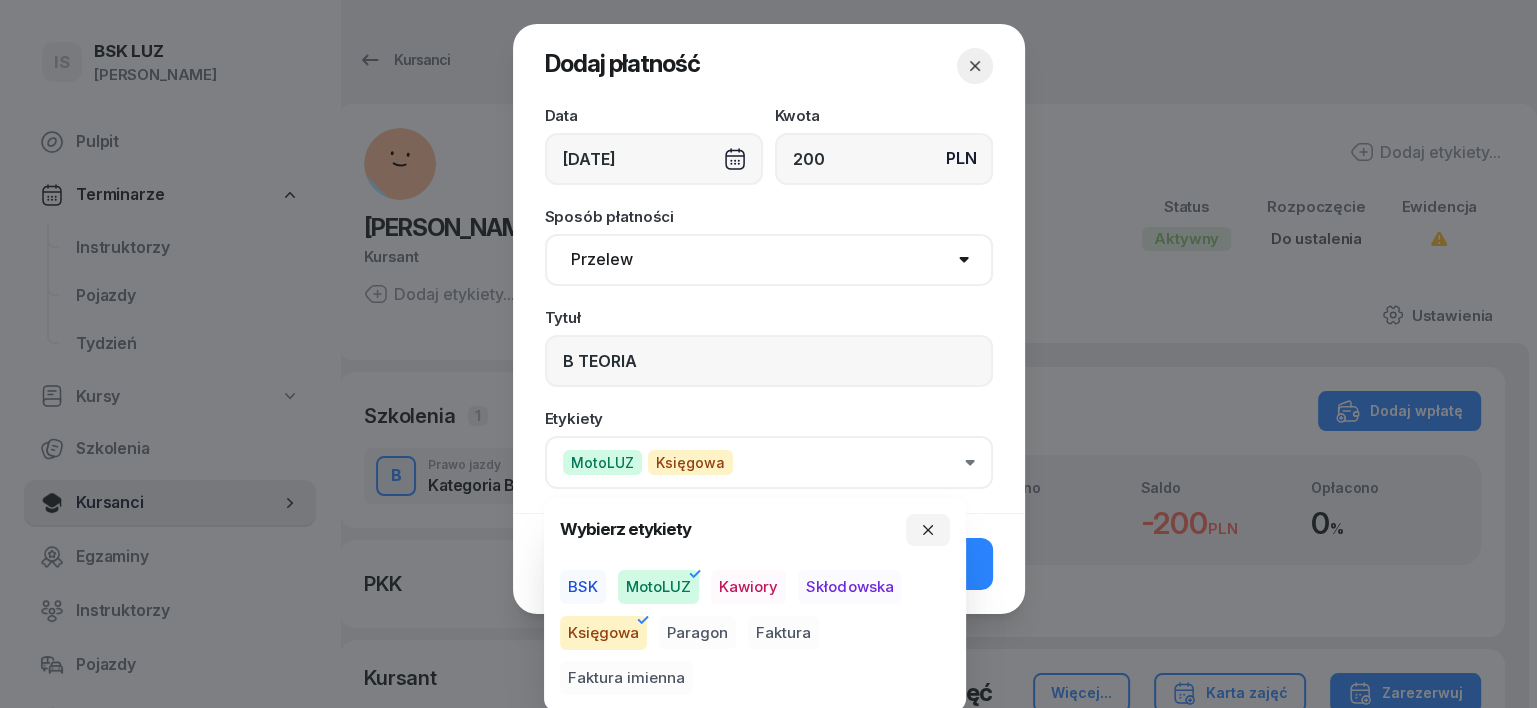 click on "Paragon" at bounding box center [697, 633] 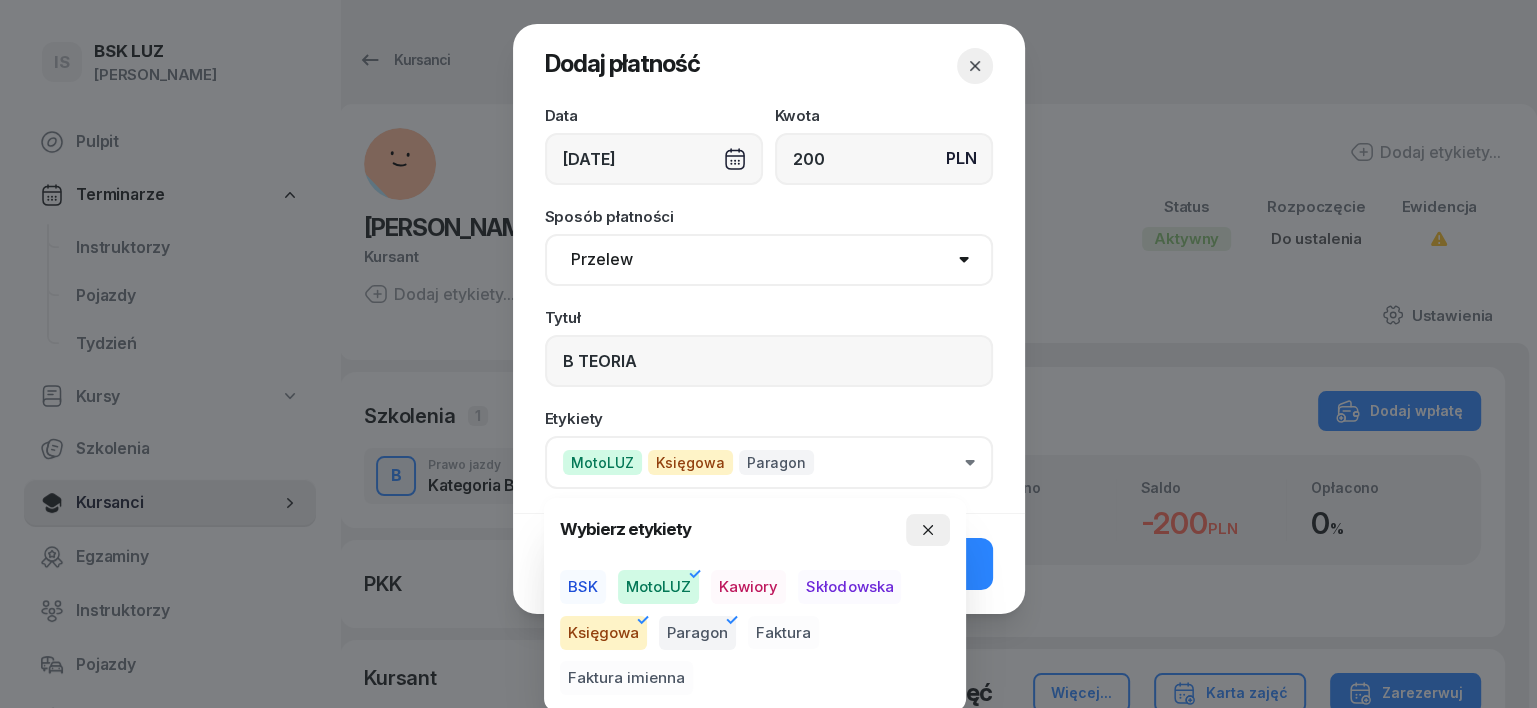click 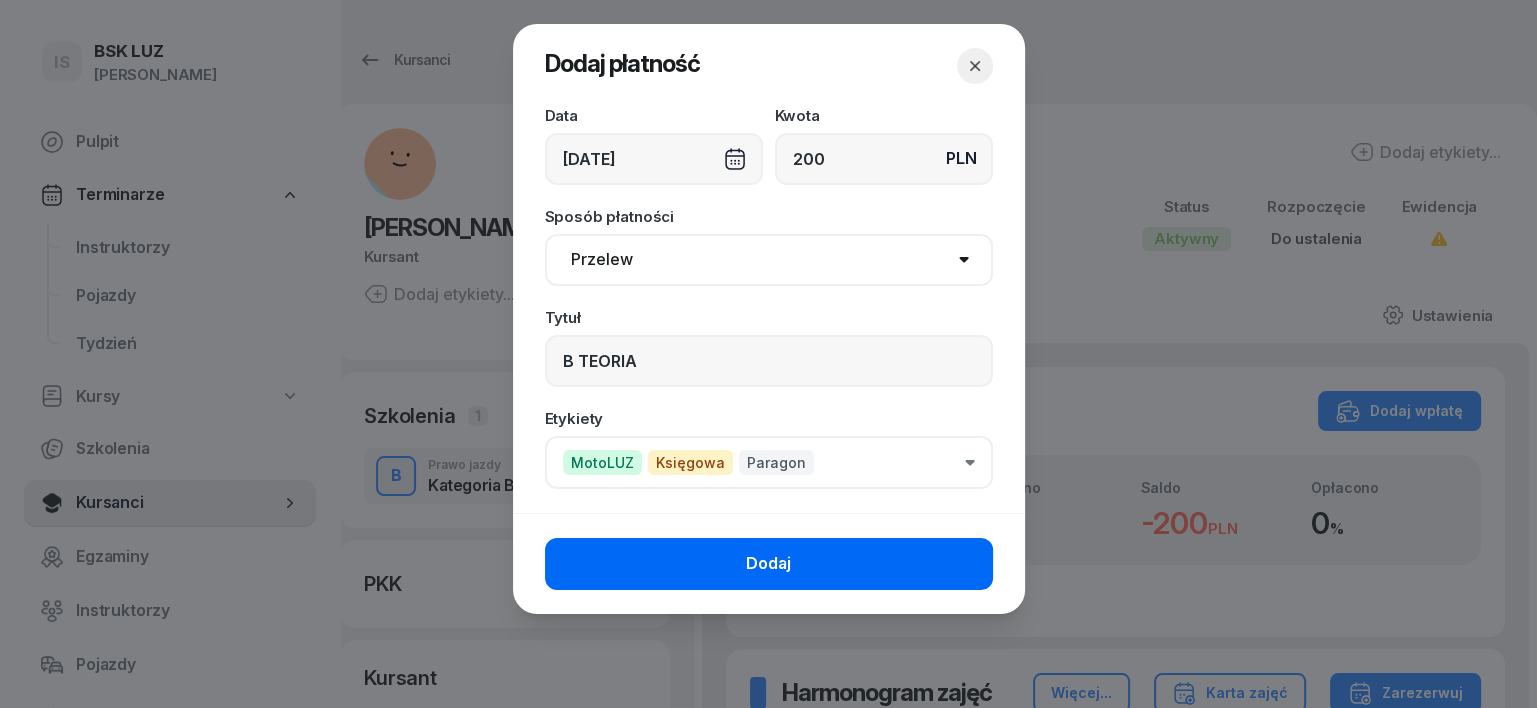 click on "Dodaj" 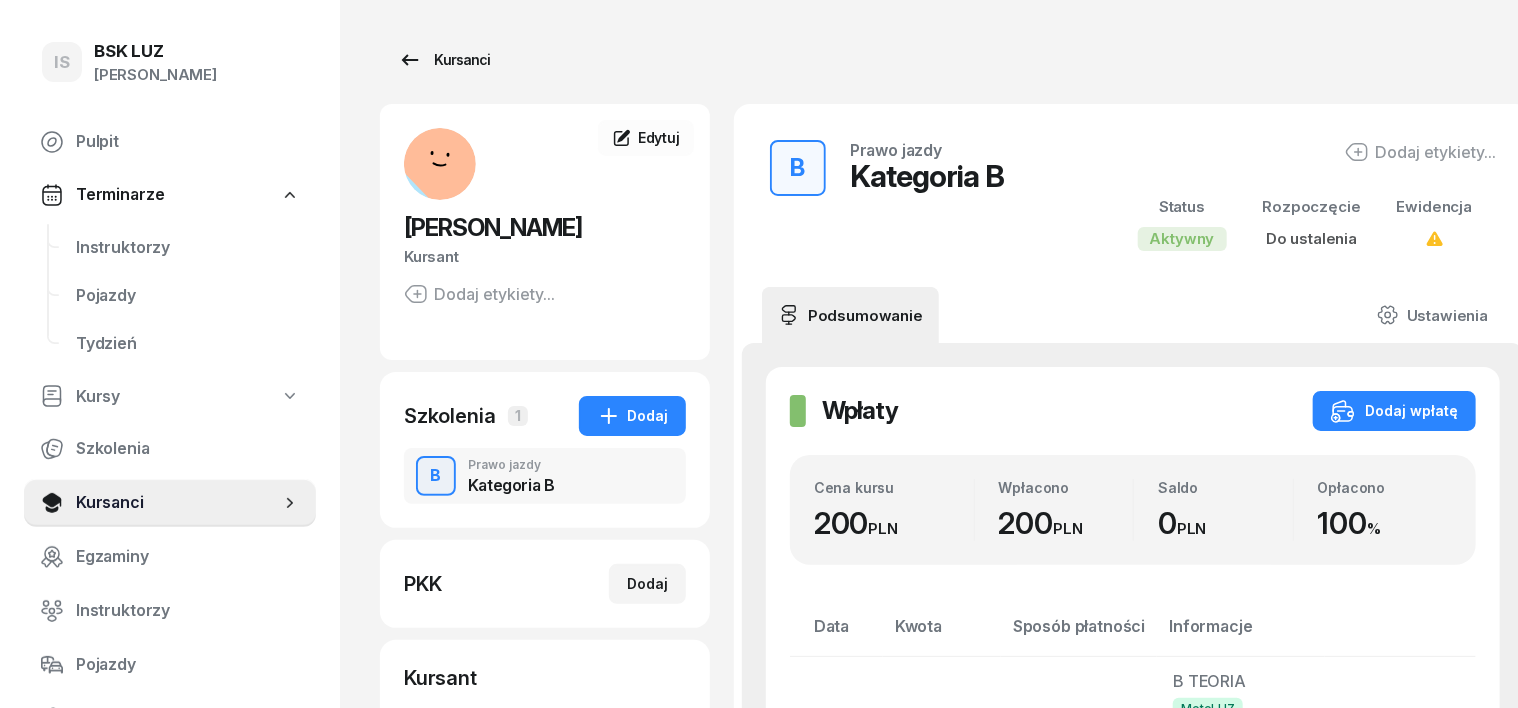click on "Kursanci" at bounding box center [444, 60] 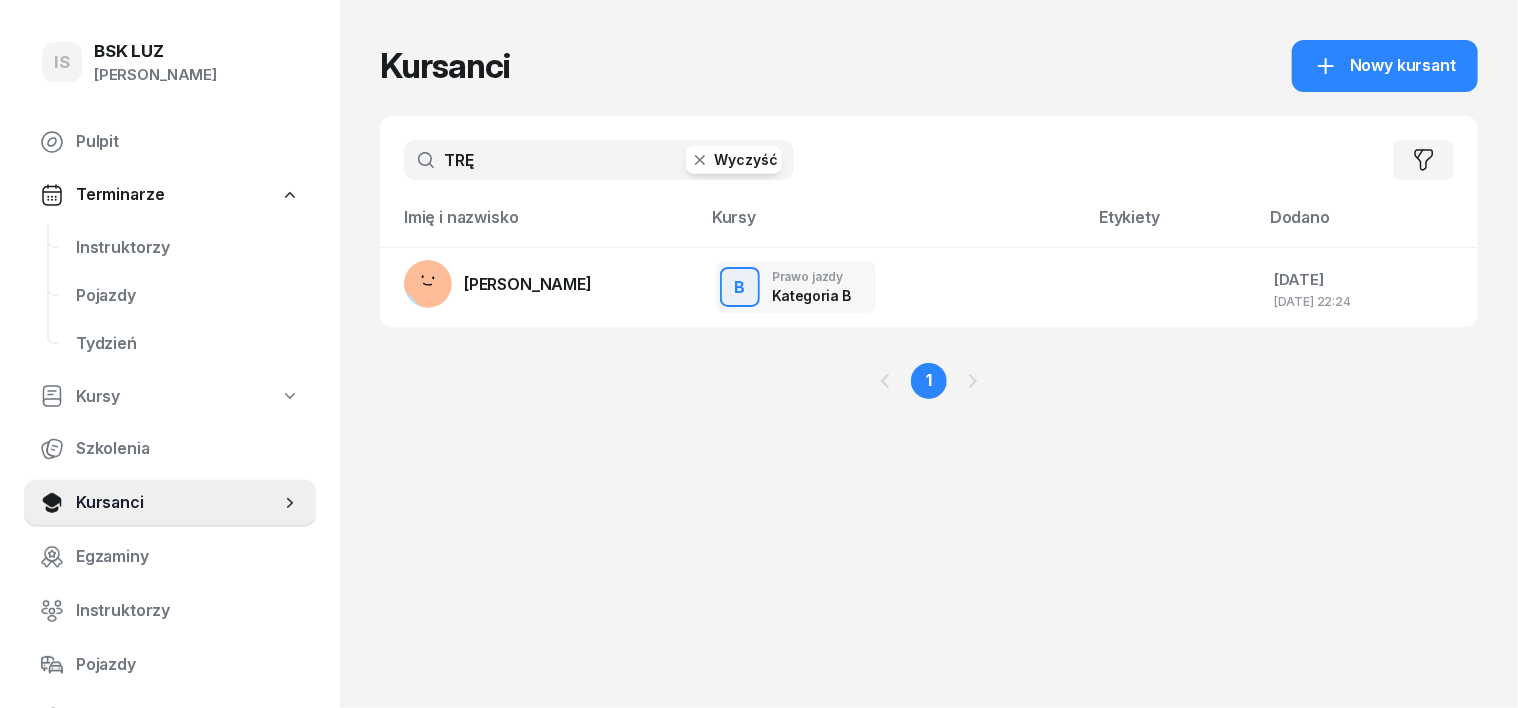 click 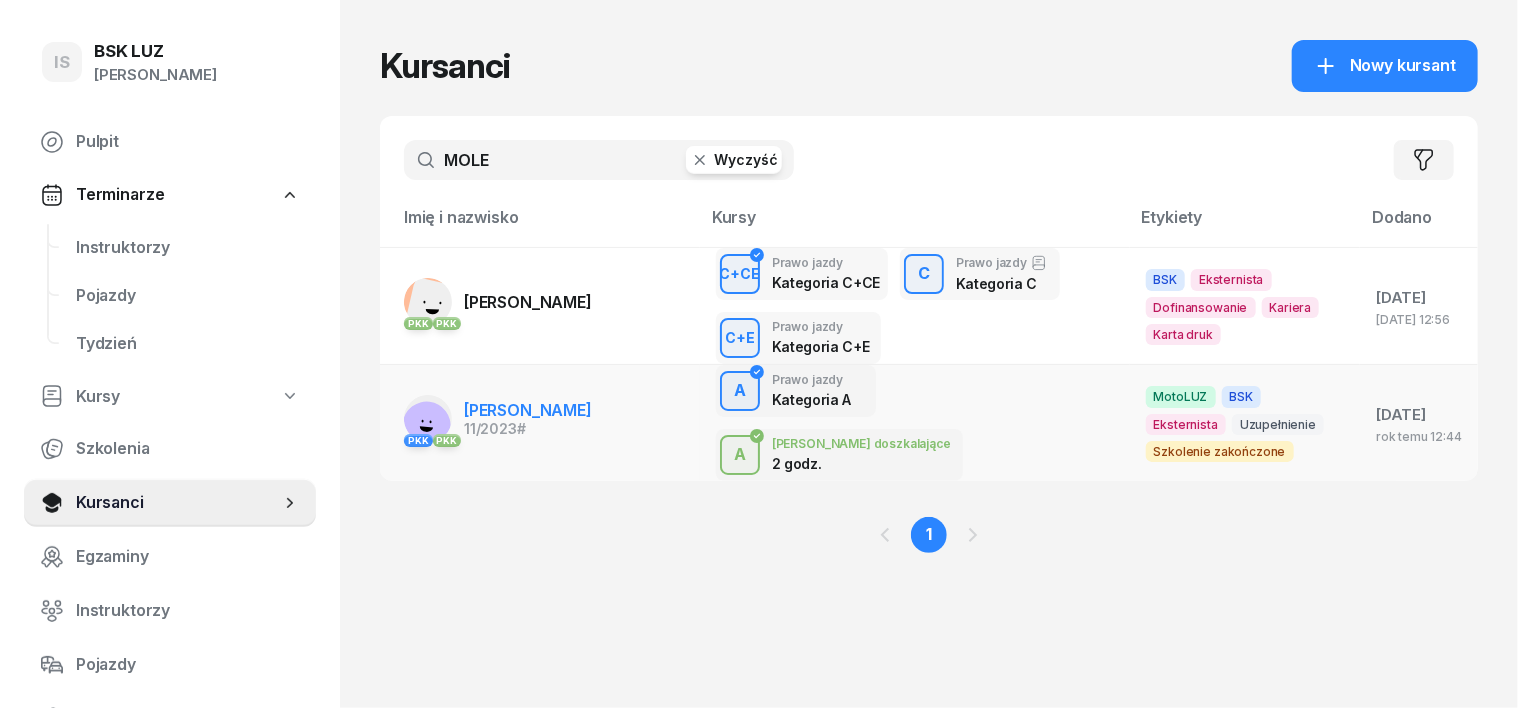 type on "MOLE" 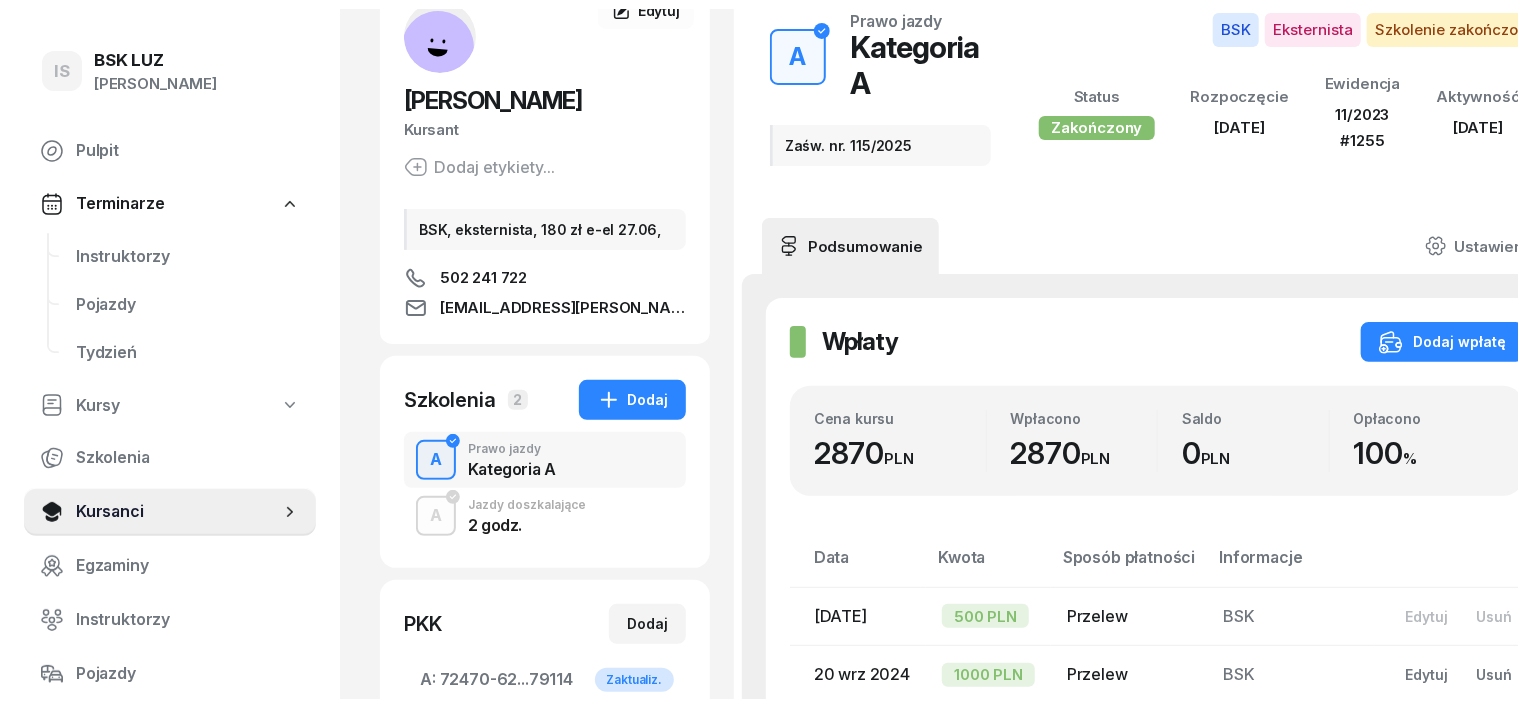 scroll, scrollTop: 0, scrollLeft: 0, axis: both 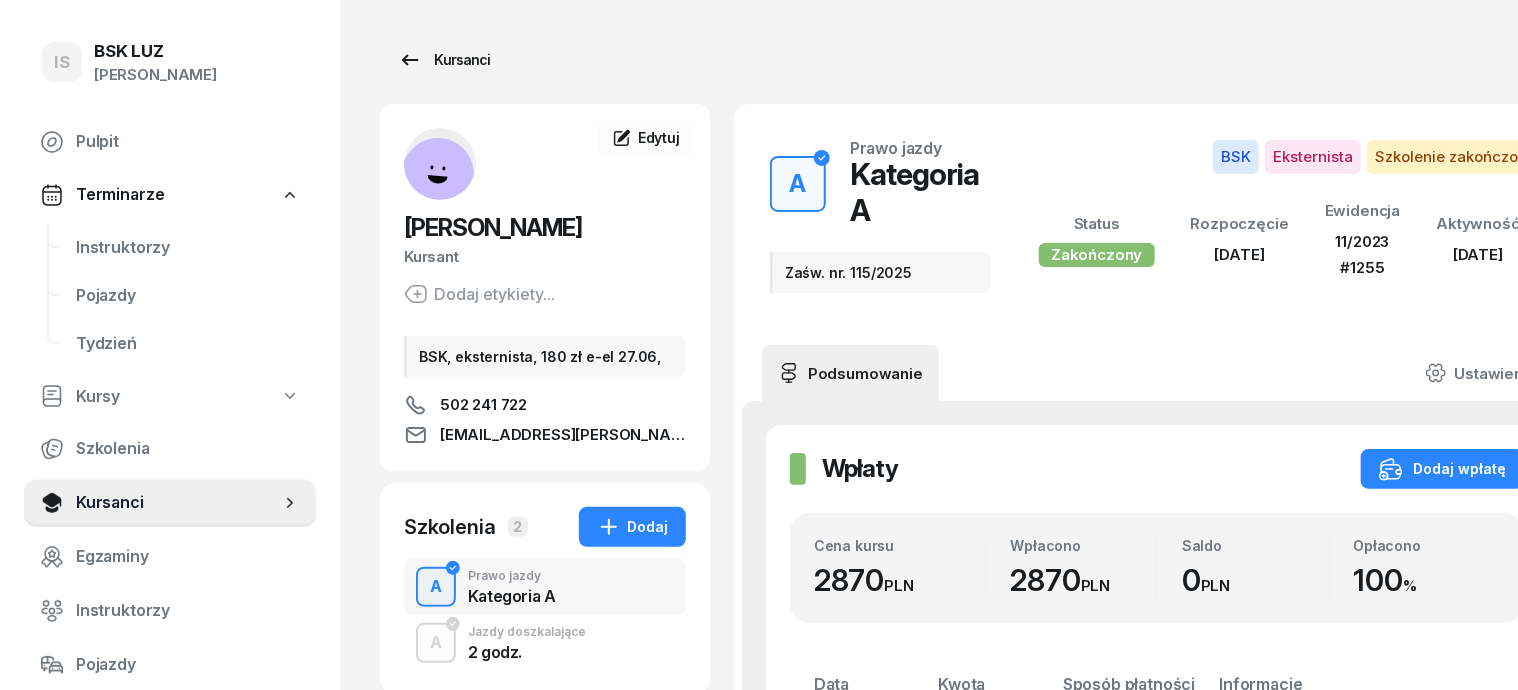 click on "Kursanci" at bounding box center (444, 60) 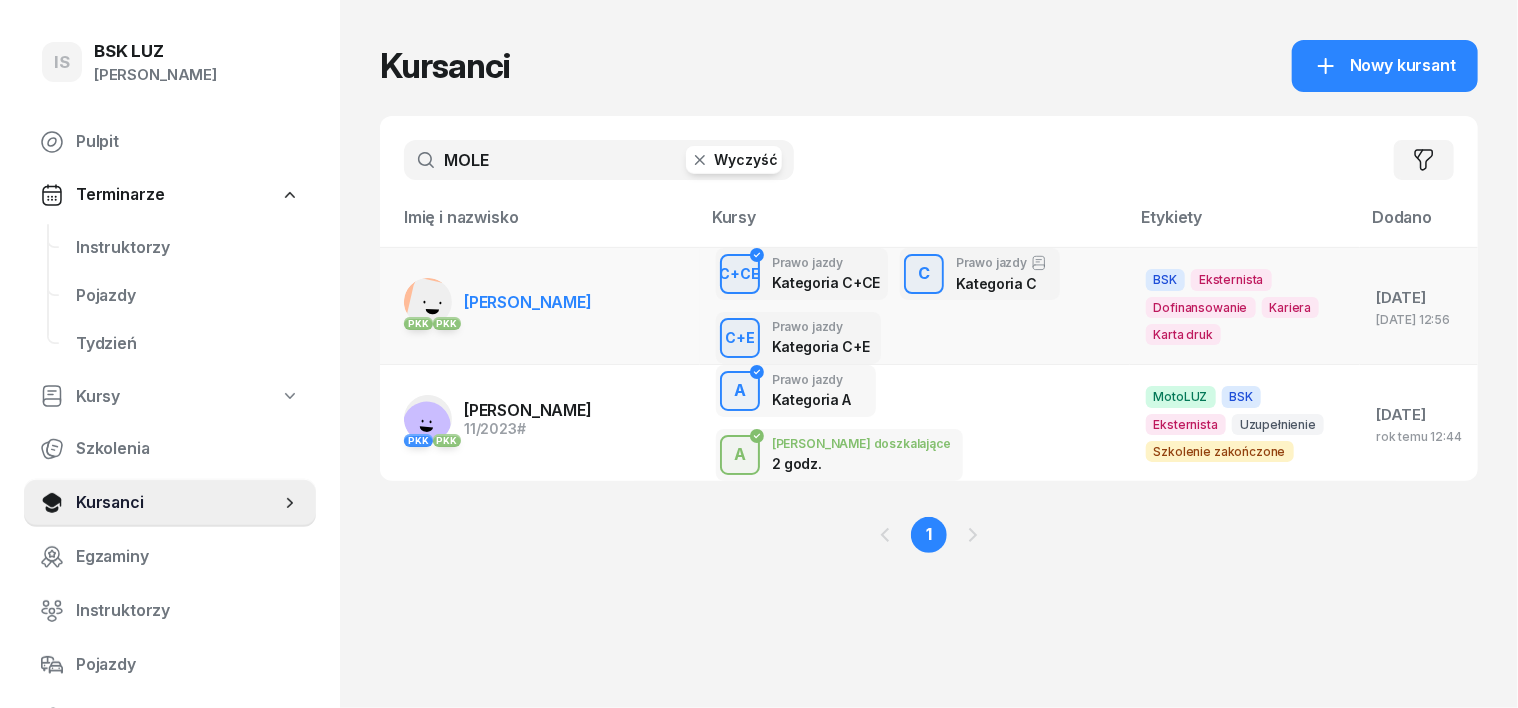 click 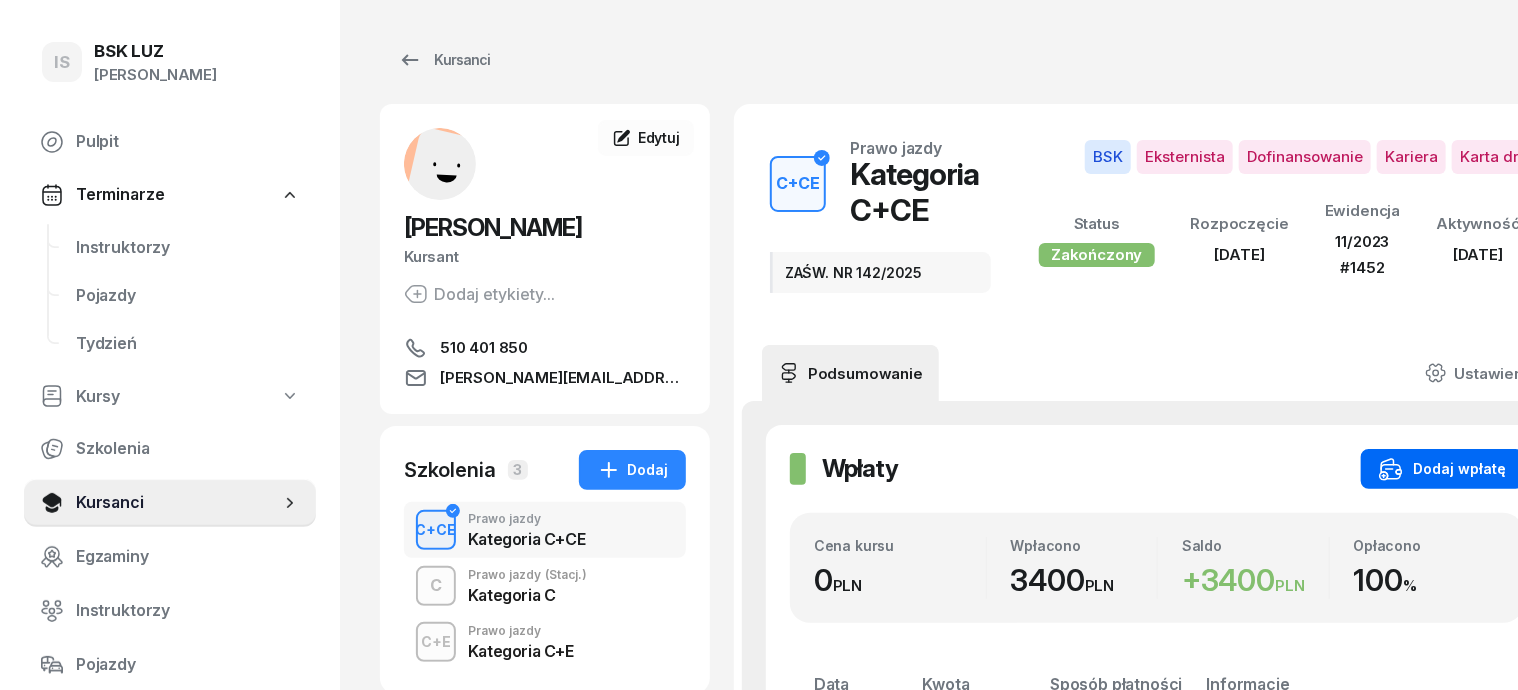 click on "Dodaj wpłatę" at bounding box center [1442, 469] 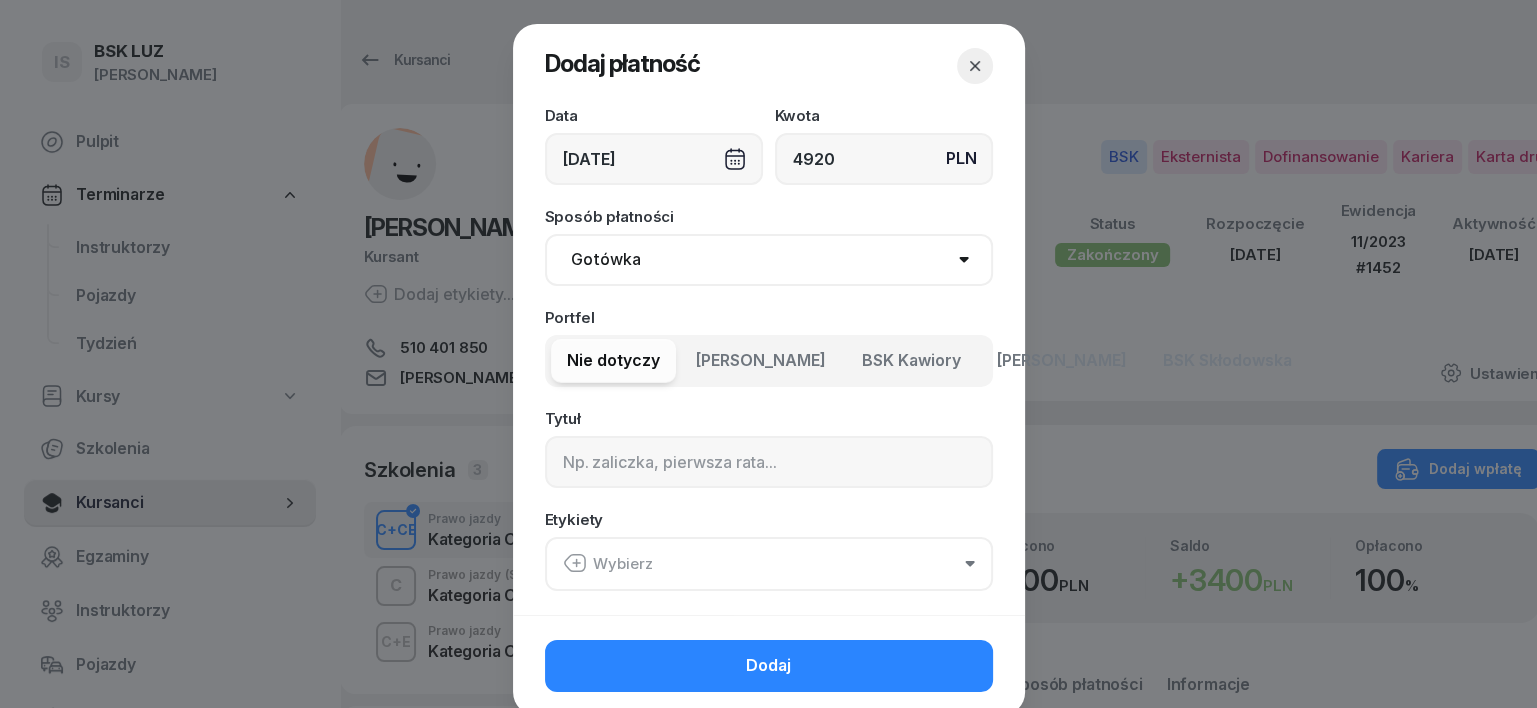 type on "4920" 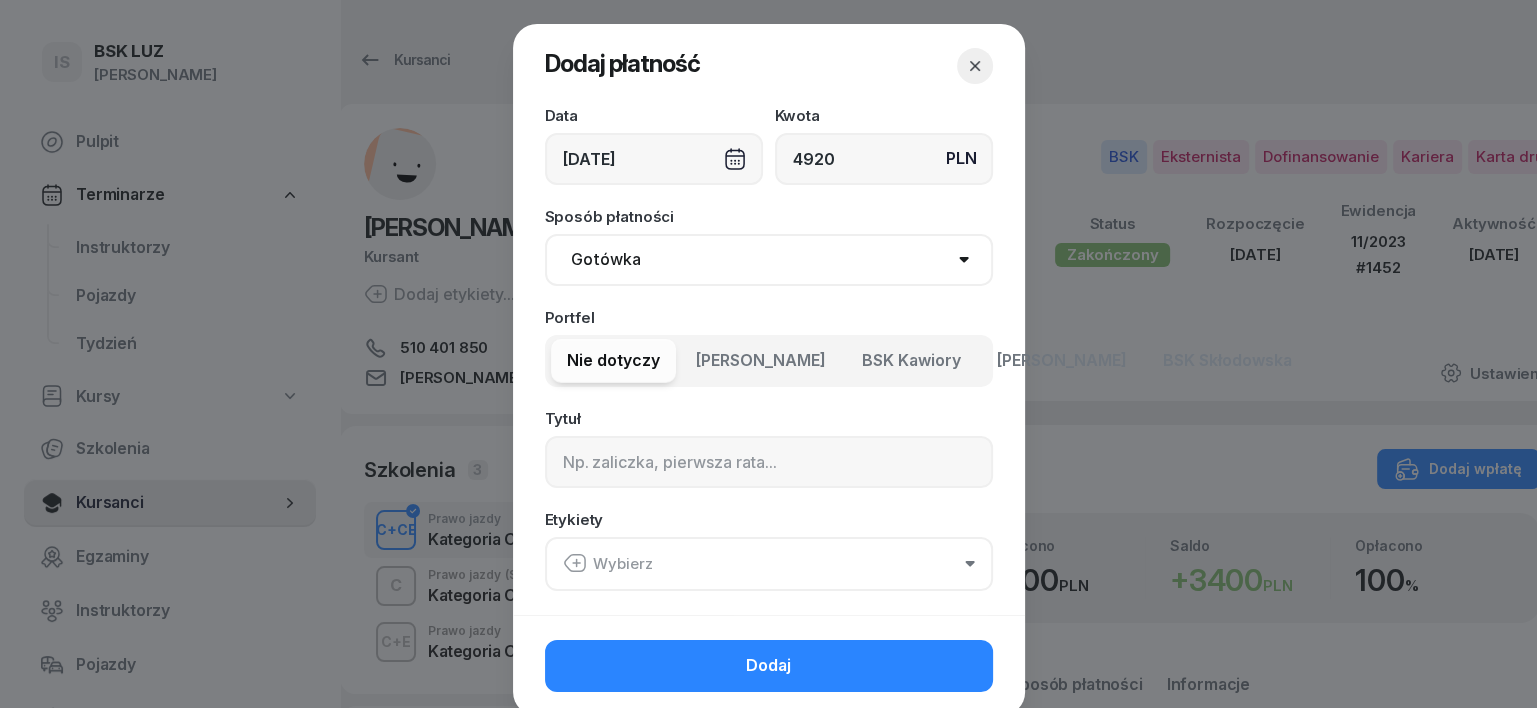 select on "transfer" 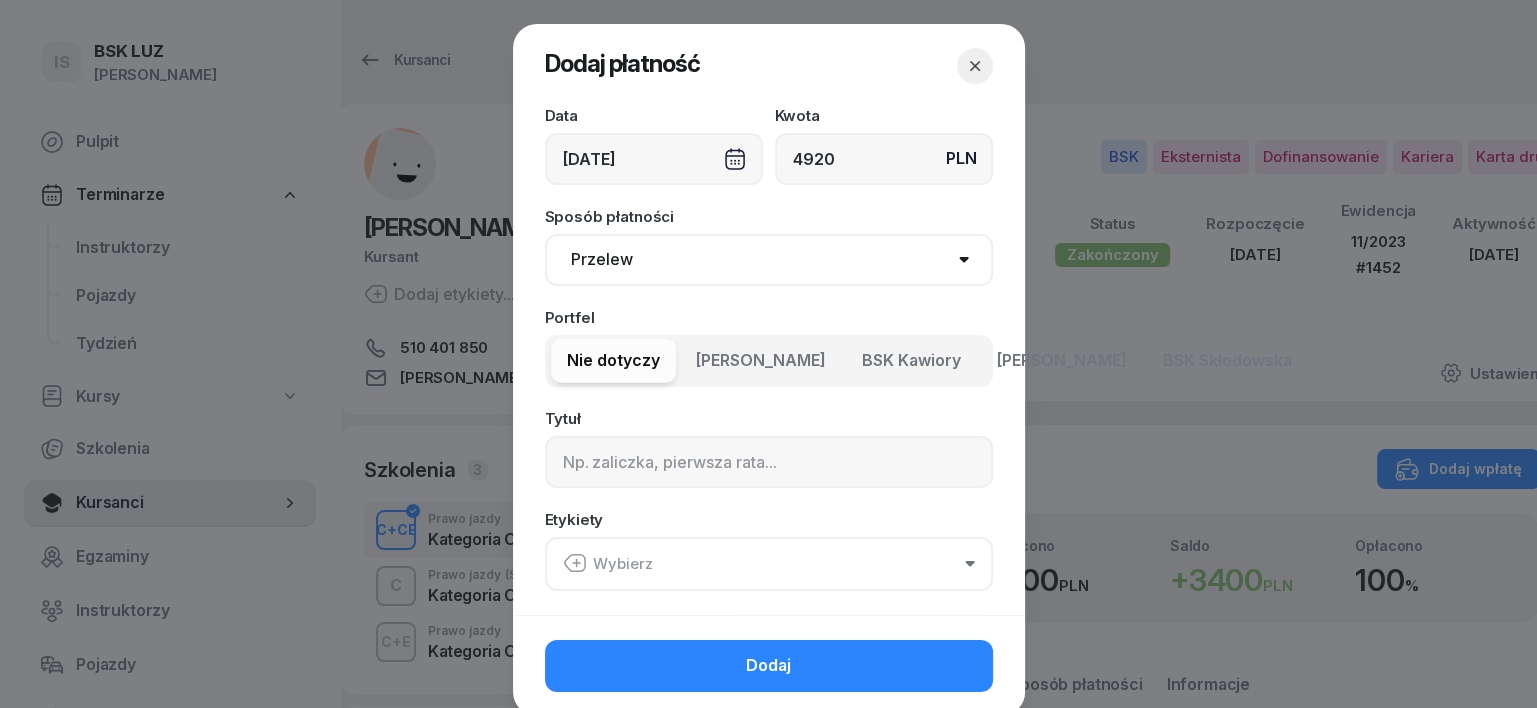 click on "Gotówka Karta Przelew Płatności online BLIK" at bounding box center (769, 260) 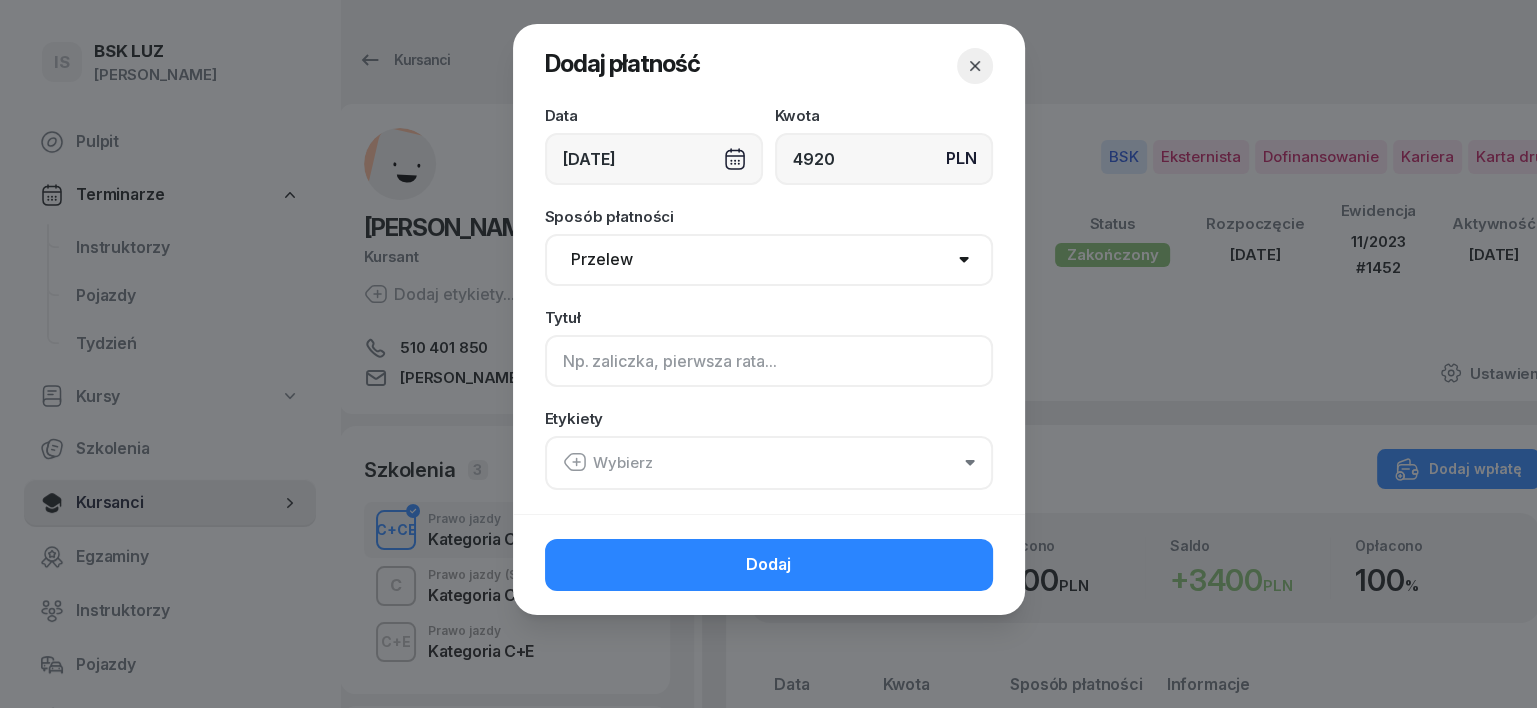click 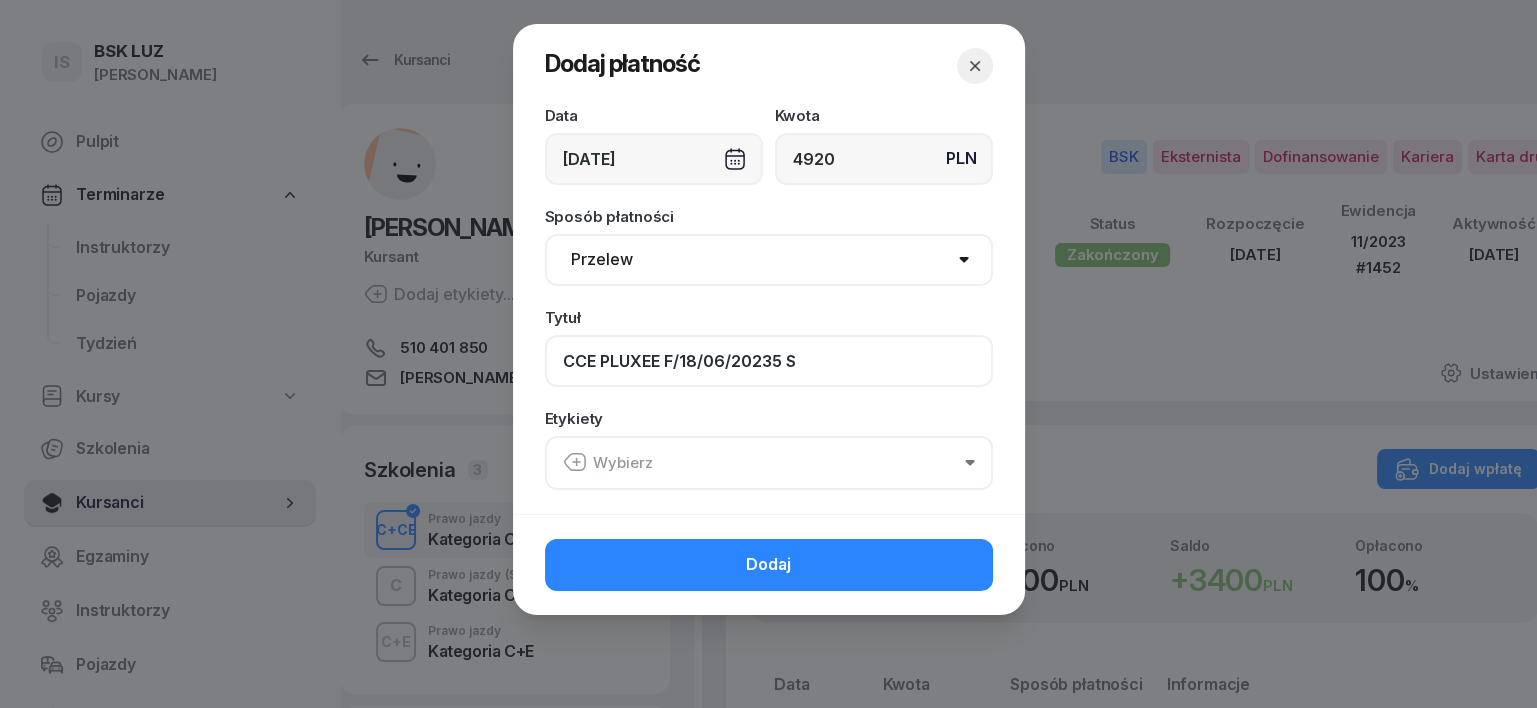 click on "CCE PLUXEE F/18/06/20235 S" 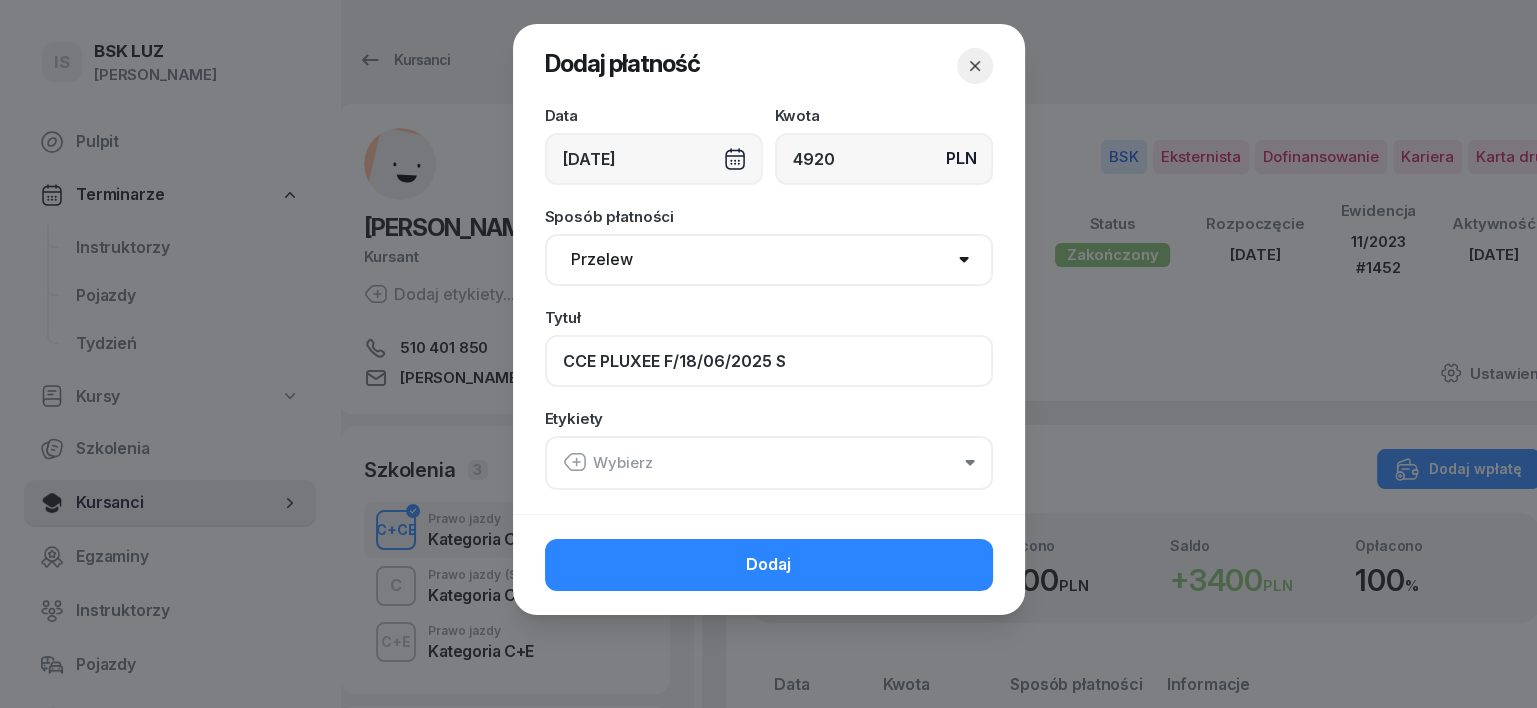 type on "CCE PLUXEE F/18/06/2025 S" 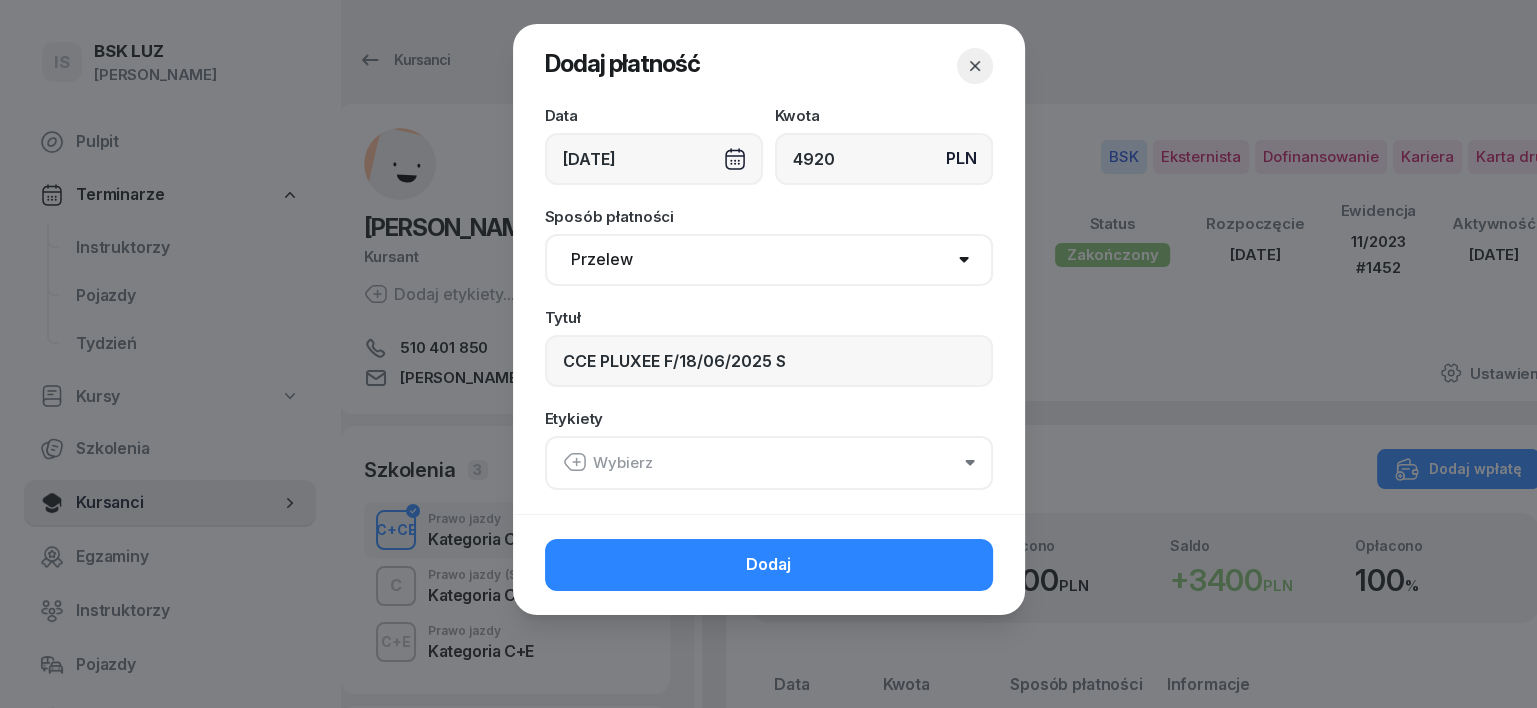 click 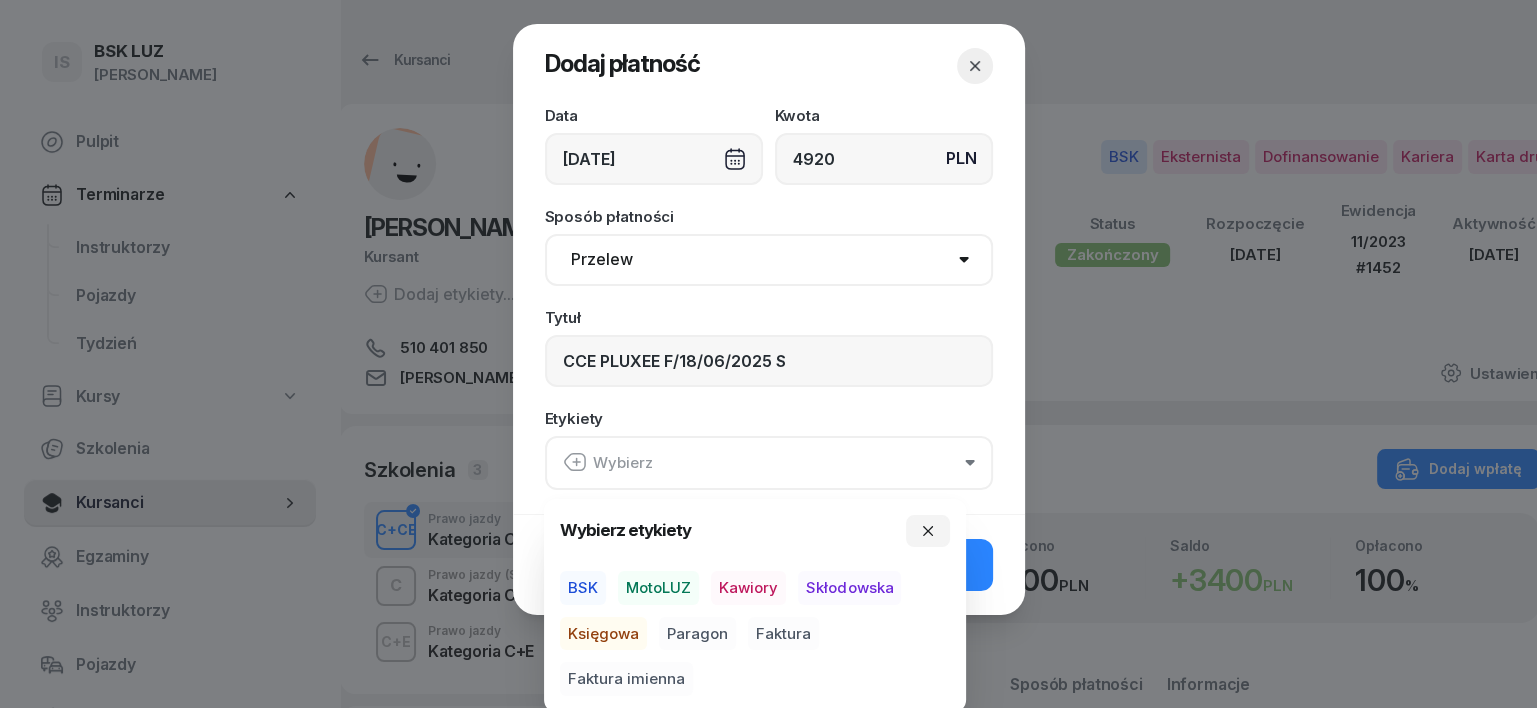 click on "BSK" at bounding box center [583, 588] 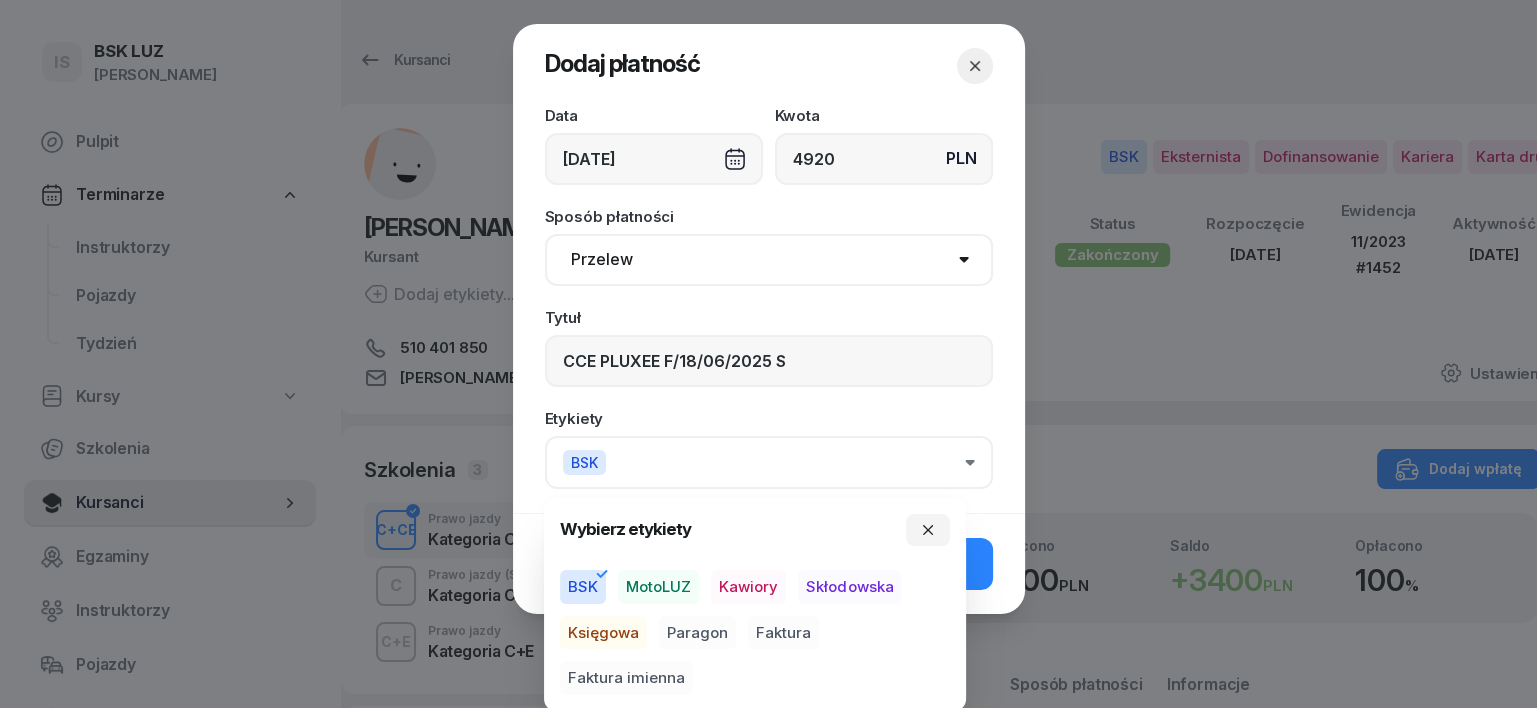 drag, startPoint x: 610, startPoint y: 630, endPoint x: 616, endPoint y: 654, distance: 24.738634 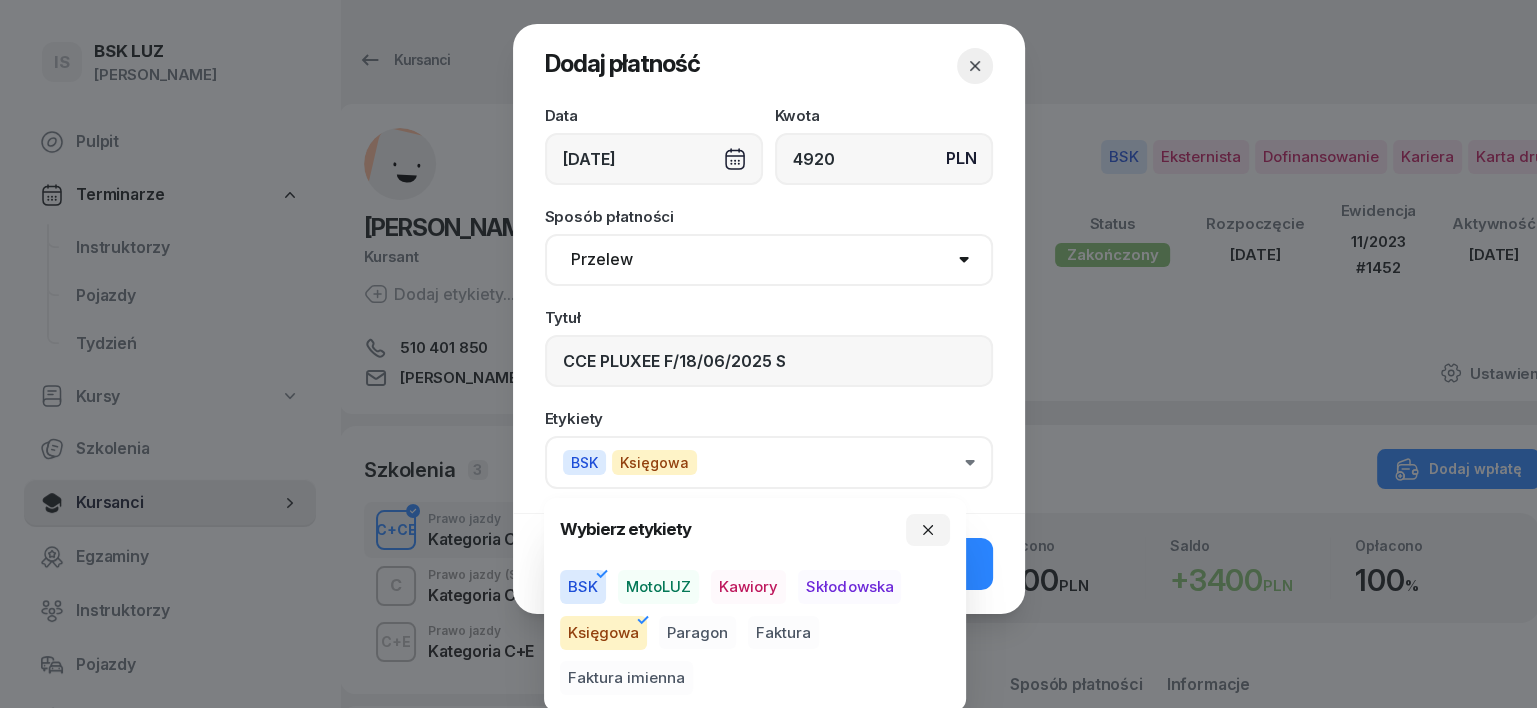 click on "Faktura" at bounding box center [783, 633] 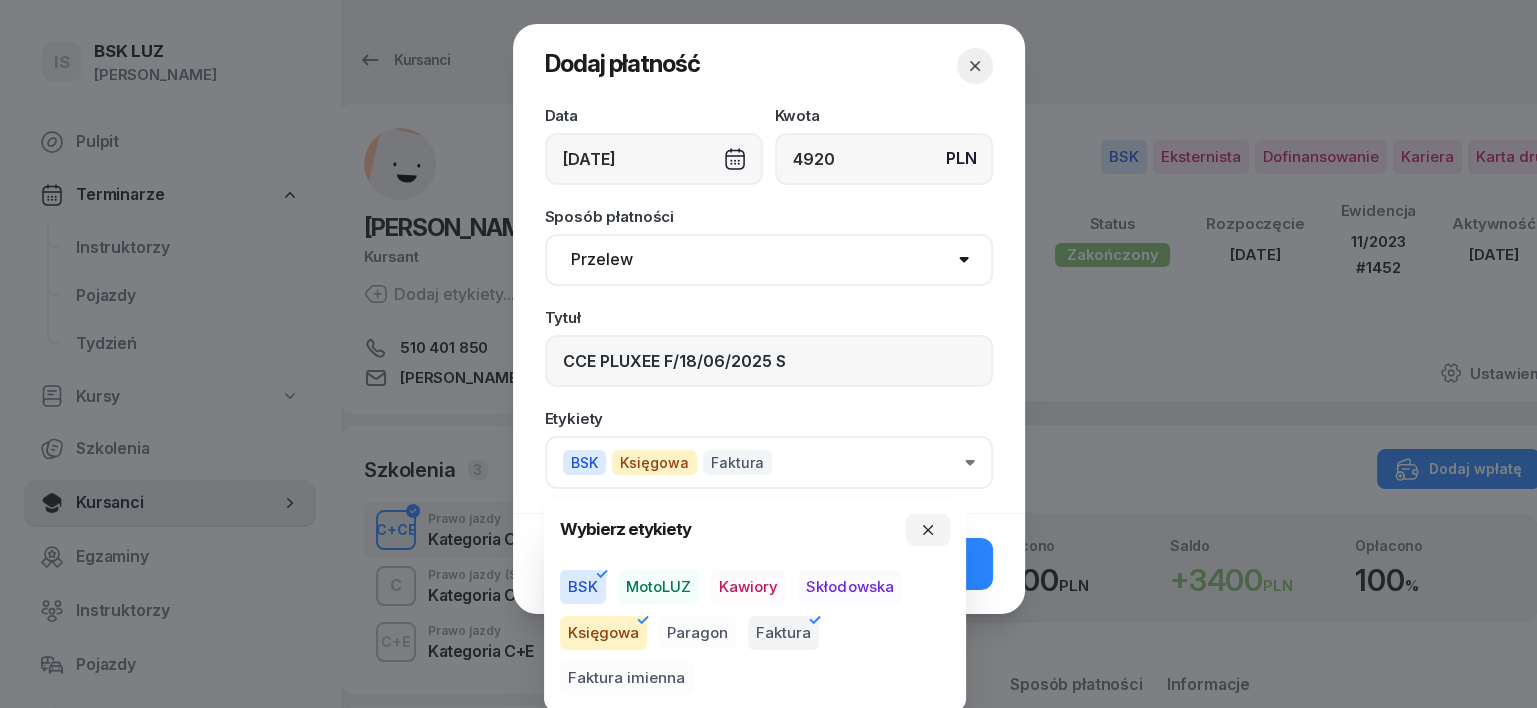 drag, startPoint x: 933, startPoint y: 522, endPoint x: 951, endPoint y: 559, distance: 41.14608 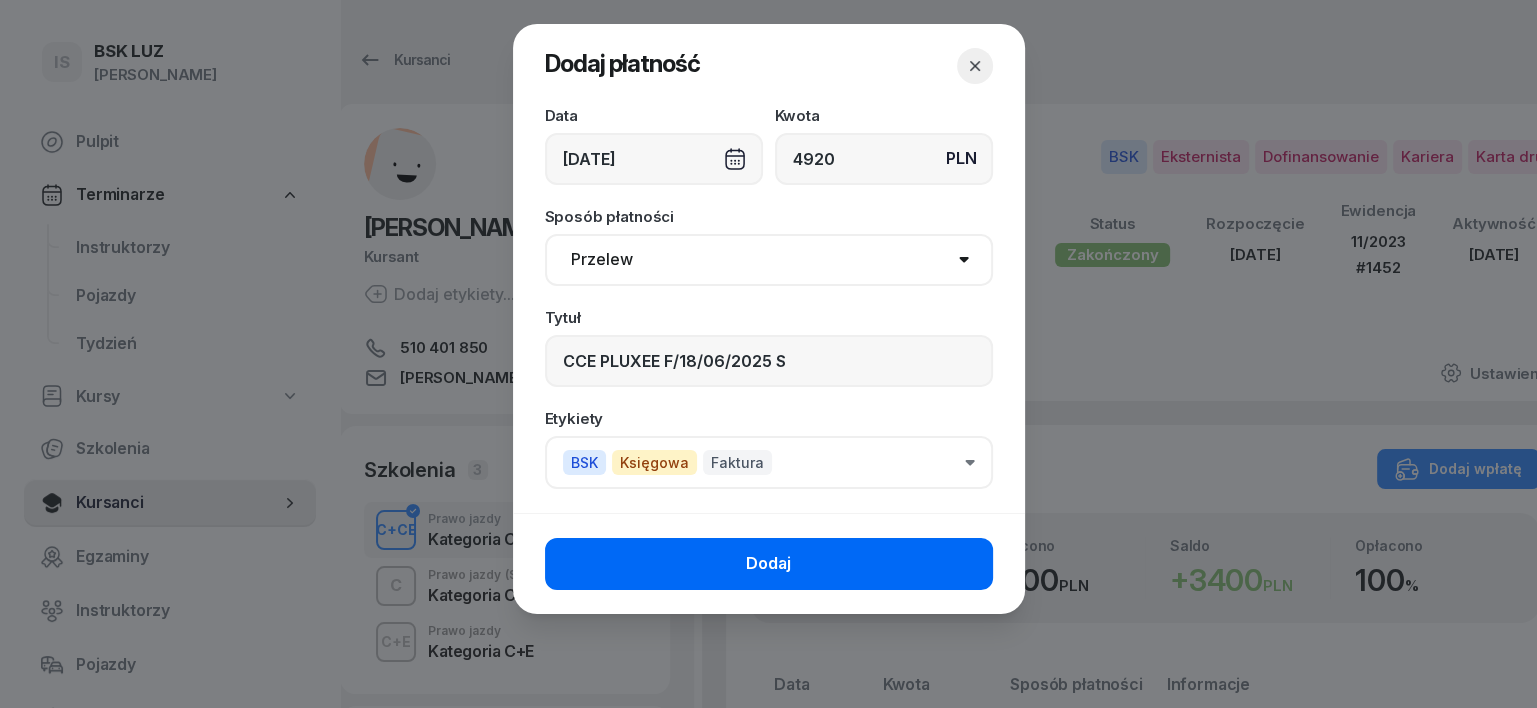 click on "Dodaj" 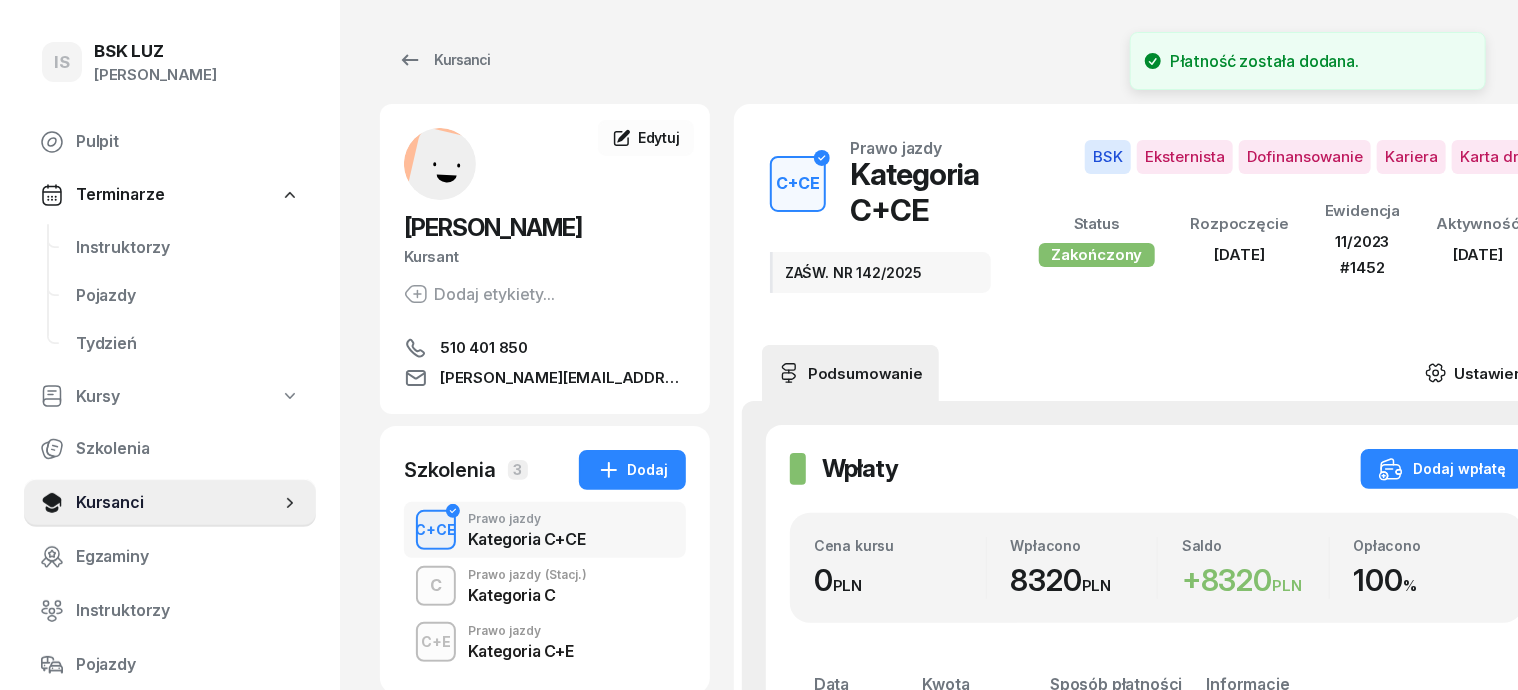 click 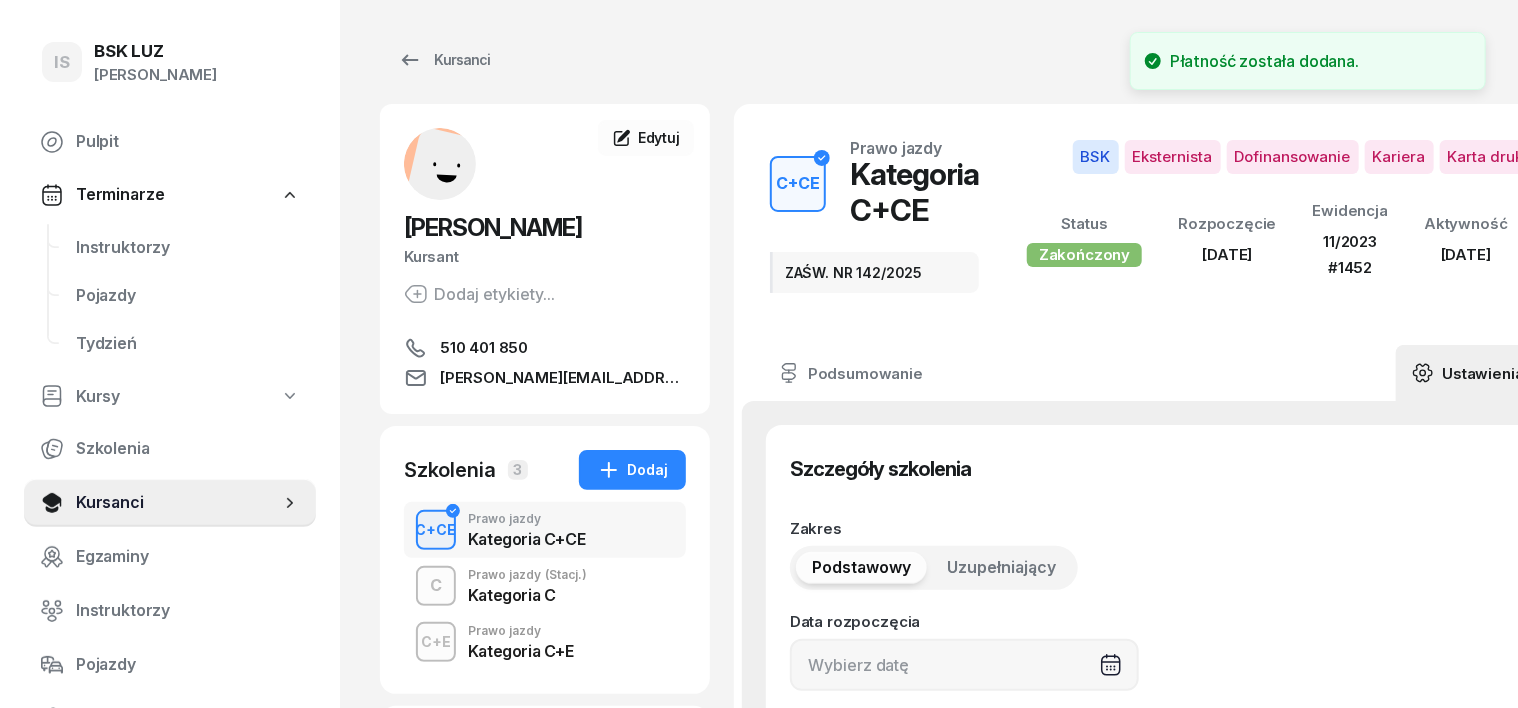 type on "[DATE]" 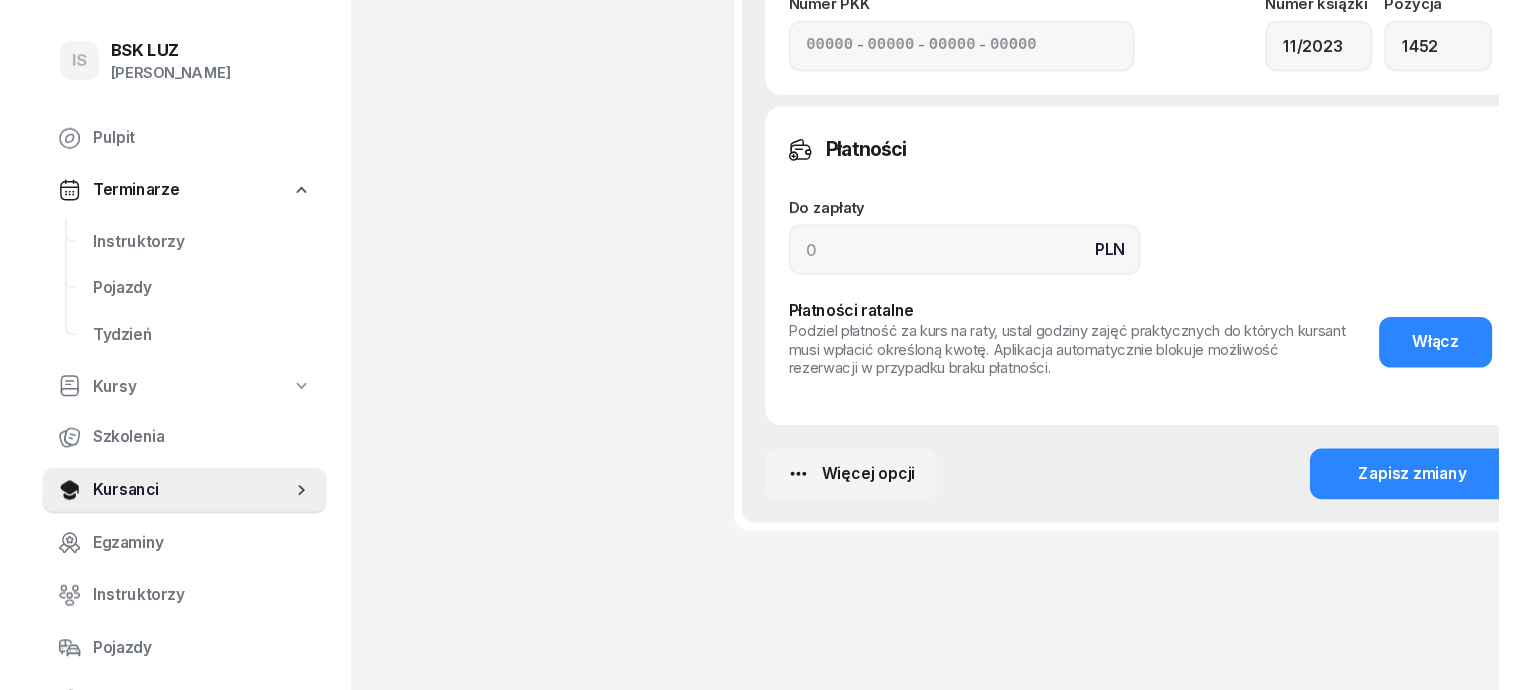 scroll, scrollTop: 1460, scrollLeft: 0, axis: vertical 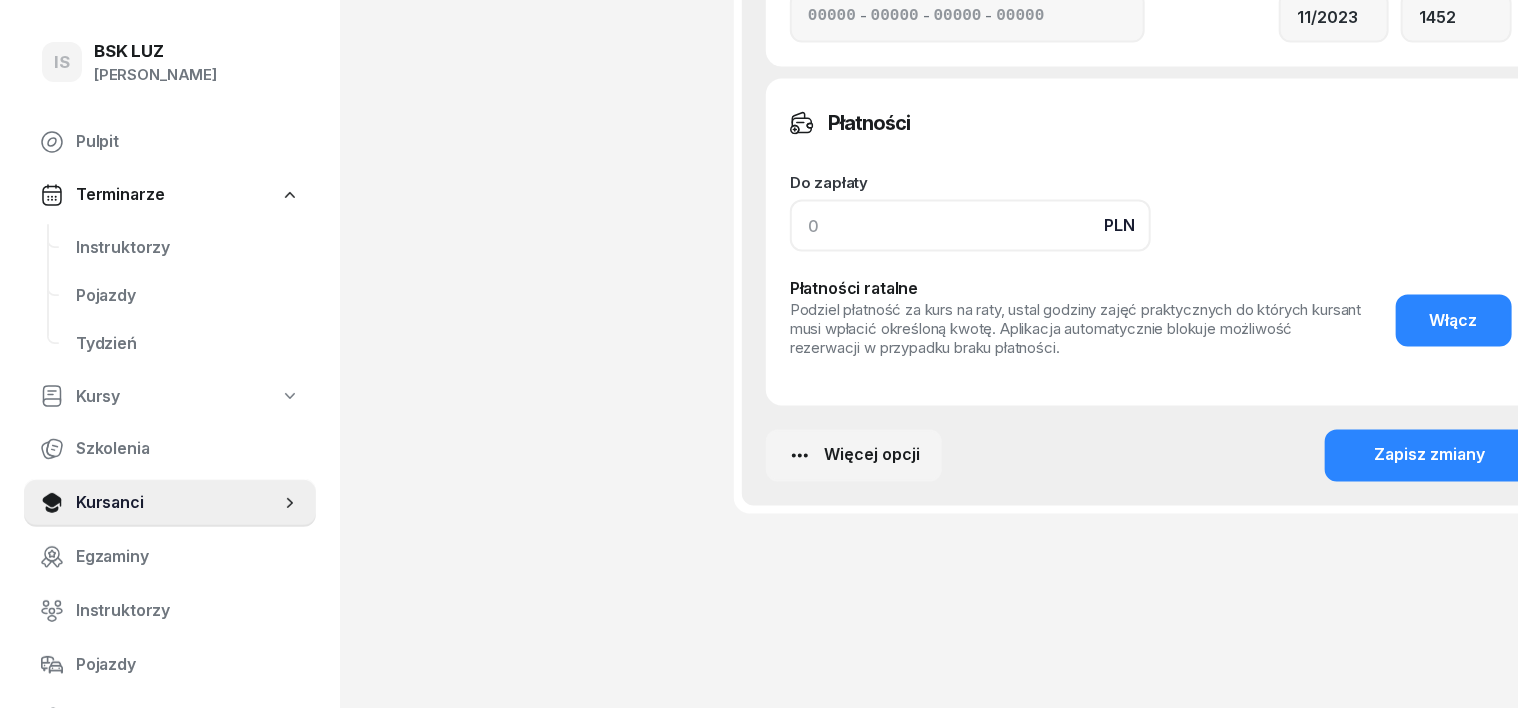 click 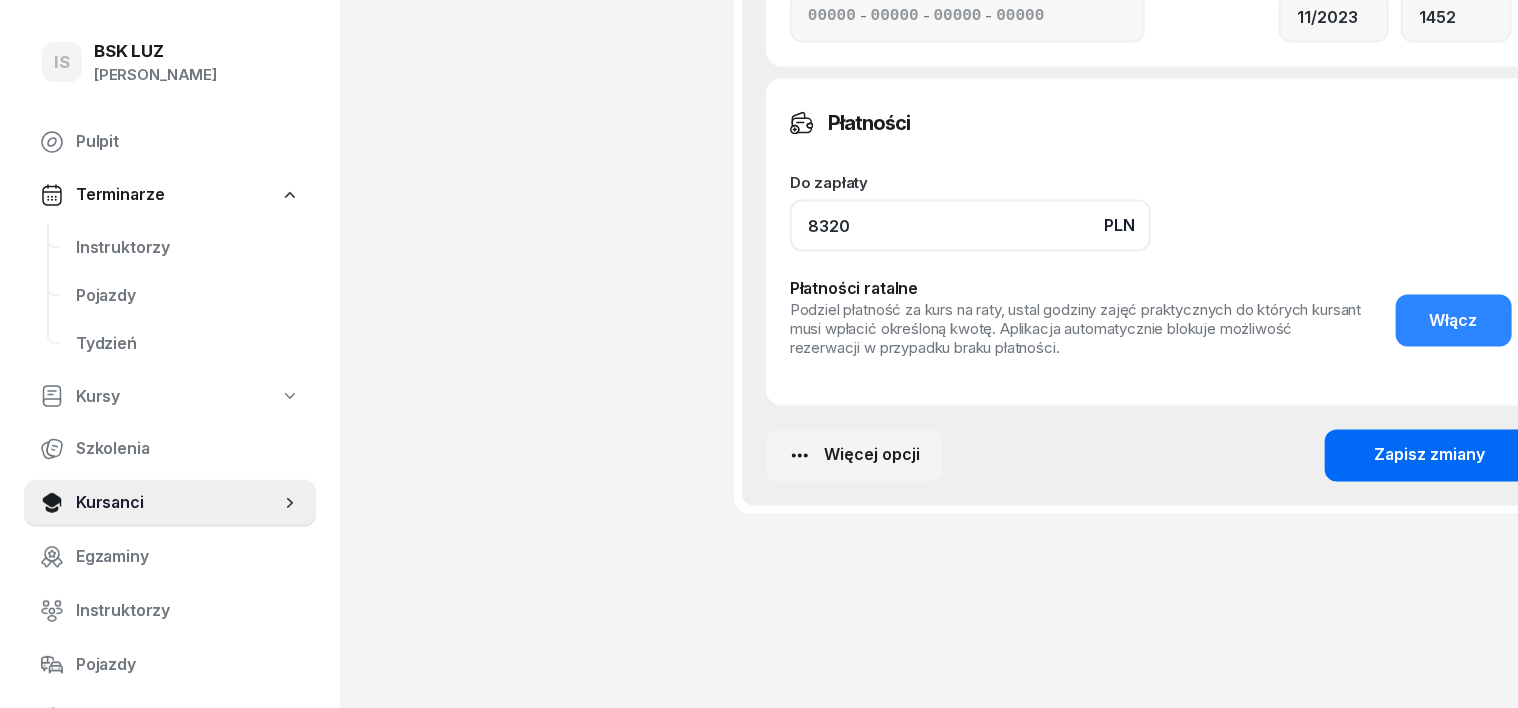 type on "8320" 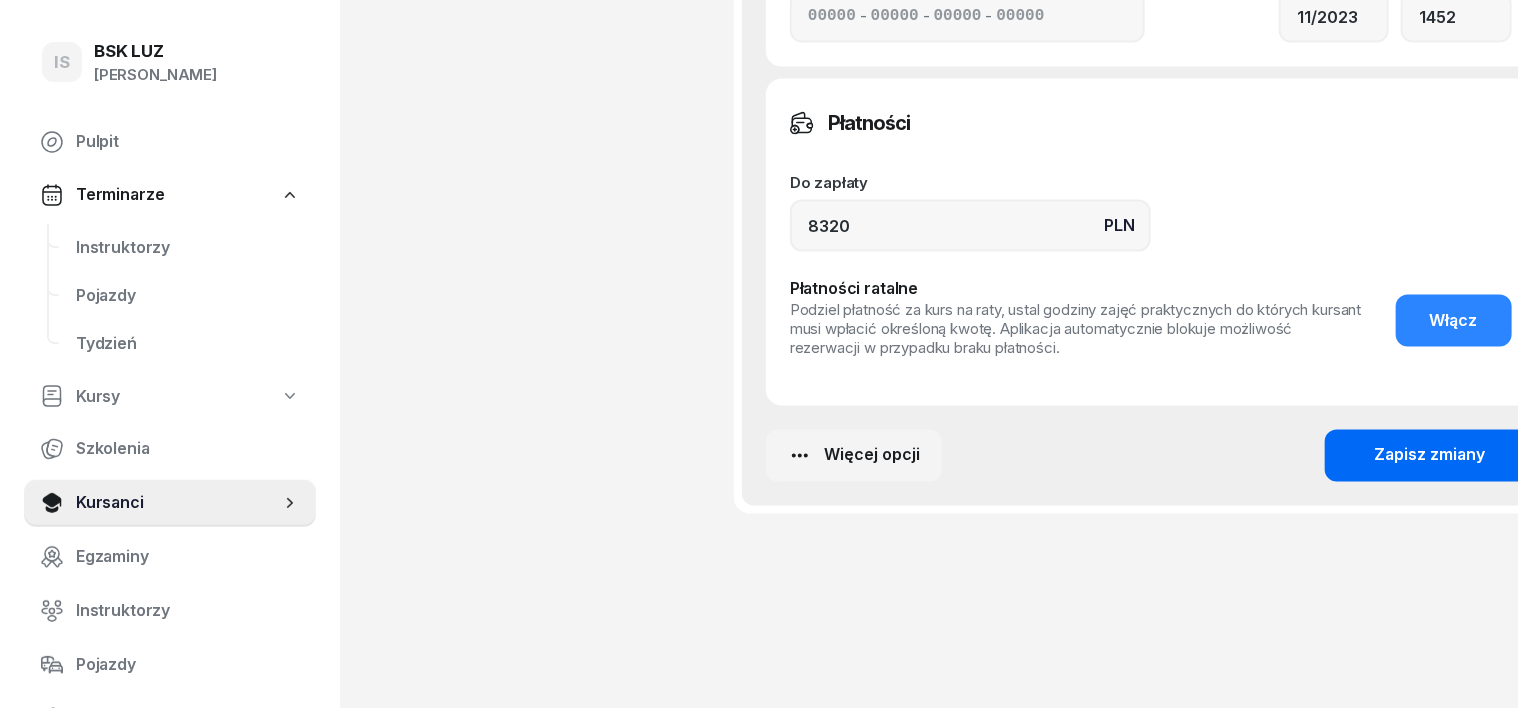 click on "Zapisz zmiany" 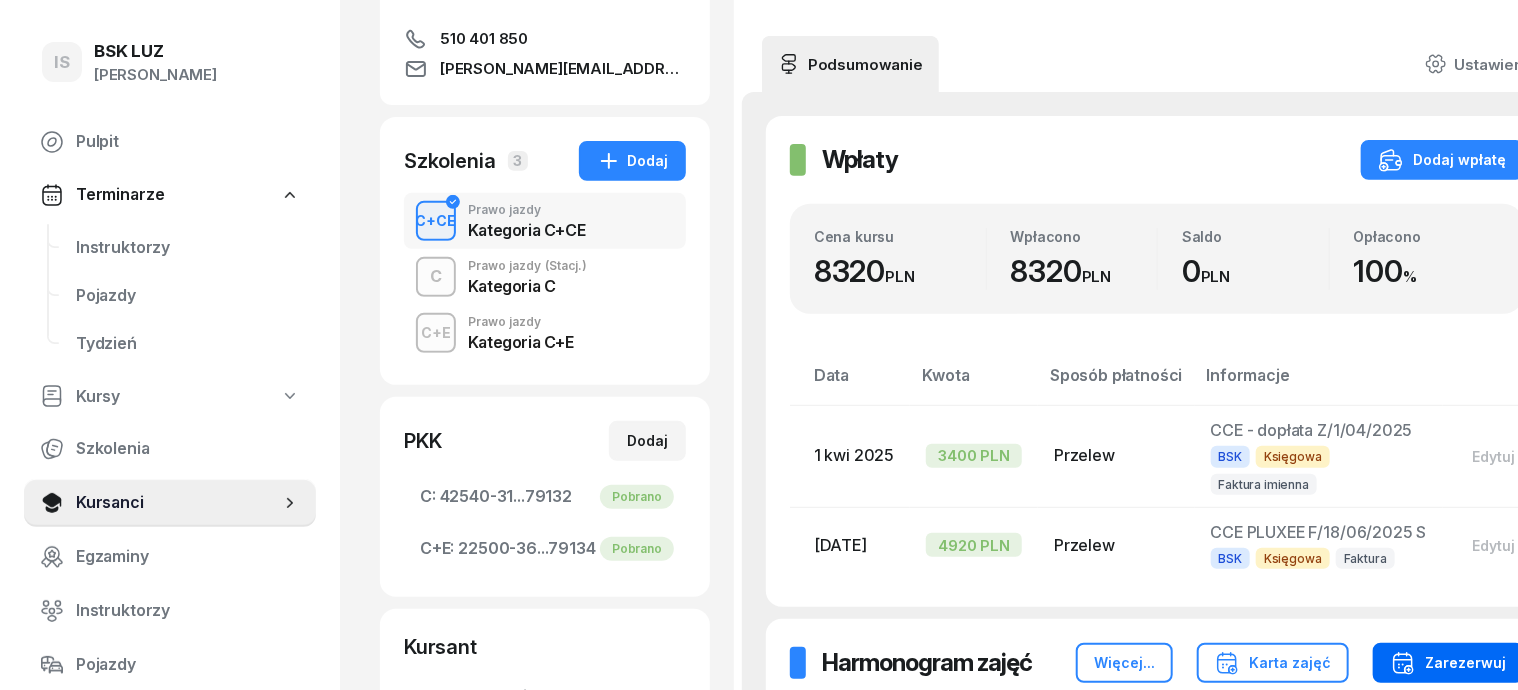 scroll, scrollTop: 0, scrollLeft: 0, axis: both 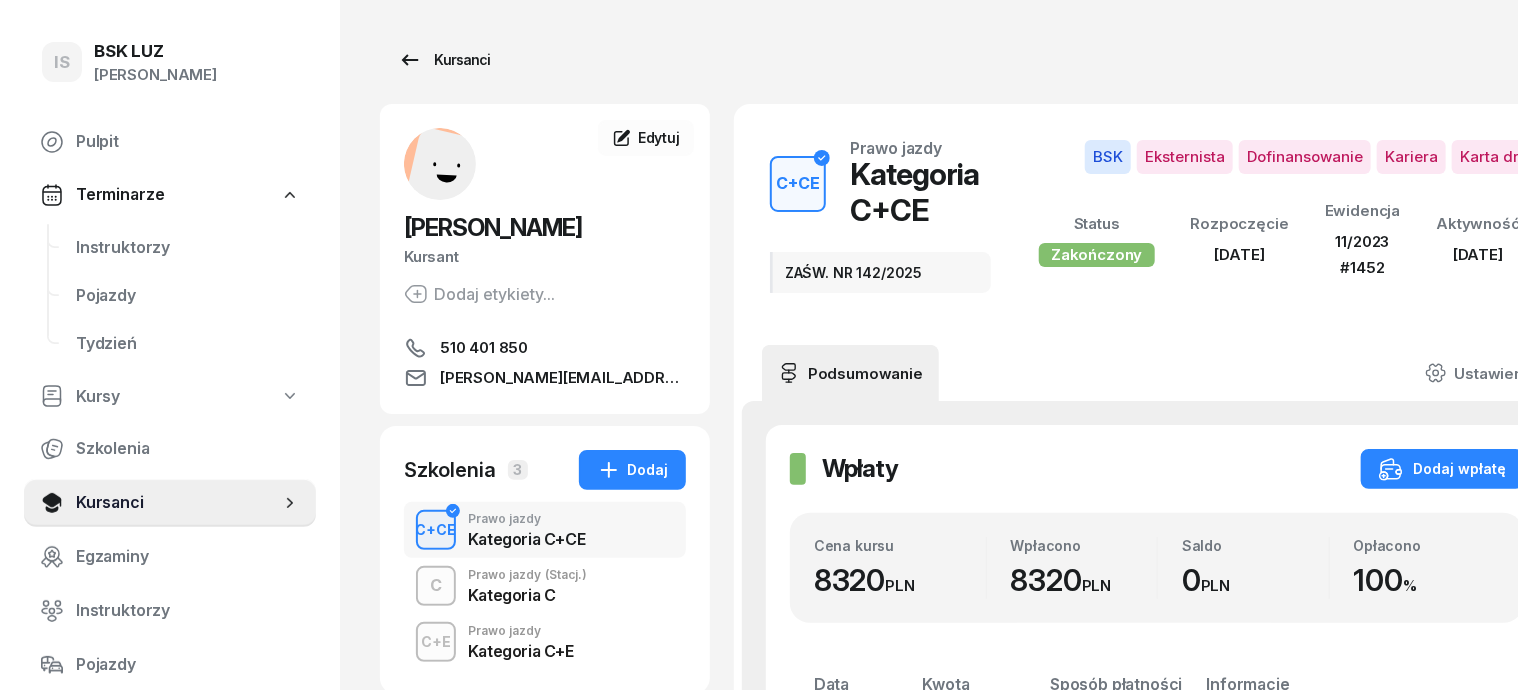 click on "Kursanci" at bounding box center [444, 60] 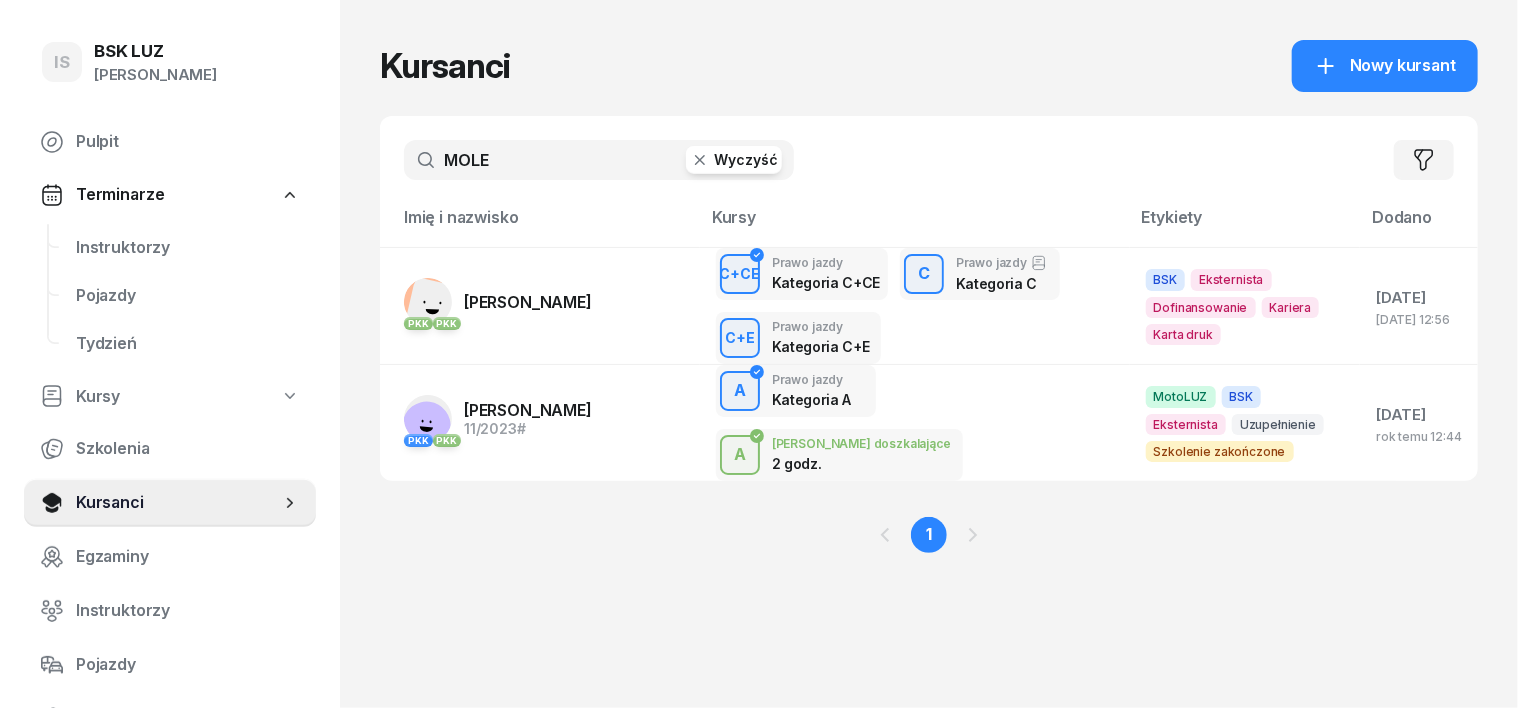 click 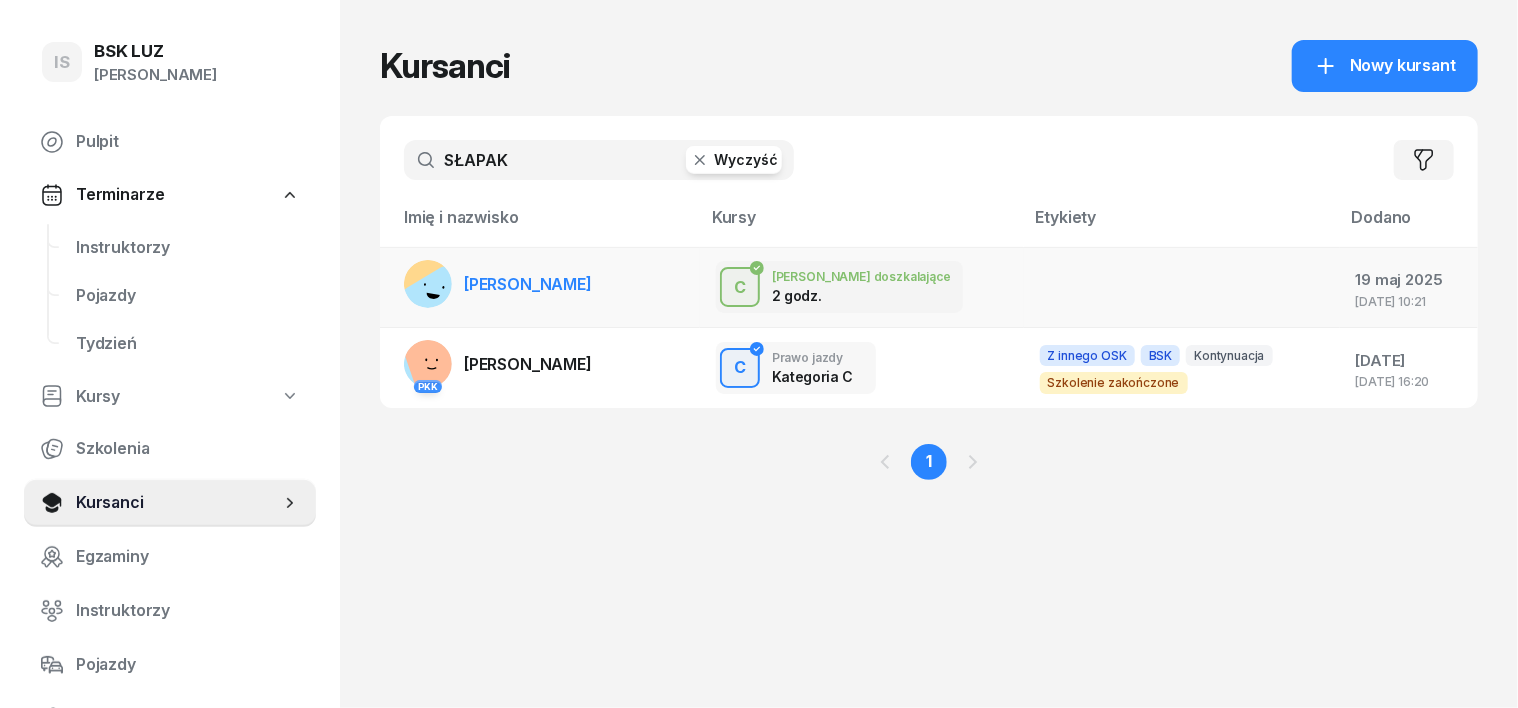 type on "SŁAPAK" 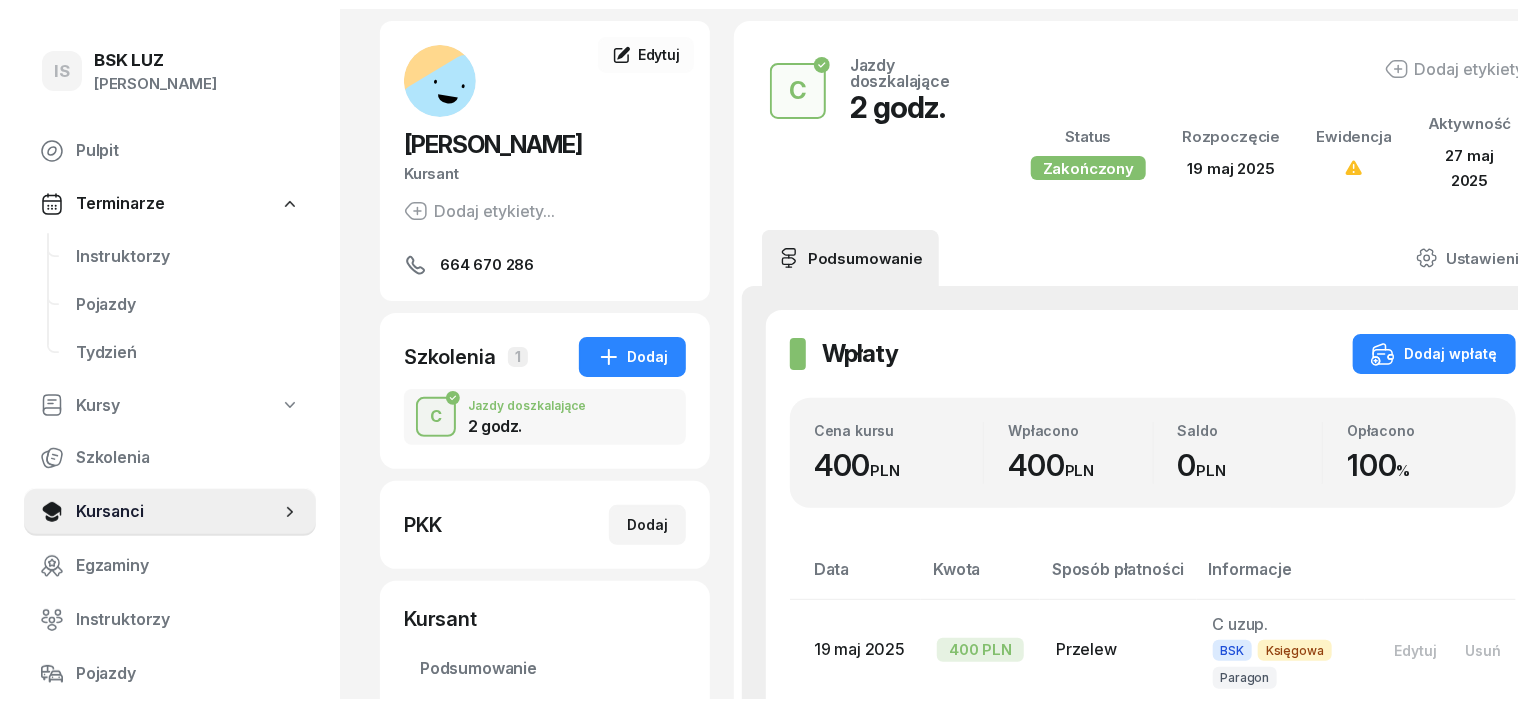 scroll, scrollTop: 0, scrollLeft: 0, axis: both 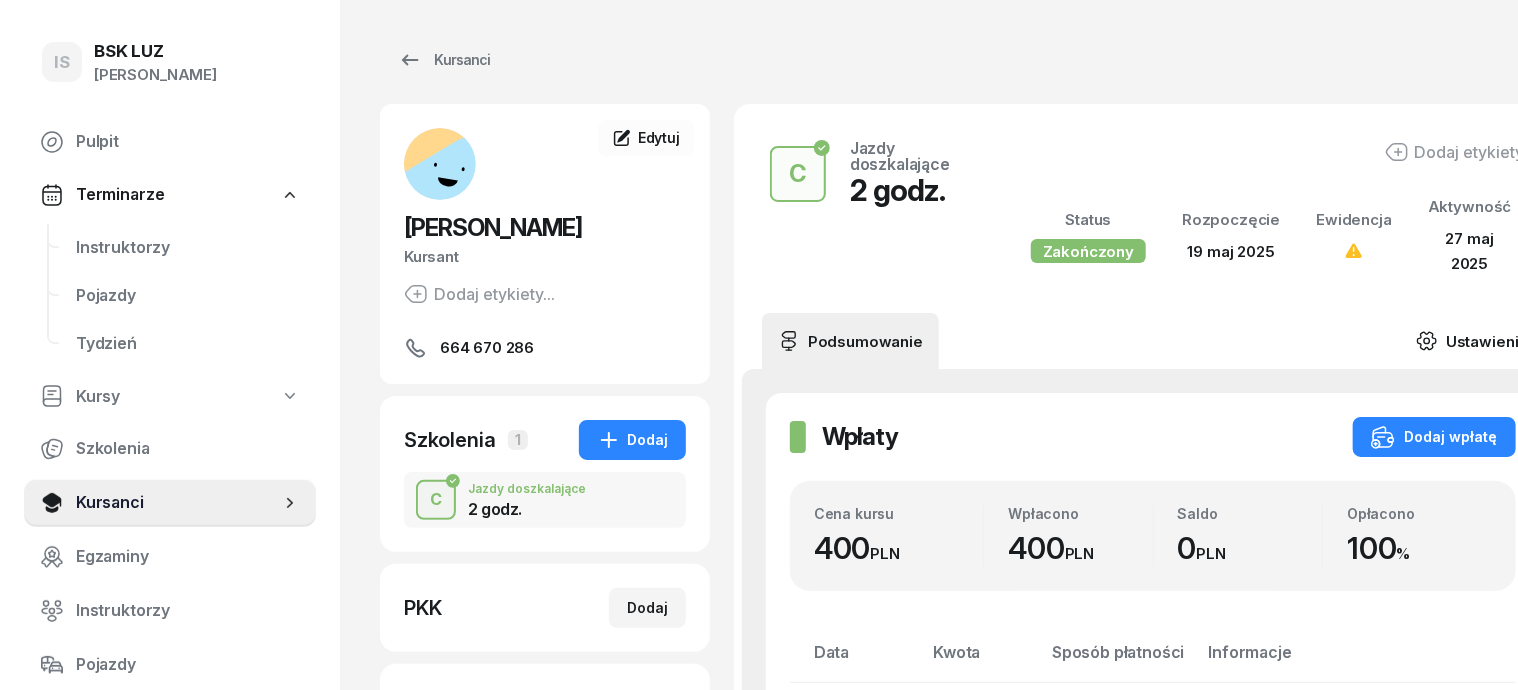 click 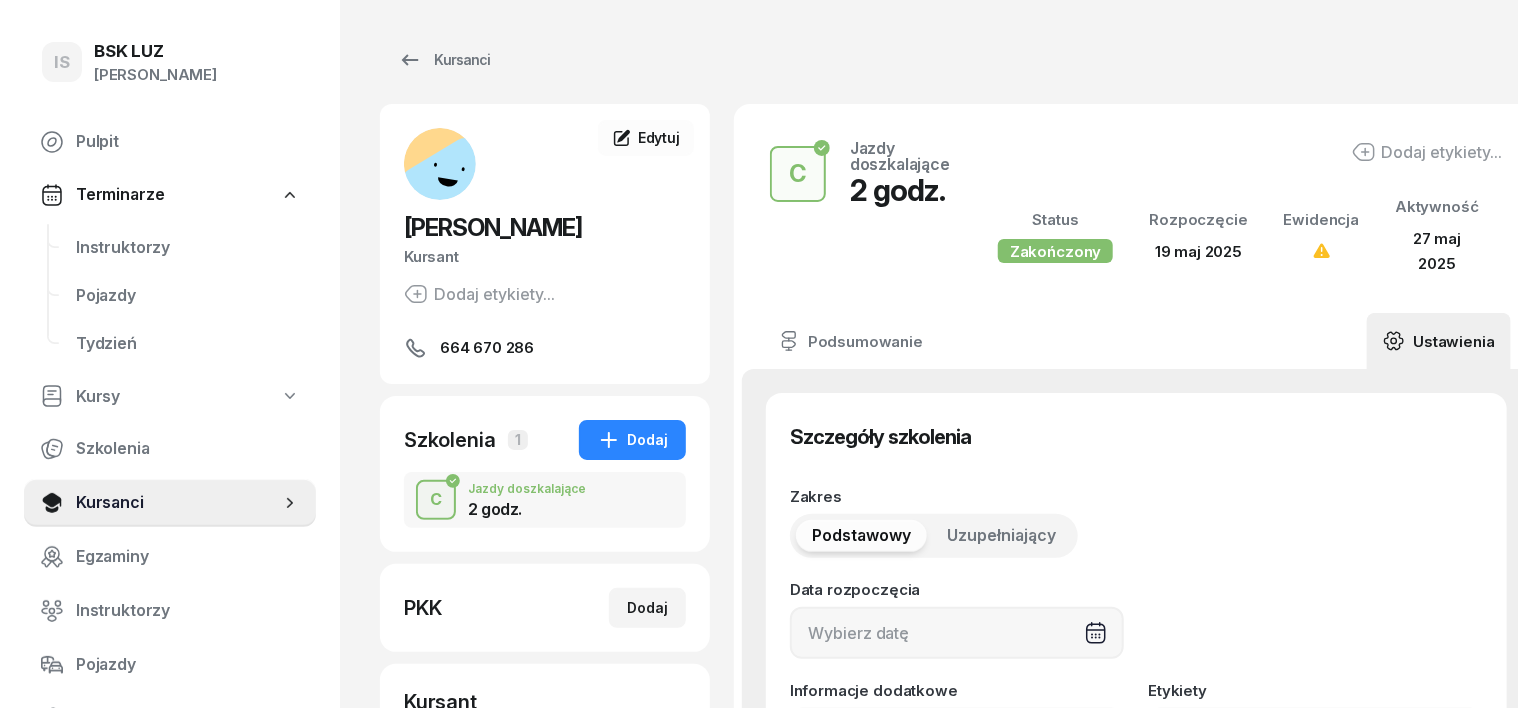 type on "[DATE]" 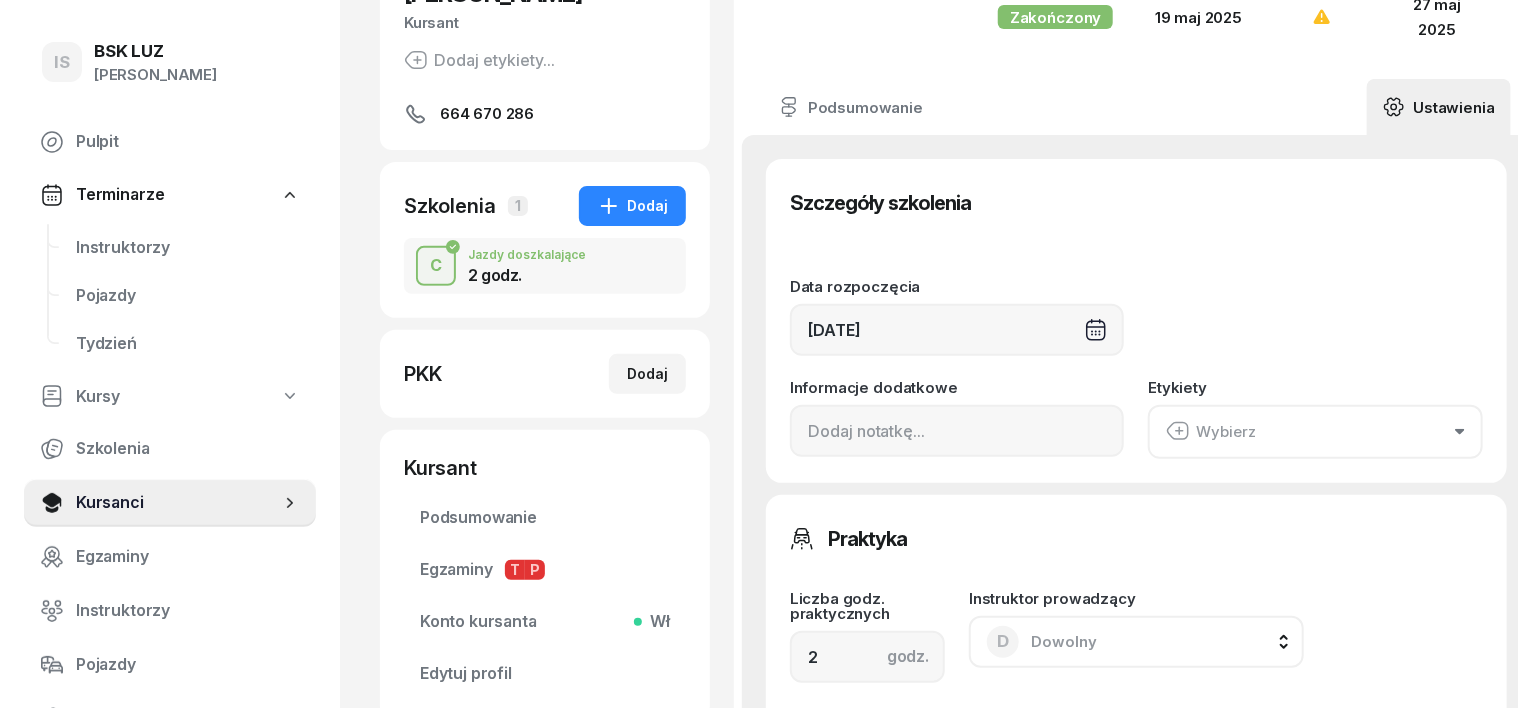 scroll, scrollTop: 250, scrollLeft: 0, axis: vertical 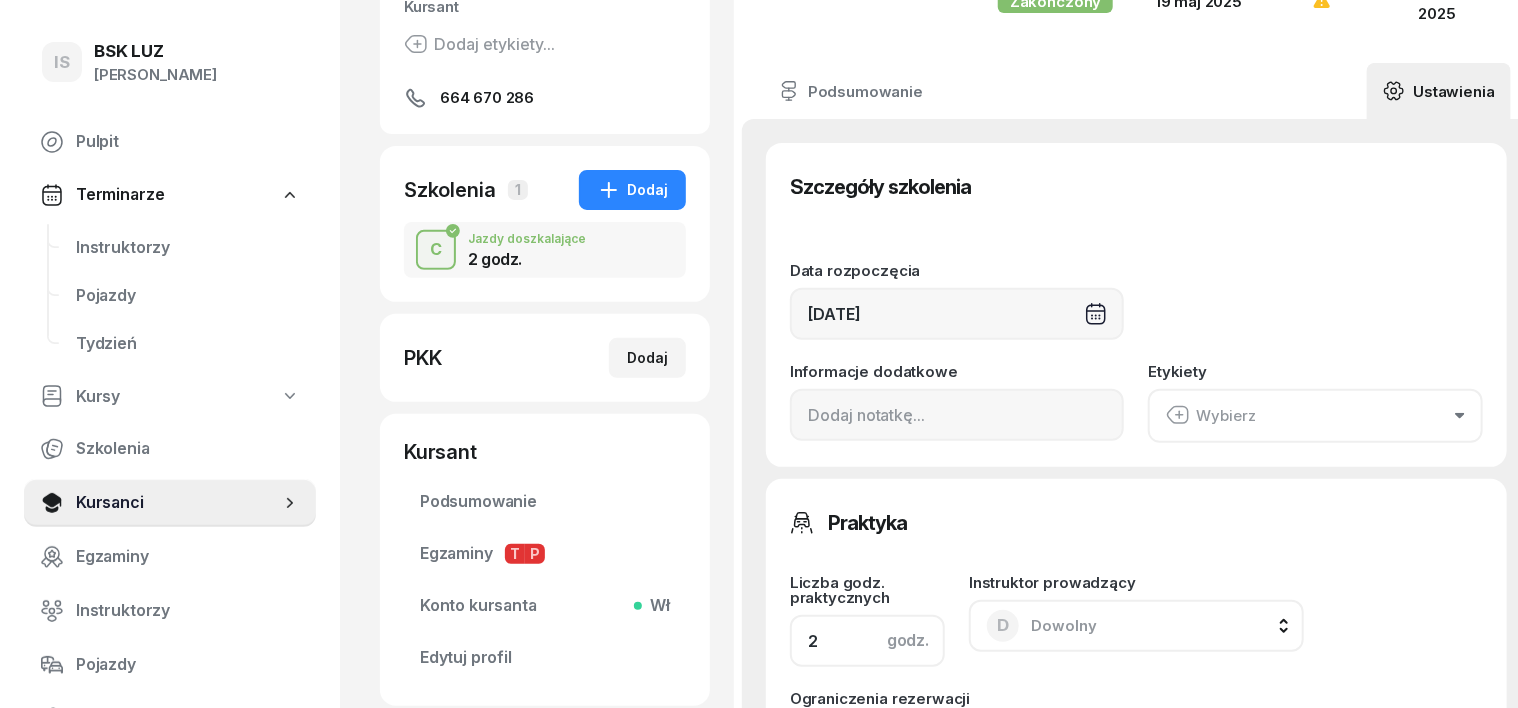 click on "2" 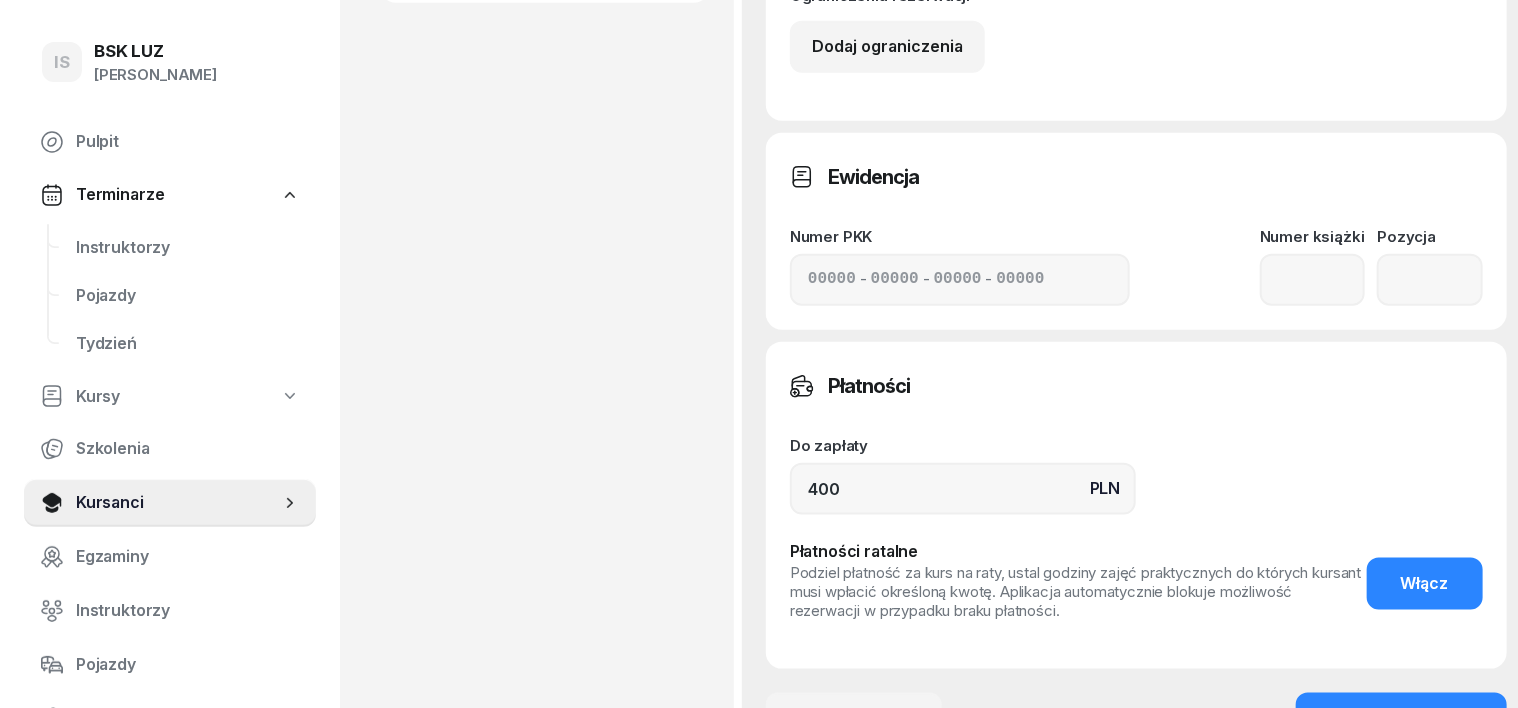 scroll, scrollTop: 1000, scrollLeft: 0, axis: vertical 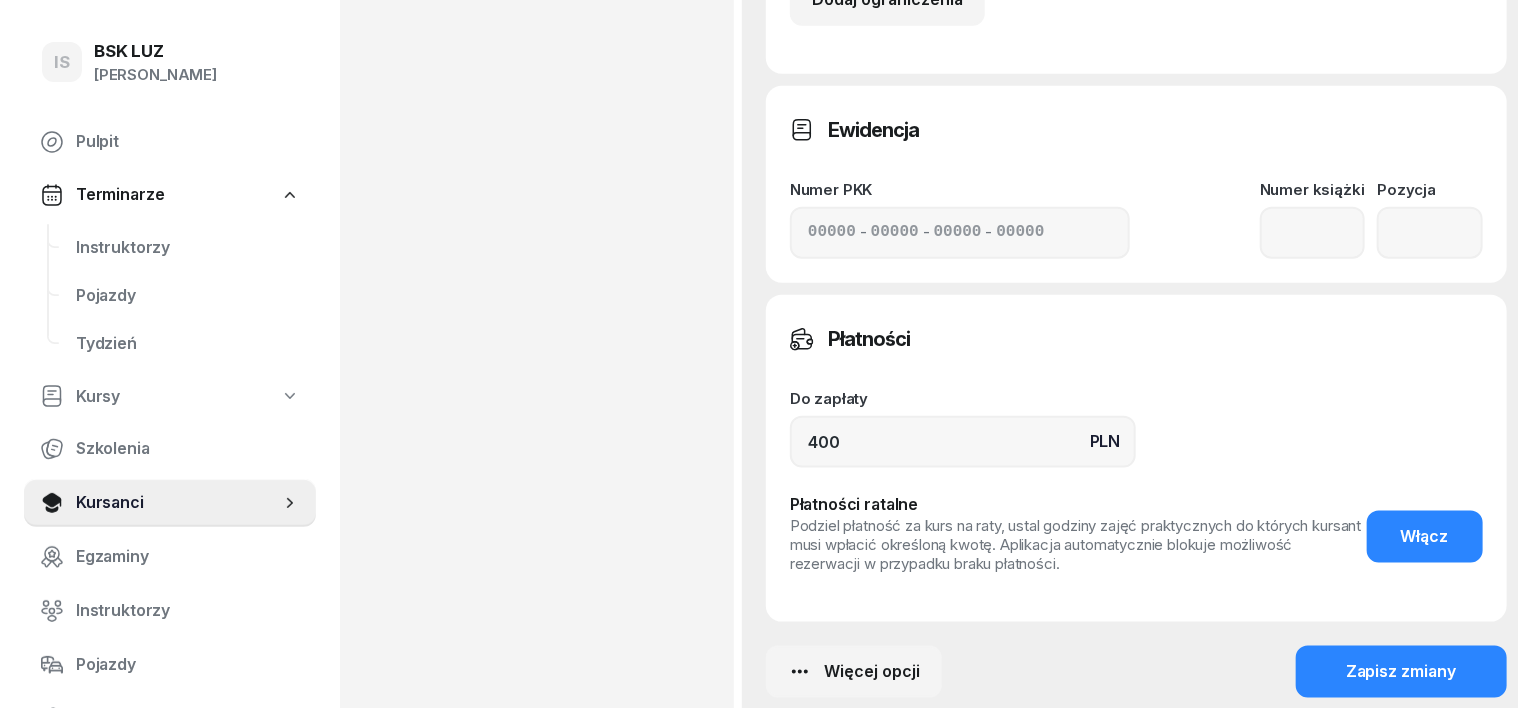 type on "4" 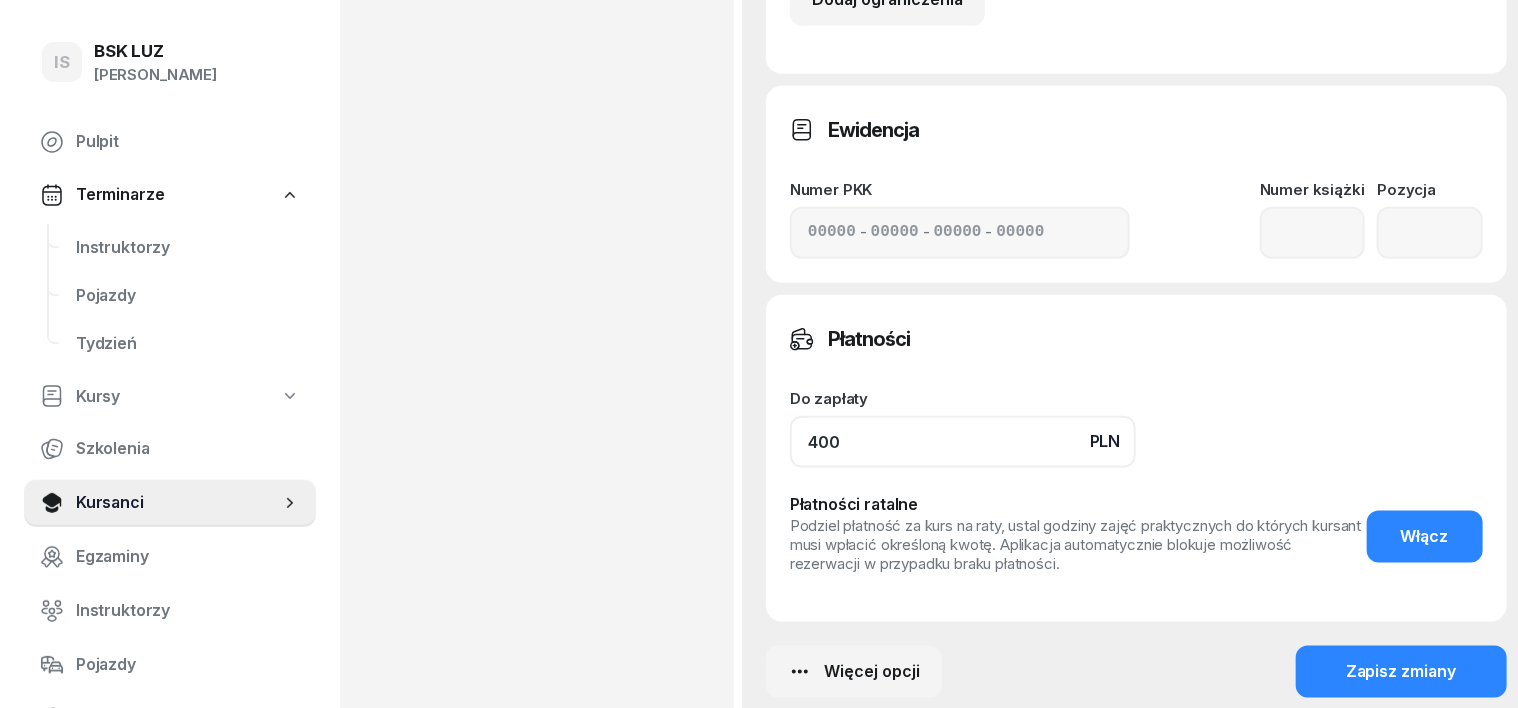 click on "400" 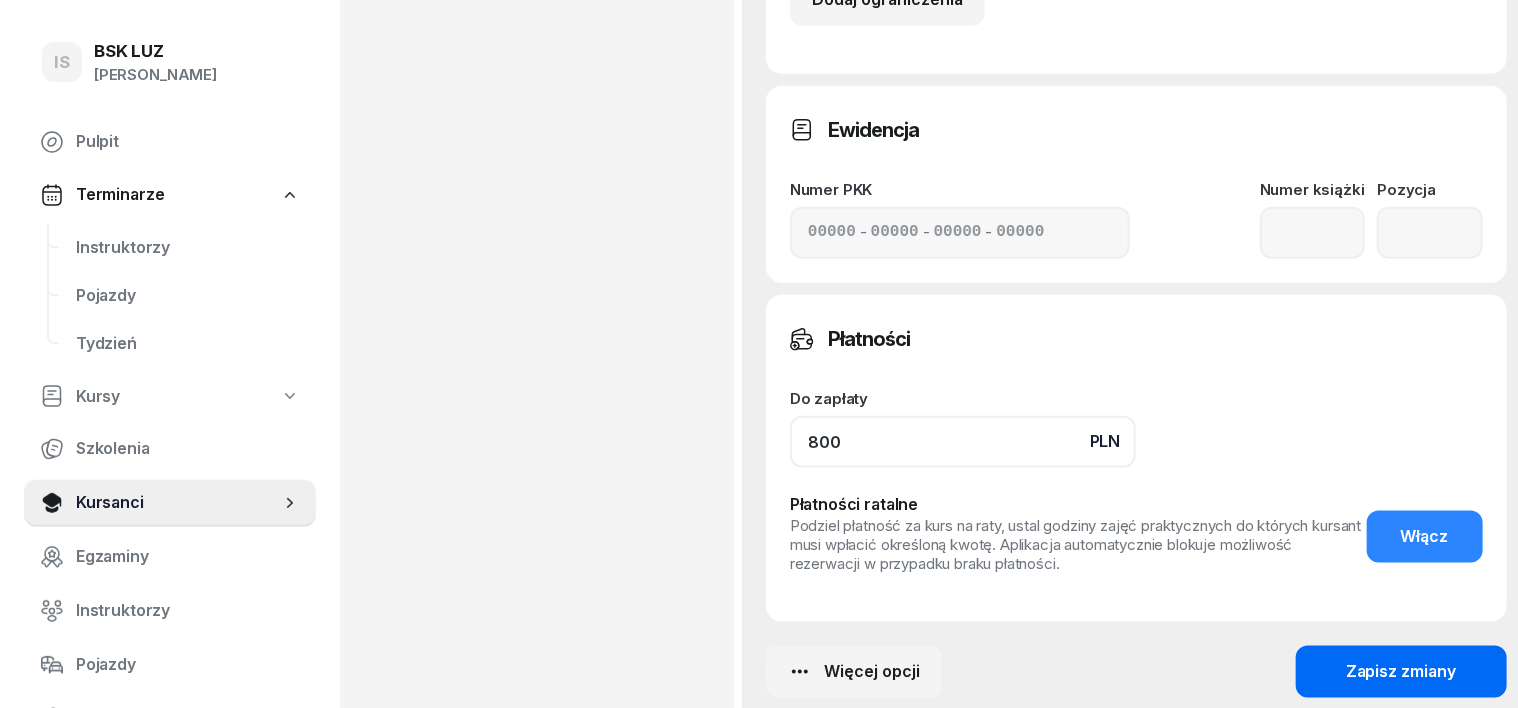 type on "800" 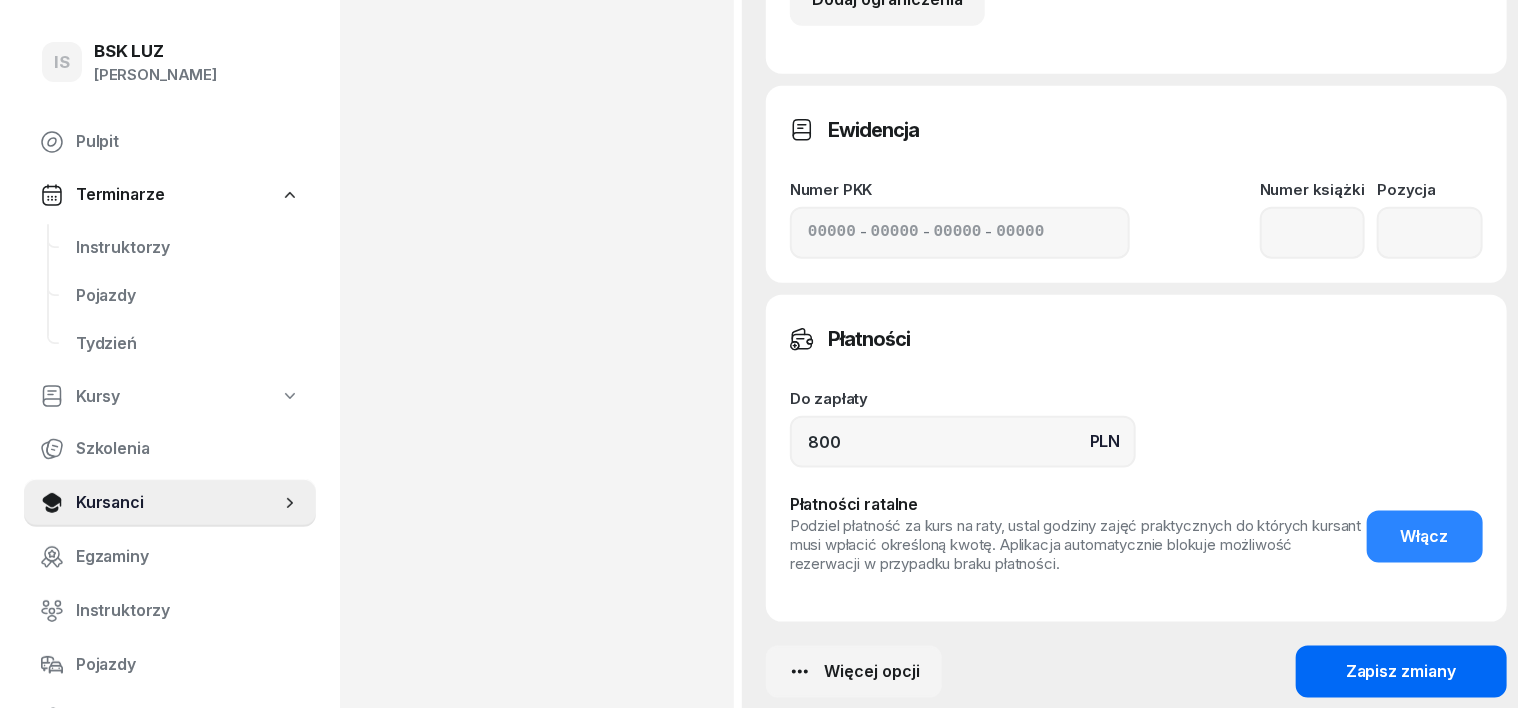 click on "Zapisz zmiany" at bounding box center [1401, 672] 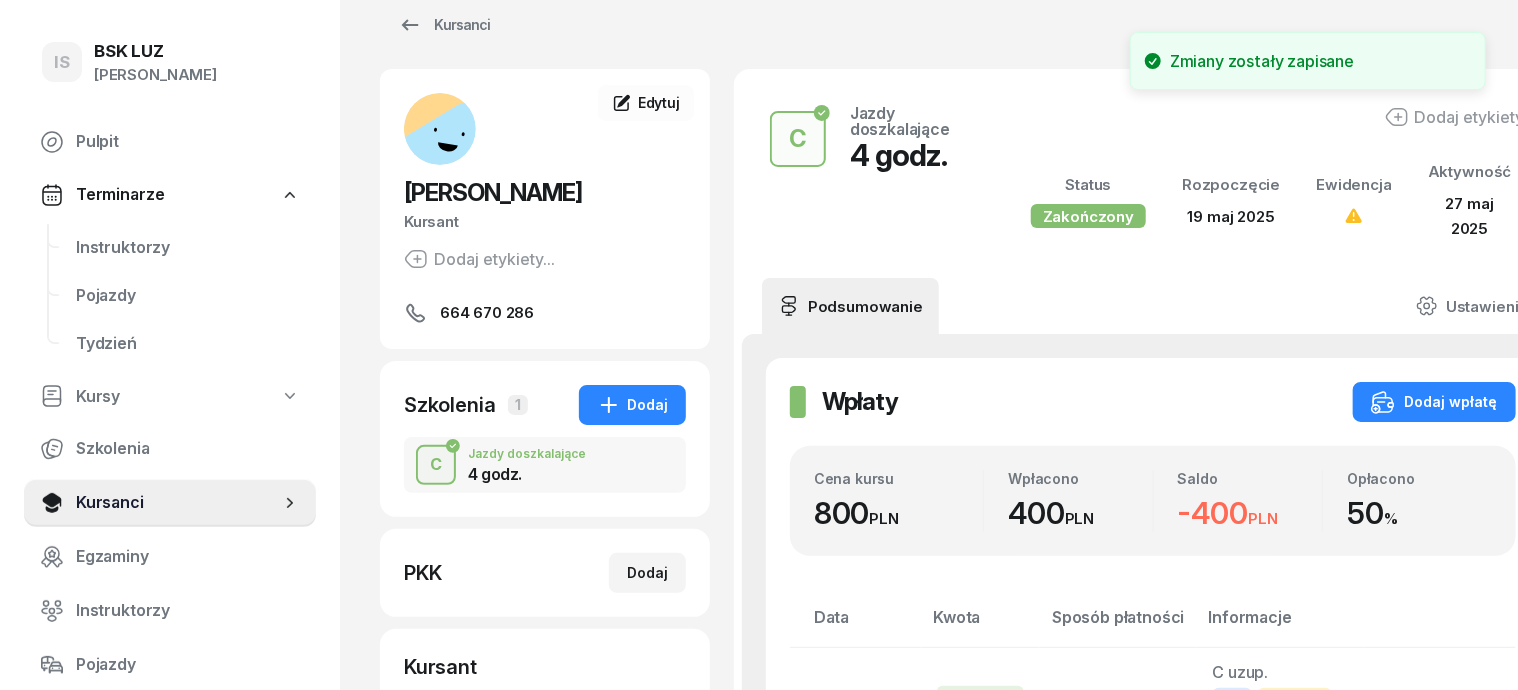 scroll, scrollTop: 0, scrollLeft: 0, axis: both 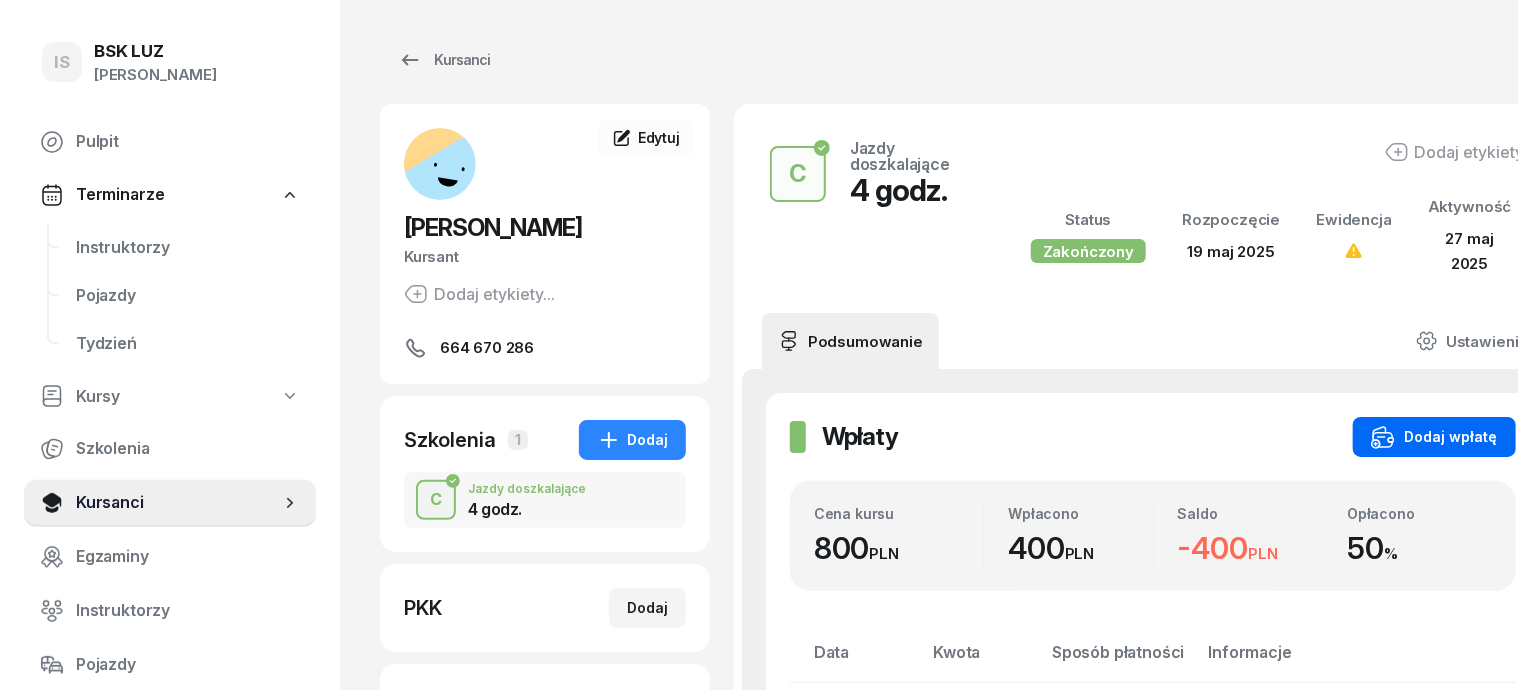 click on "Dodaj wpłatę" at bounding box center (1434, 437) 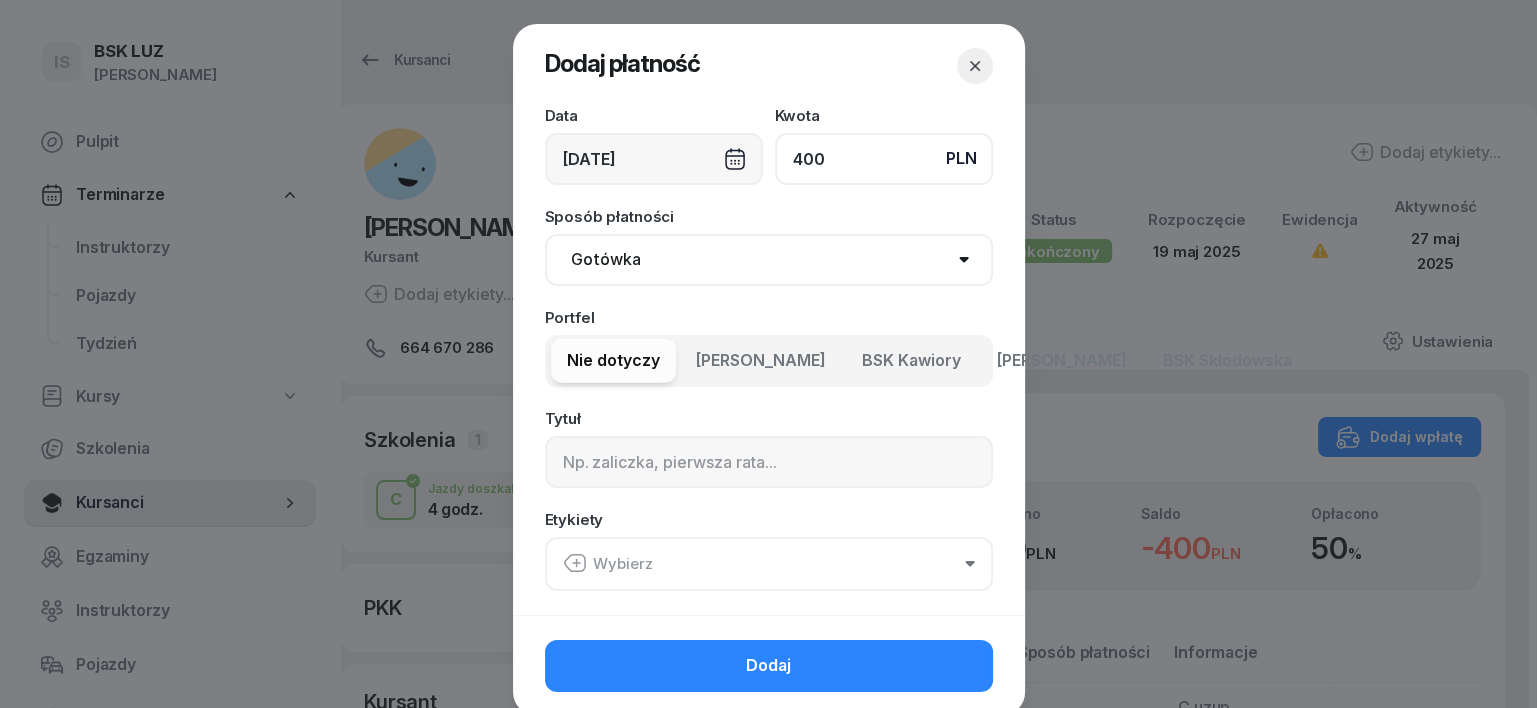 type on "400" 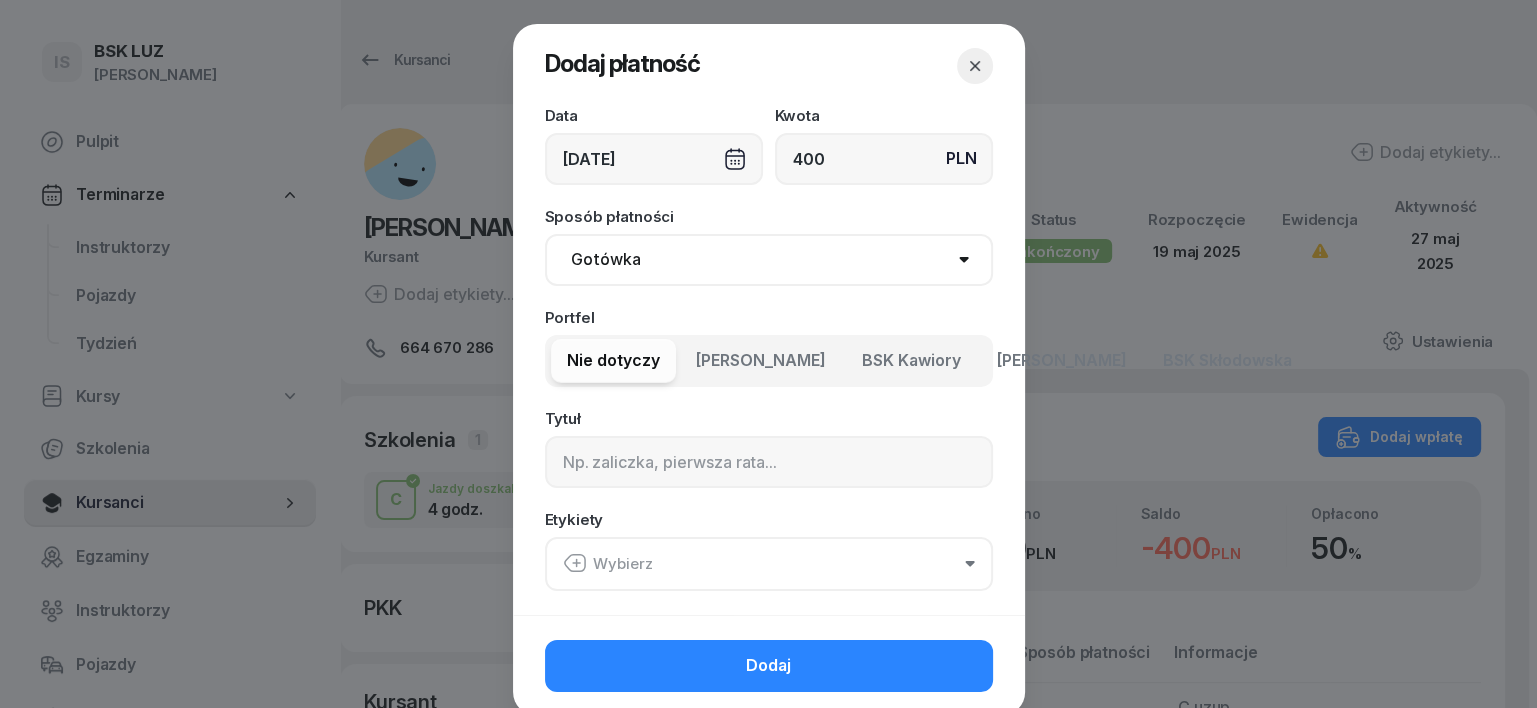 click on "Gotówka Karta Przelew Płatności online BLIK" at bounding box center [769, 260] 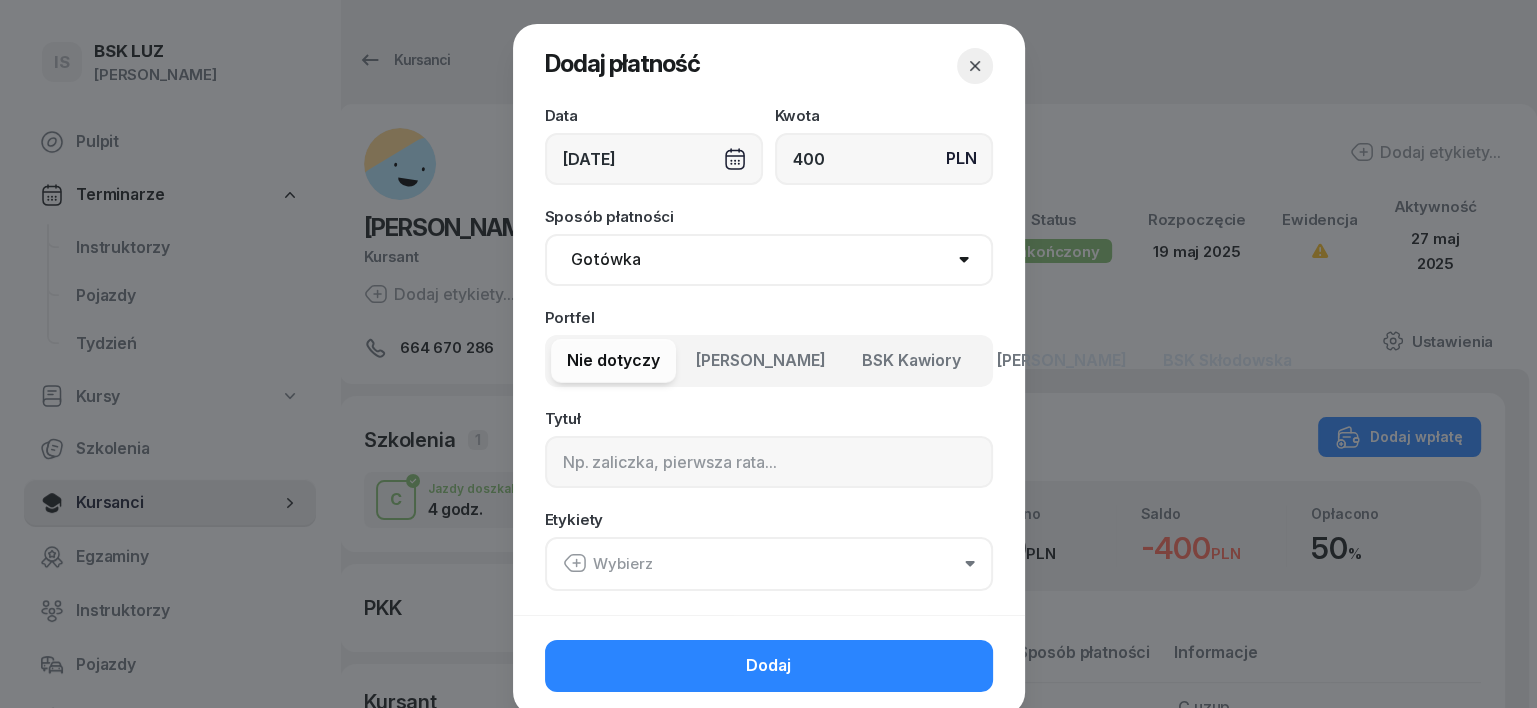 select on "transfer" 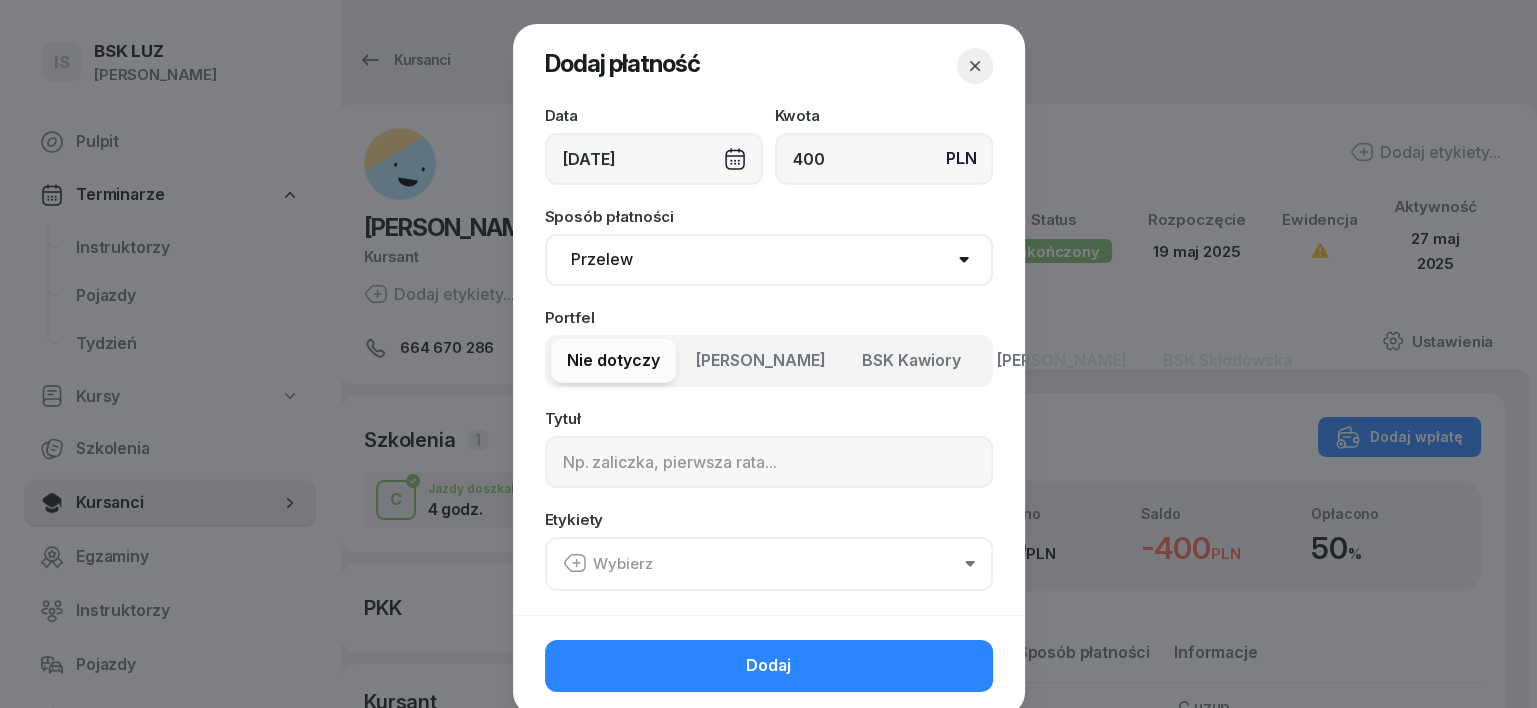 click on "Gotówka Karta Przelew Płatności online BLIK" at bounding box center (769, 260) 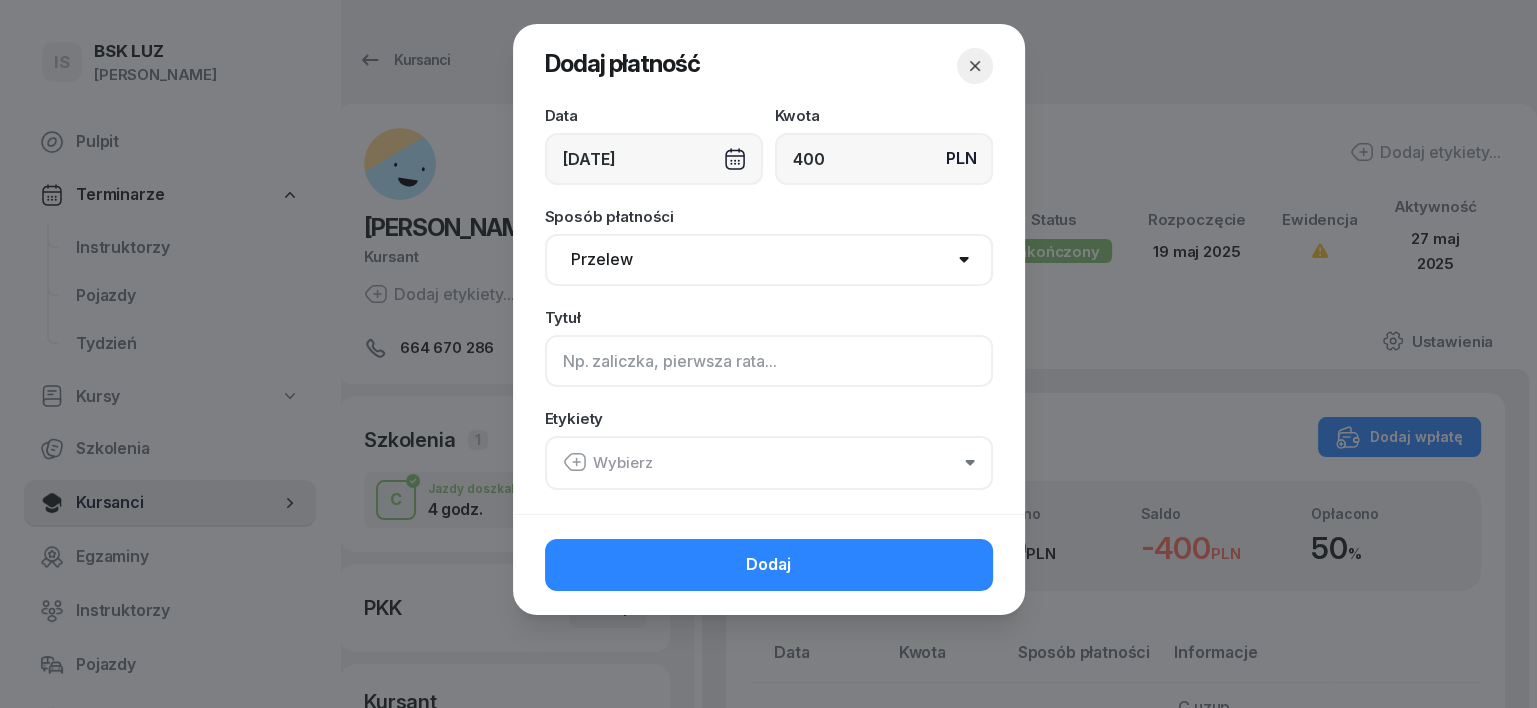 click 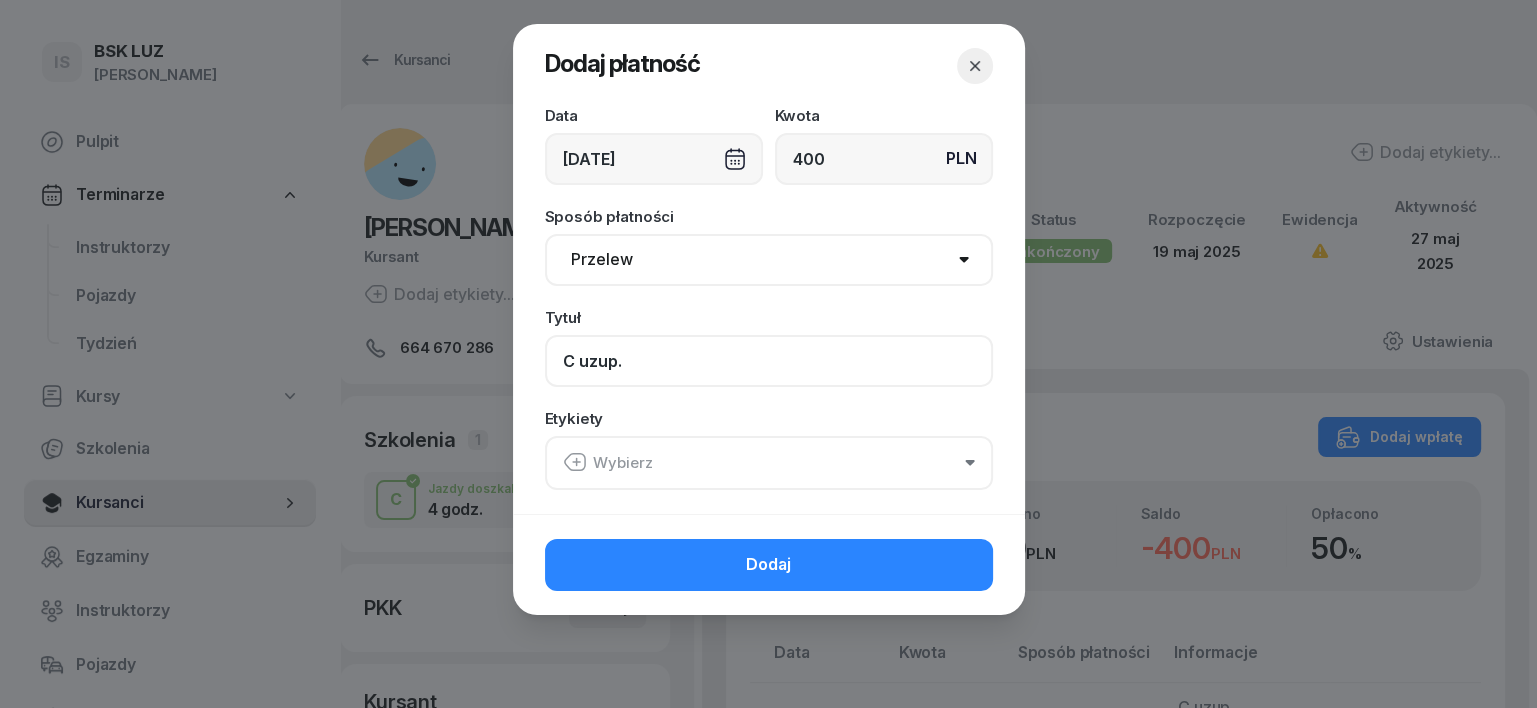 type on "C uzup." 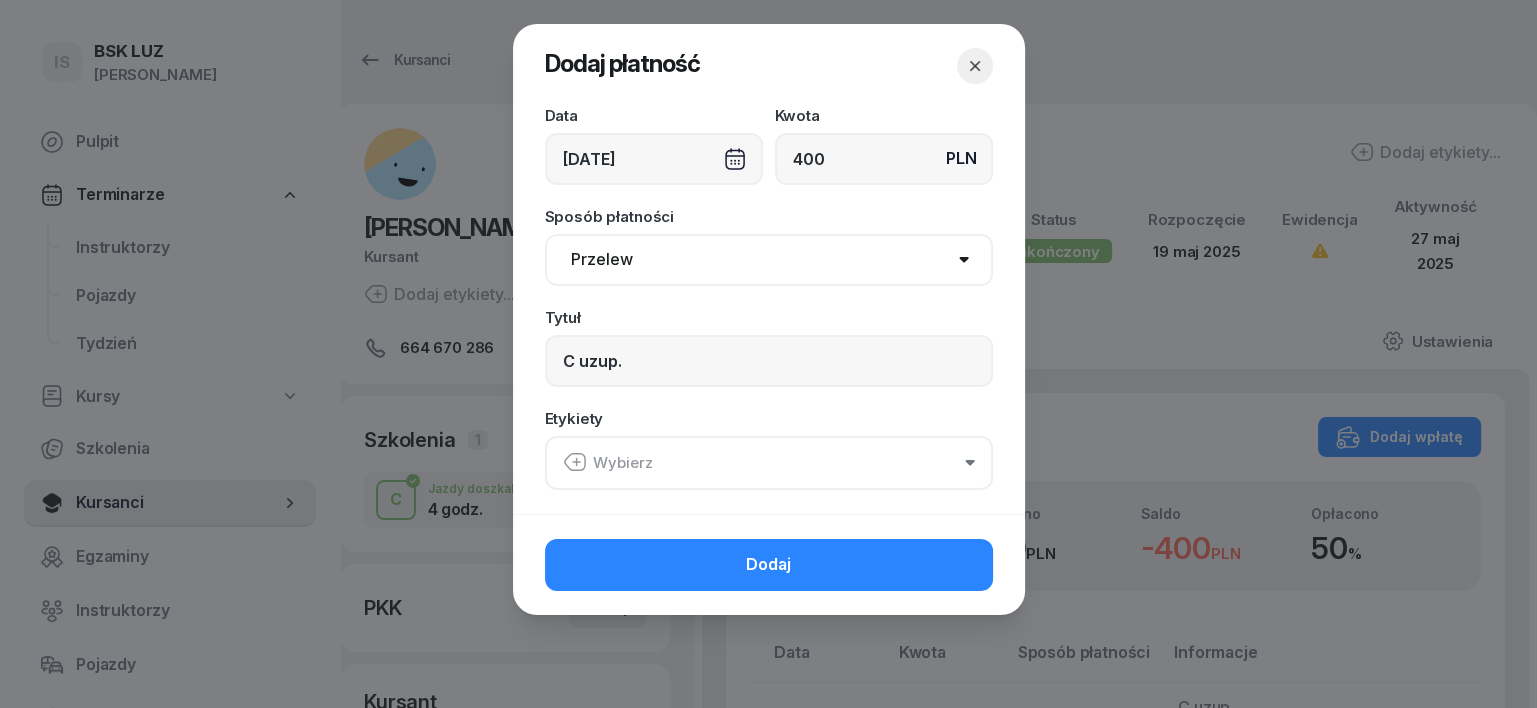 click 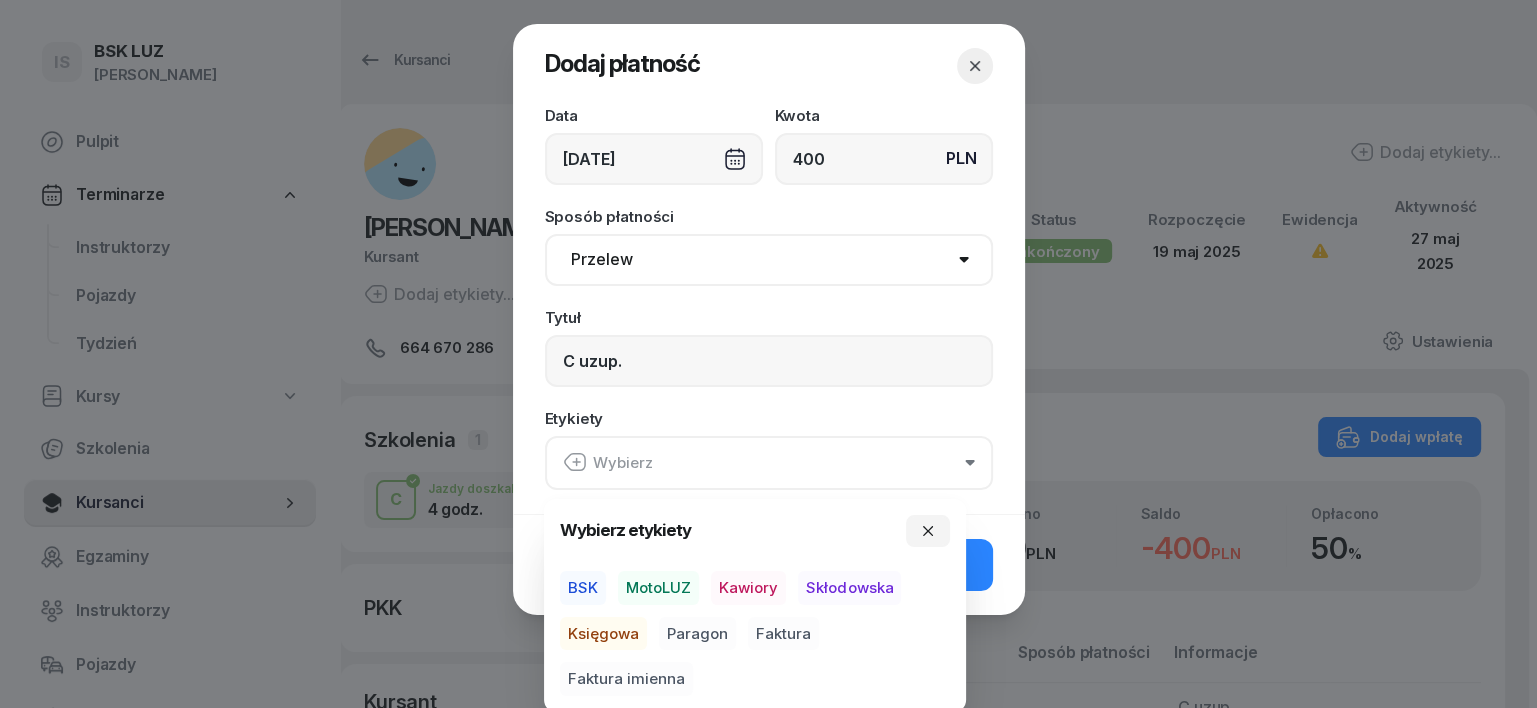 click on "BSK" at bounding box center [583, 588] 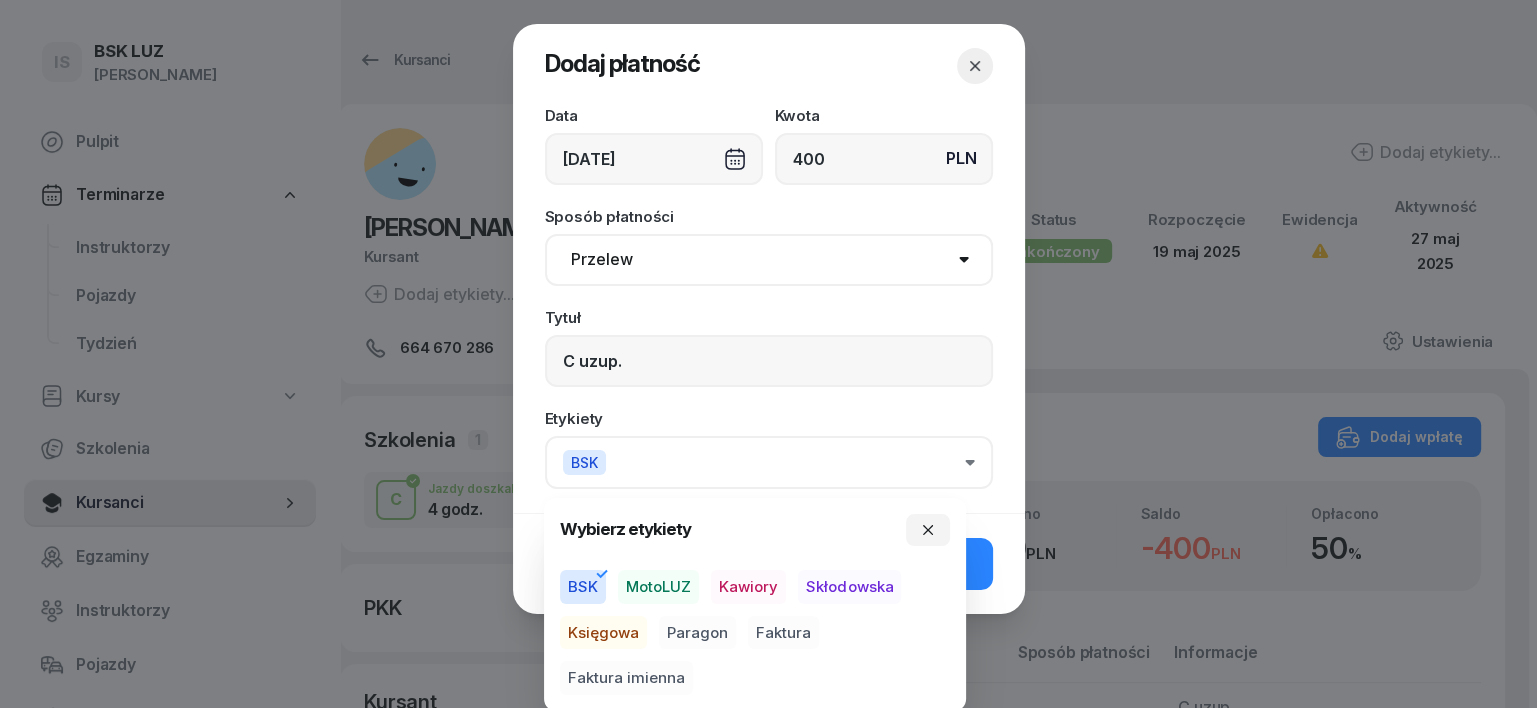 click on "Księgowa" at bounding box center (603, 633) 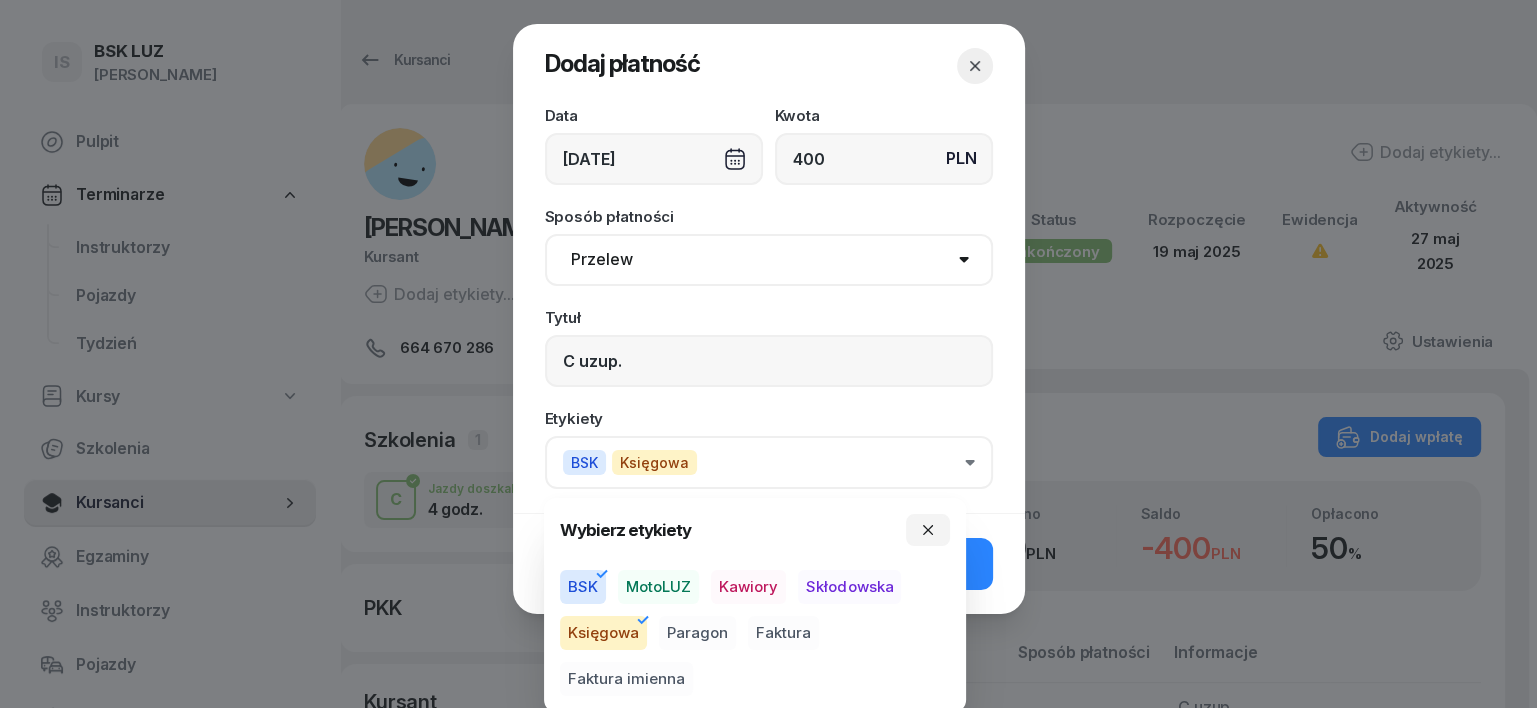 click on "Paragon" at bounding box center (697, 633) 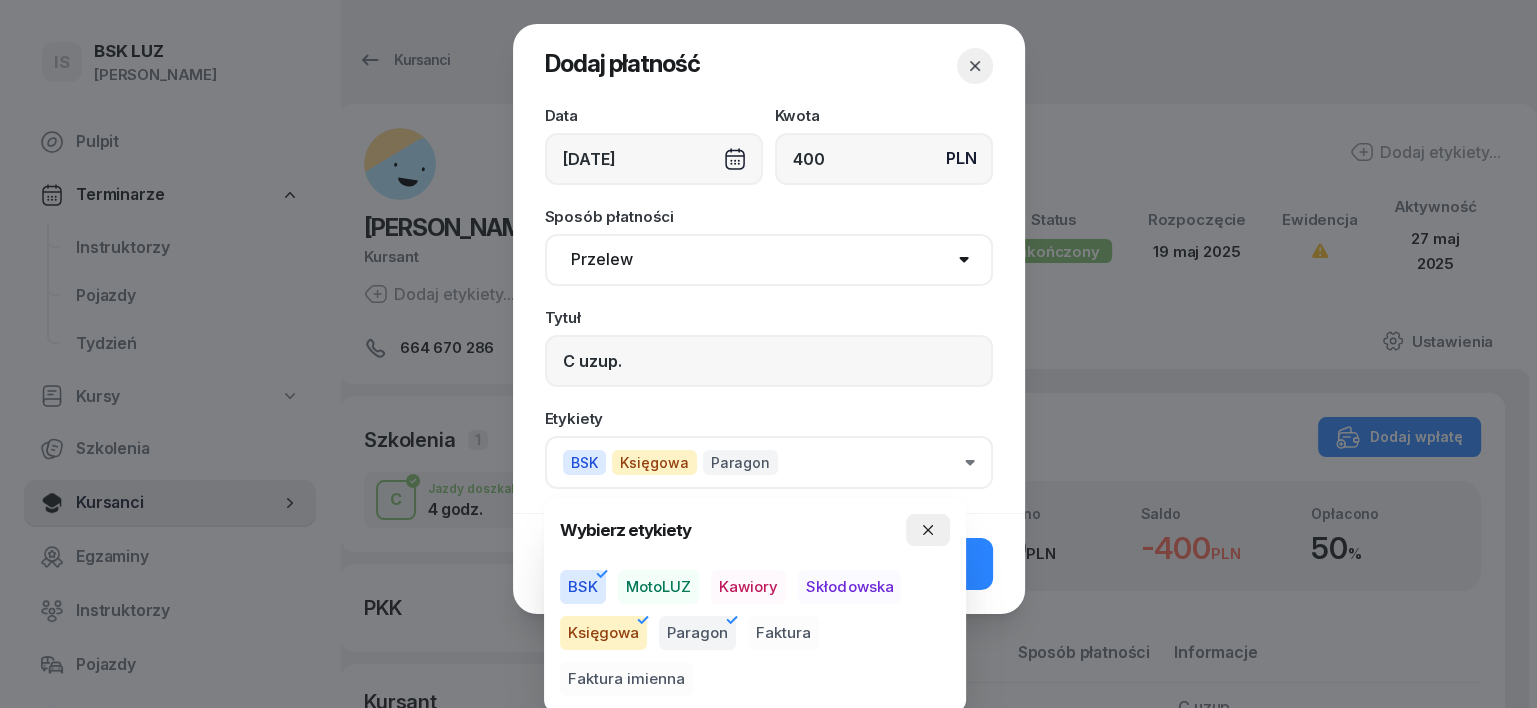 click at bounding box center (928, 530) 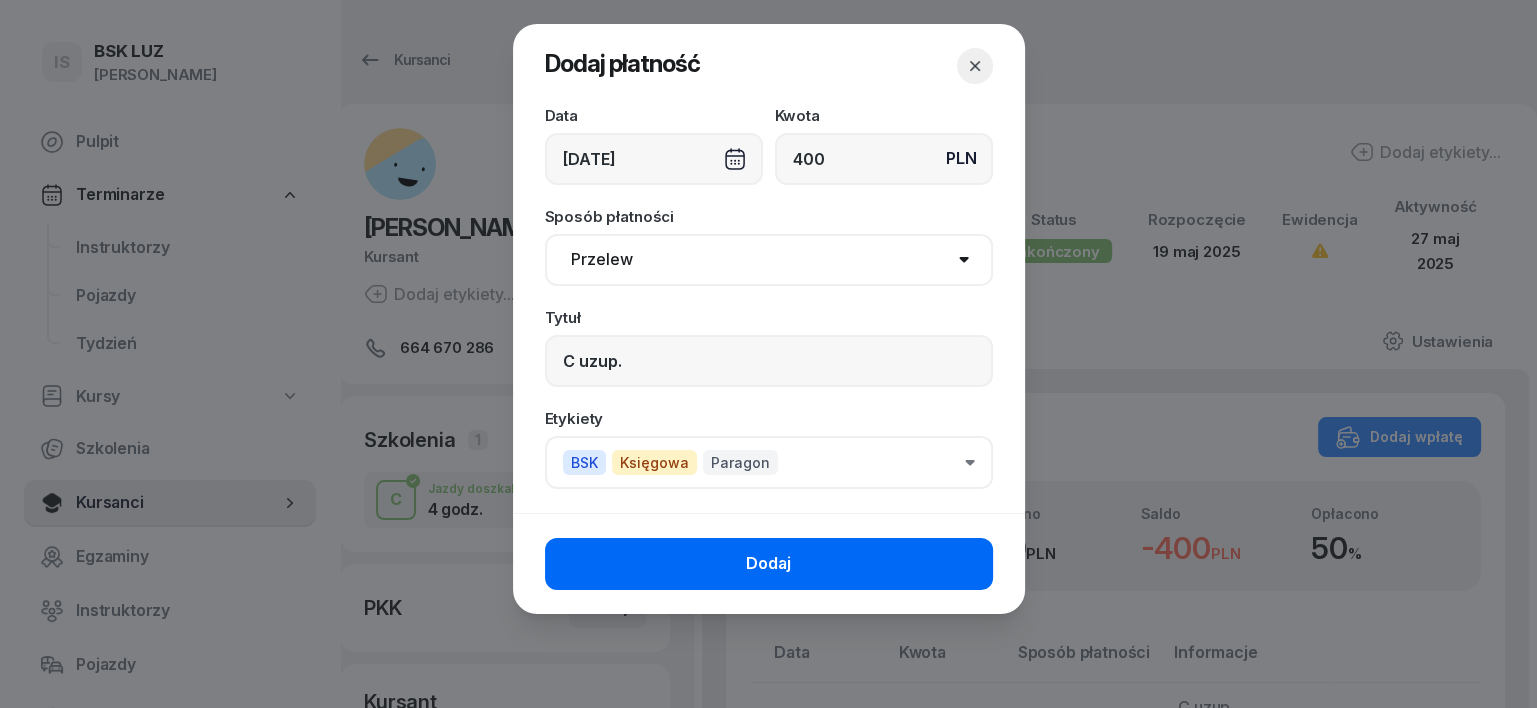 click on "Dodaj" 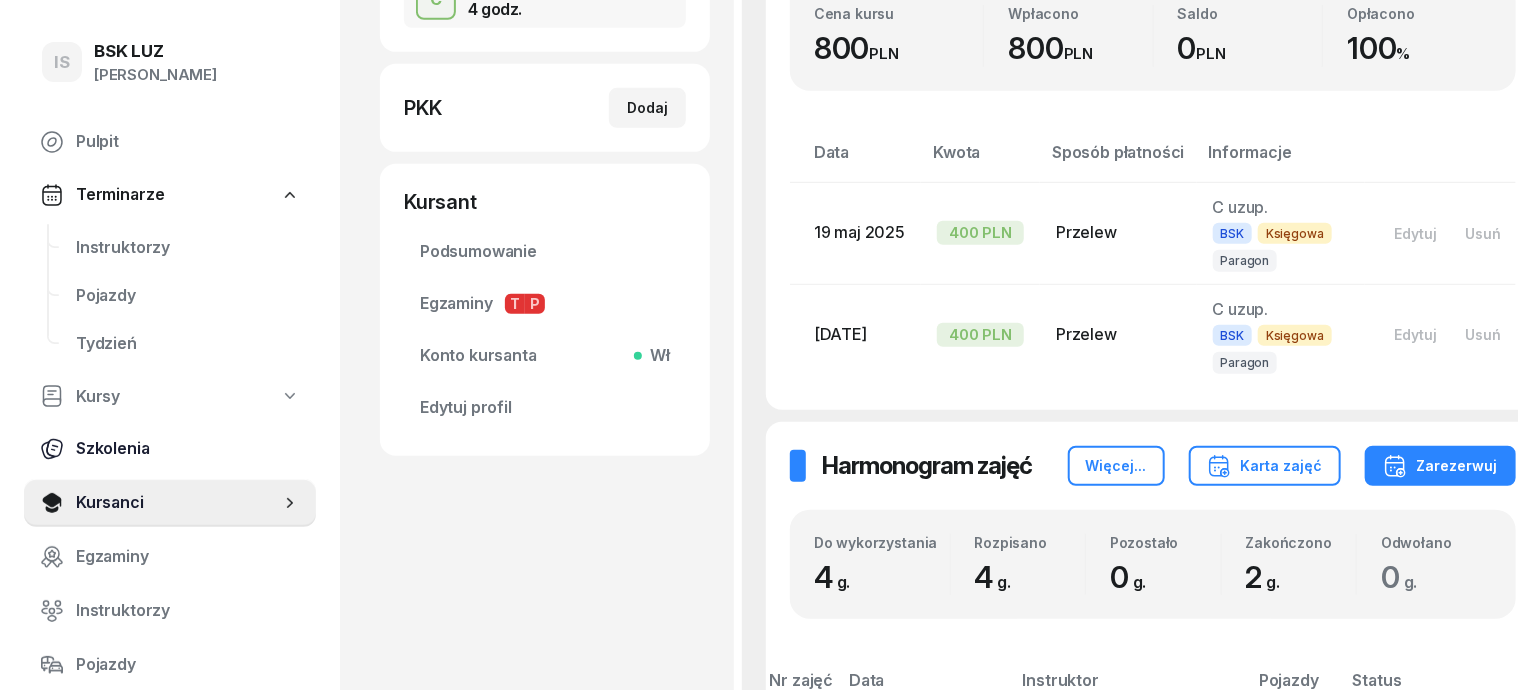 scroll, scrollTop: 375, scrollLeft: 0, axis: vertical 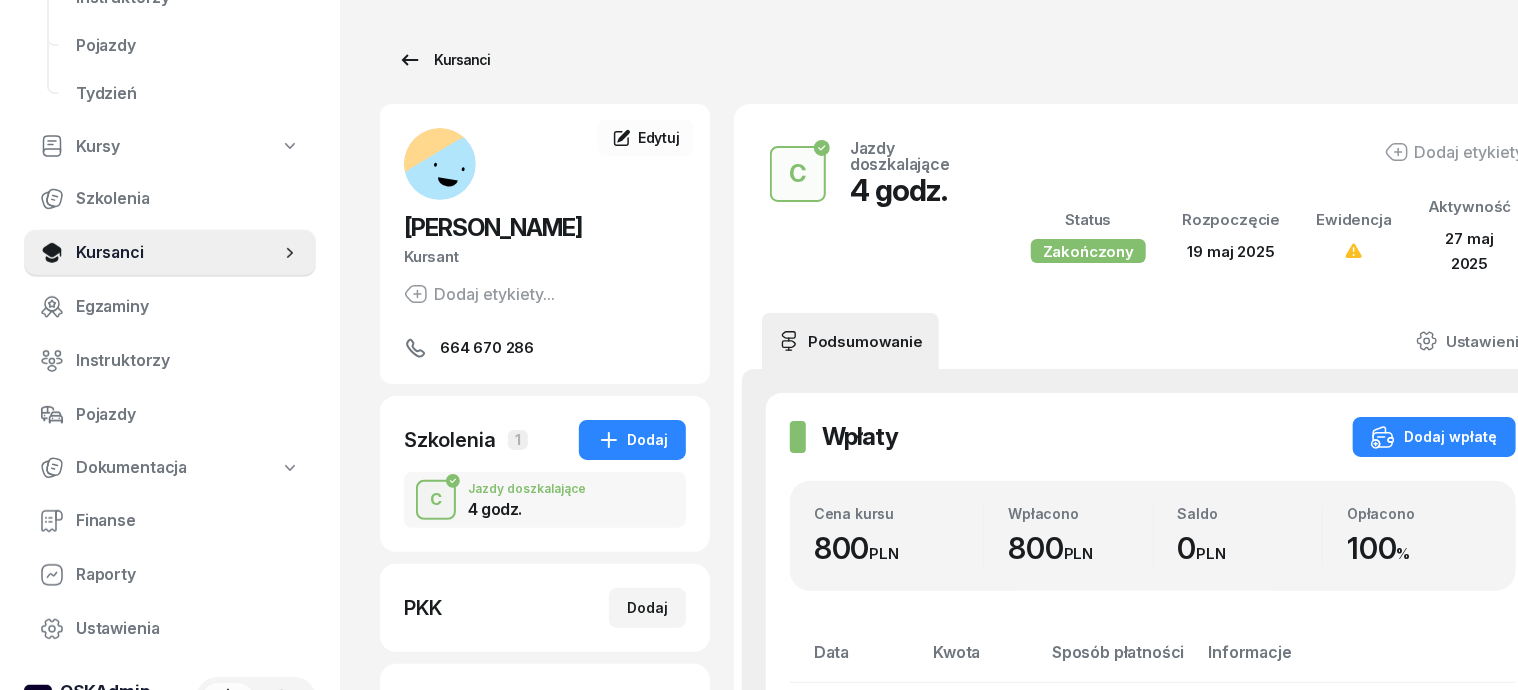 click on "Kursanci" at bounding box center [444, 60] 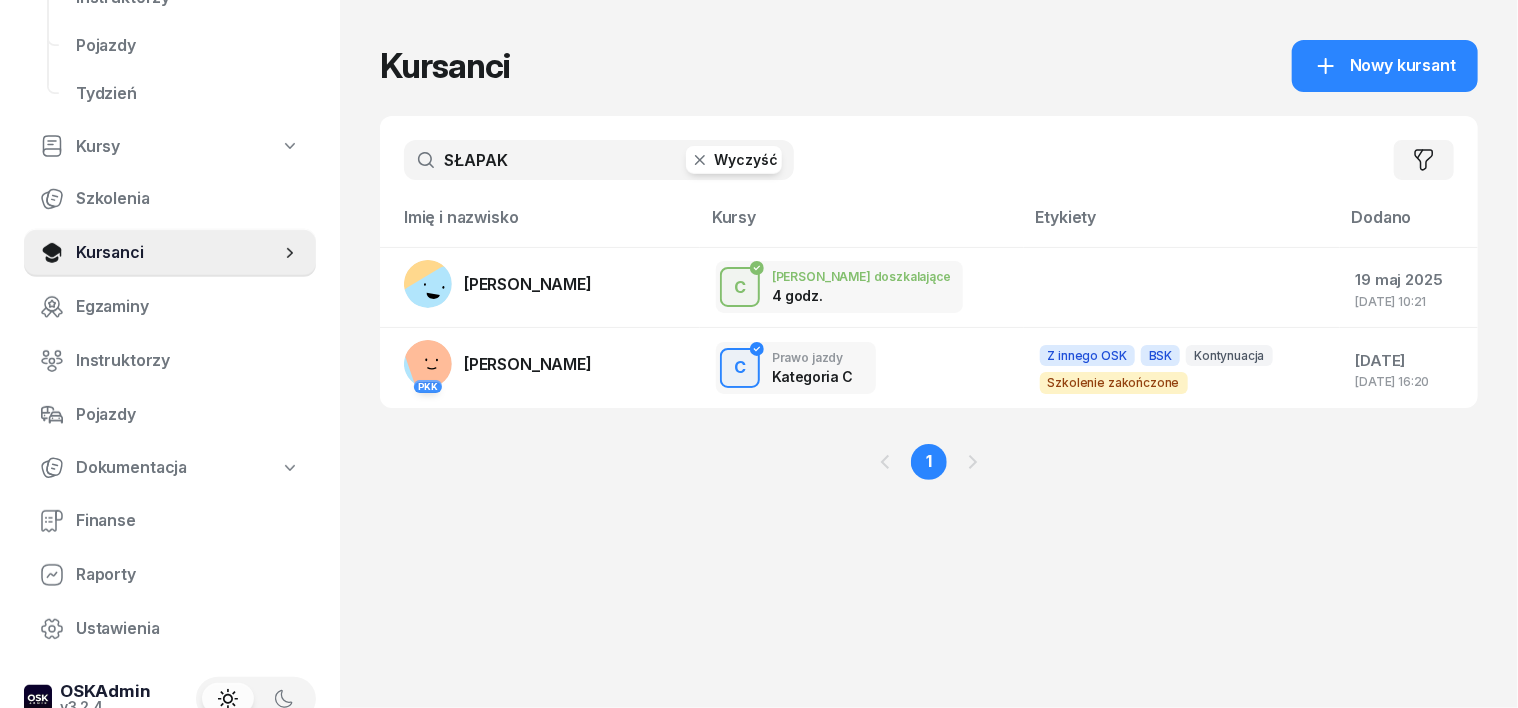 click 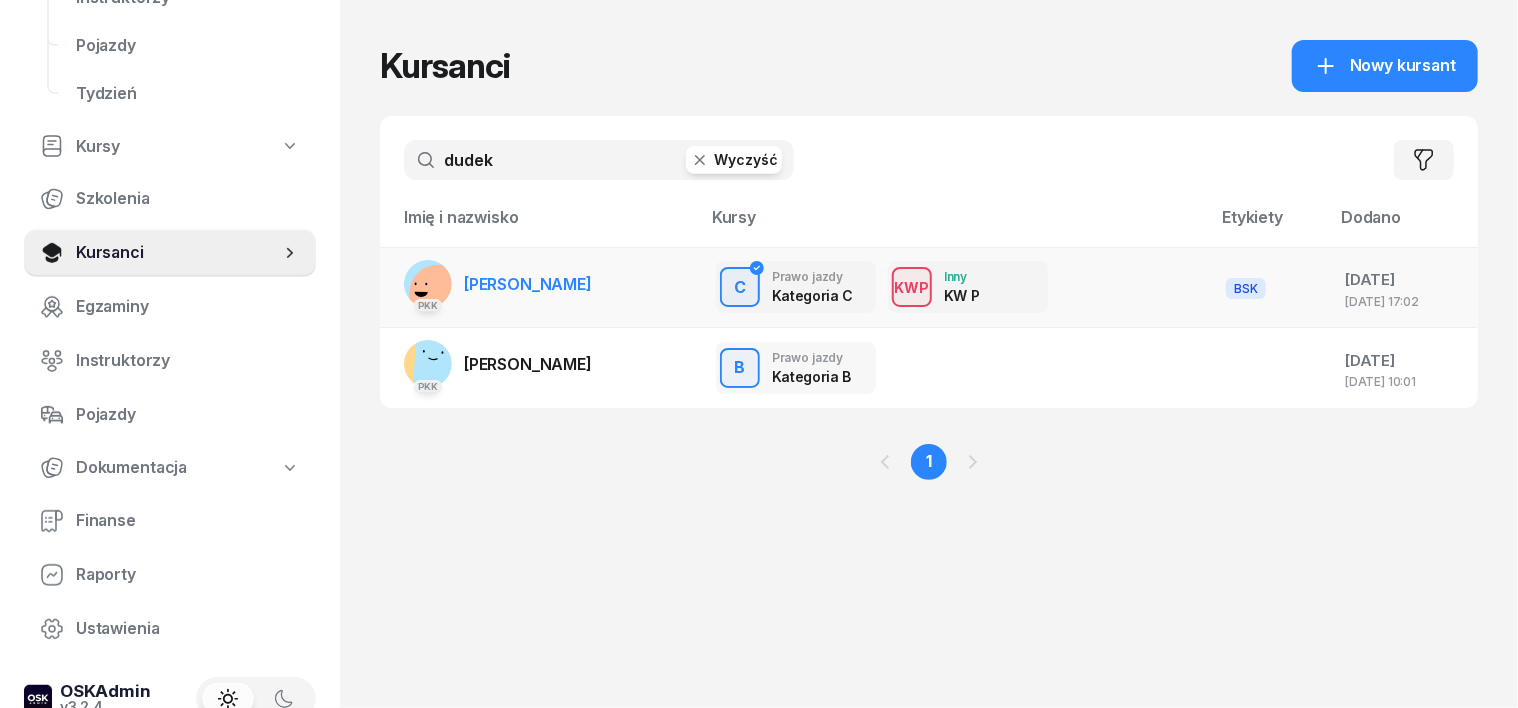 type on "dudek" 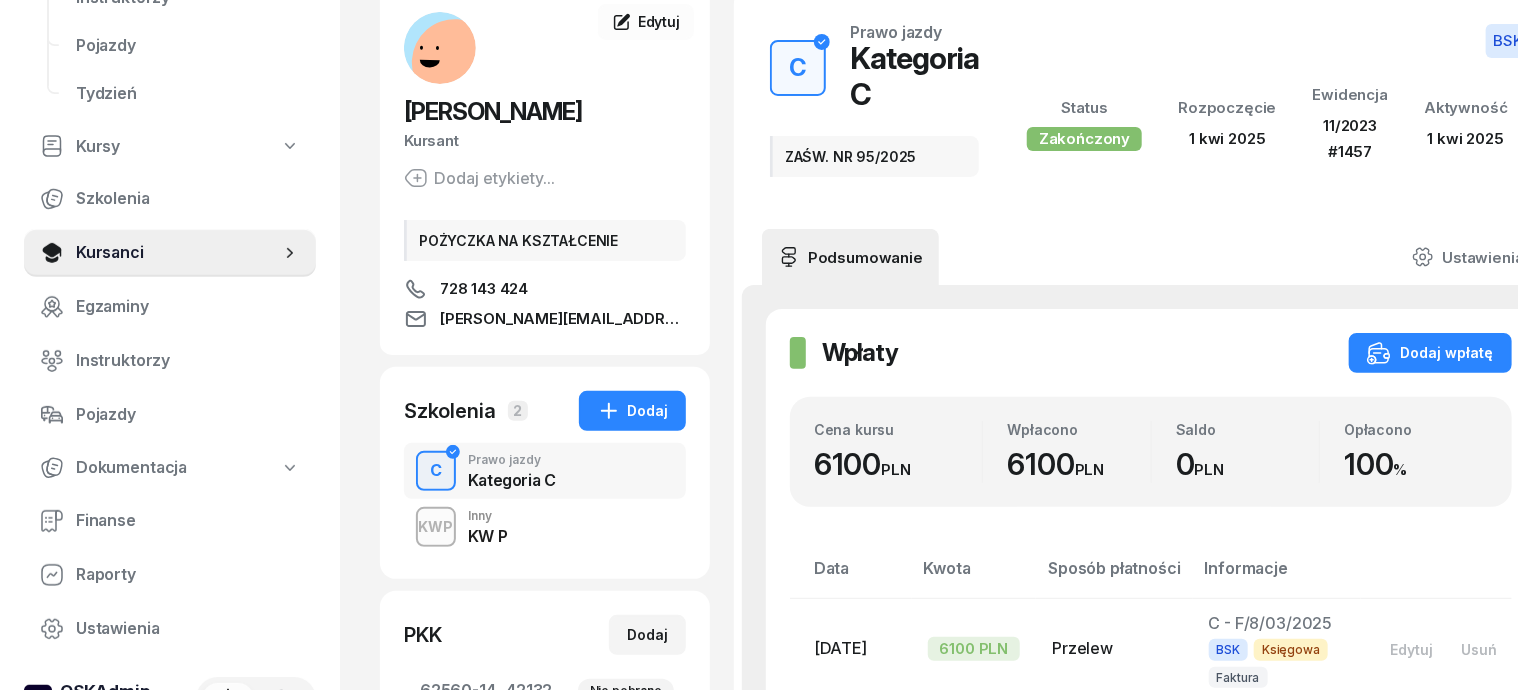 scroll, scrollTop: 375, scrollLeft: 0, axis: vertical 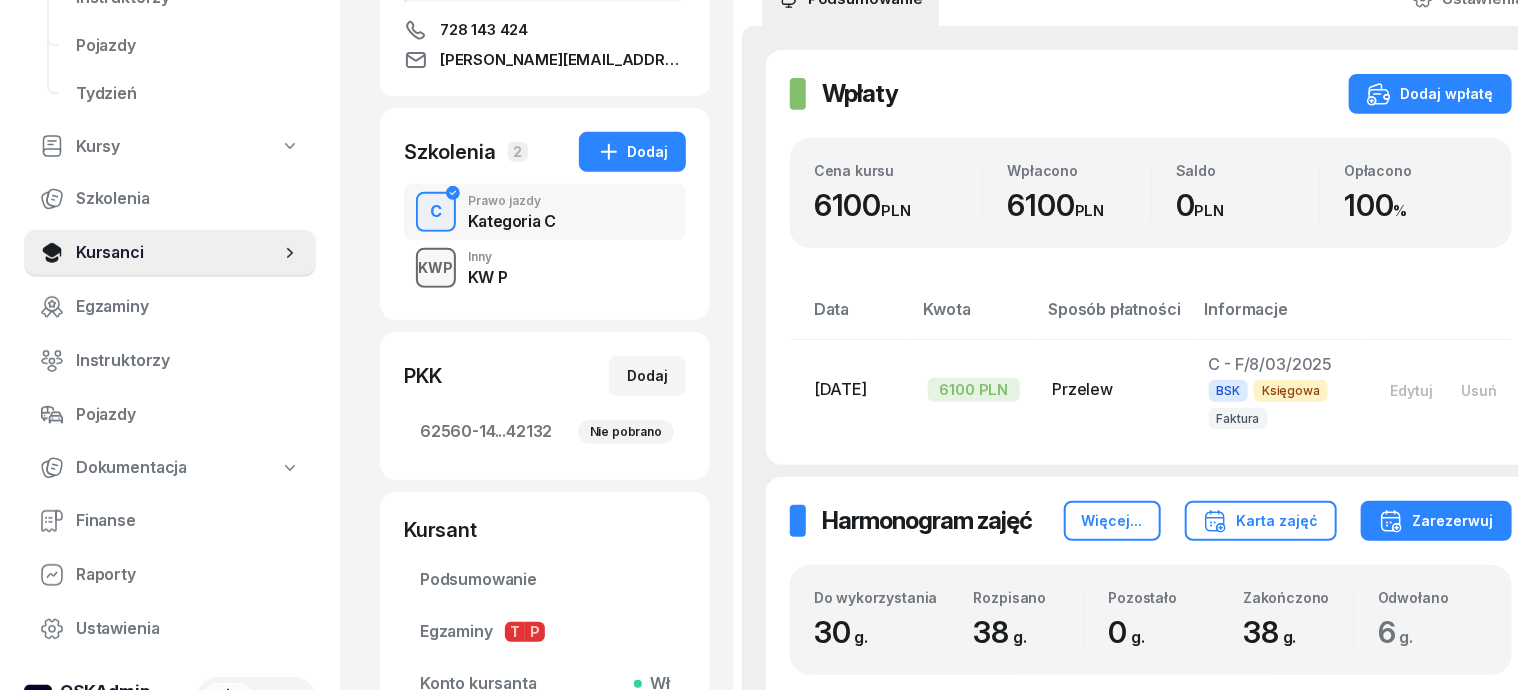 click on "KWP" at bounding box center (436, 267) 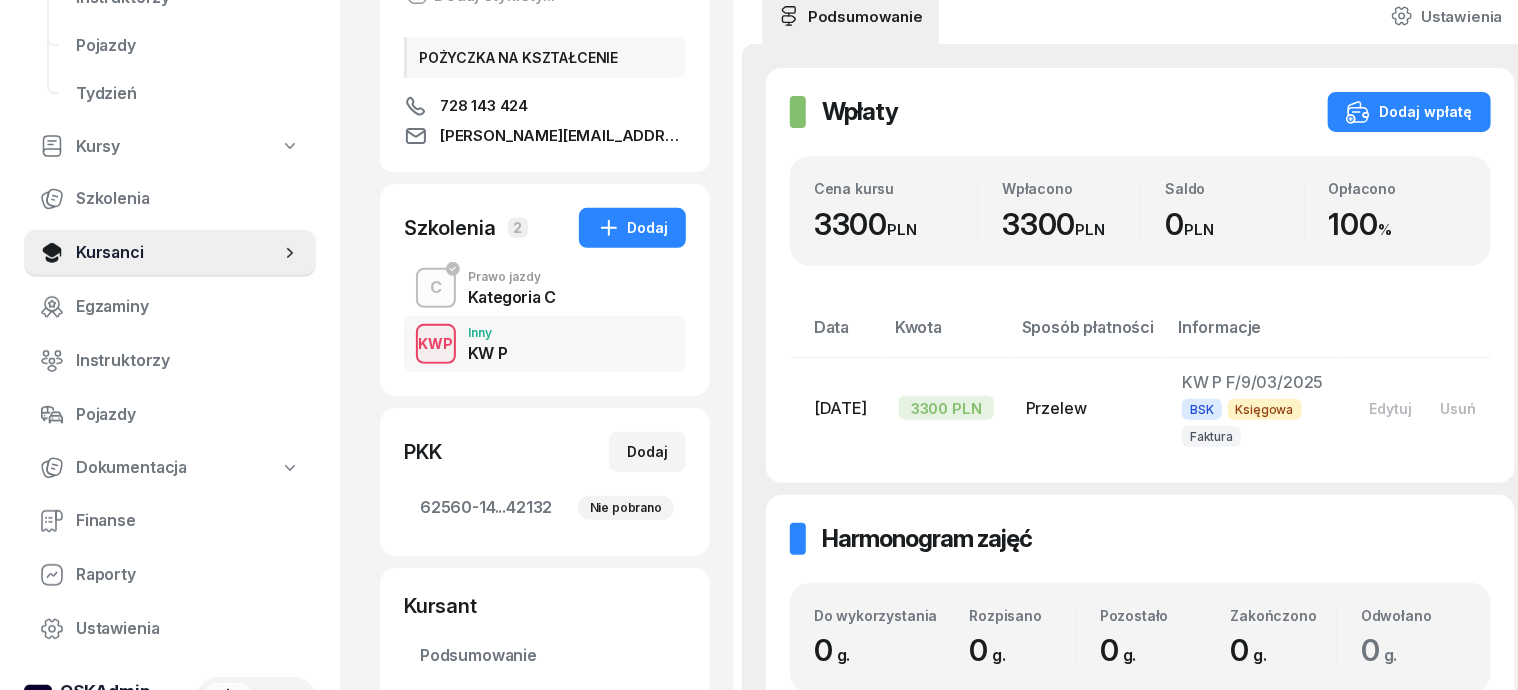 scroll, scrollTop: 375, scrollLeft: 0, axis: vertical 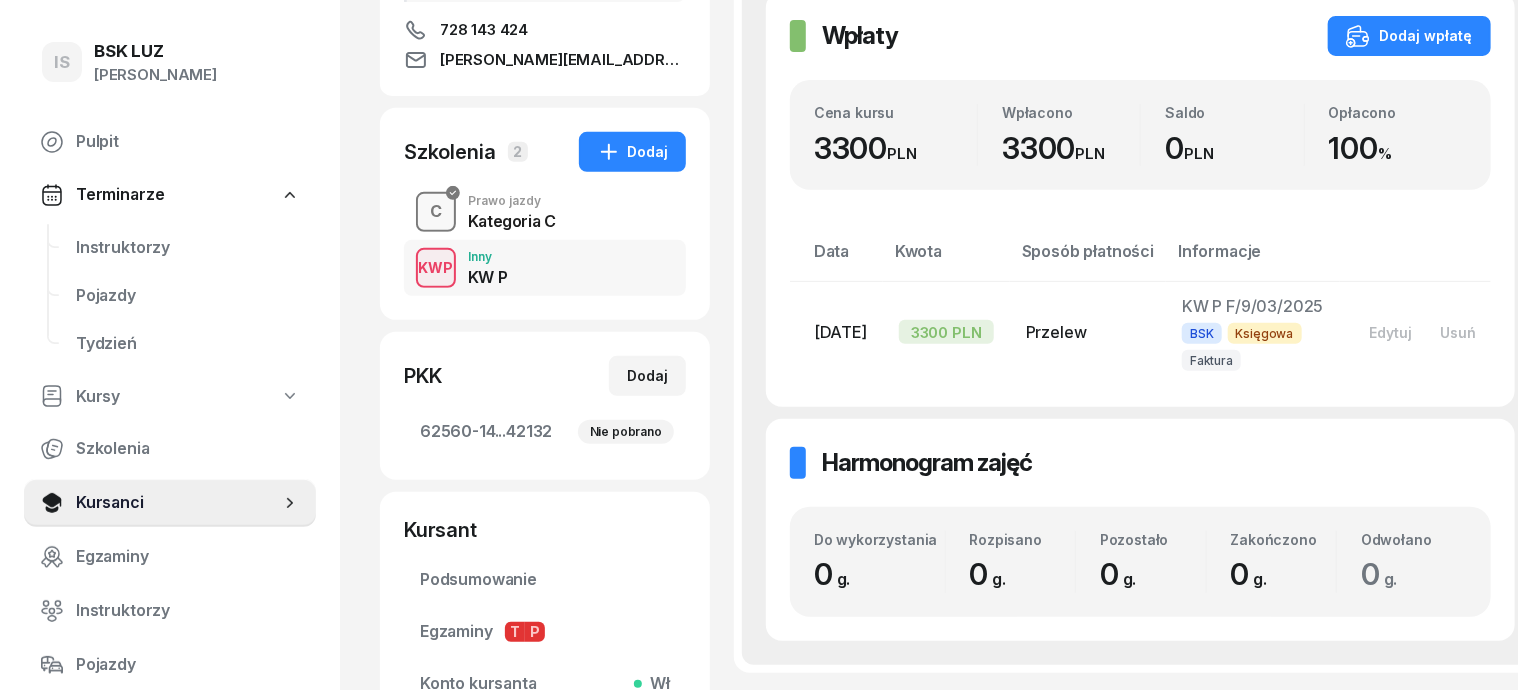 click on "C" at bounding box center (436, 212) 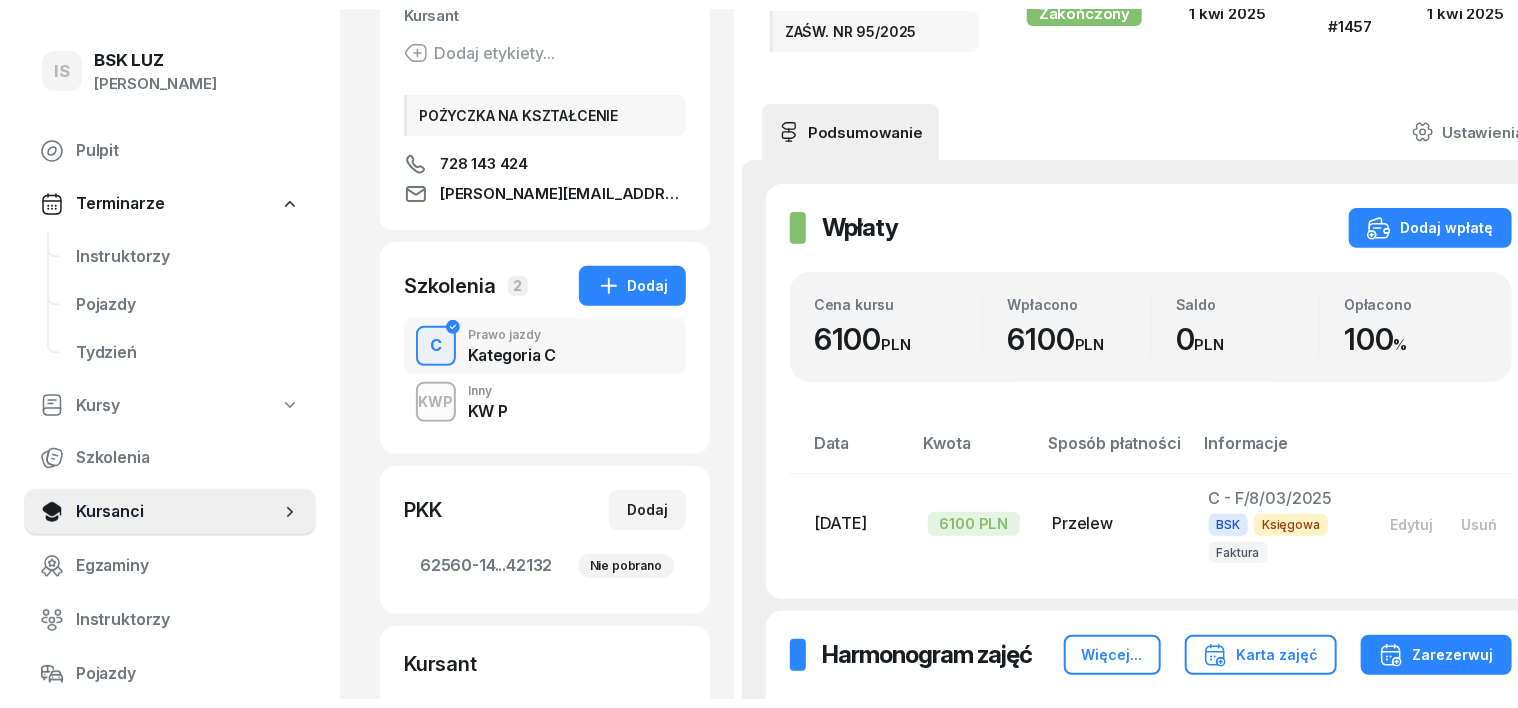 scroll, scrollTop: 0, scrollLeft: 0, axis: both 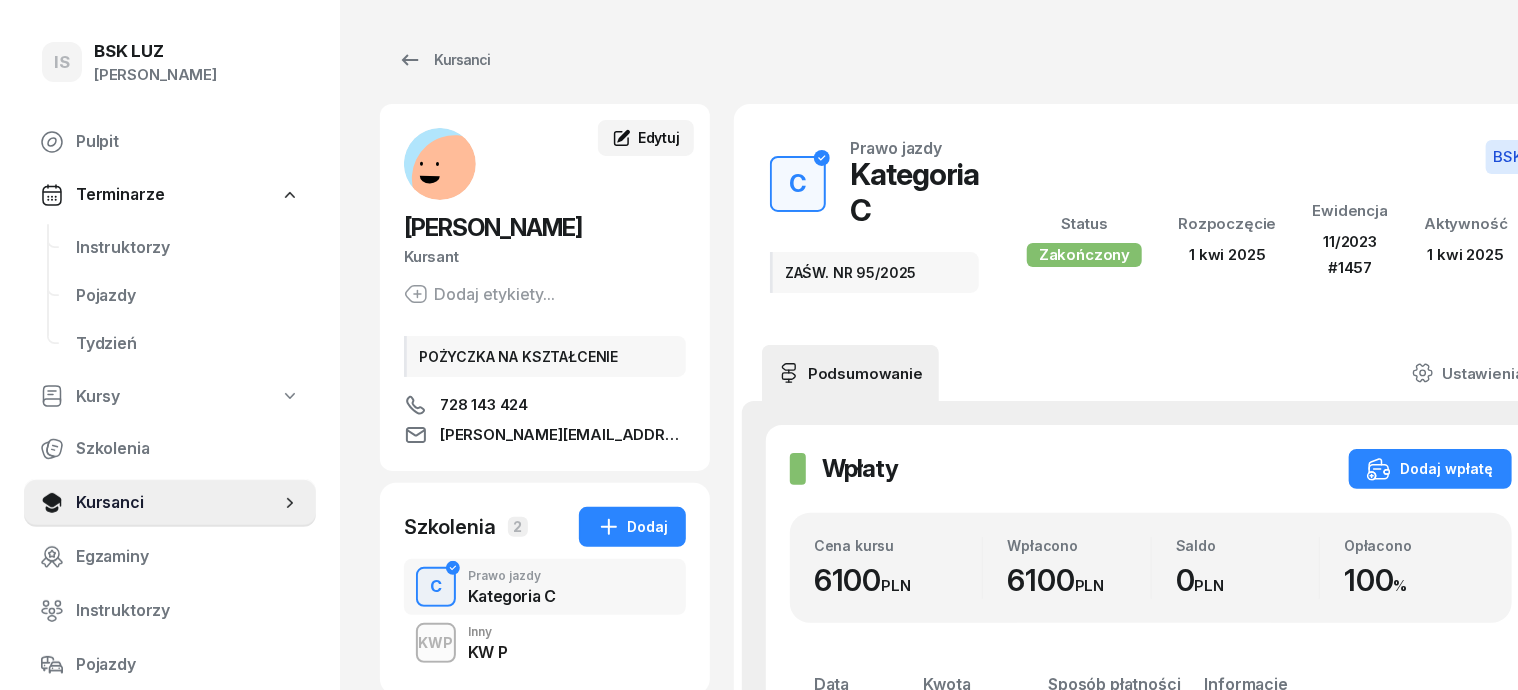 click on "Edytuj" 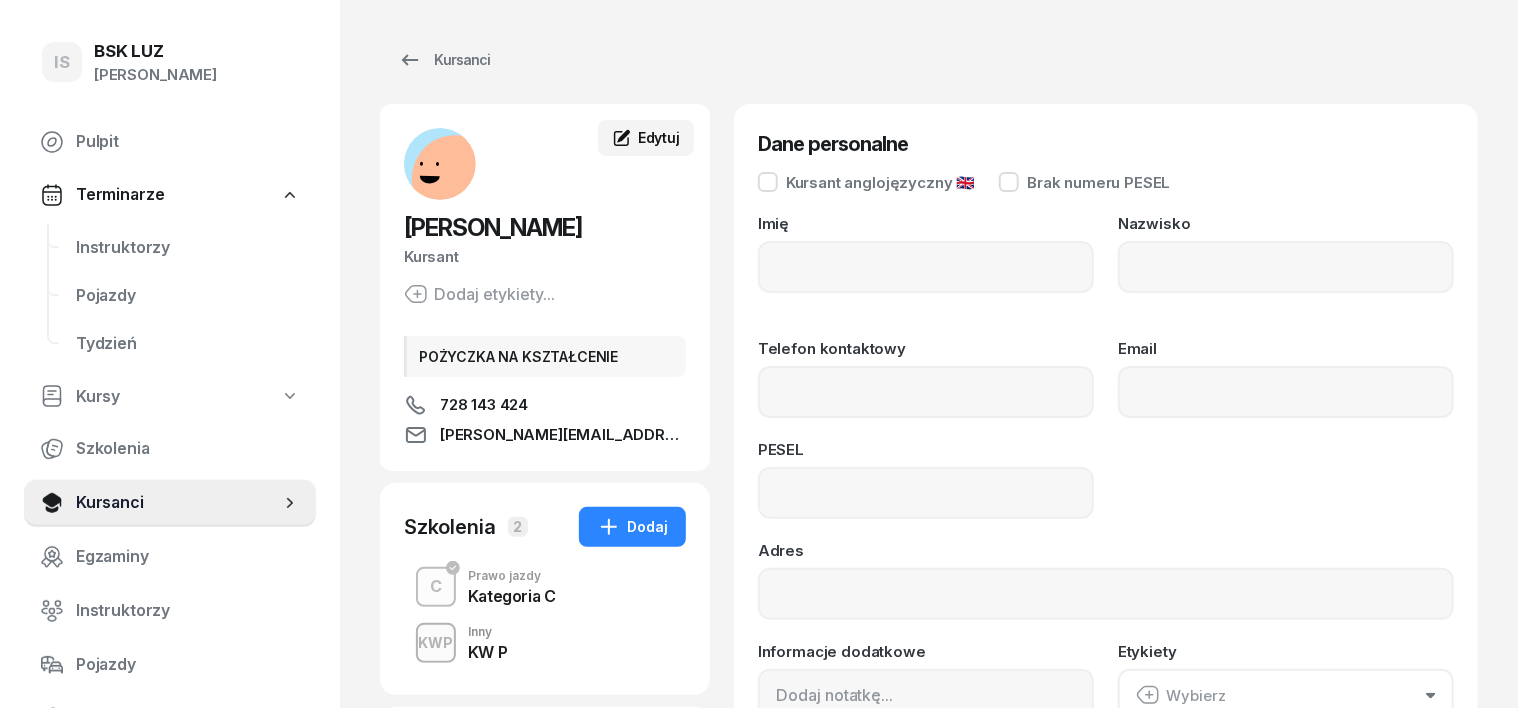 type on "[PERSON_NAME]" 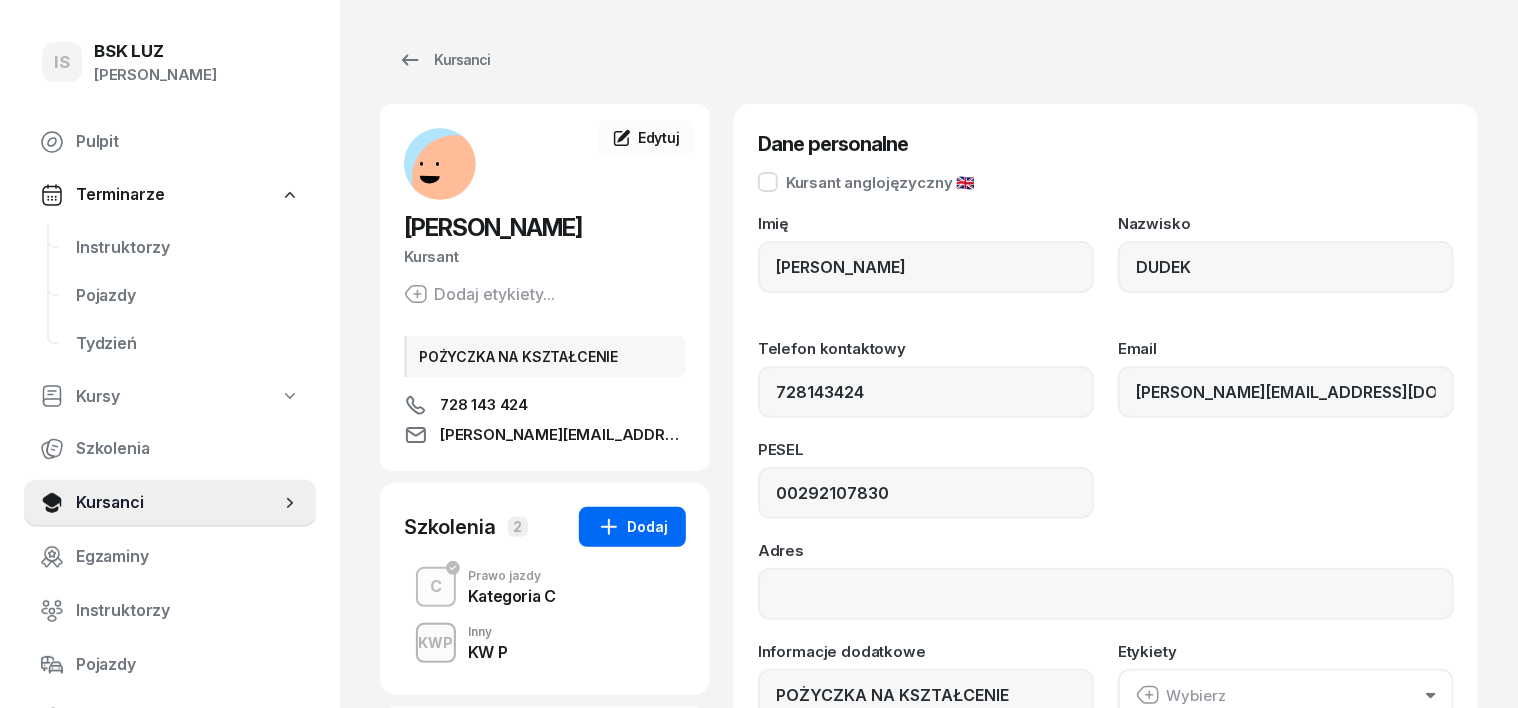 click on "Dodaj" at bounding box center [632, 527] 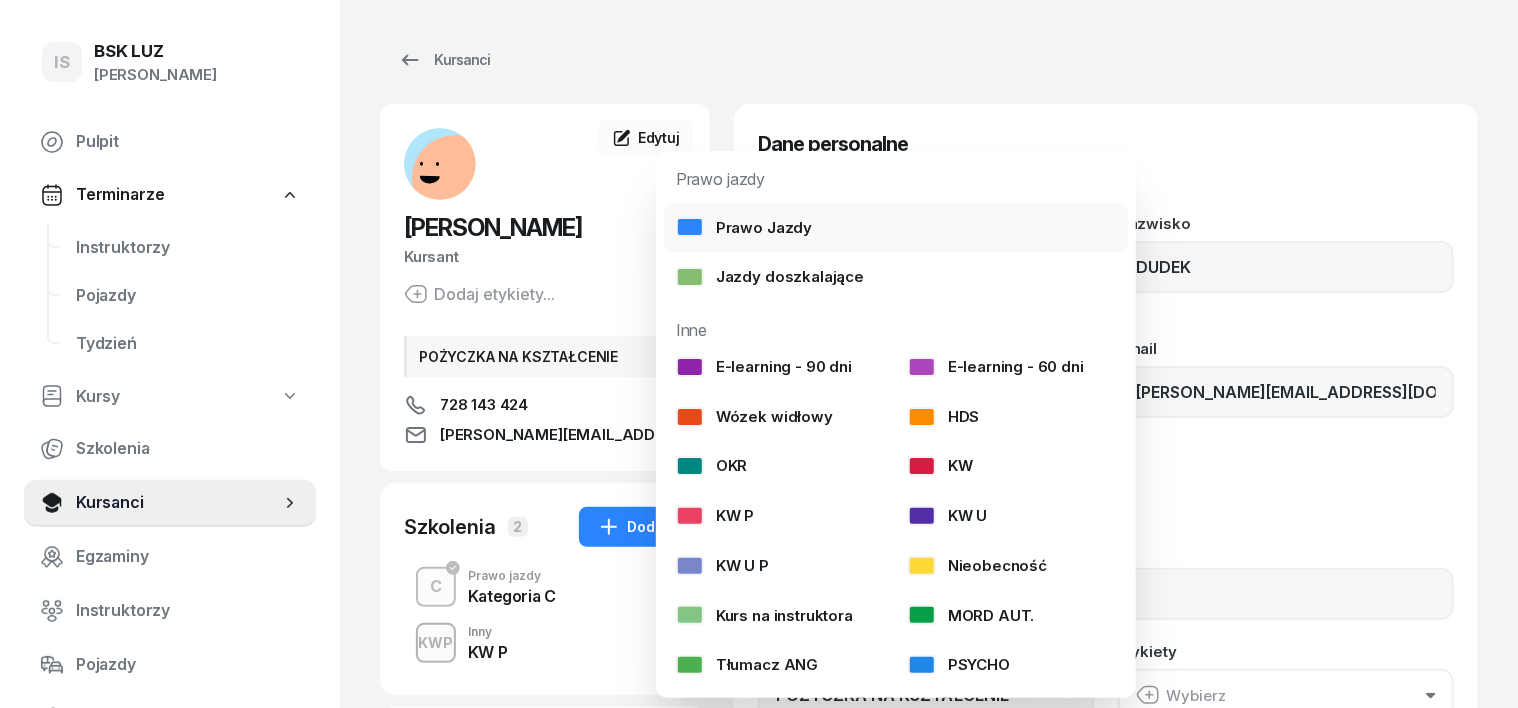 click at bounding box center [690, 227] 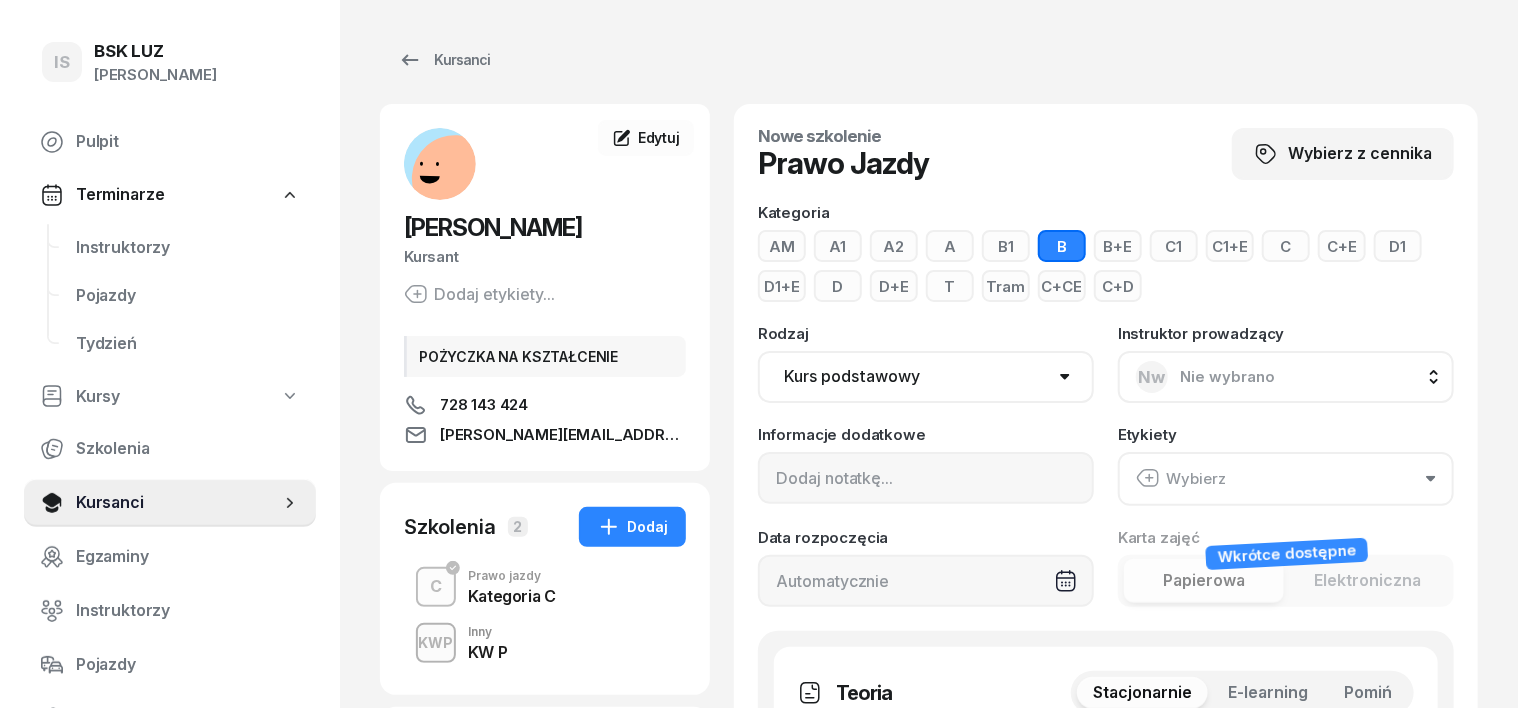 click on "C+E" at bounding box center (1342, 246) 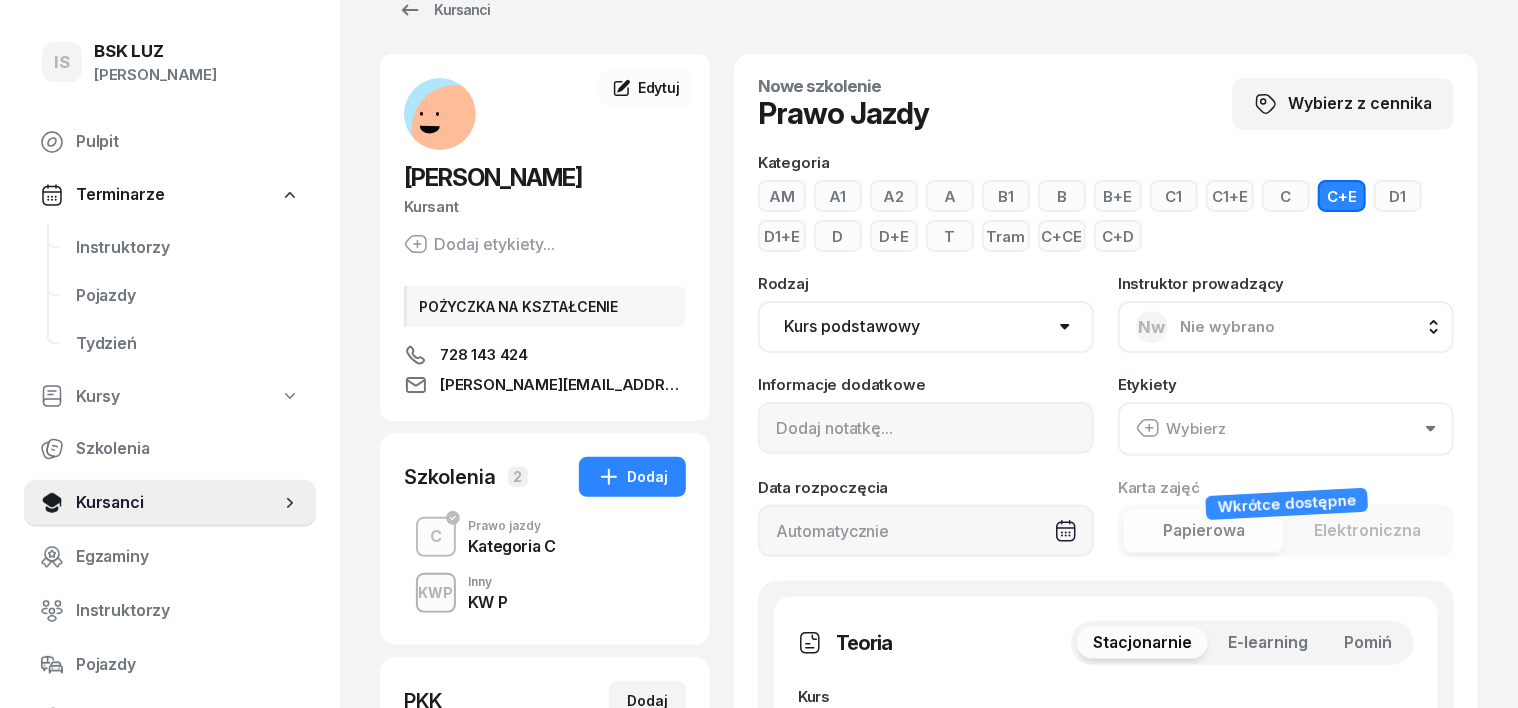 scroll, scrollTop: 124, scrollLeft: 0, axis: vertical 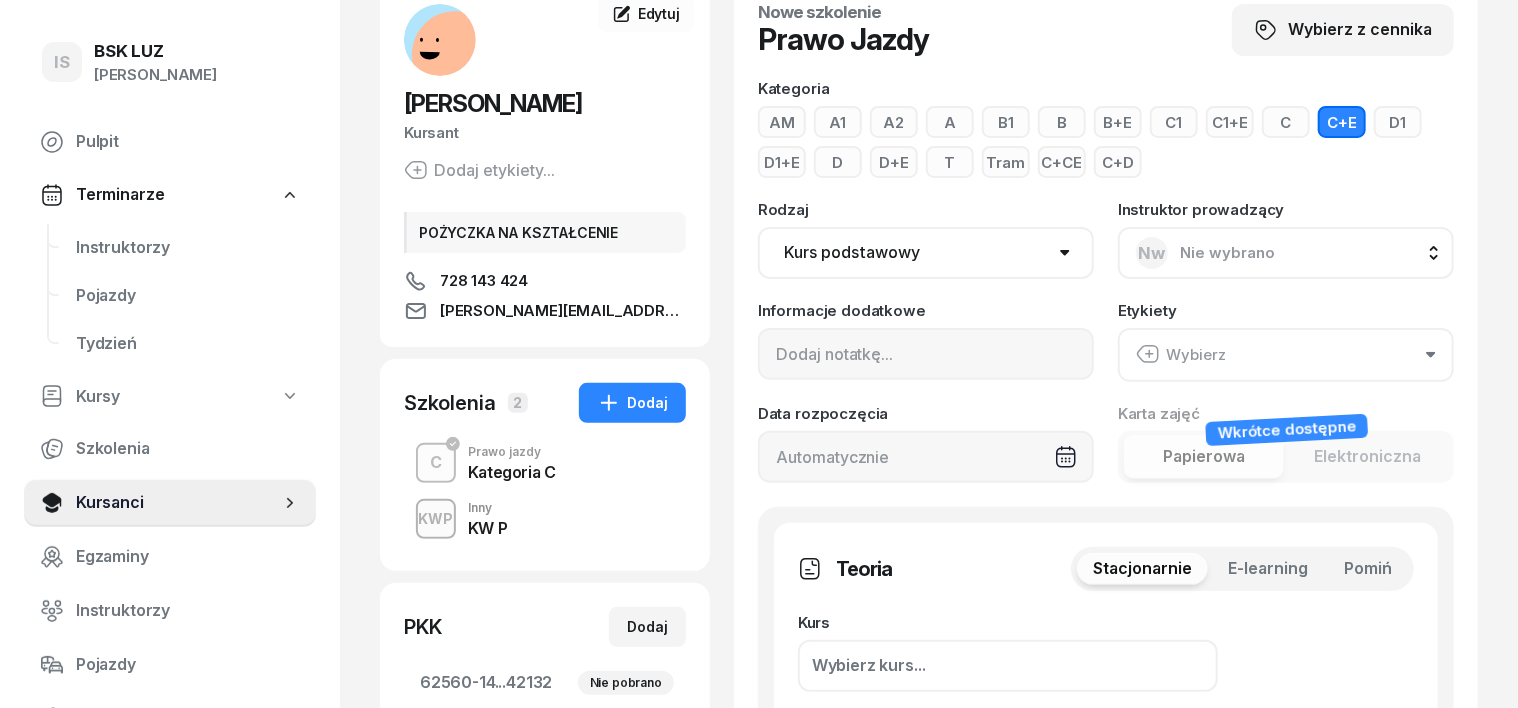 click on "Wybierz" 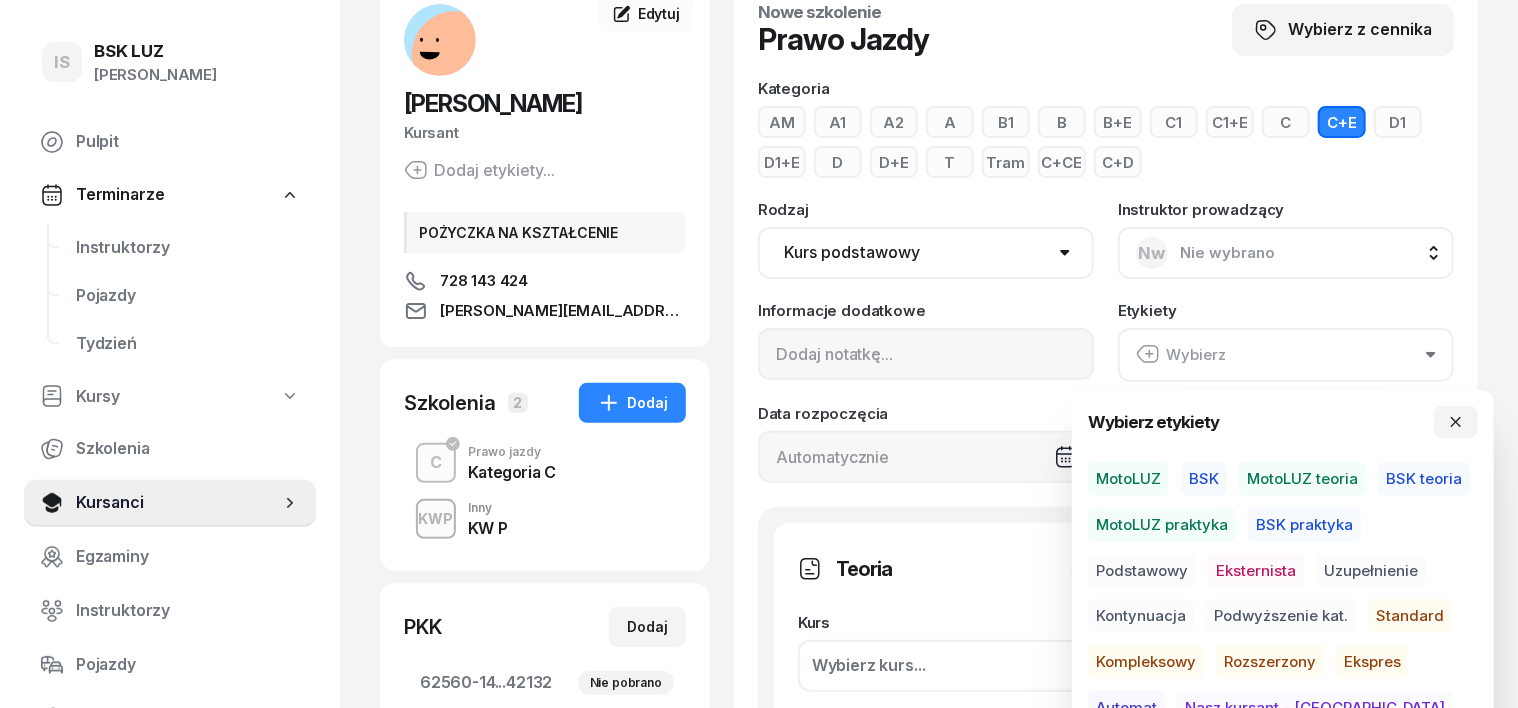 click on "BSK" at bounding box center (1204, 479) 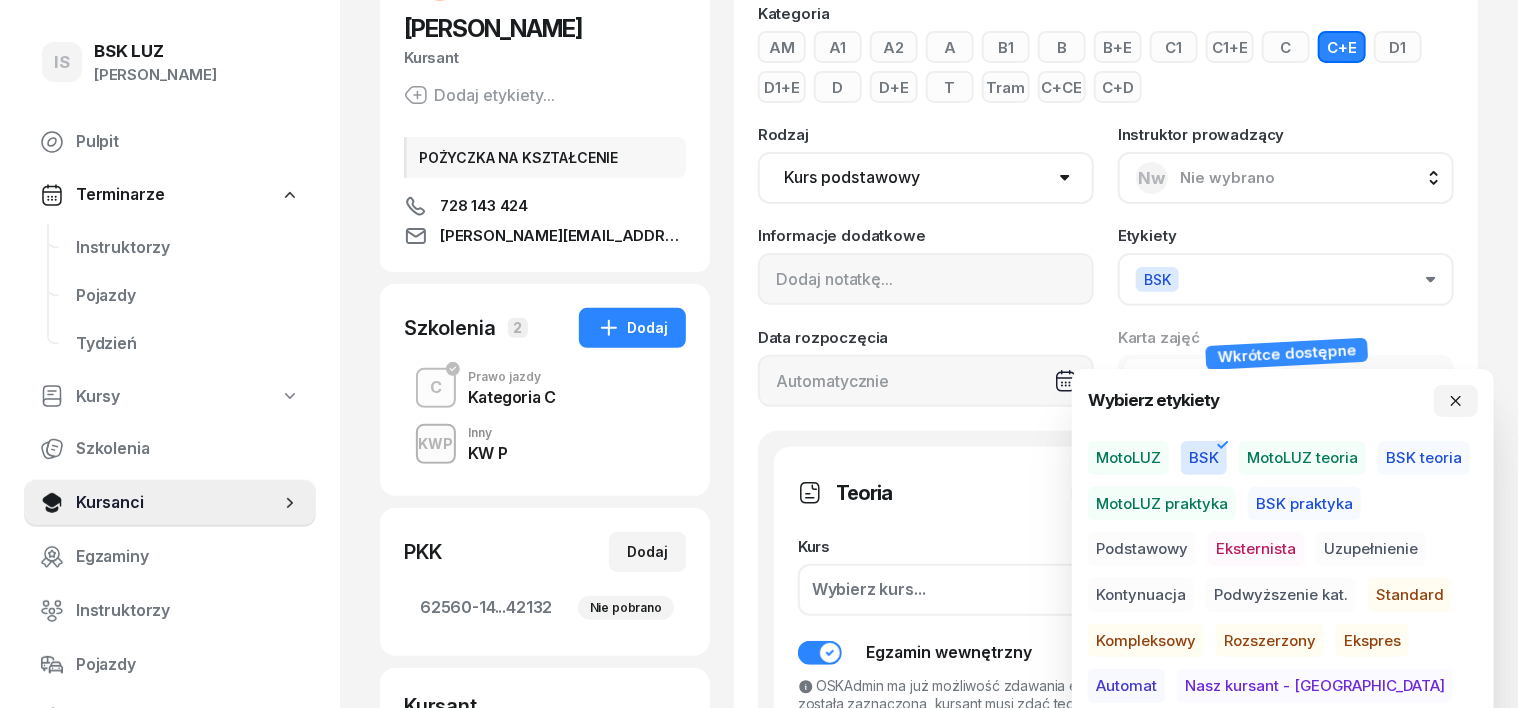 scroll, scrollTop: 250, scrollLeft: 0, axis: vertical 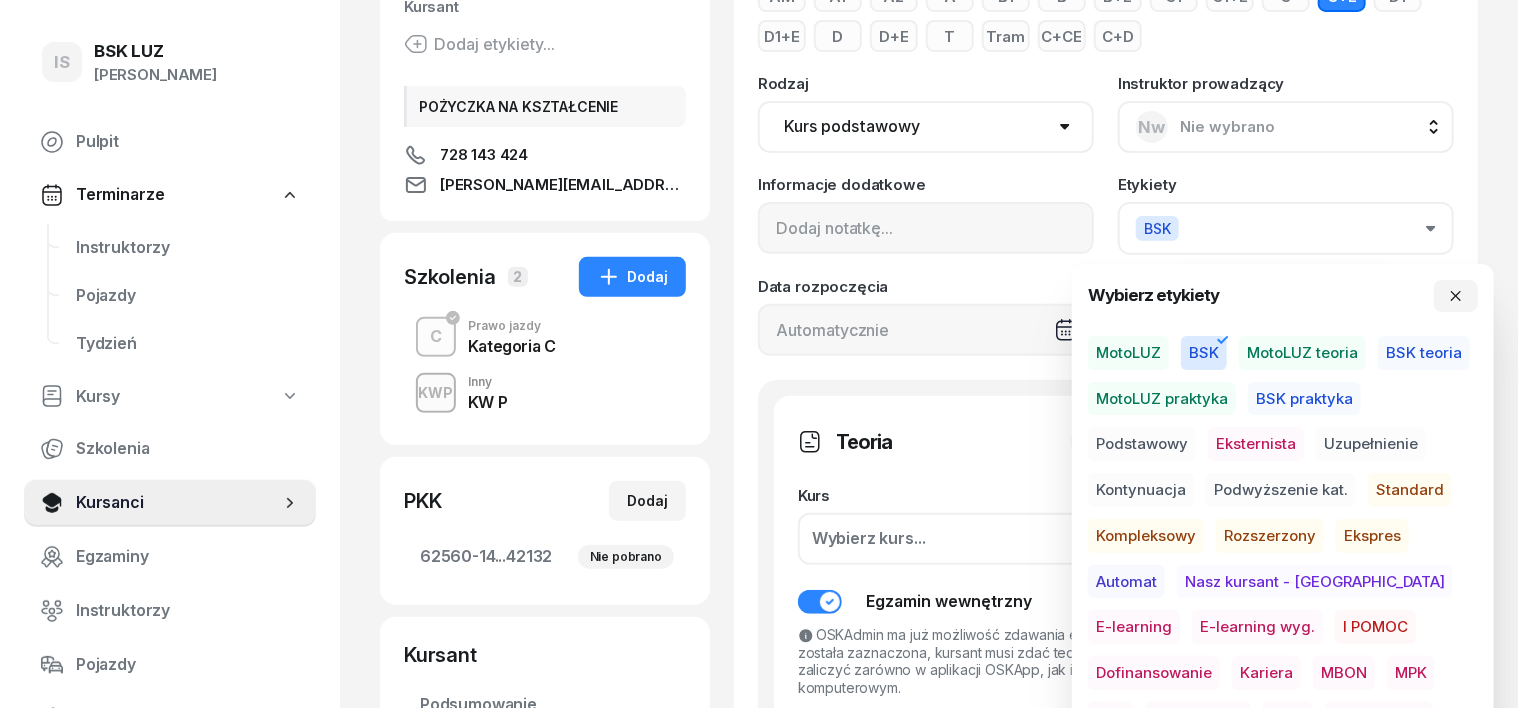 click on "Dofinansowanie" at bounding box center [1154, 673] 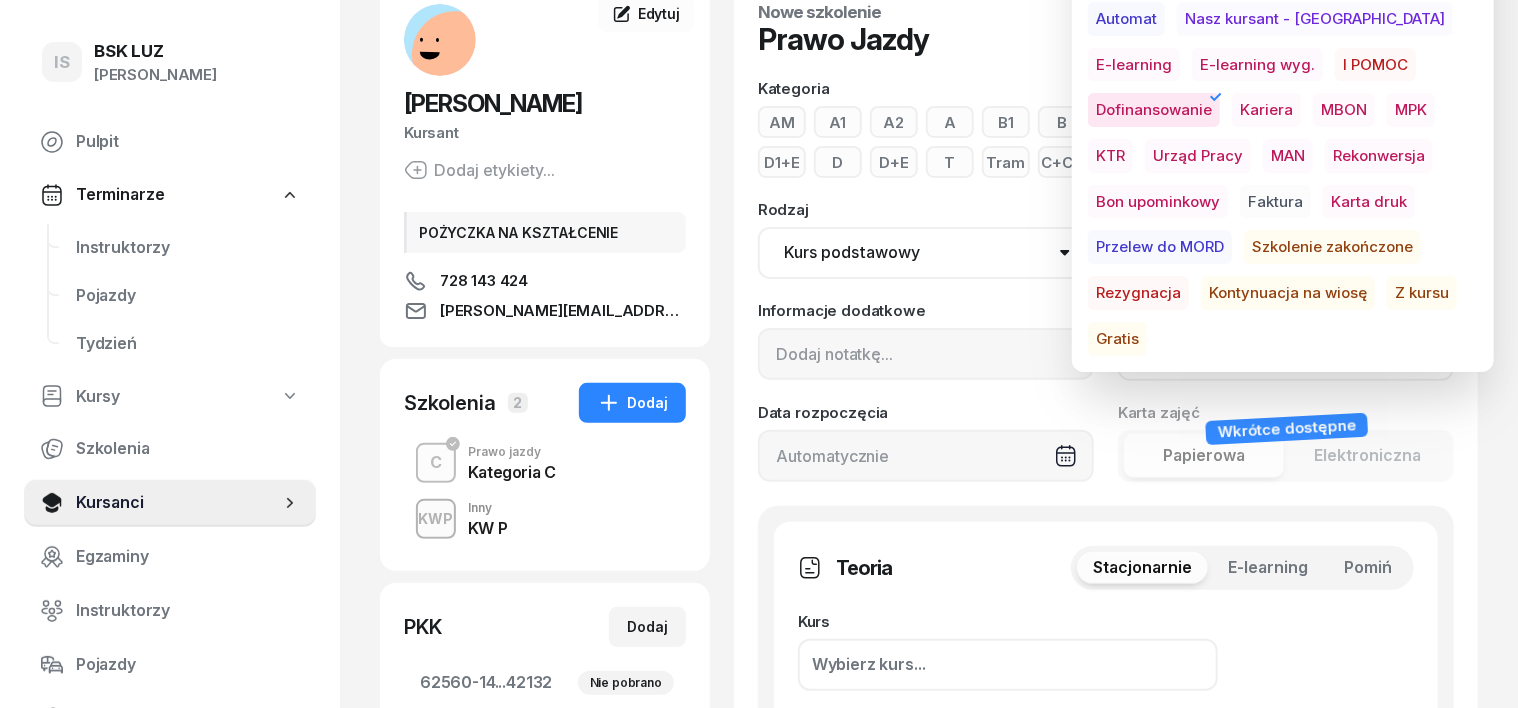 scroll, scrollTop: 0, scrollLeft: 0, axis: both 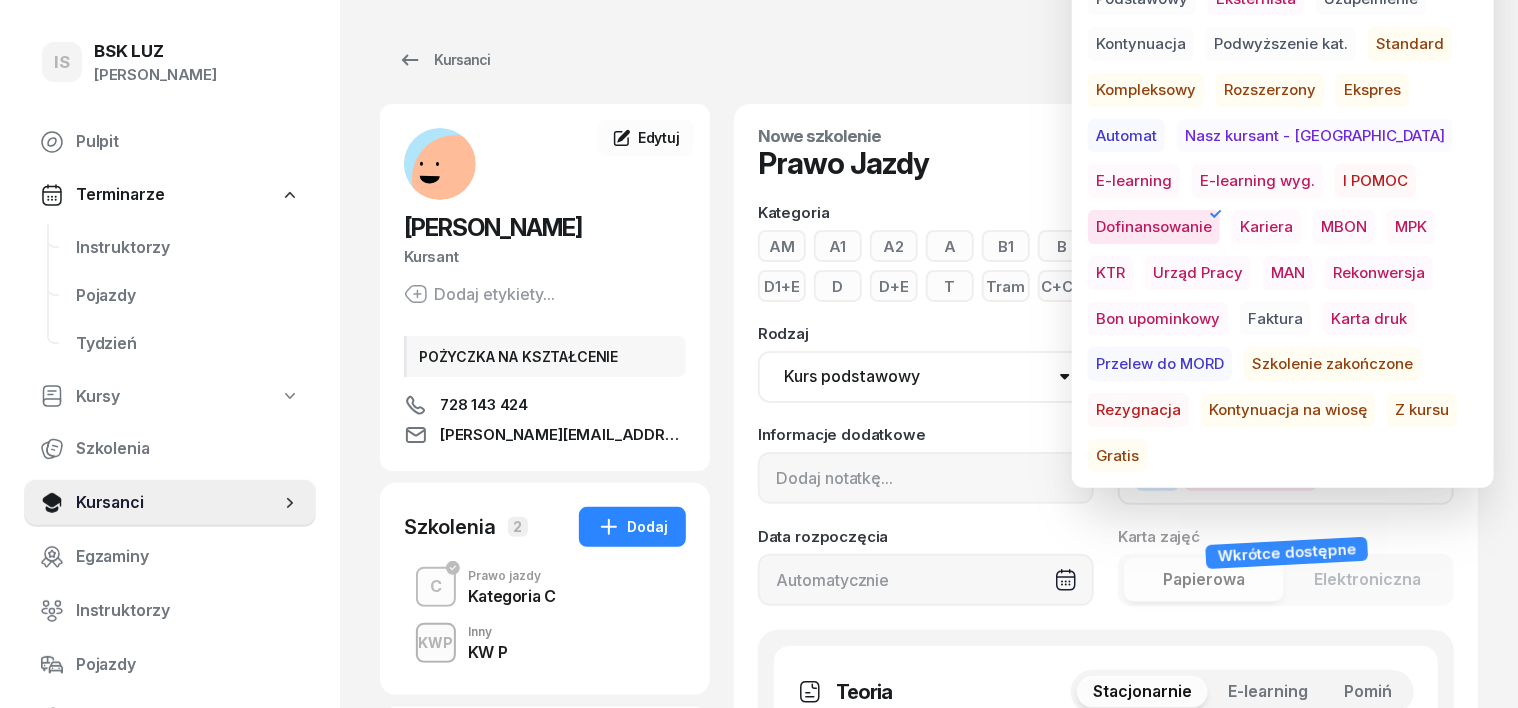 click on "Nowe szkolenie Prawo Jazdy  Wybierz z cennika" 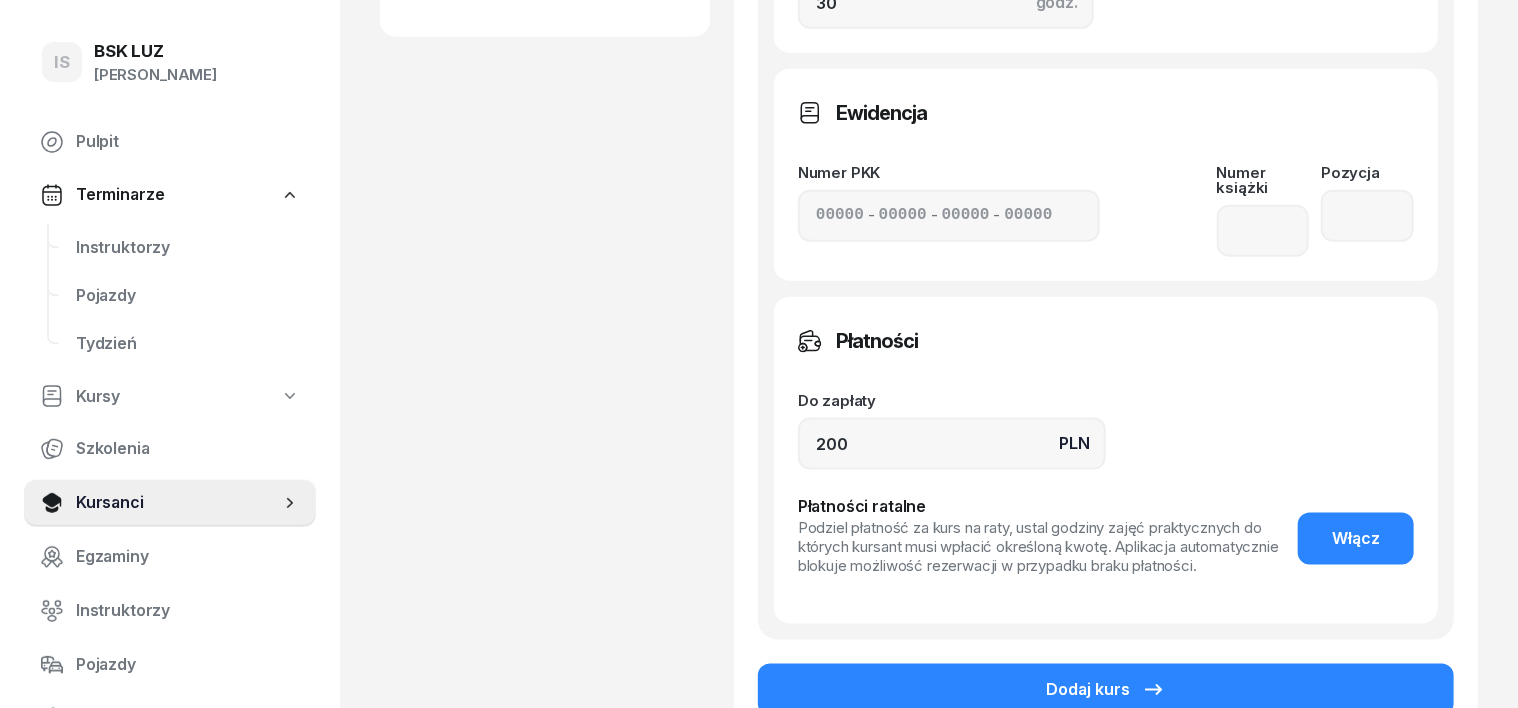 scroll, scrollTop: 1124, scrollLeft: 0, axis: vertical 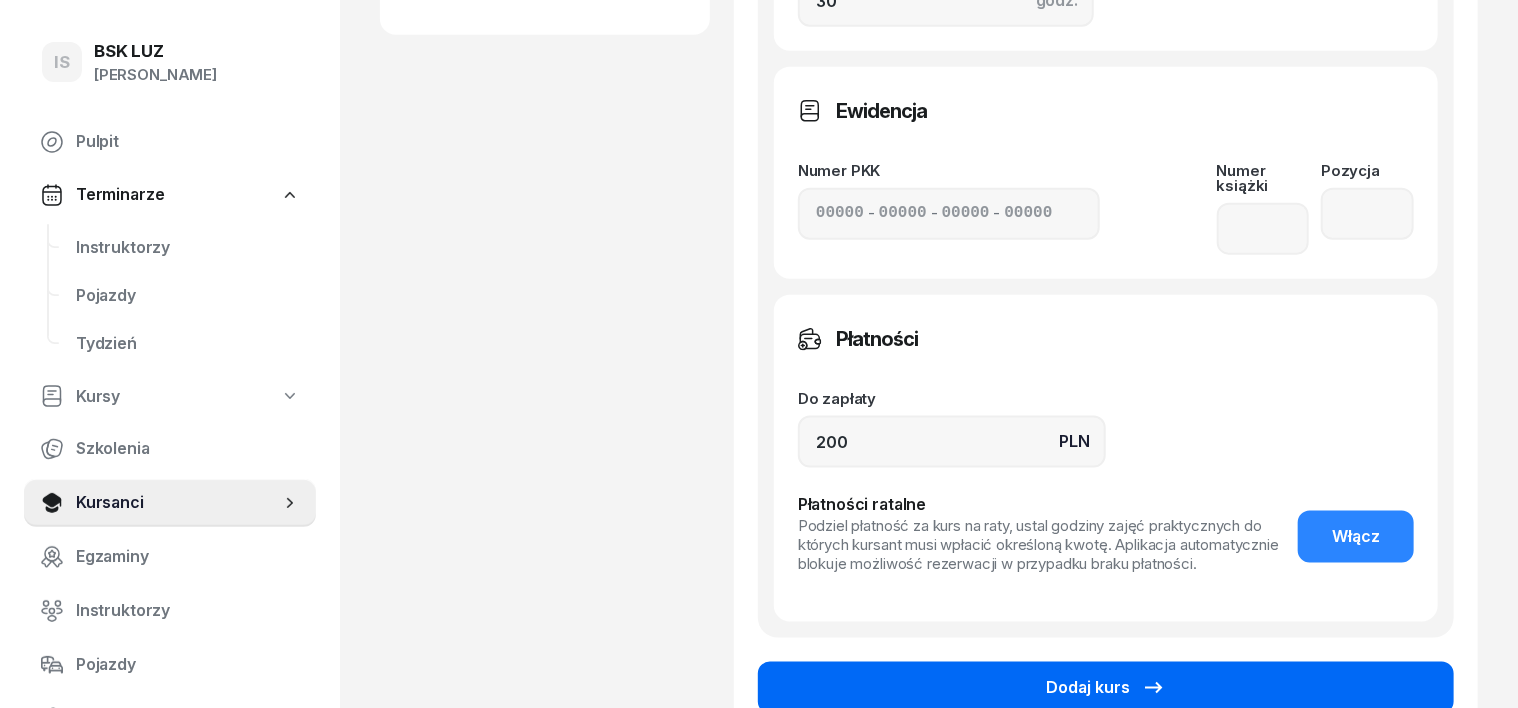 click on "Dodaj kurs" at bounding box center [1106, 688] 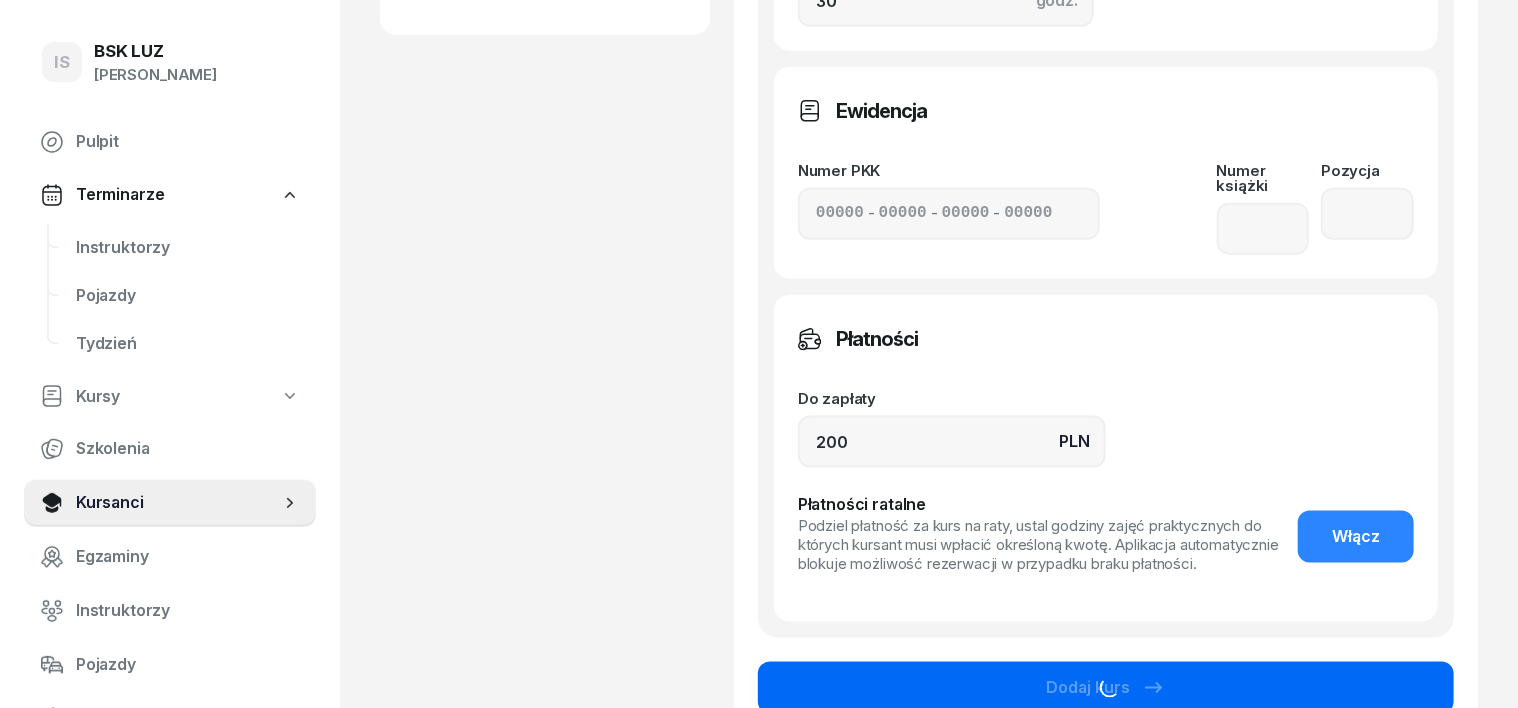scroll, scrollTop: 0, scrollLeft: 0, axis: both 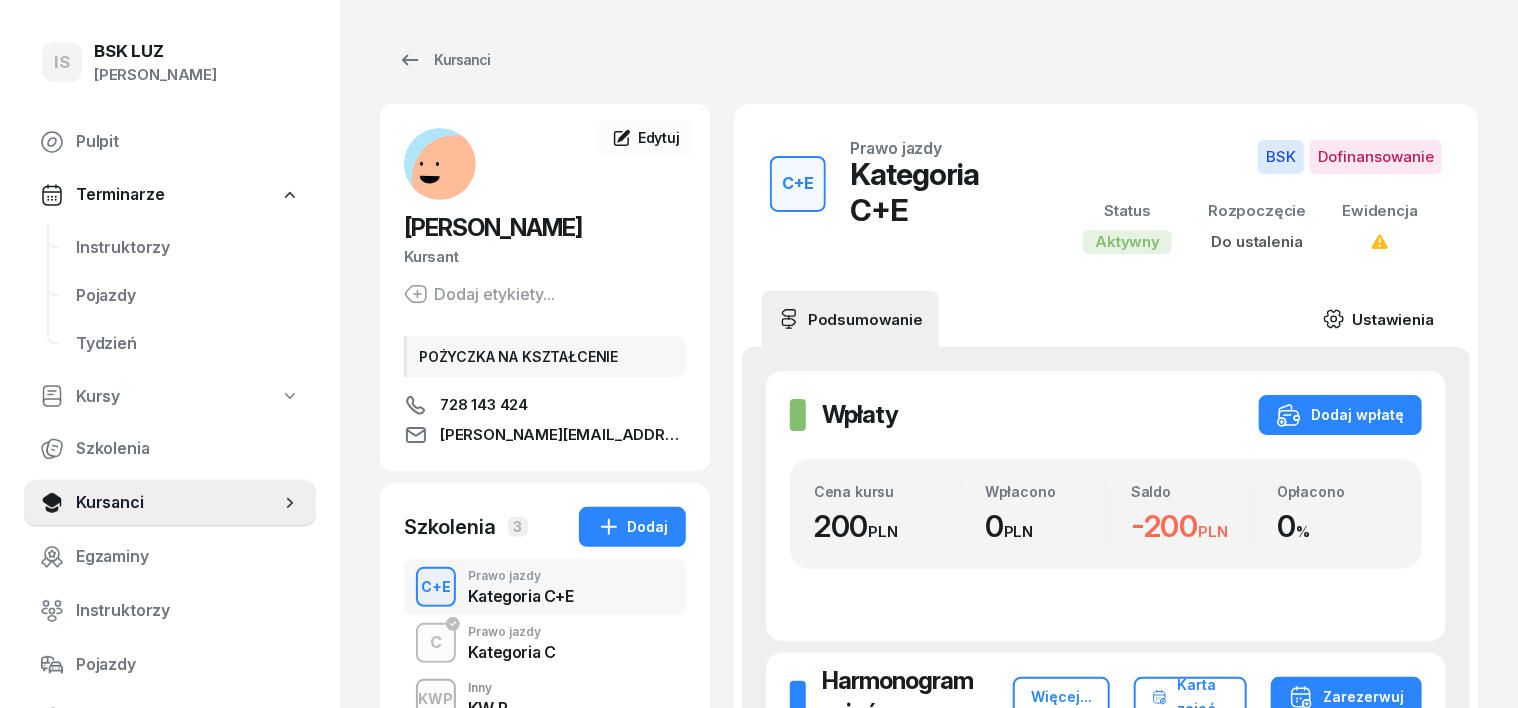 click 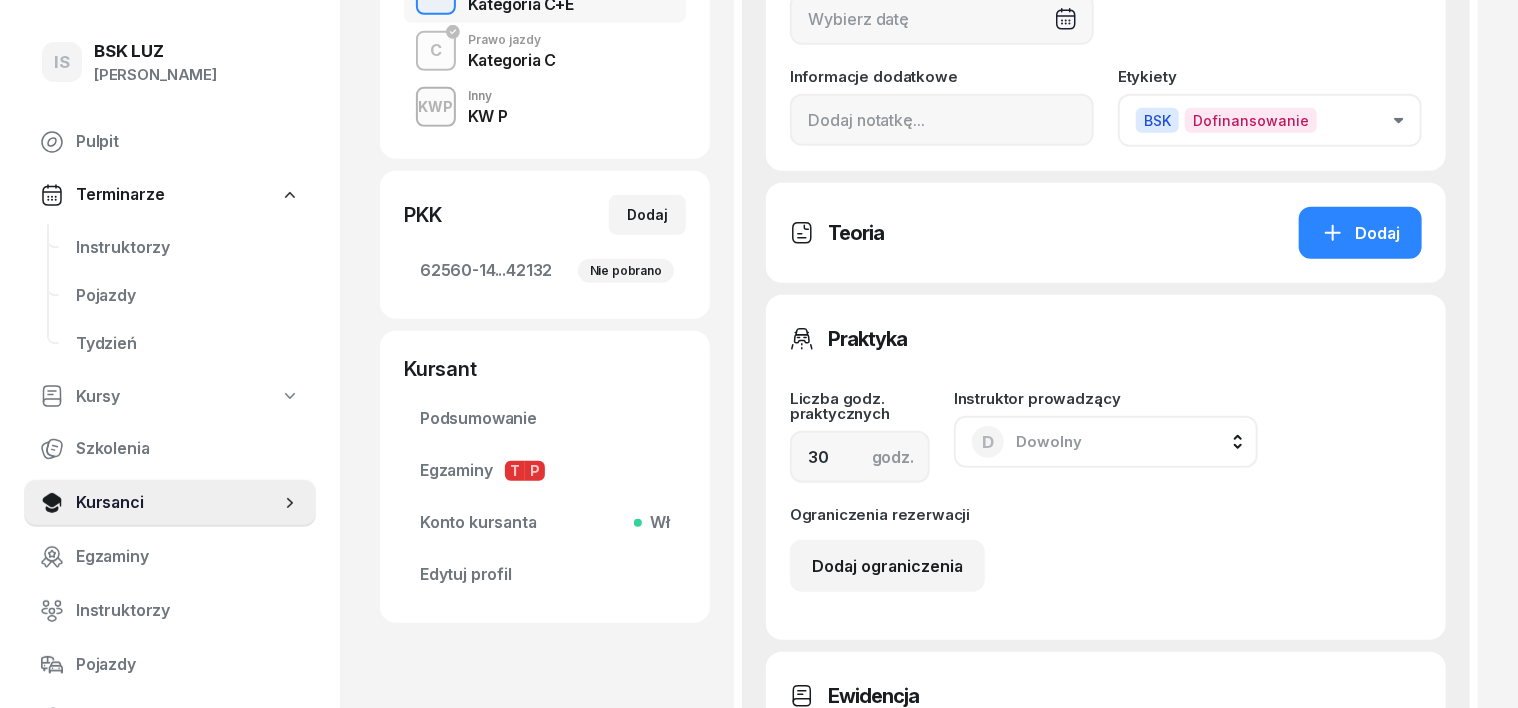 scroll, scrollTop: 625, scrollLeft: 0, axis: vertical 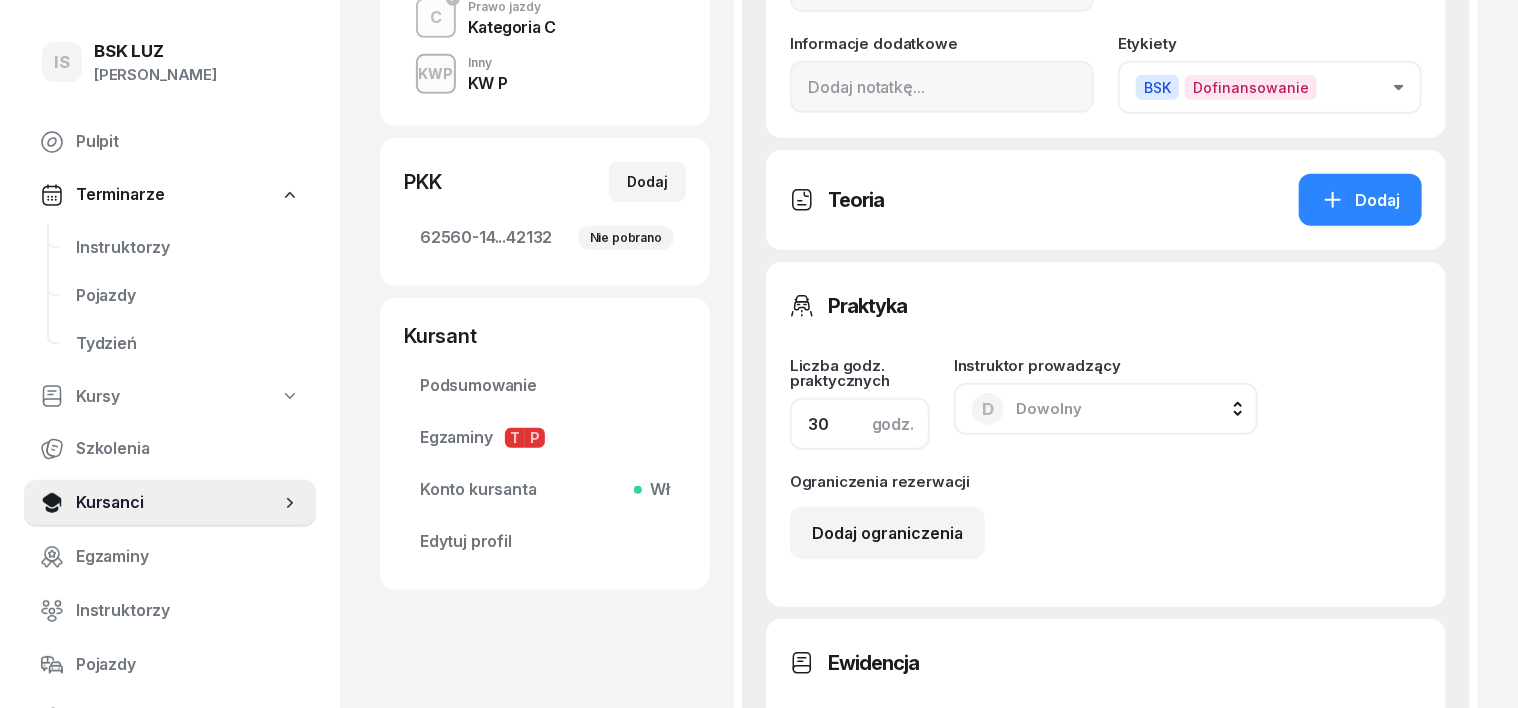 click on "30" 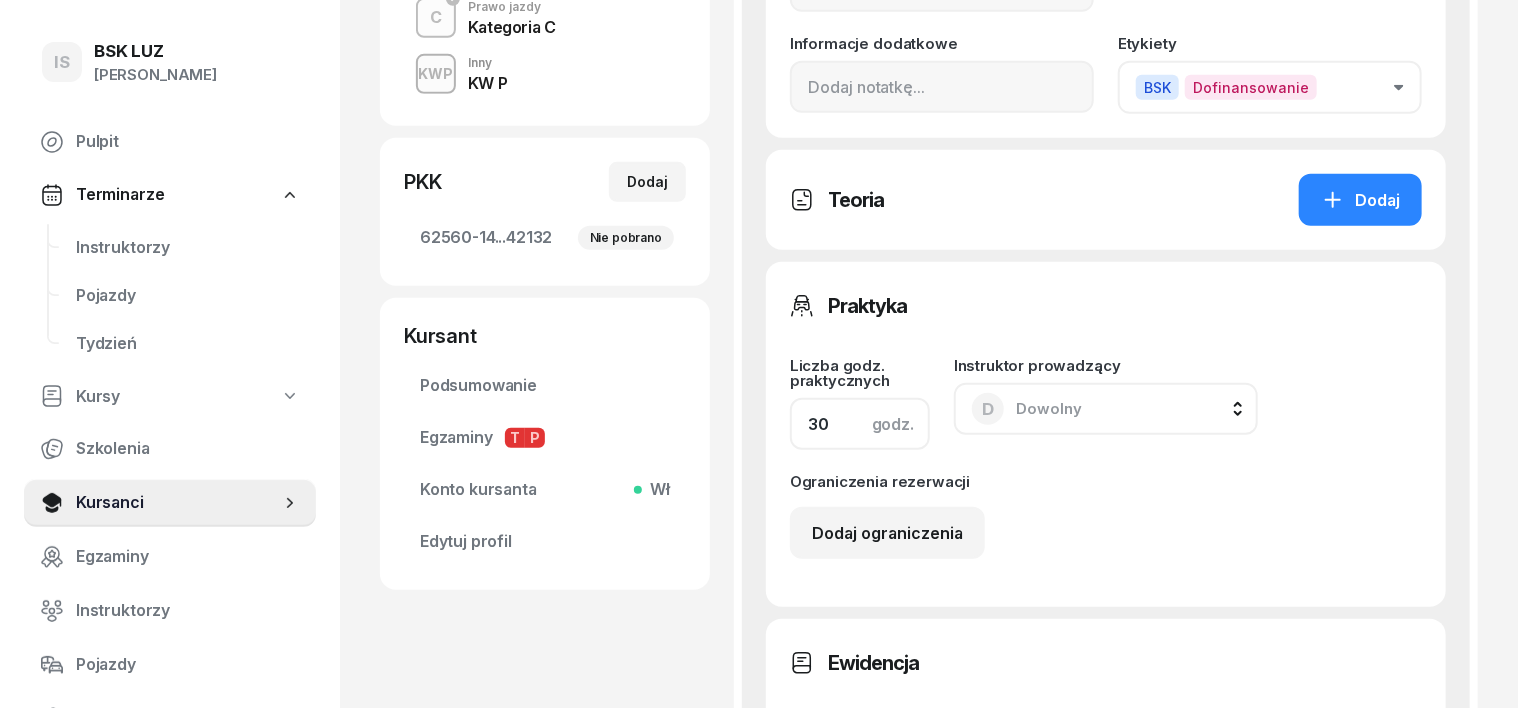 type on "3" 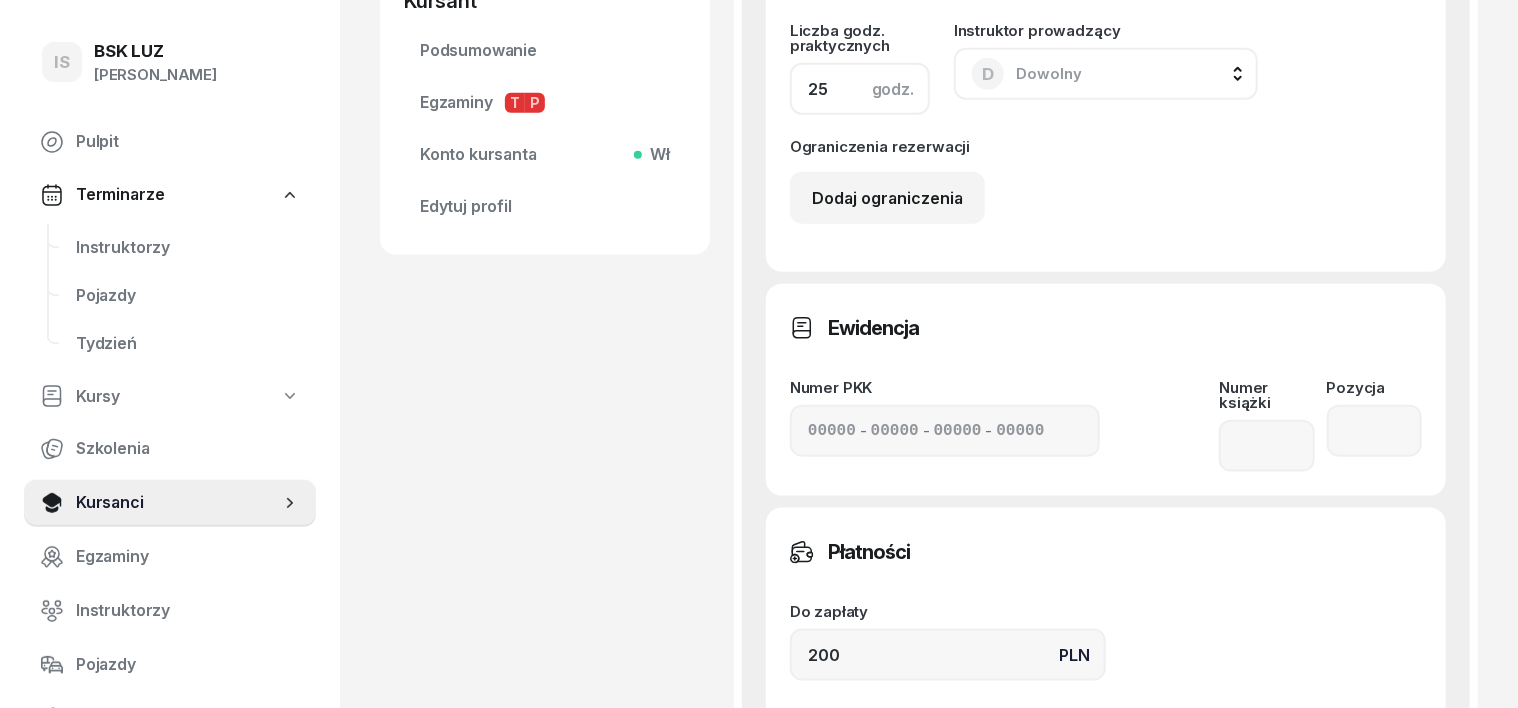 scroll, scrollTop: 1000, scrollLeft: 0, axis: vertical 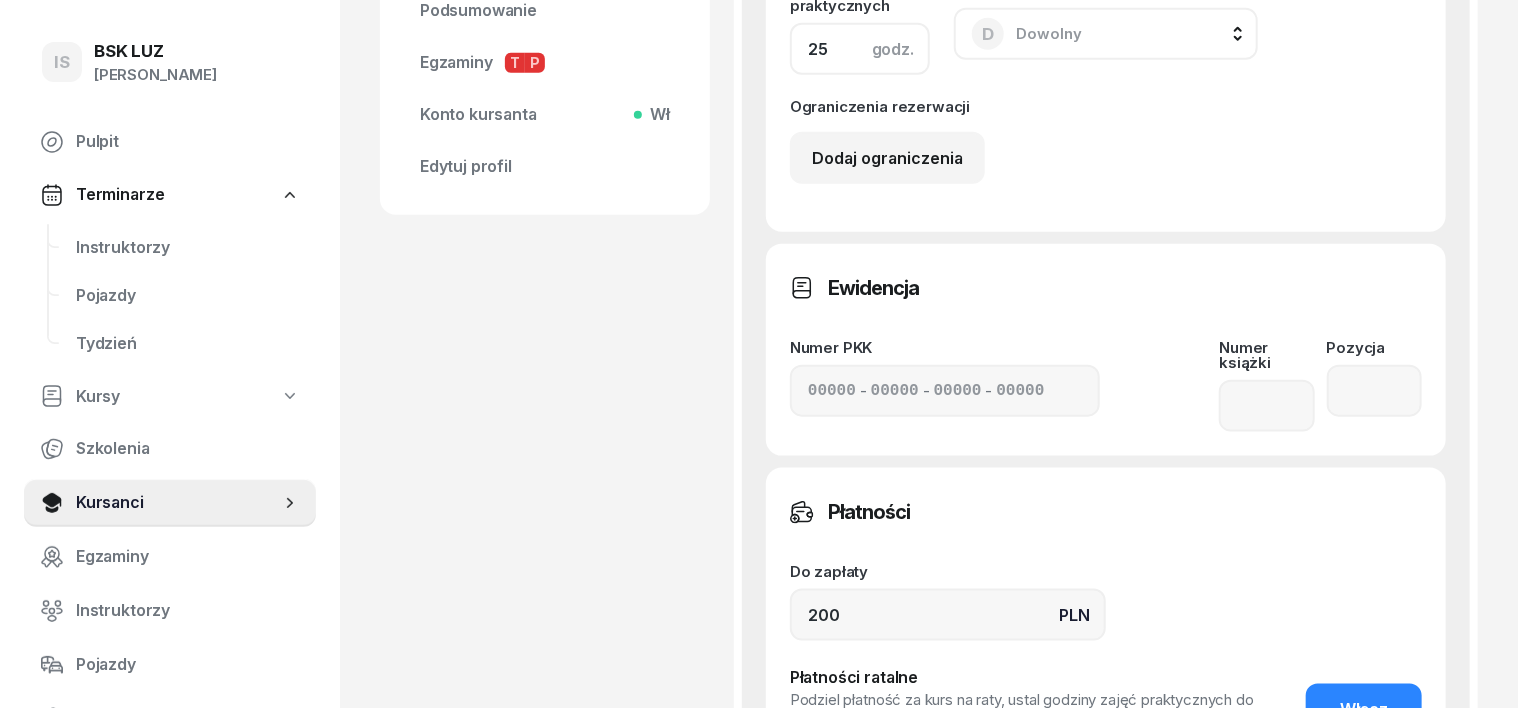 type on "25" 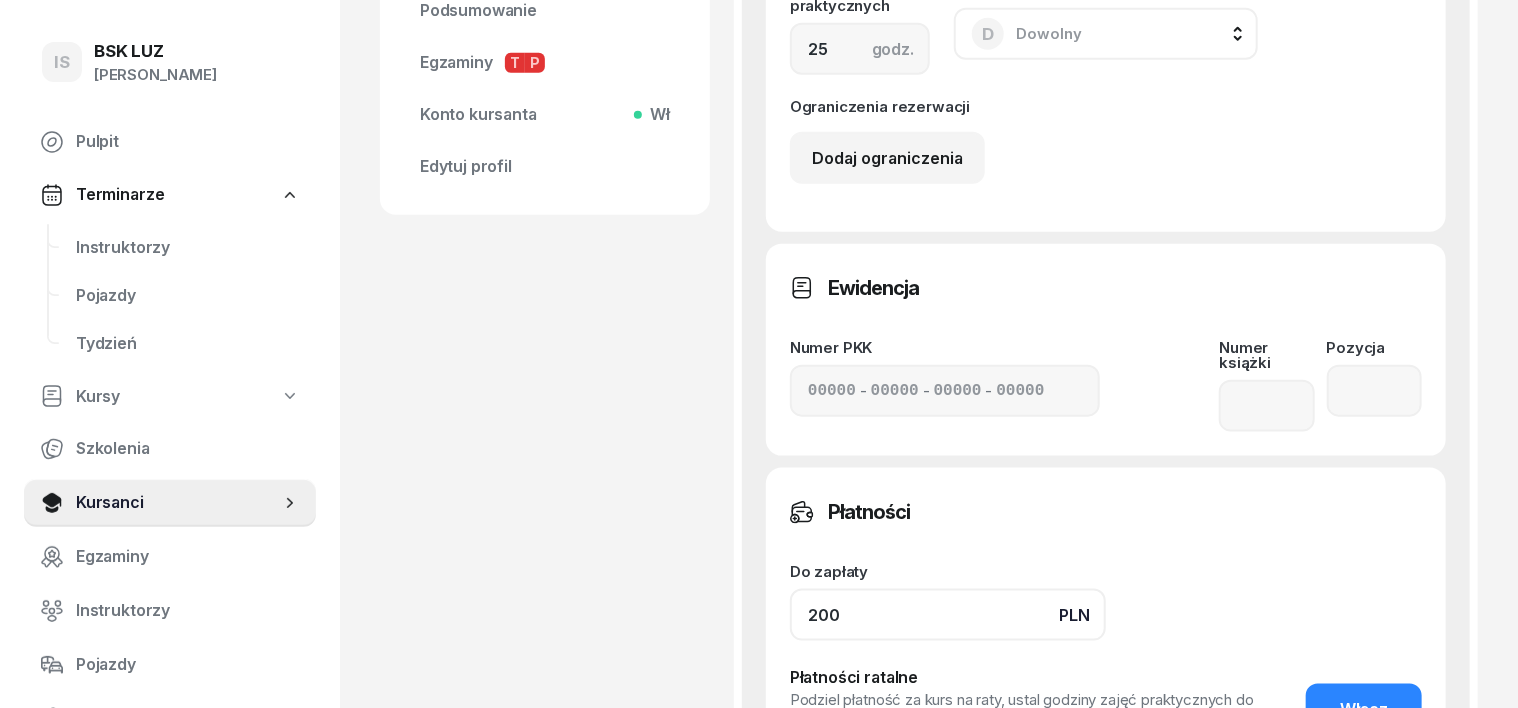 click on "200" 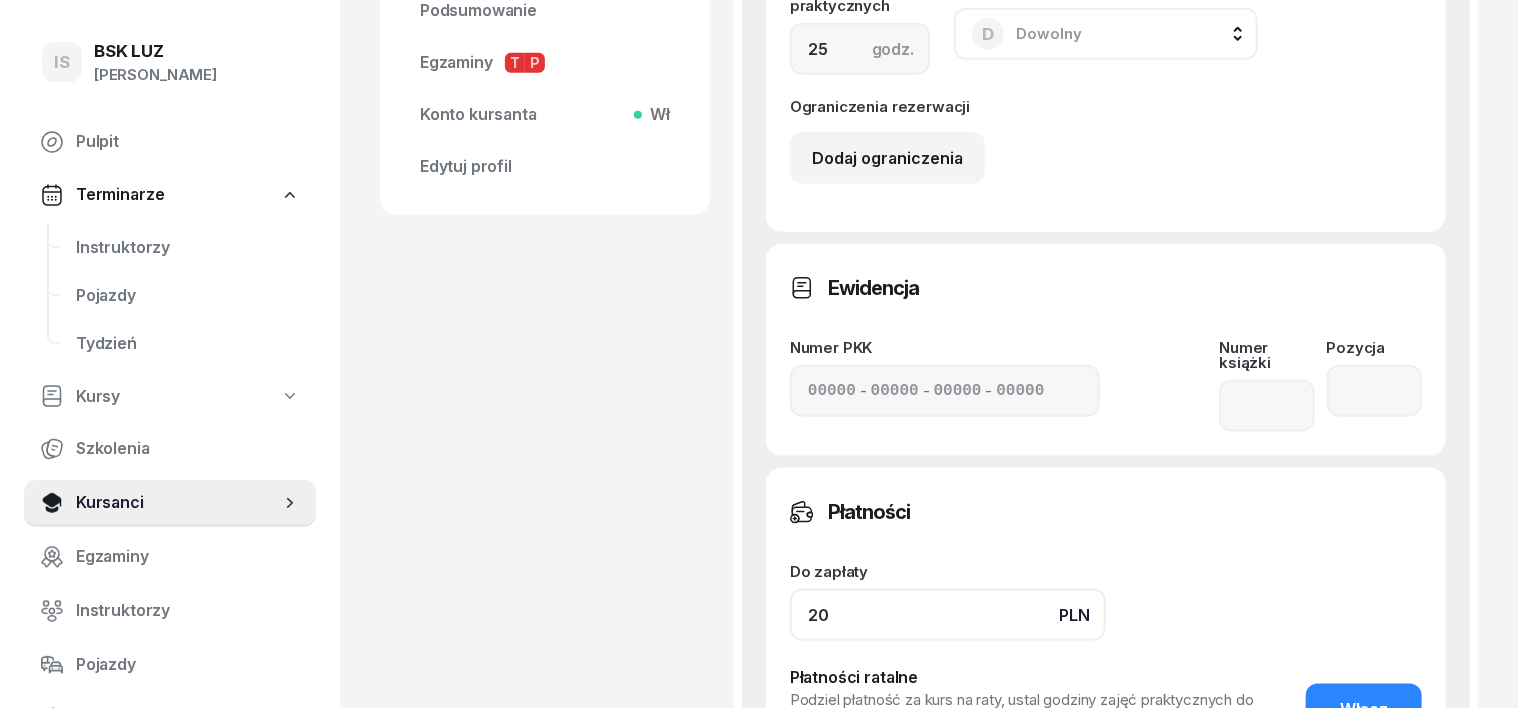 type on "2" 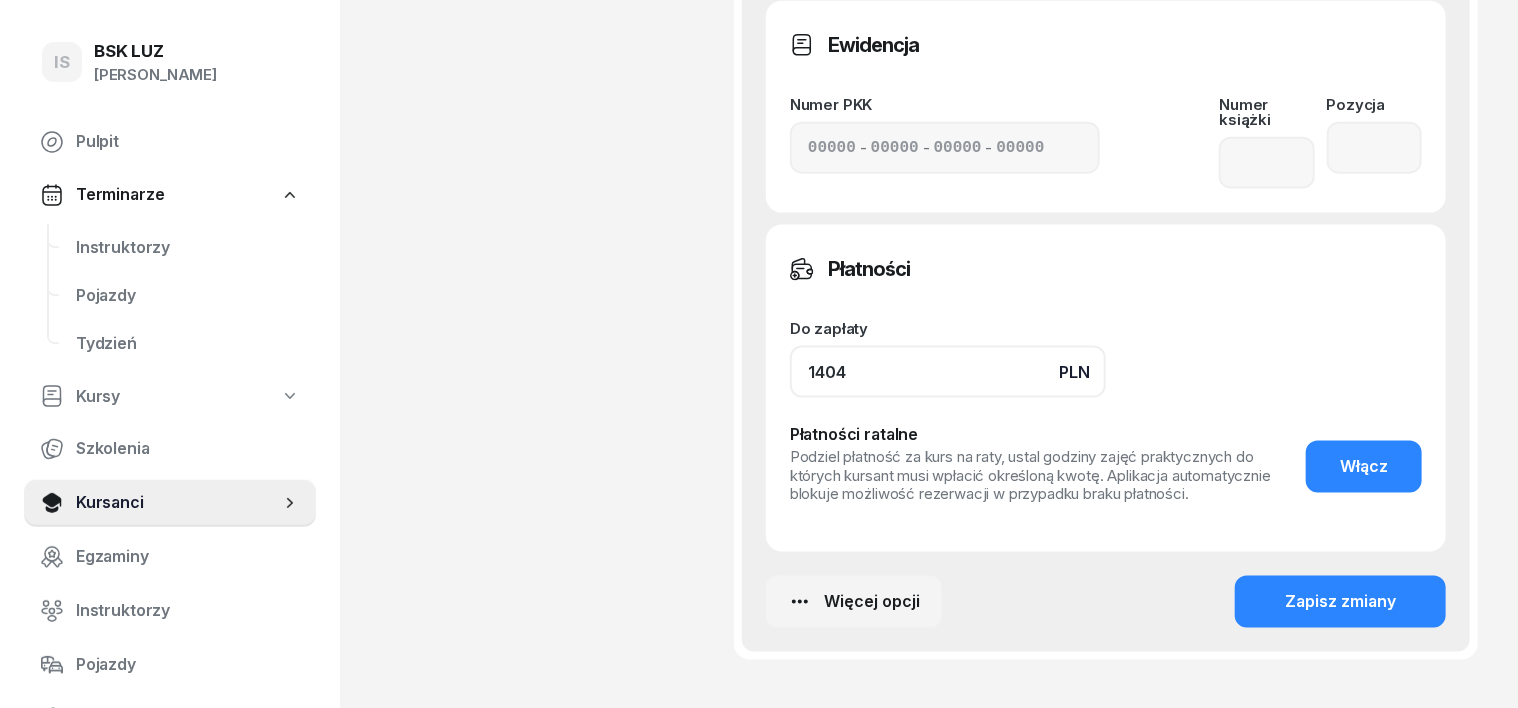 scroll, scrollTop: 1250, scrollLeft: 0, axis: vertical 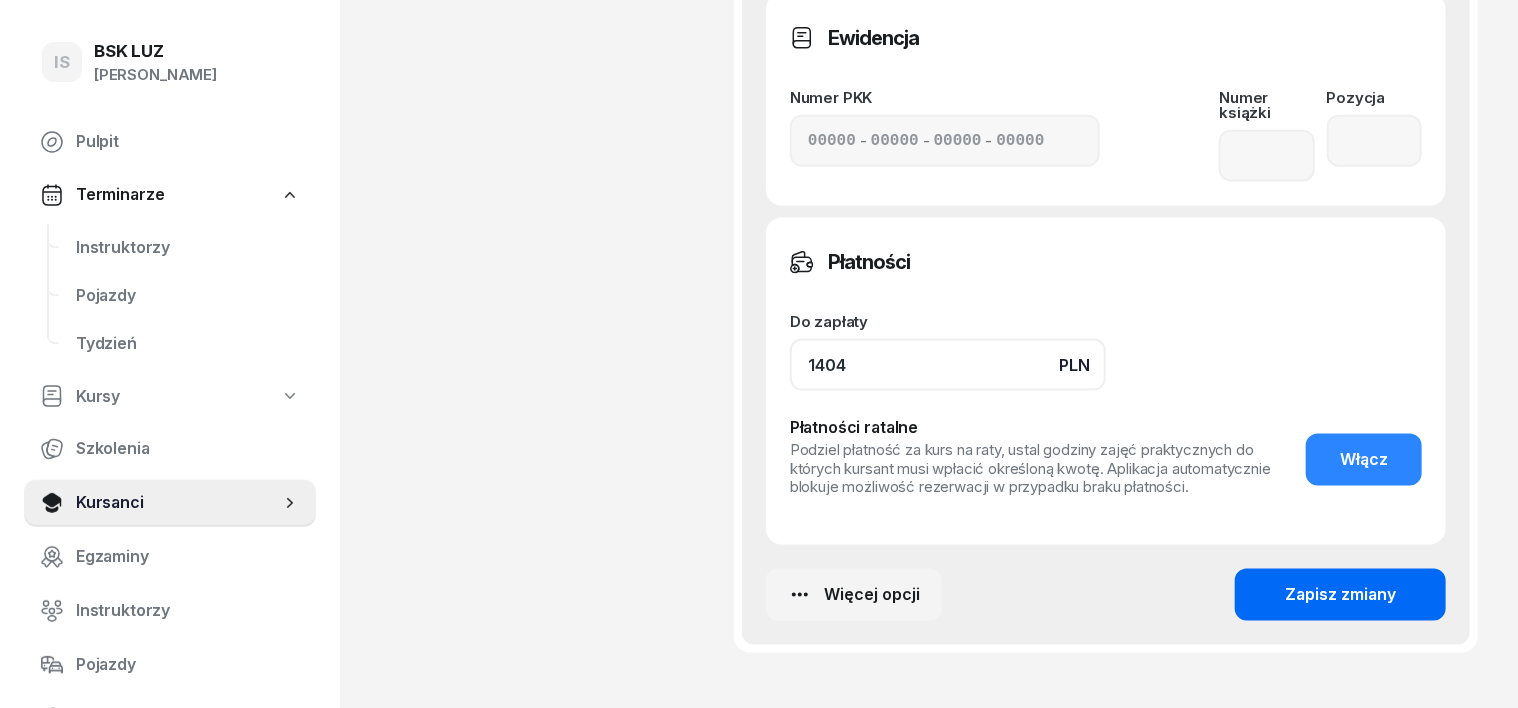 type on "1404" 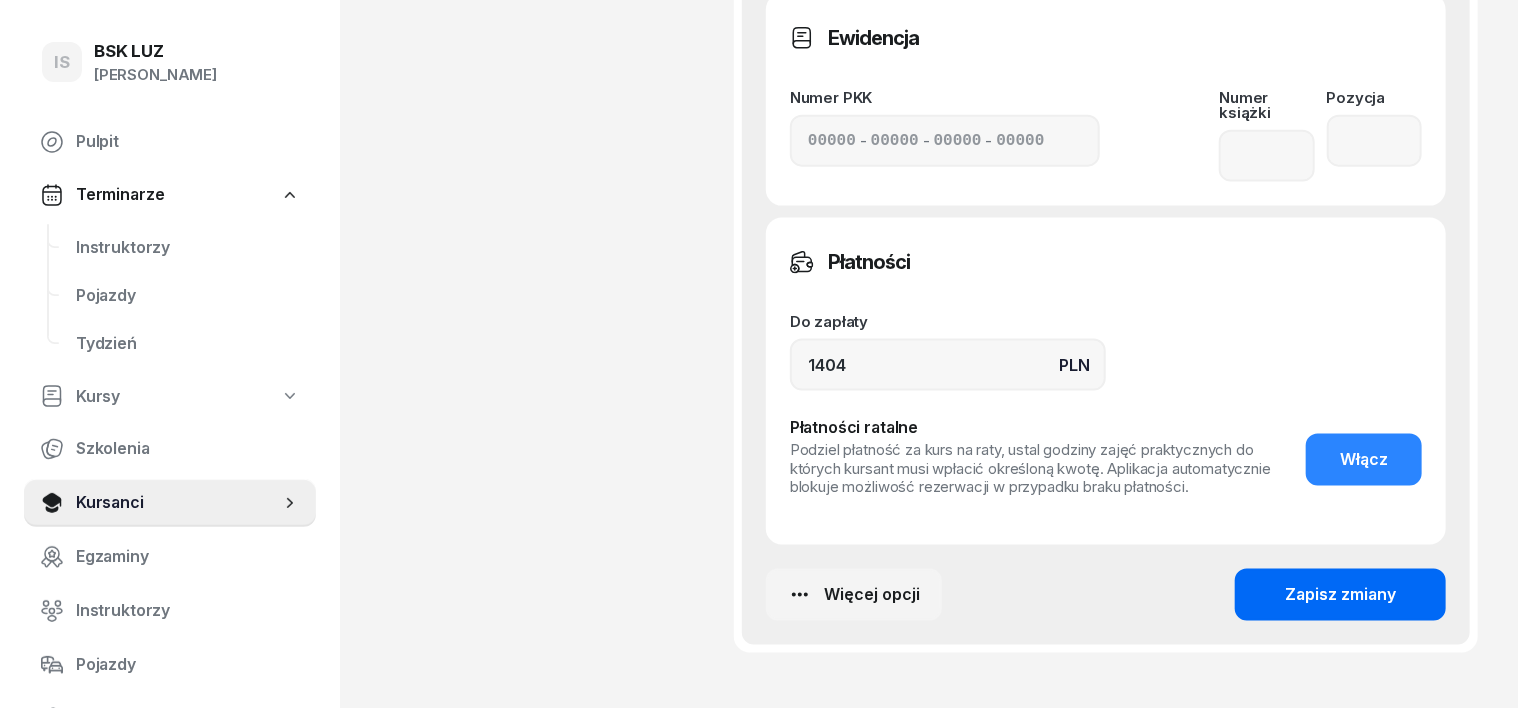 click on "Zapisz zmiany" at bounding box center [1340, 595] 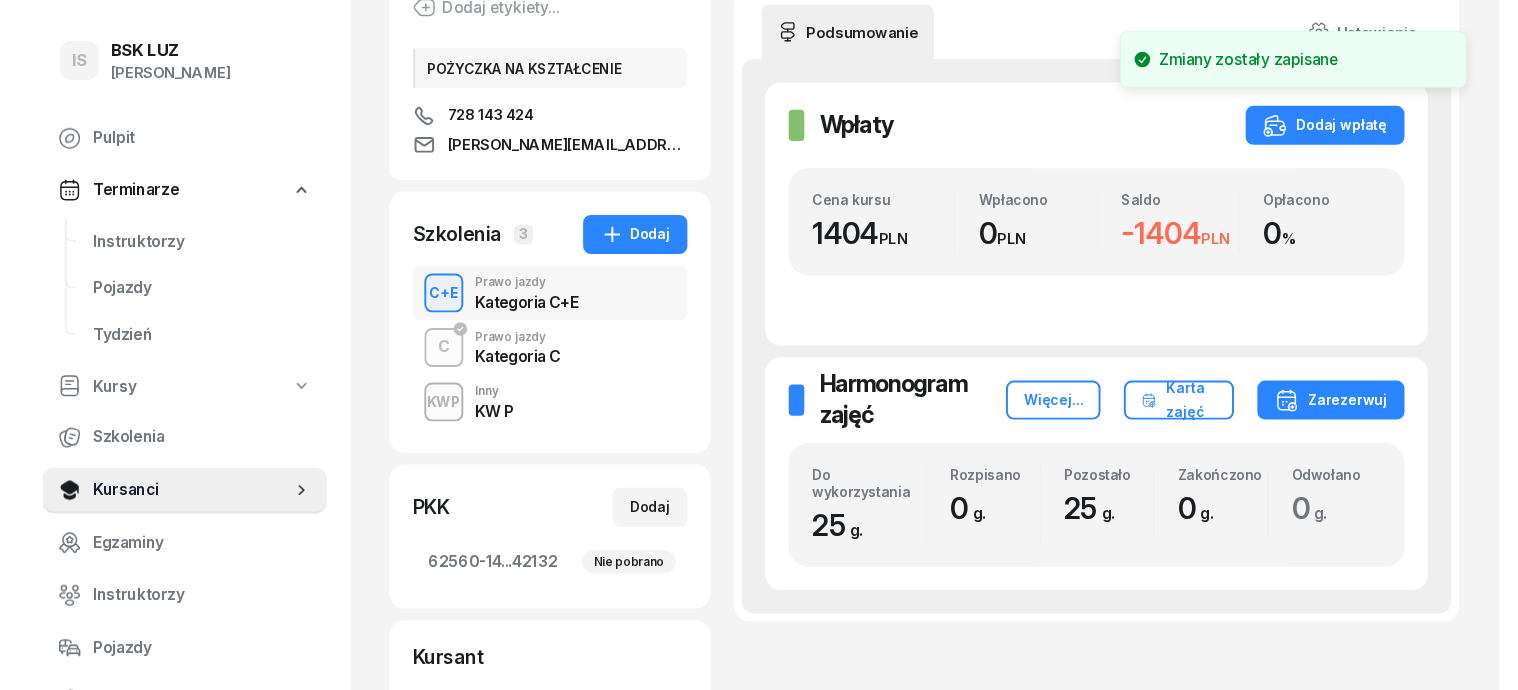 scroll, scrollTop: 268, scrollLeft: 0, axis: vertical 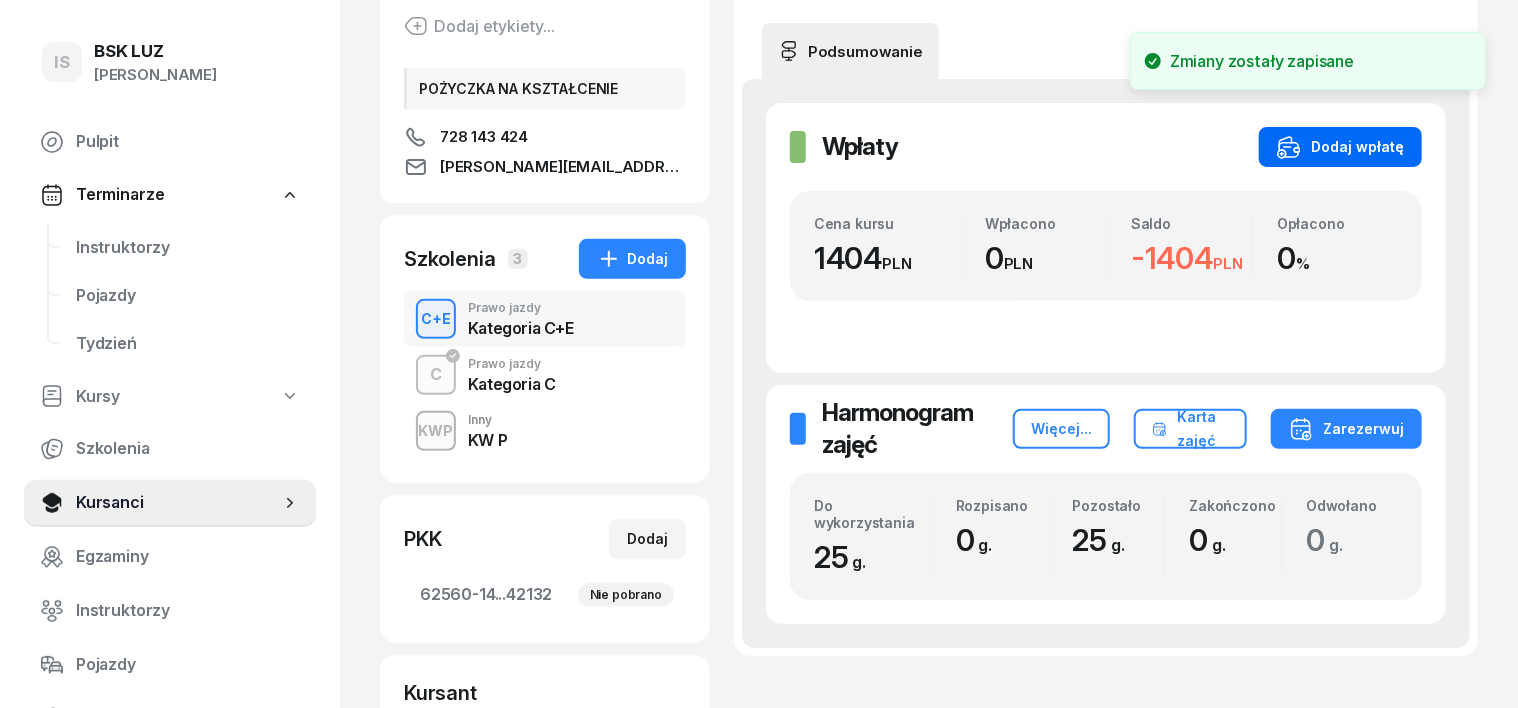 click on "Dodaj wpłatę" at bounding box center (1340, 147) 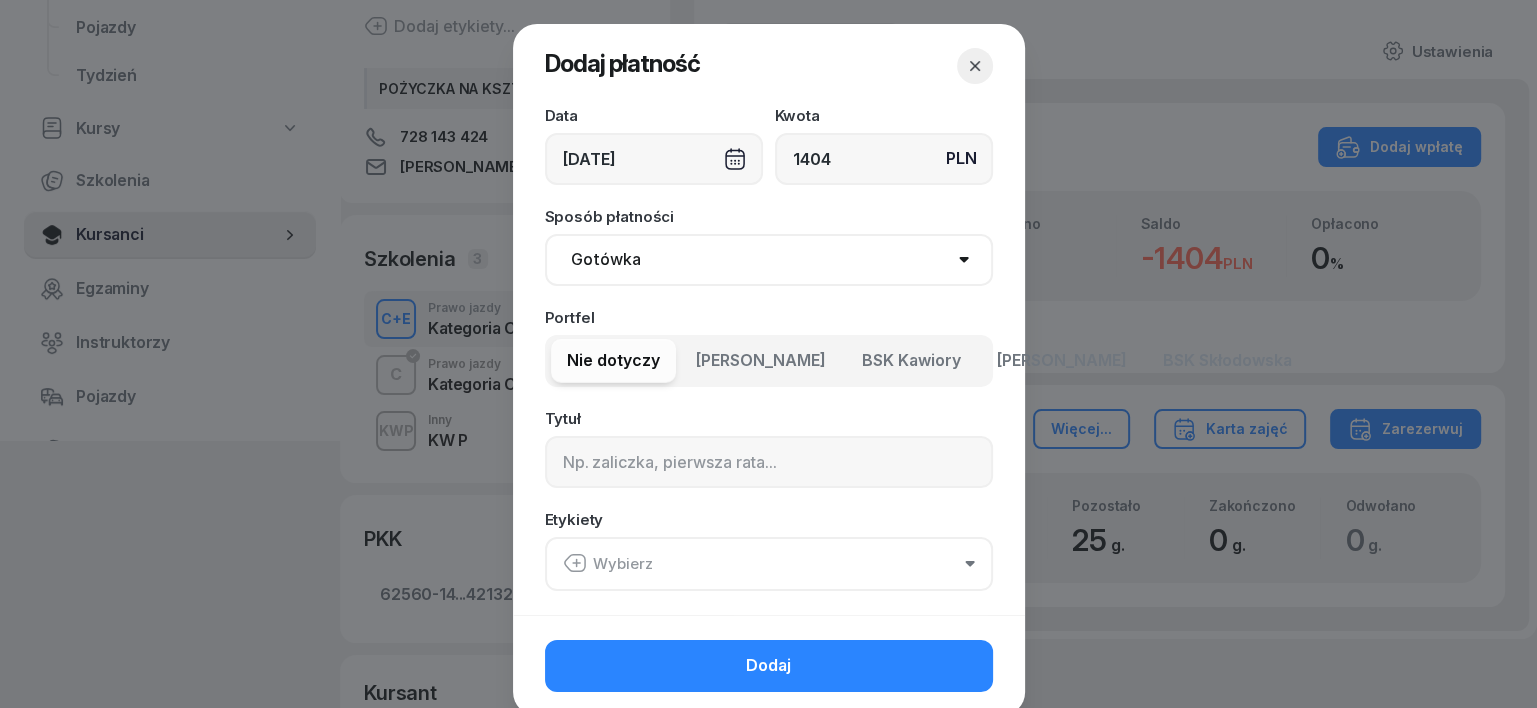 type on "1404" 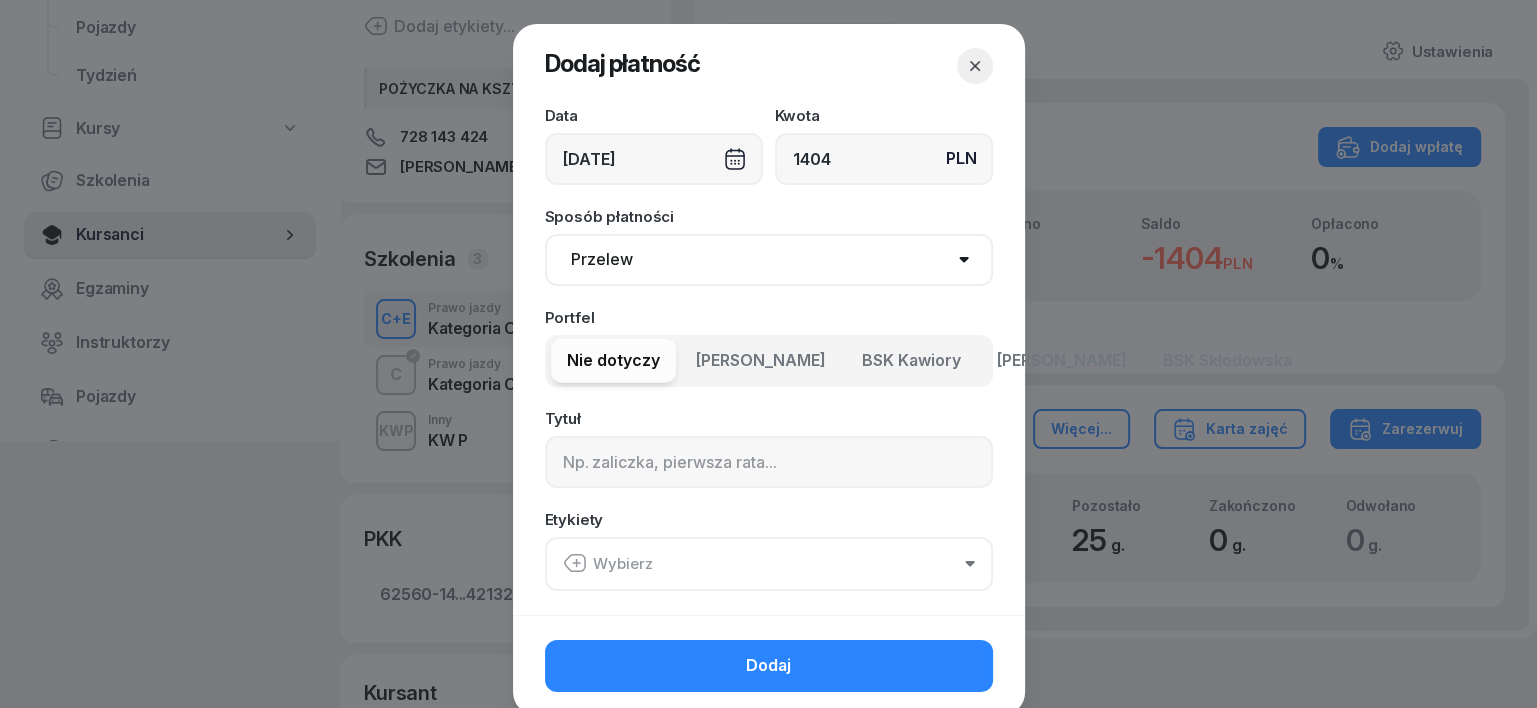 click on "Gotówka Karta Przelew Płatności online BLIK" at bounding box center (769, 260) 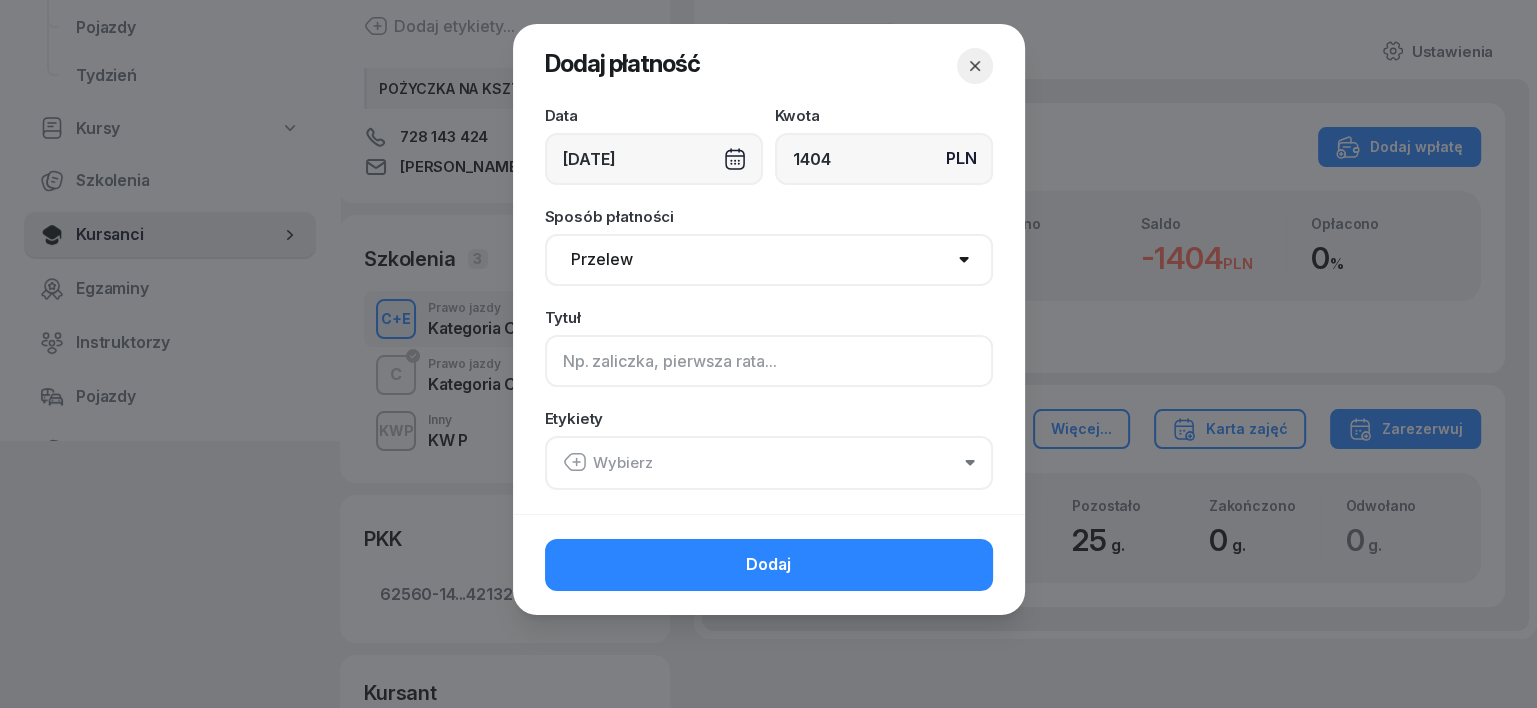click 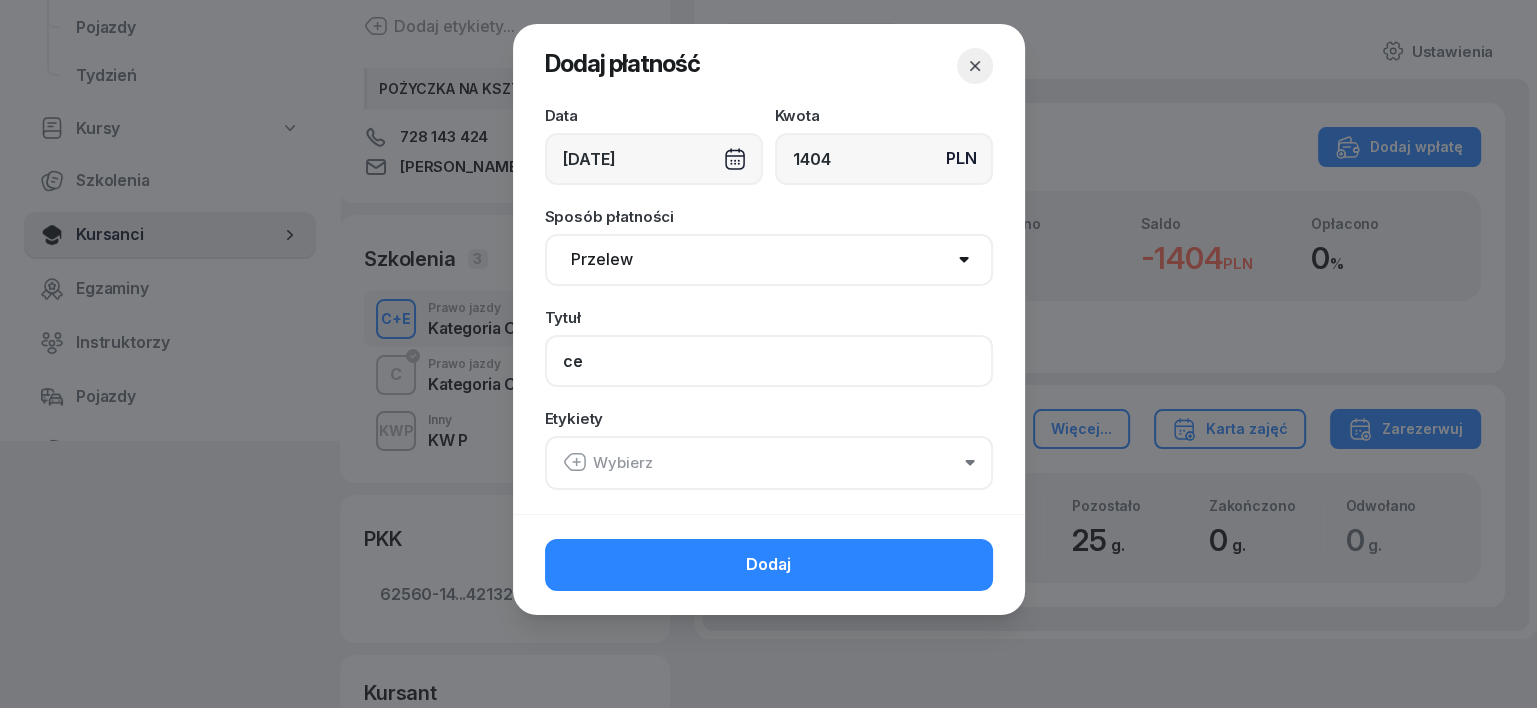 type on "c" 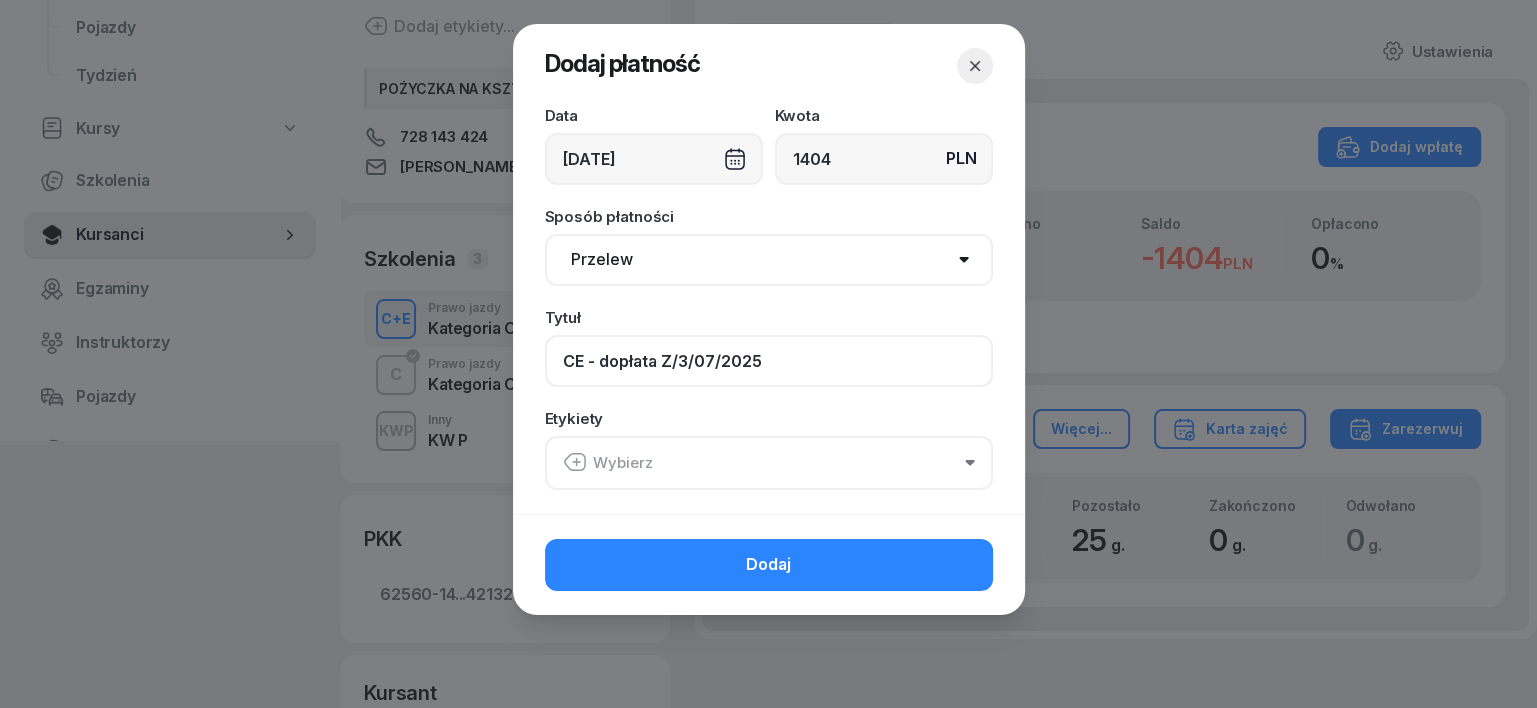 type on "CE - dopłata Z/3/07/2025" 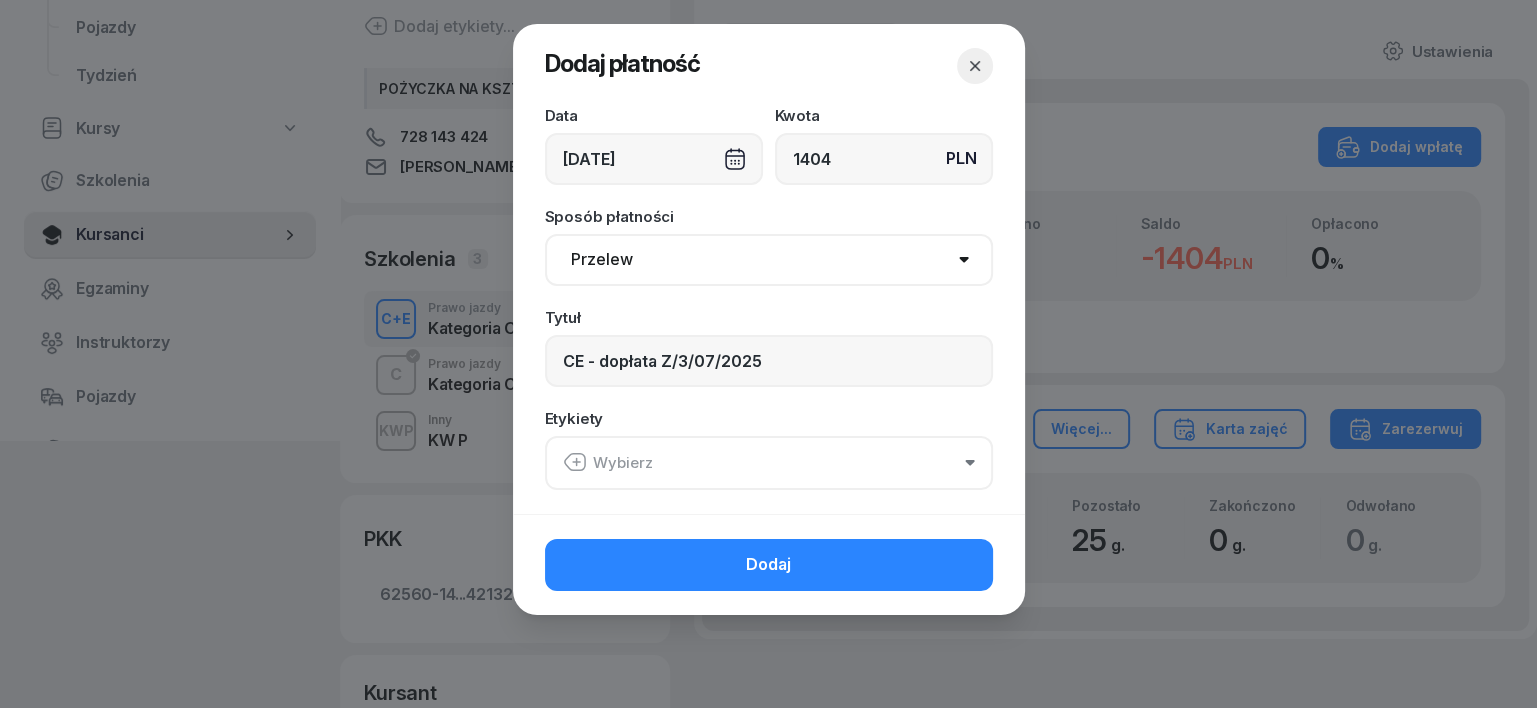 click 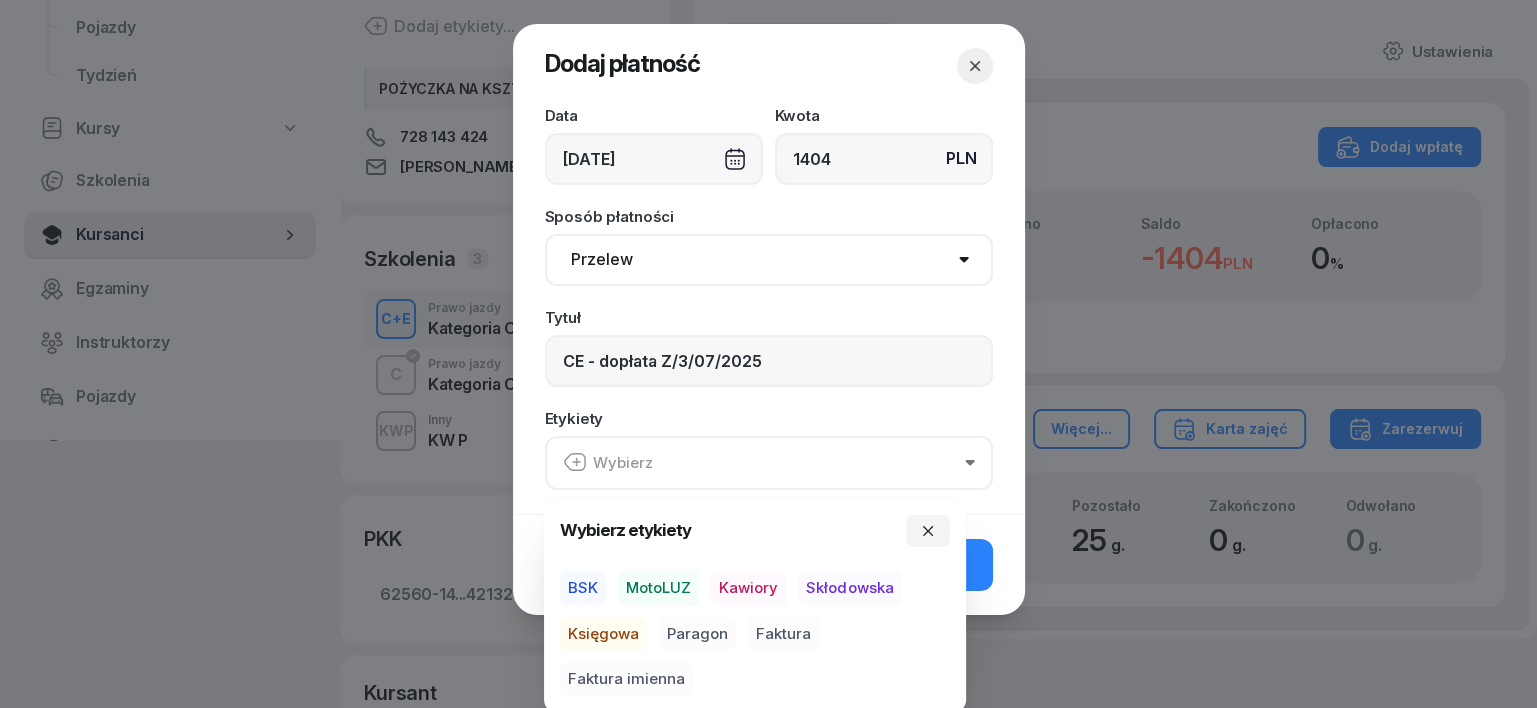 click on "BSK" at bounding box center [583, 588] 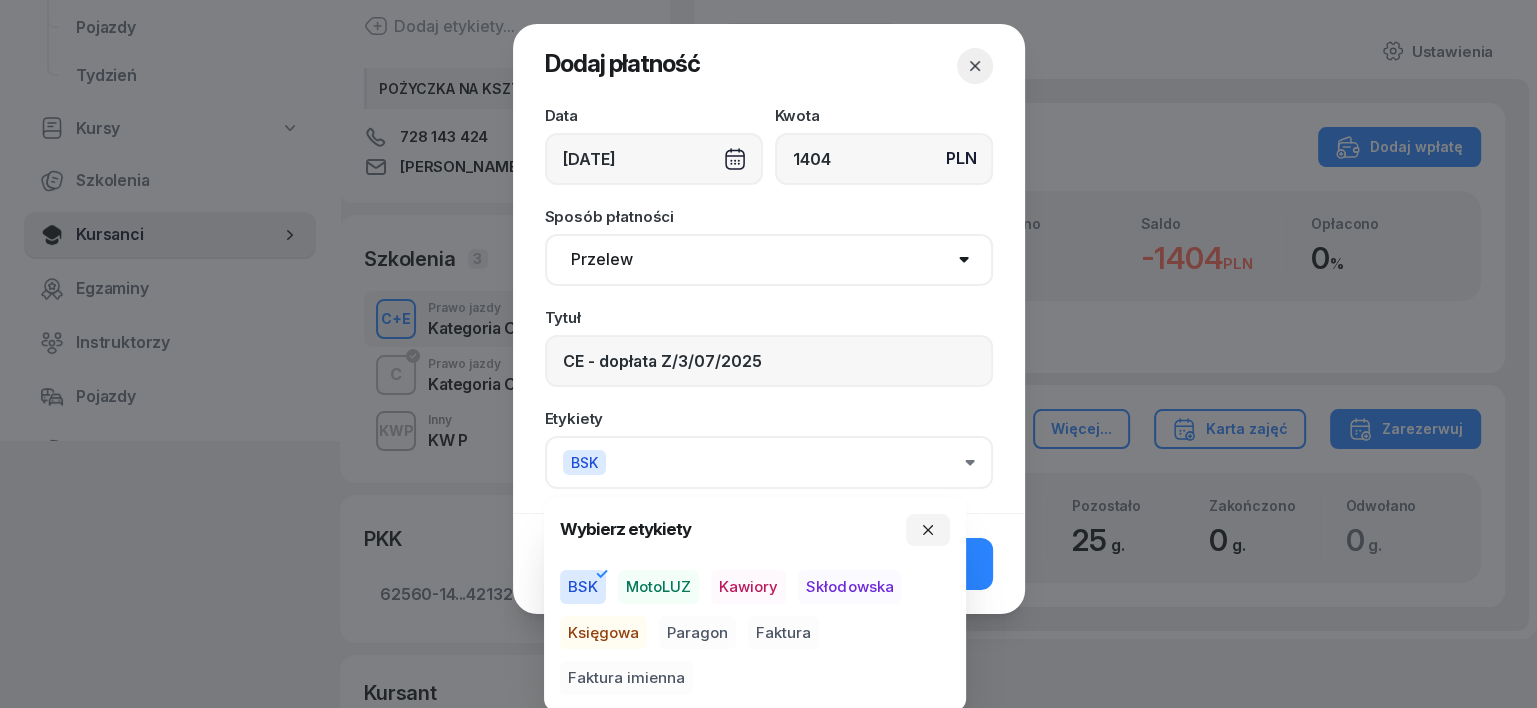 click on "Księgowa" at bounding box center (603, 633) 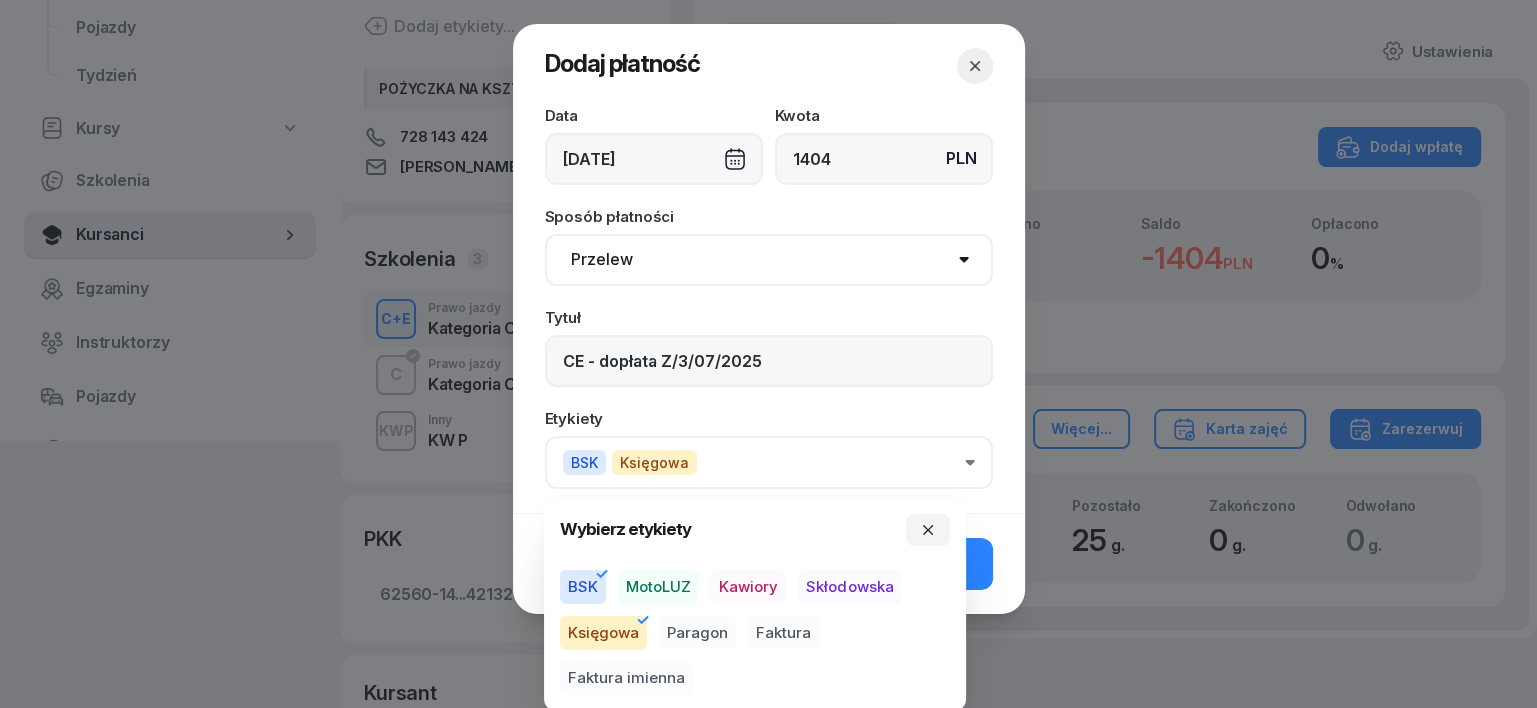 click on "Faktura imienna" at bounding box center (626, 679) 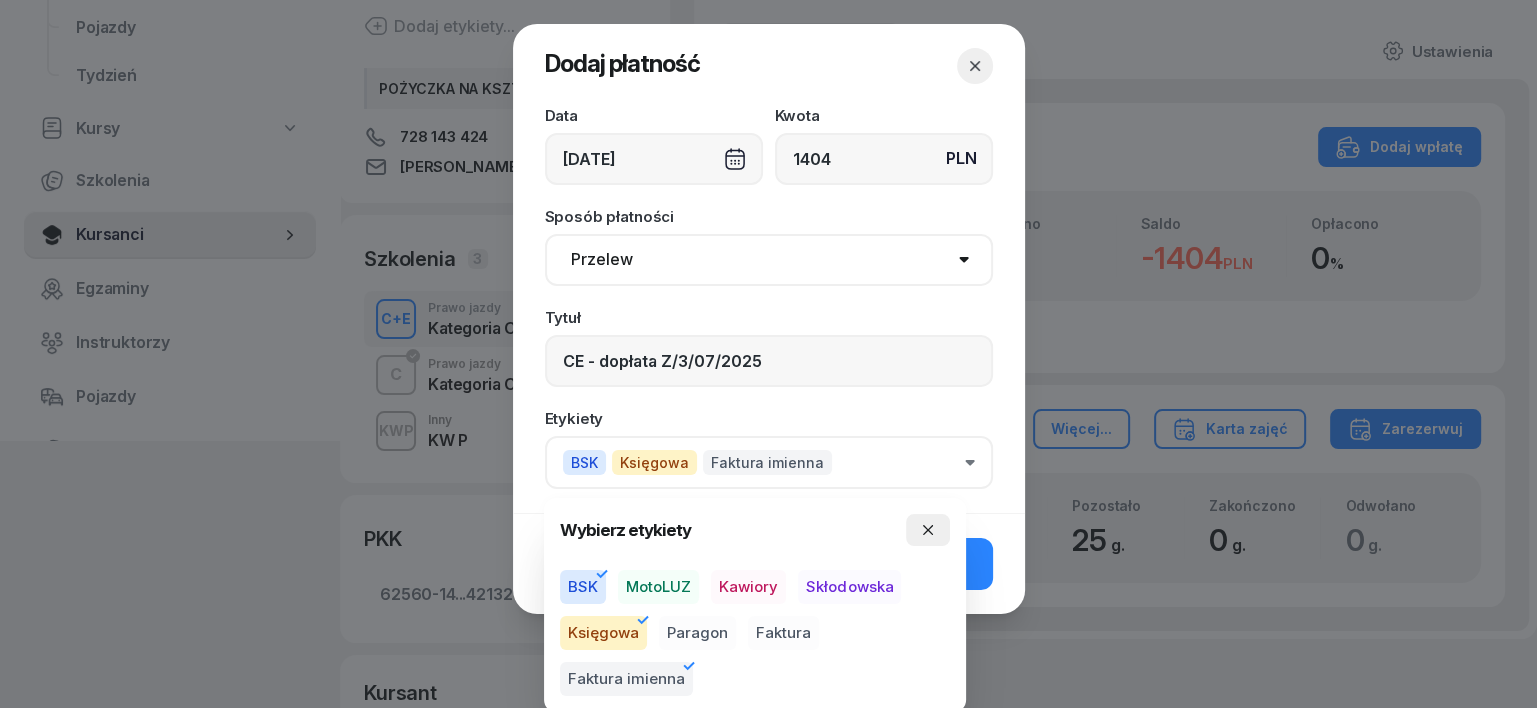 click 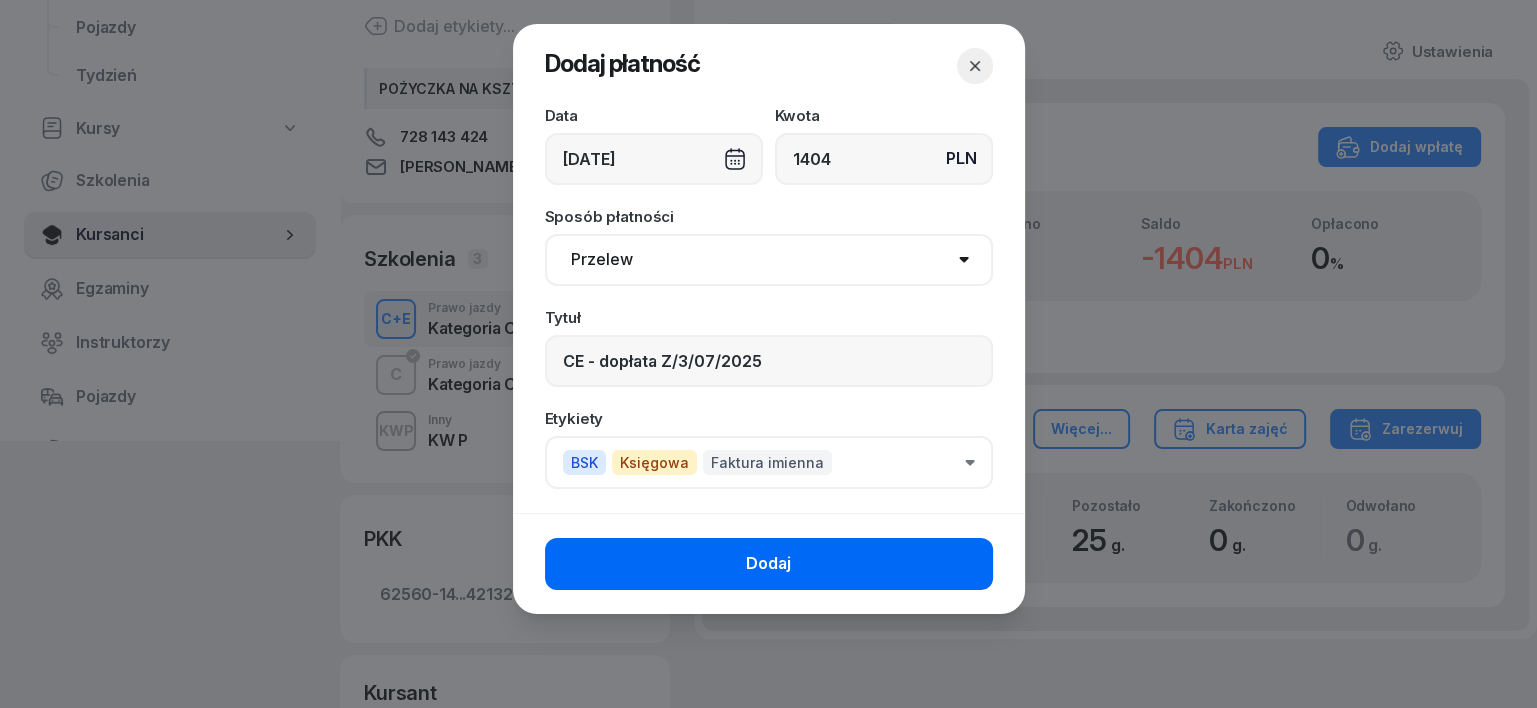 click on "Dodaj" 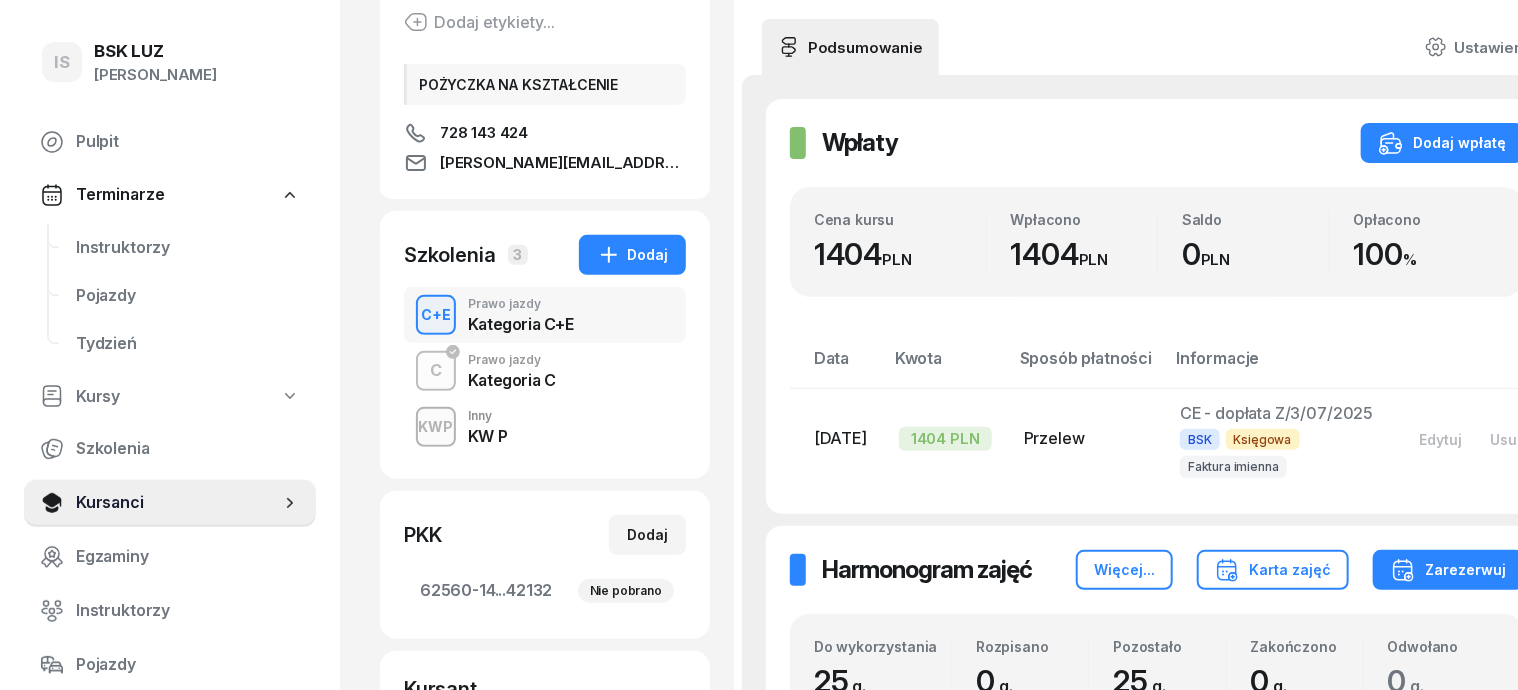 scroll, scrollTop: 268, scrollLeft: 0, axis: vertical 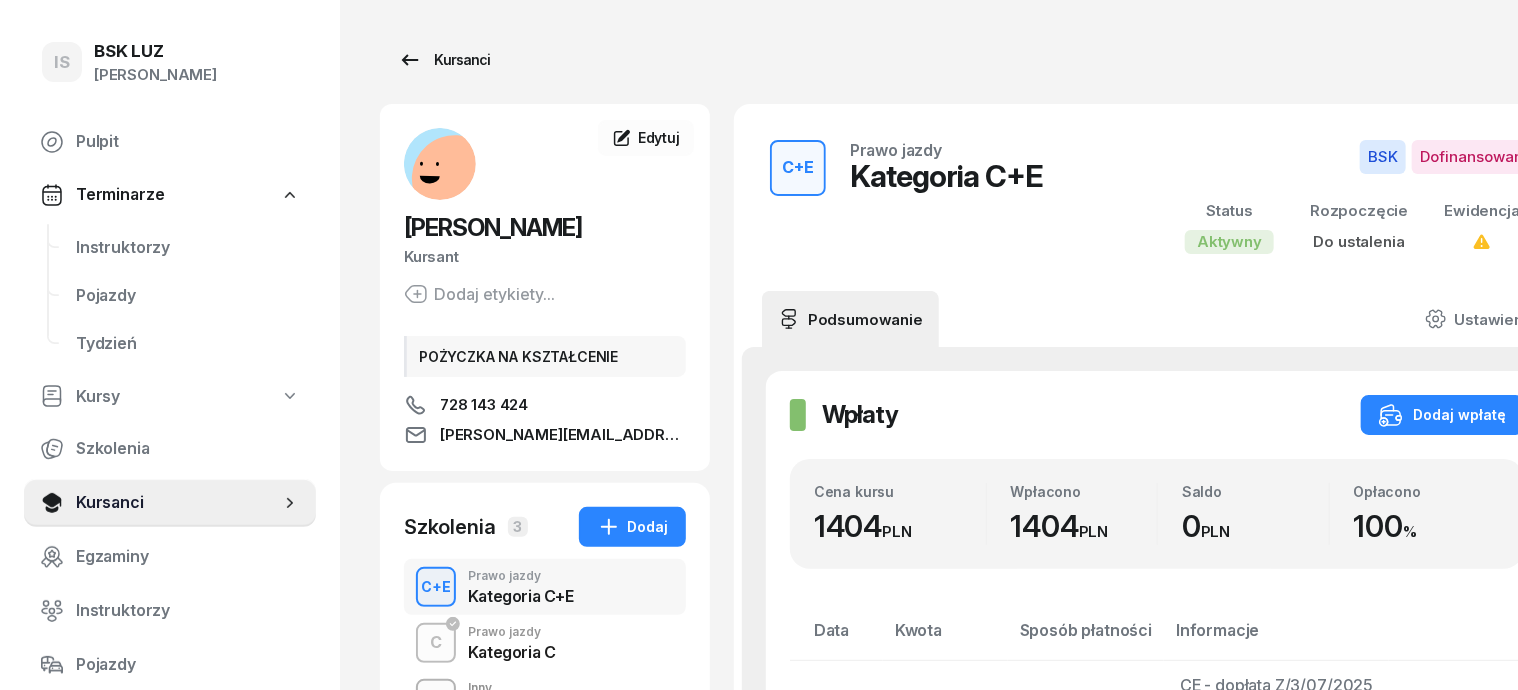click on "Kursanci" at bounding box center [444, 60] 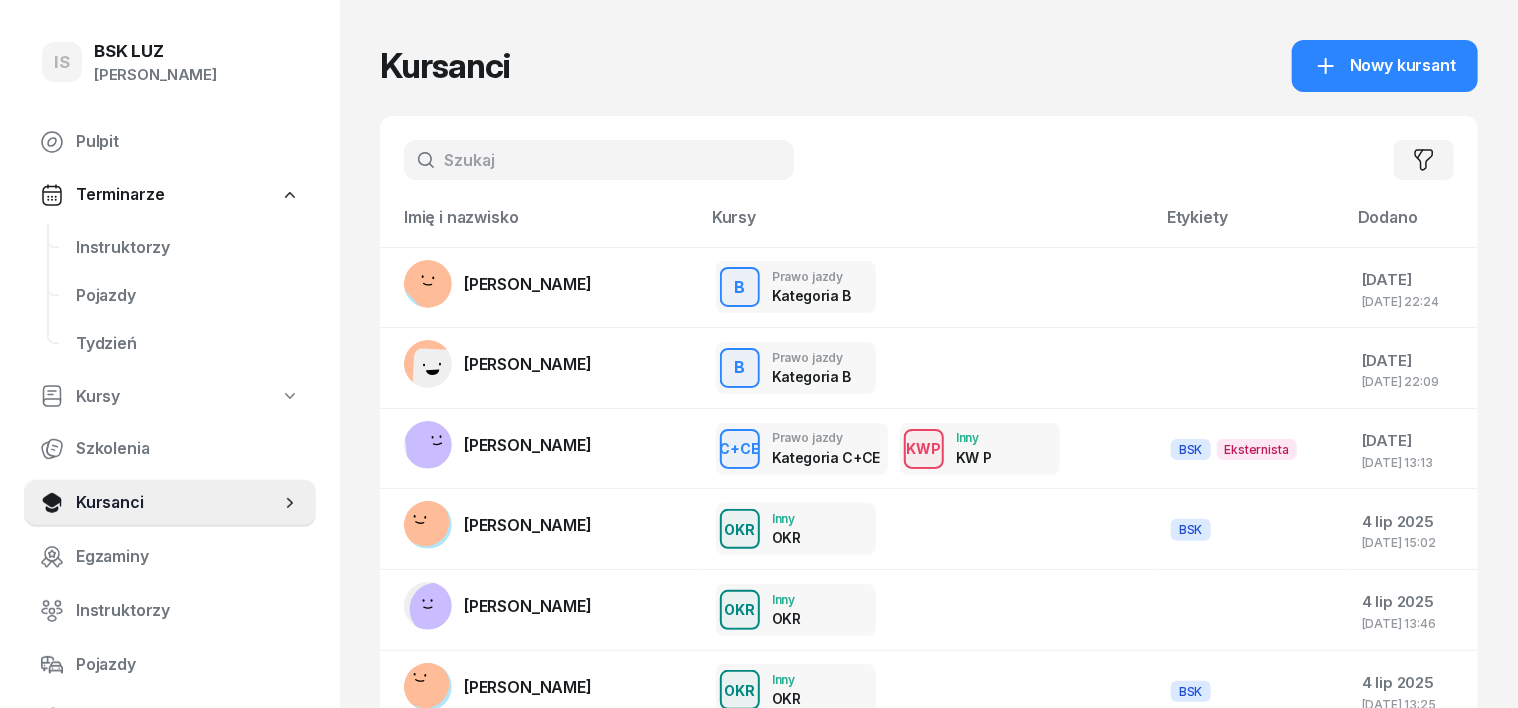 click at bounding box center (599, 160) 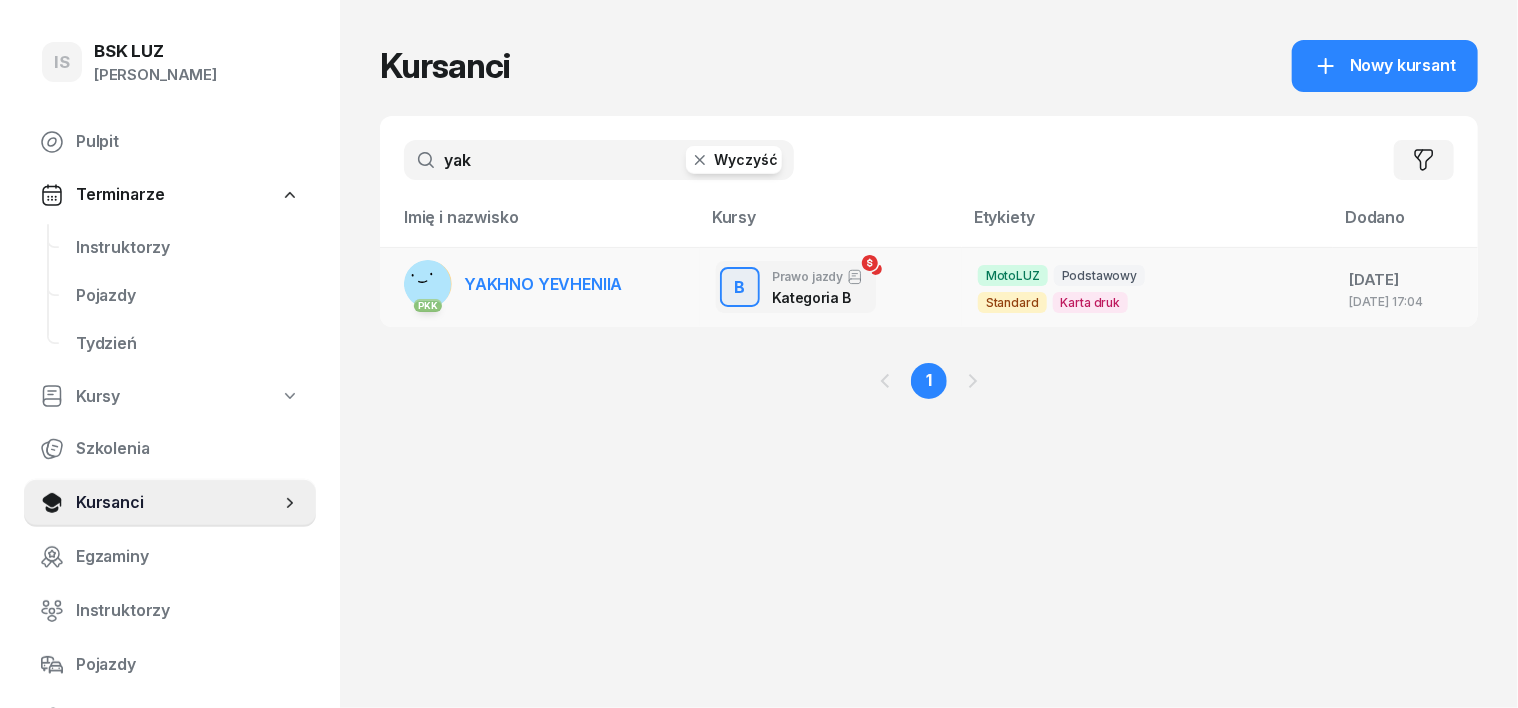 type on "yak" 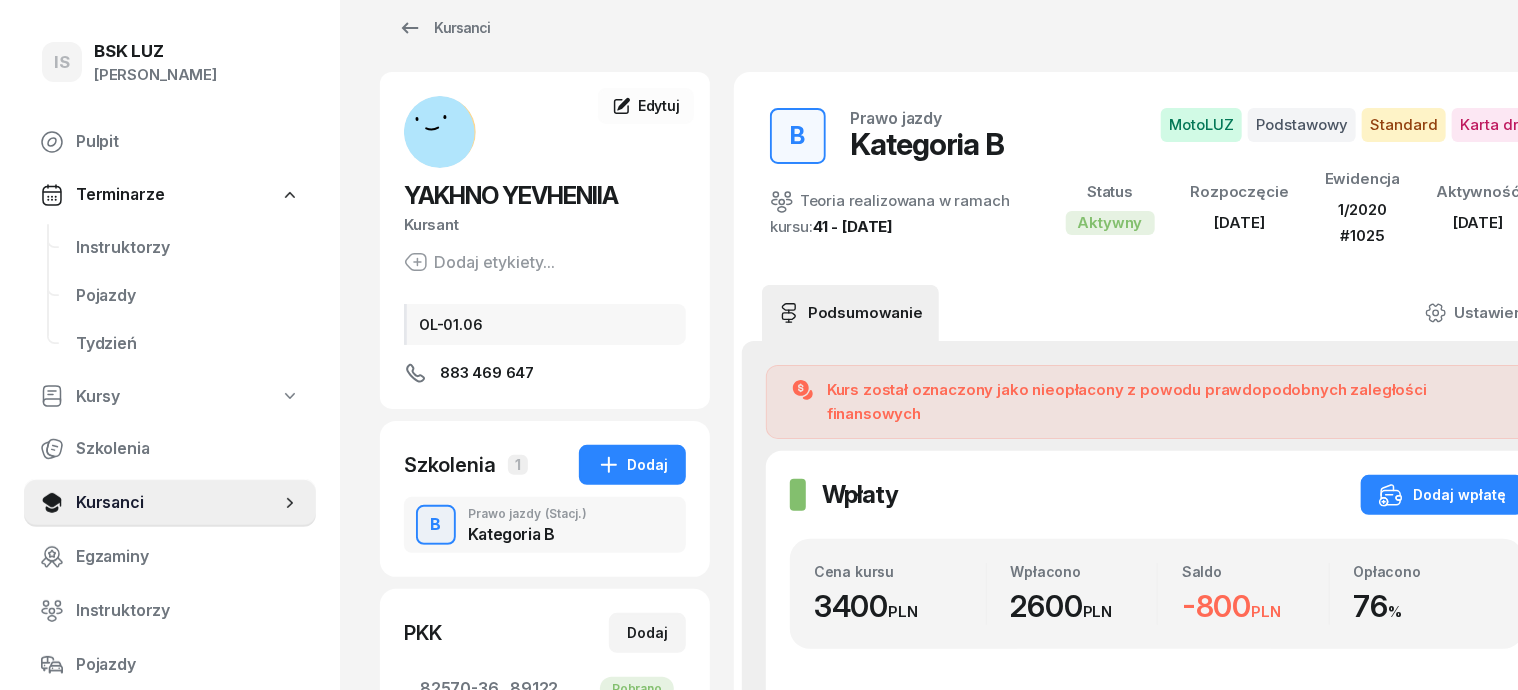 scroll, scrollTop: 0, scrollLeft: 0, axis: both 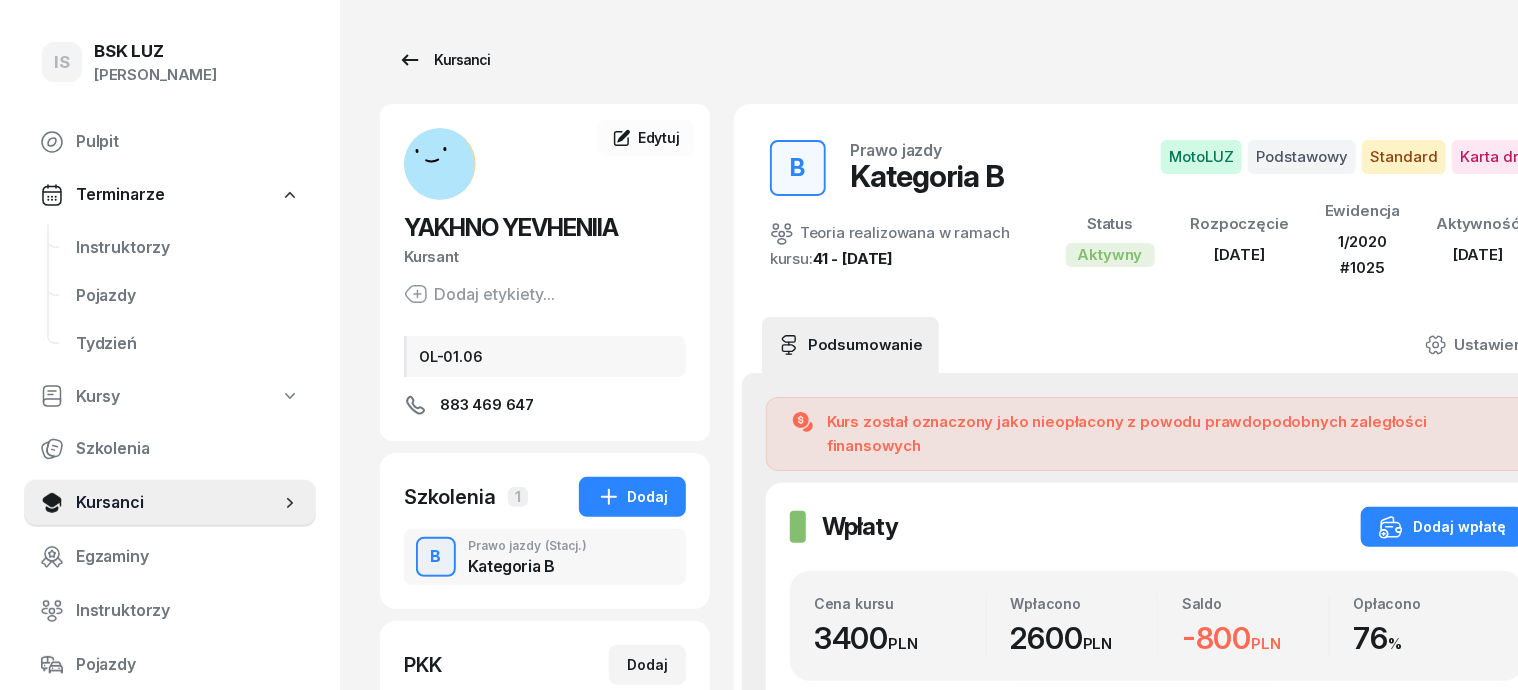 click on "Kursanci" at bounding box center (444, 60) 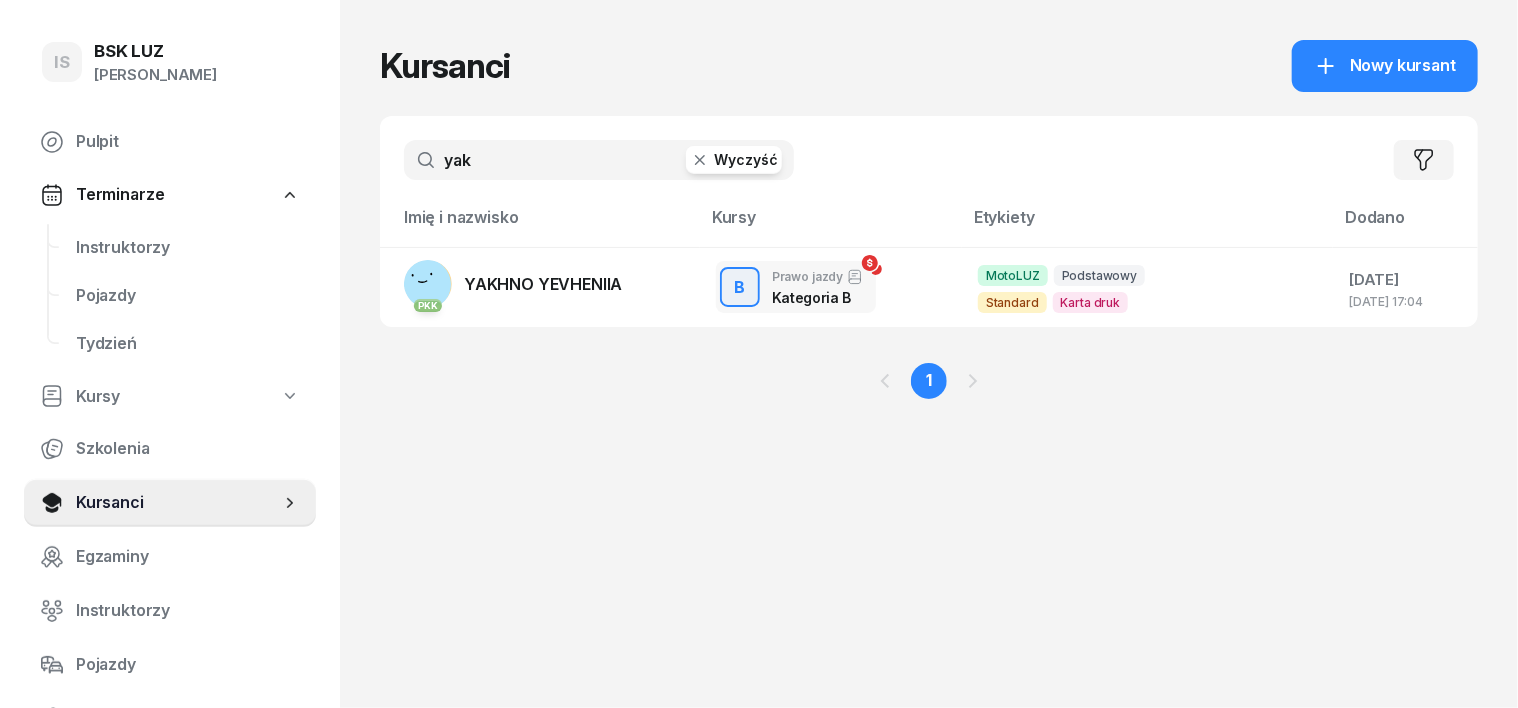 click 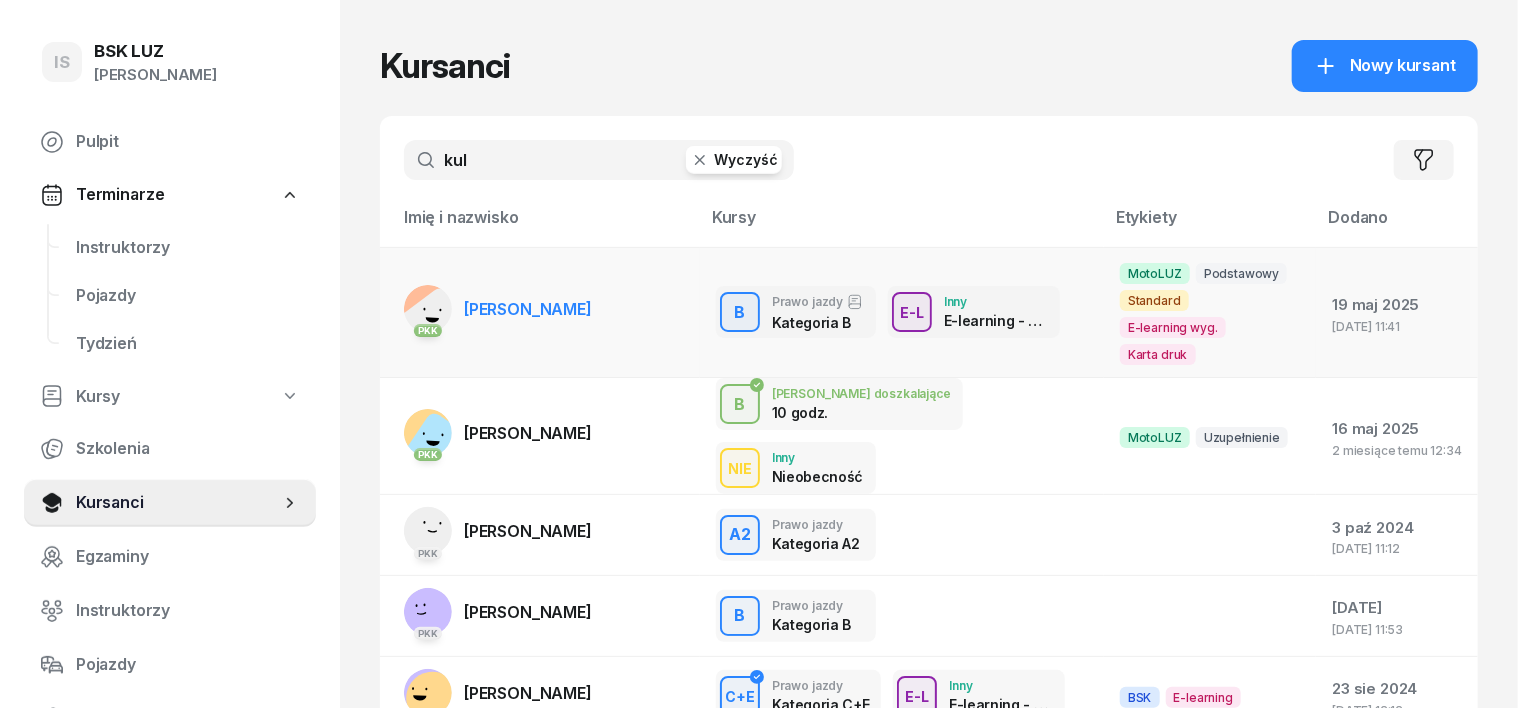 type on "kul" 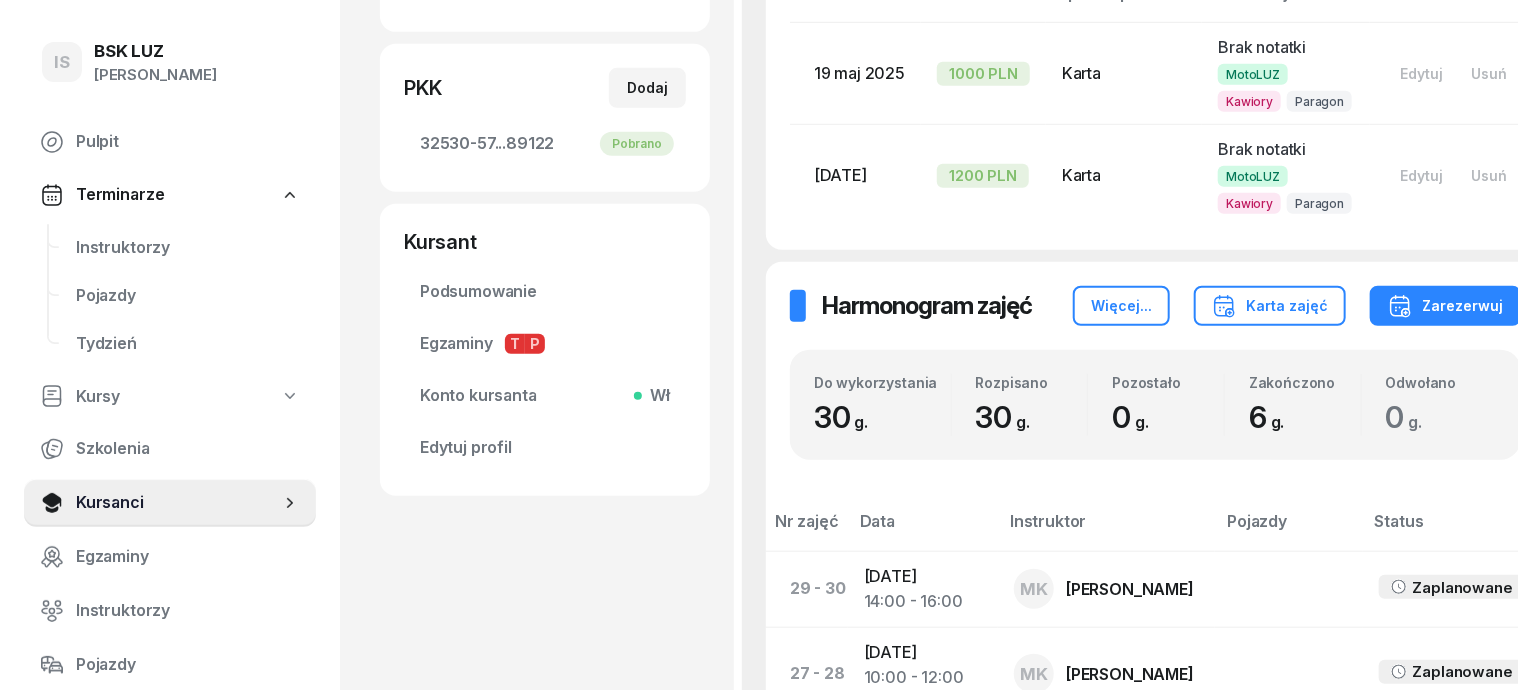 scroll, scrollTop: 500, scrollLeft: 0, axis: vertical 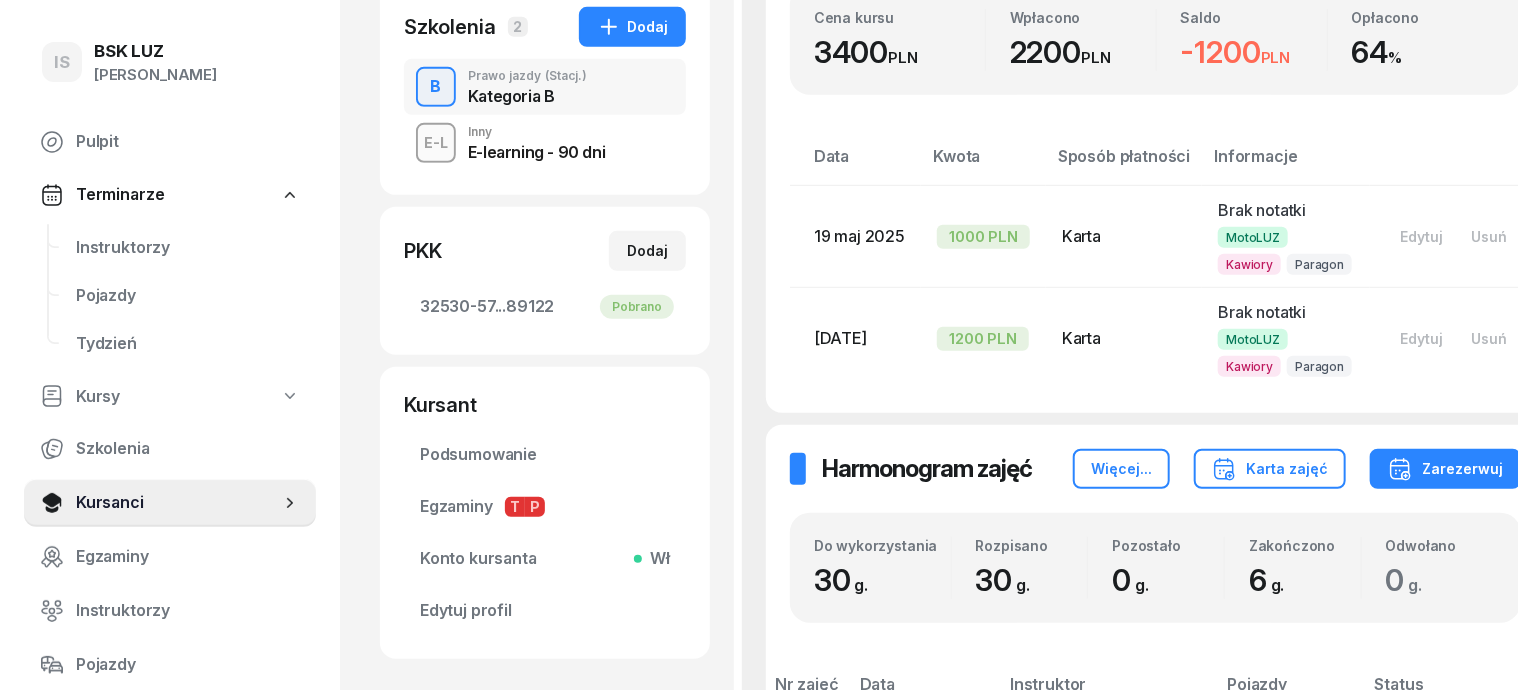 click on "E-L" at bounding box center [436, 142] 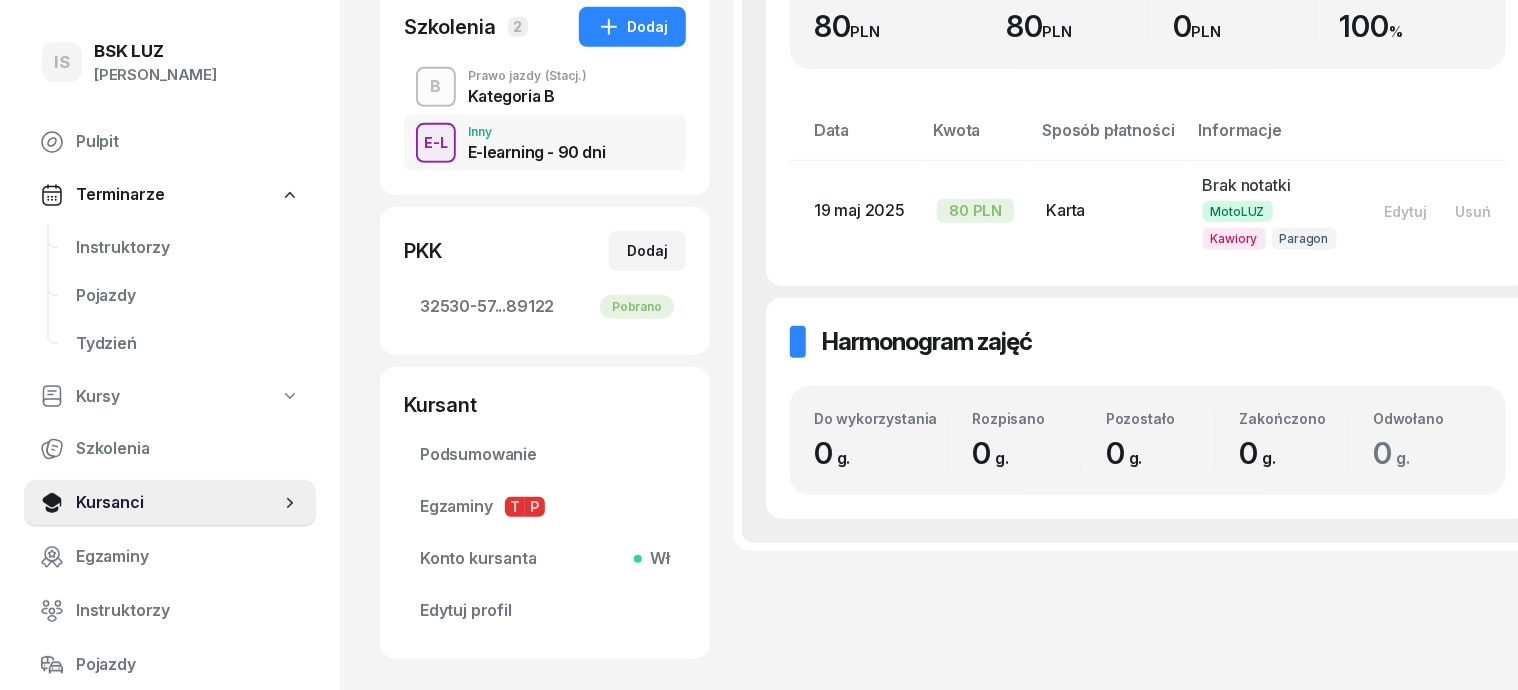 scroll, scrollTop: 0, scrollLeft: 0, axis: both 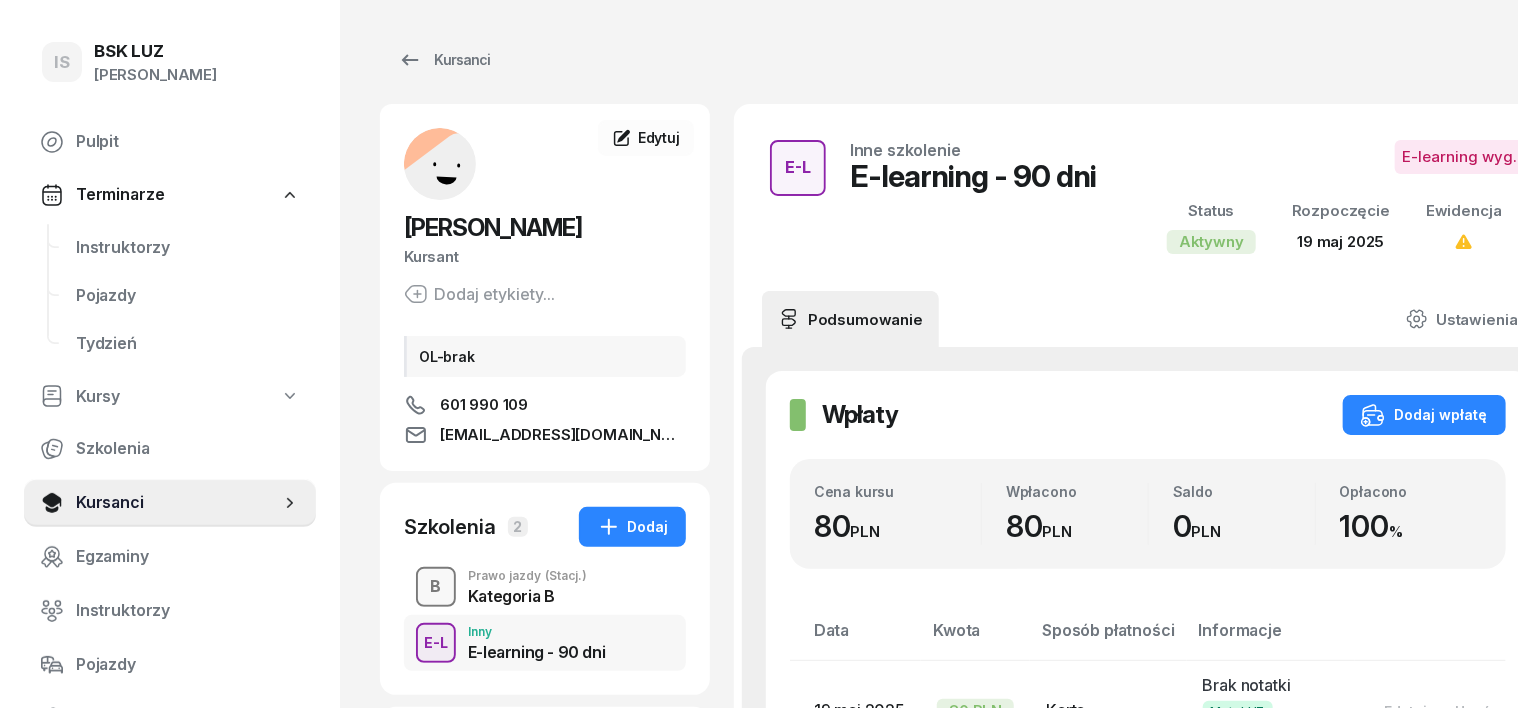 click on "B" at bounding box center [436, 587] 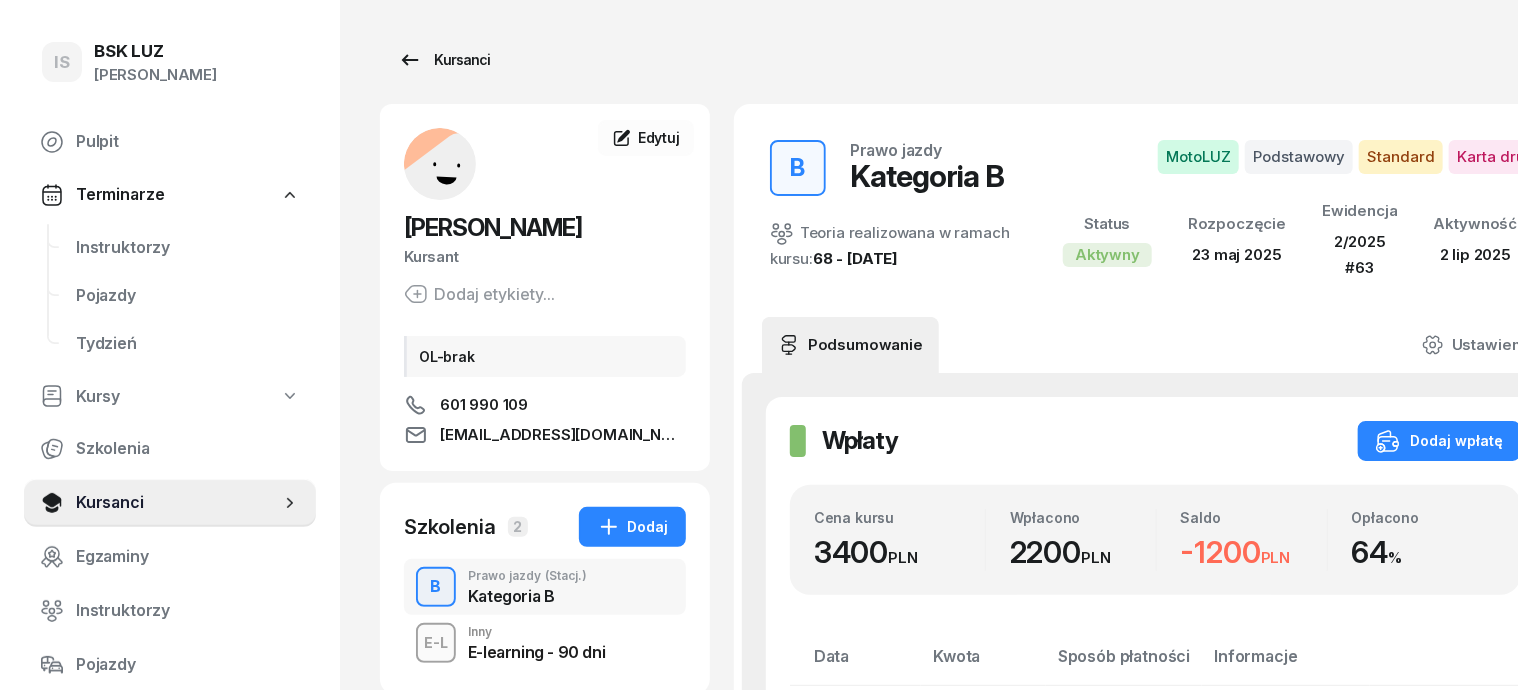 click on "Kursanci" at bounding box center (444, 60) 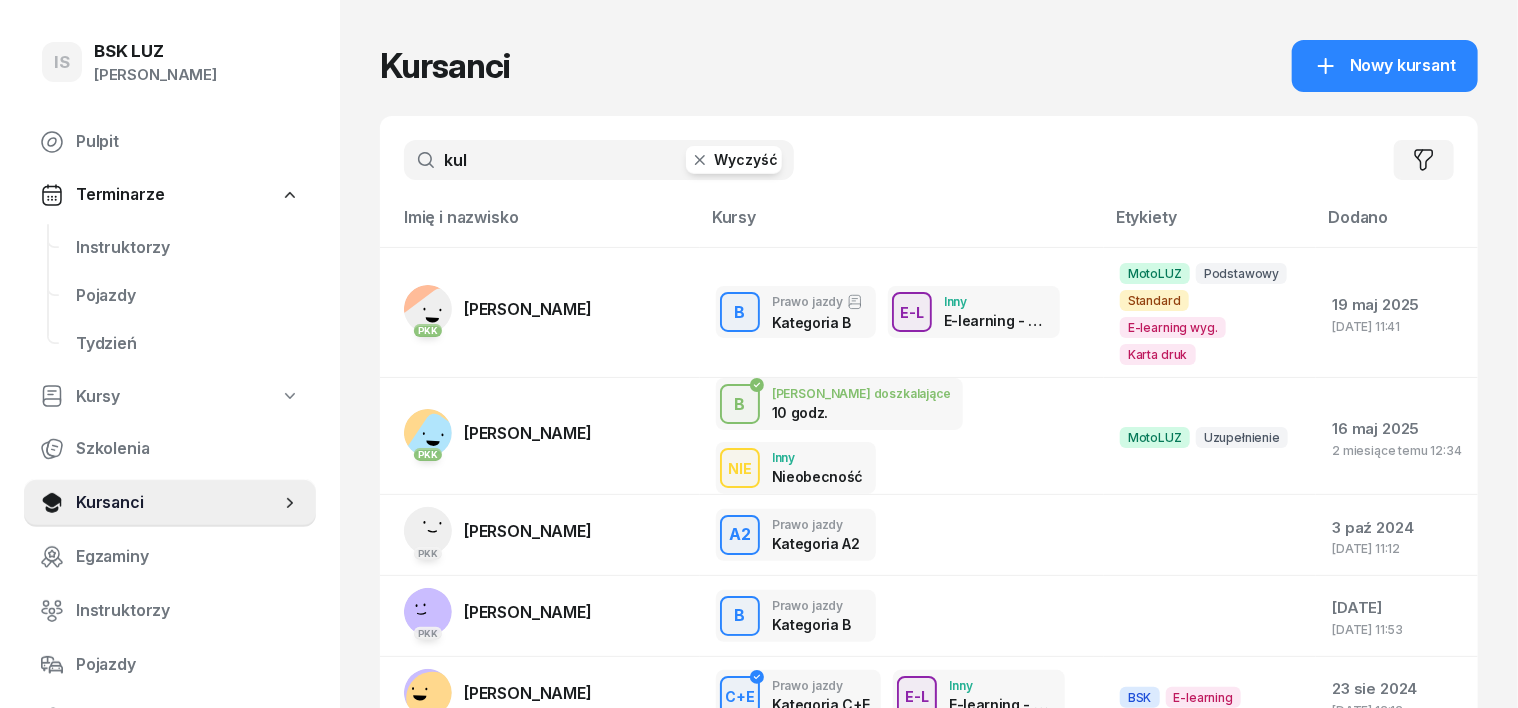 click 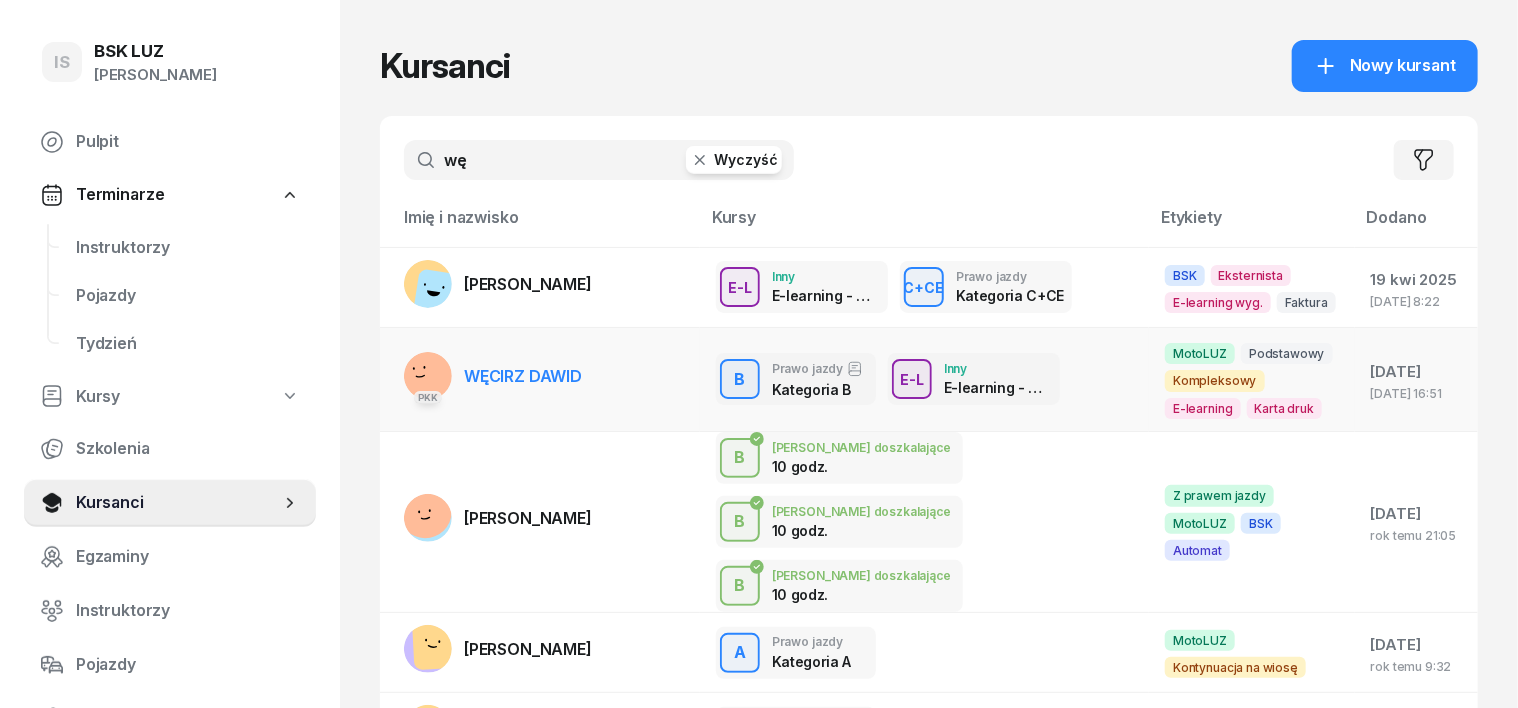type on "wę" 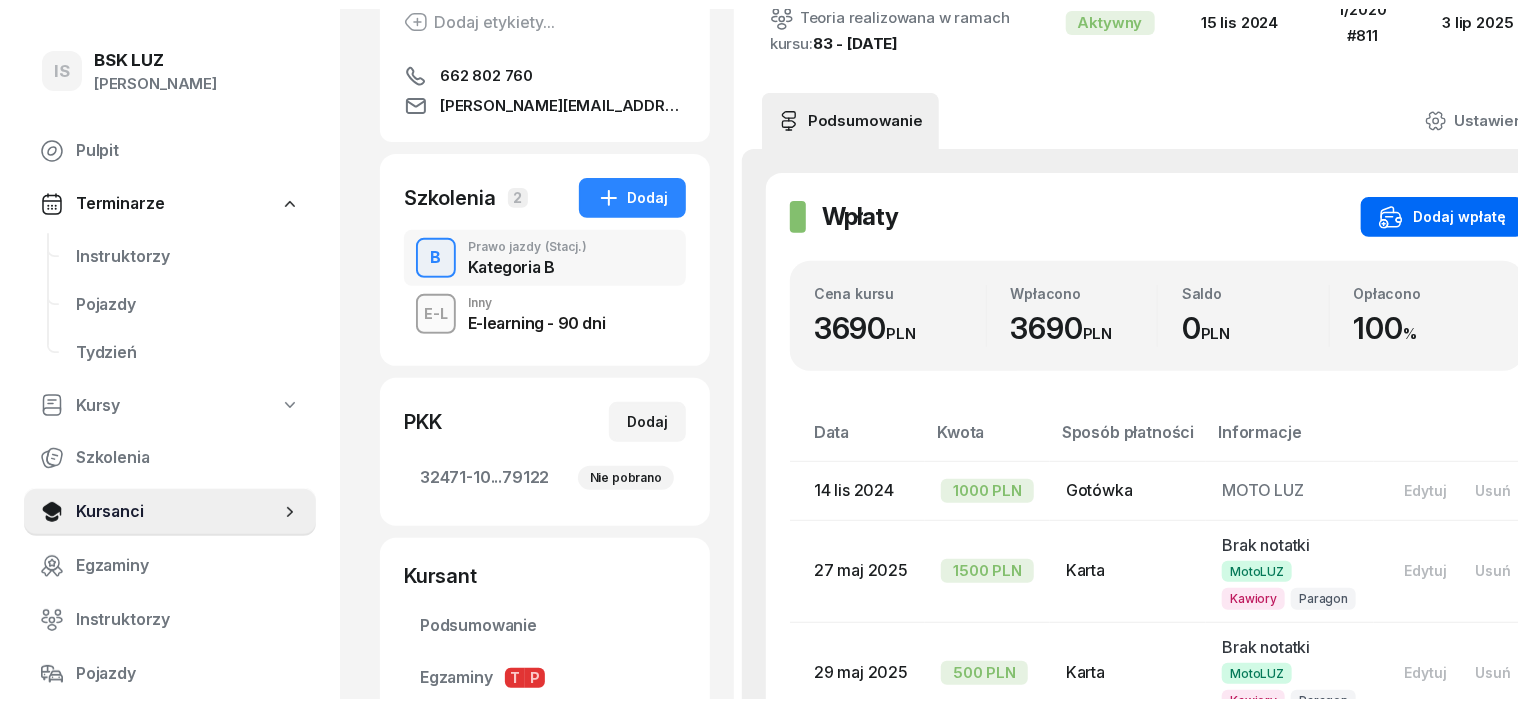 scroll, scrollTop: 124, scrollLeft: 0, axis: vertical 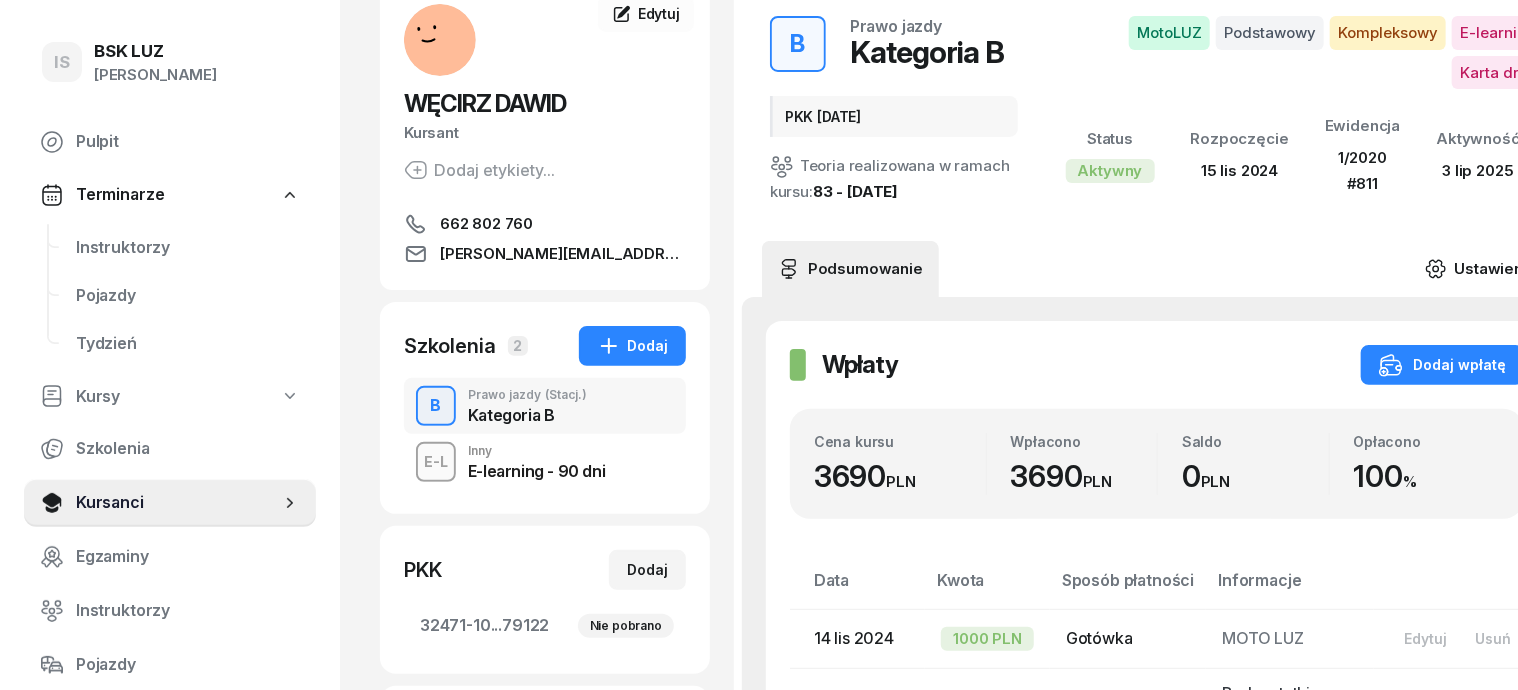 click 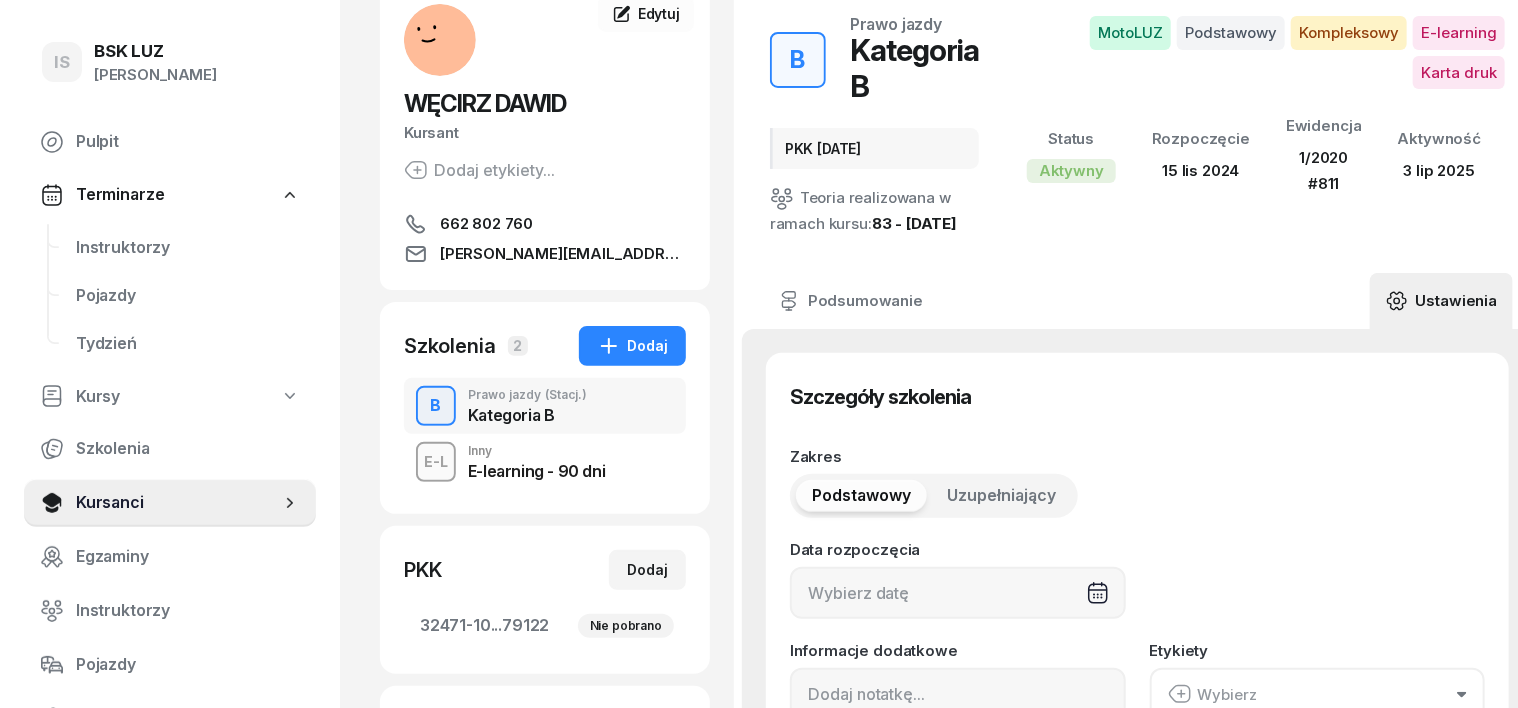 type on "15/11/2024" 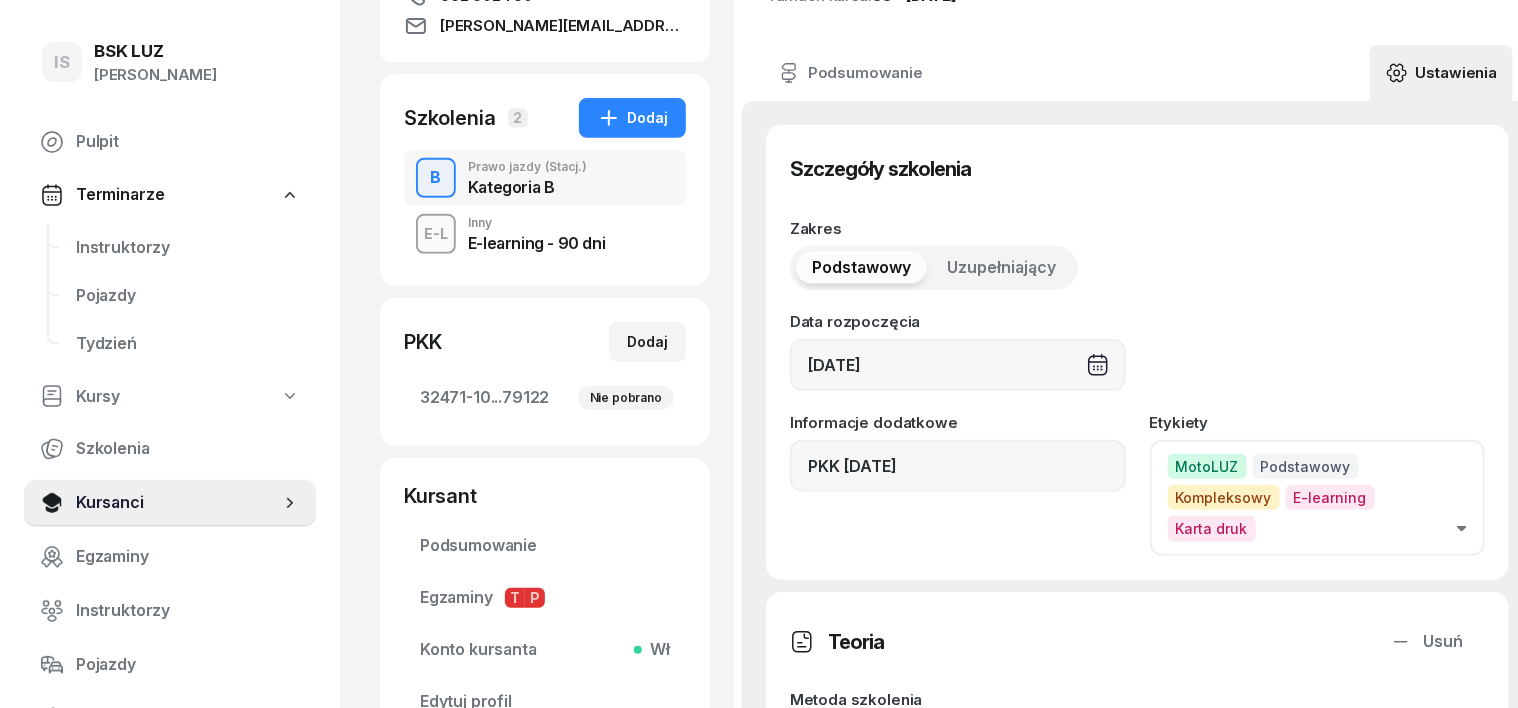 scroll, scrollTop: 375, scrollLeft: 0, axis: vertical 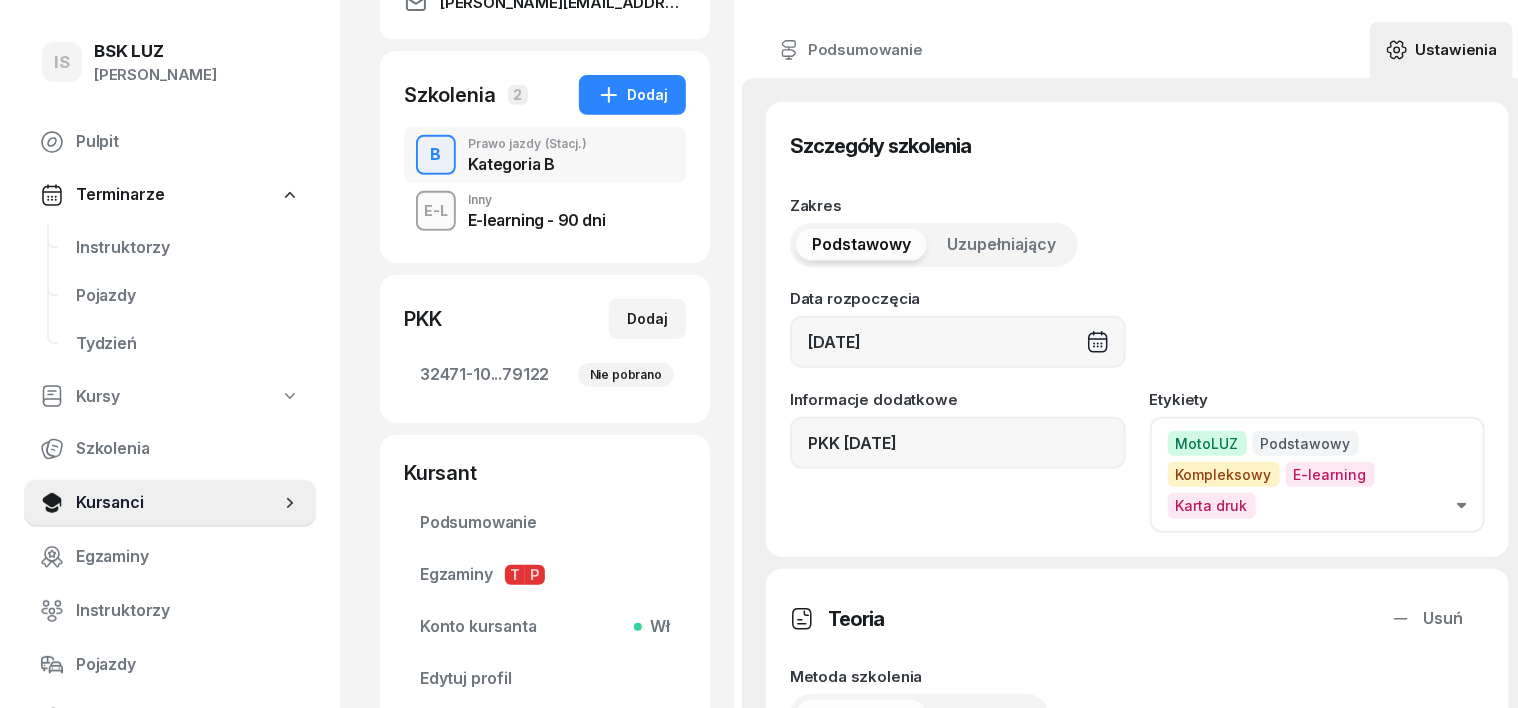 click 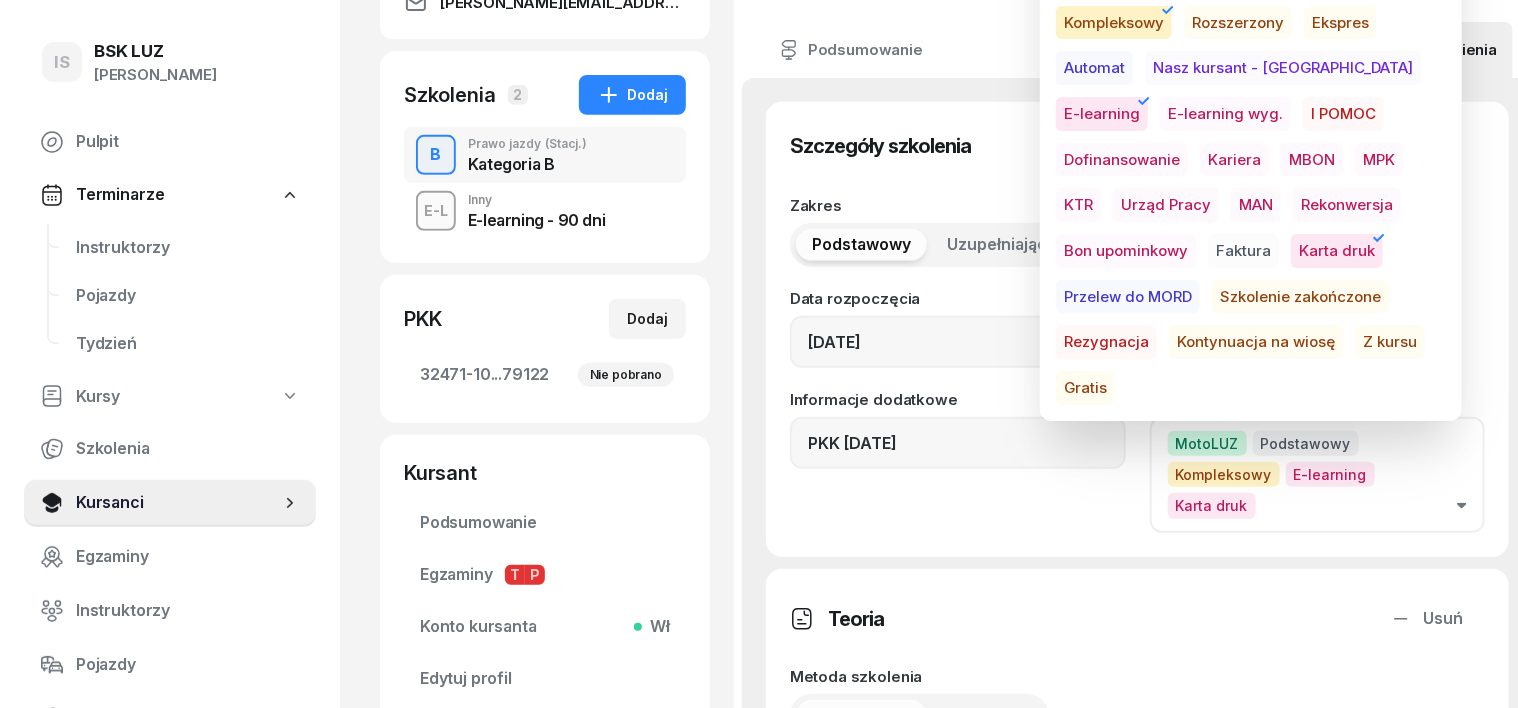 click on "Przelew do MORD" at bounding box center (1128, 297) 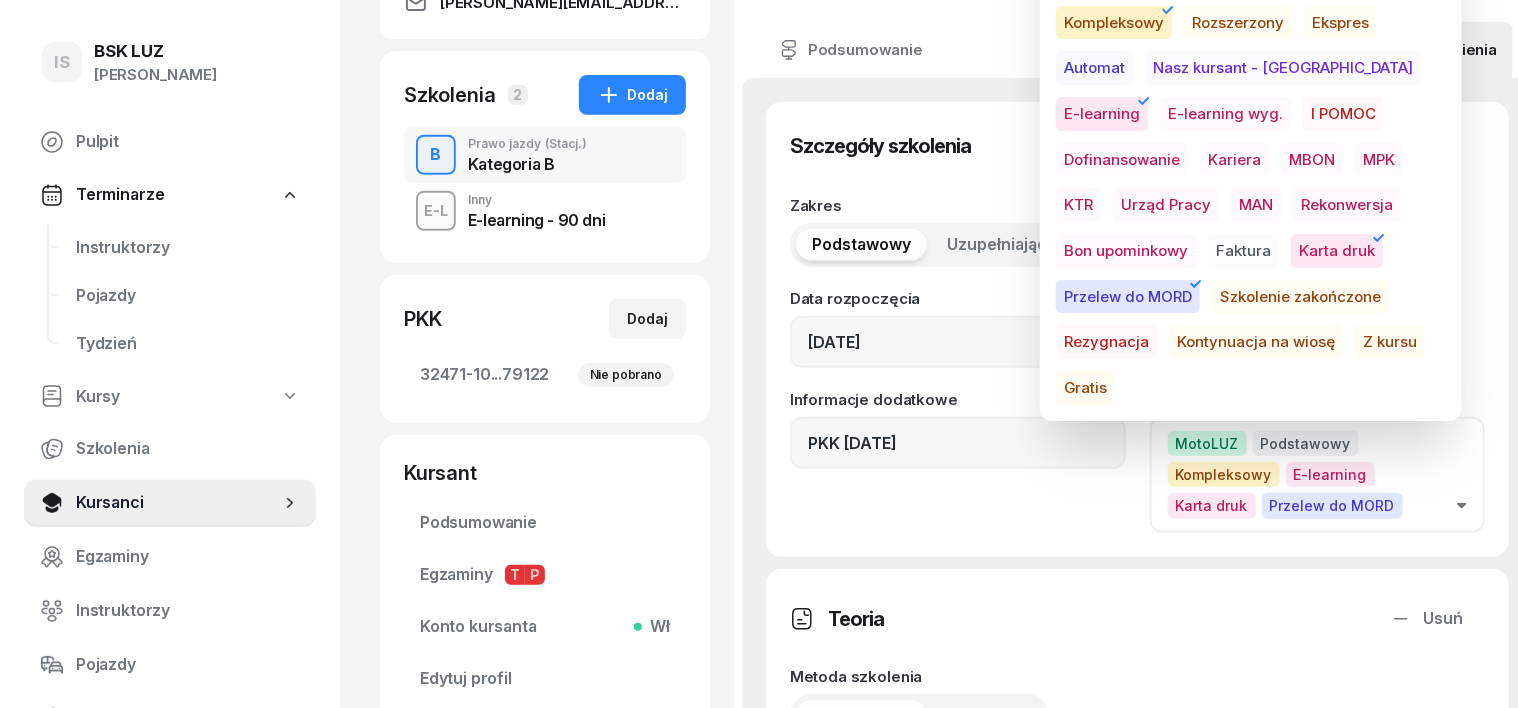 click on "Teoria Usuń" at bounding box center (1137, 619) 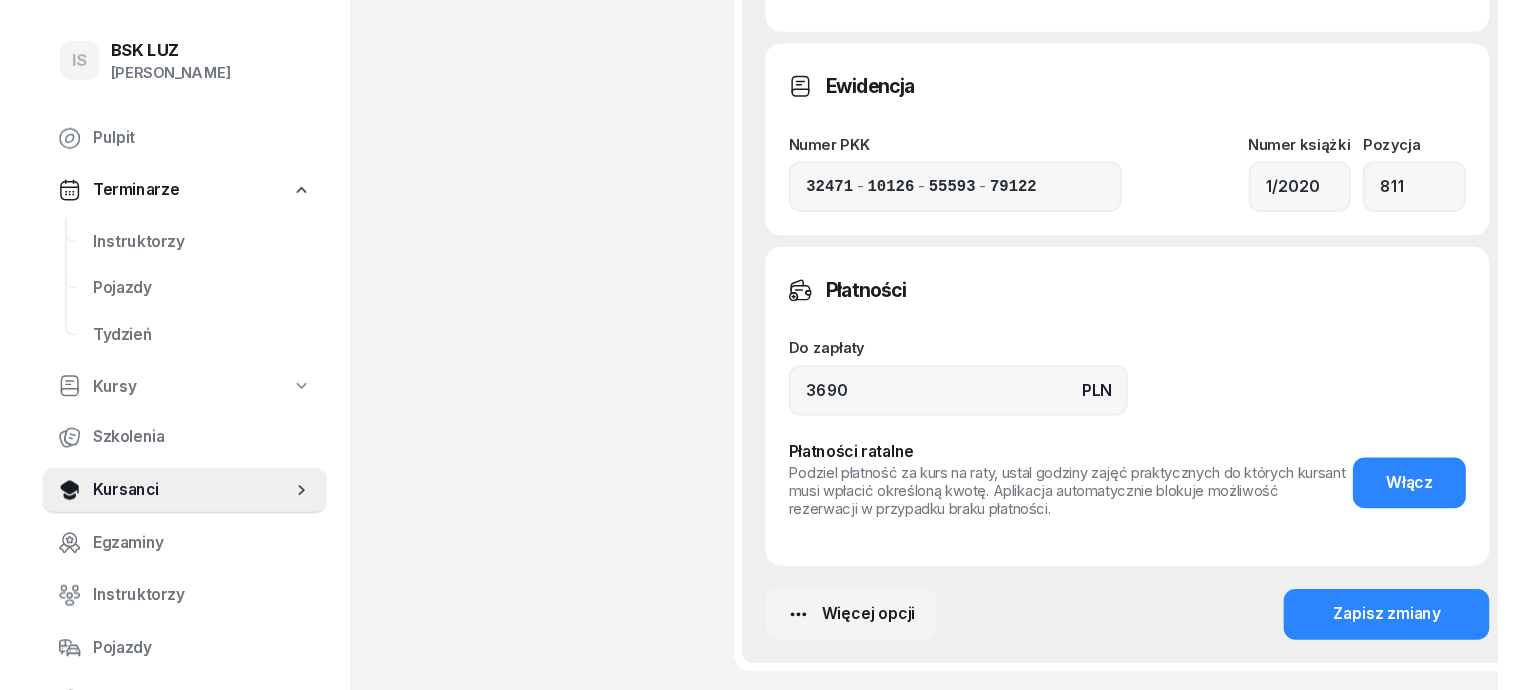 scroll, scrollTop: 1624, scrollLeft: 0, axis: vertical 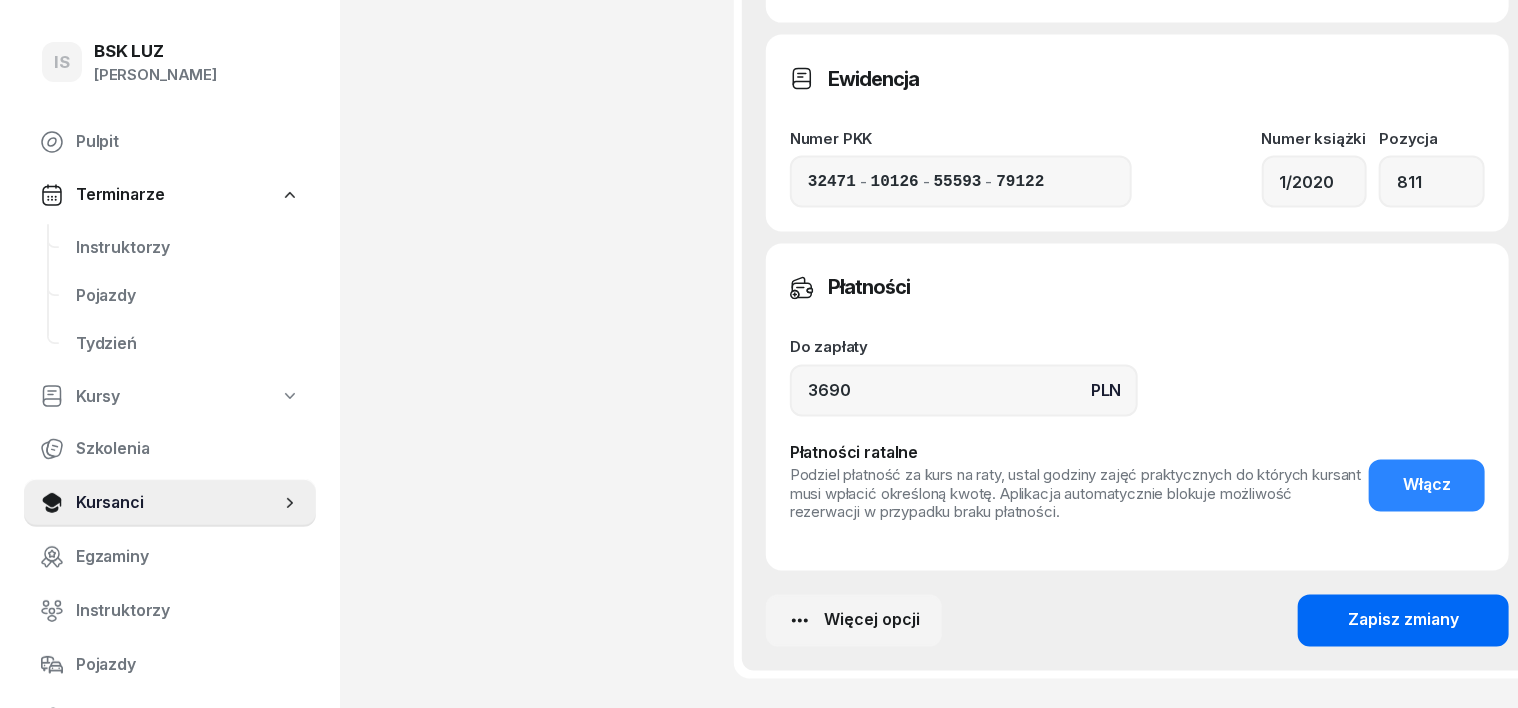 click on "Zapisz zmiany" at bounding box center [1403, 621] 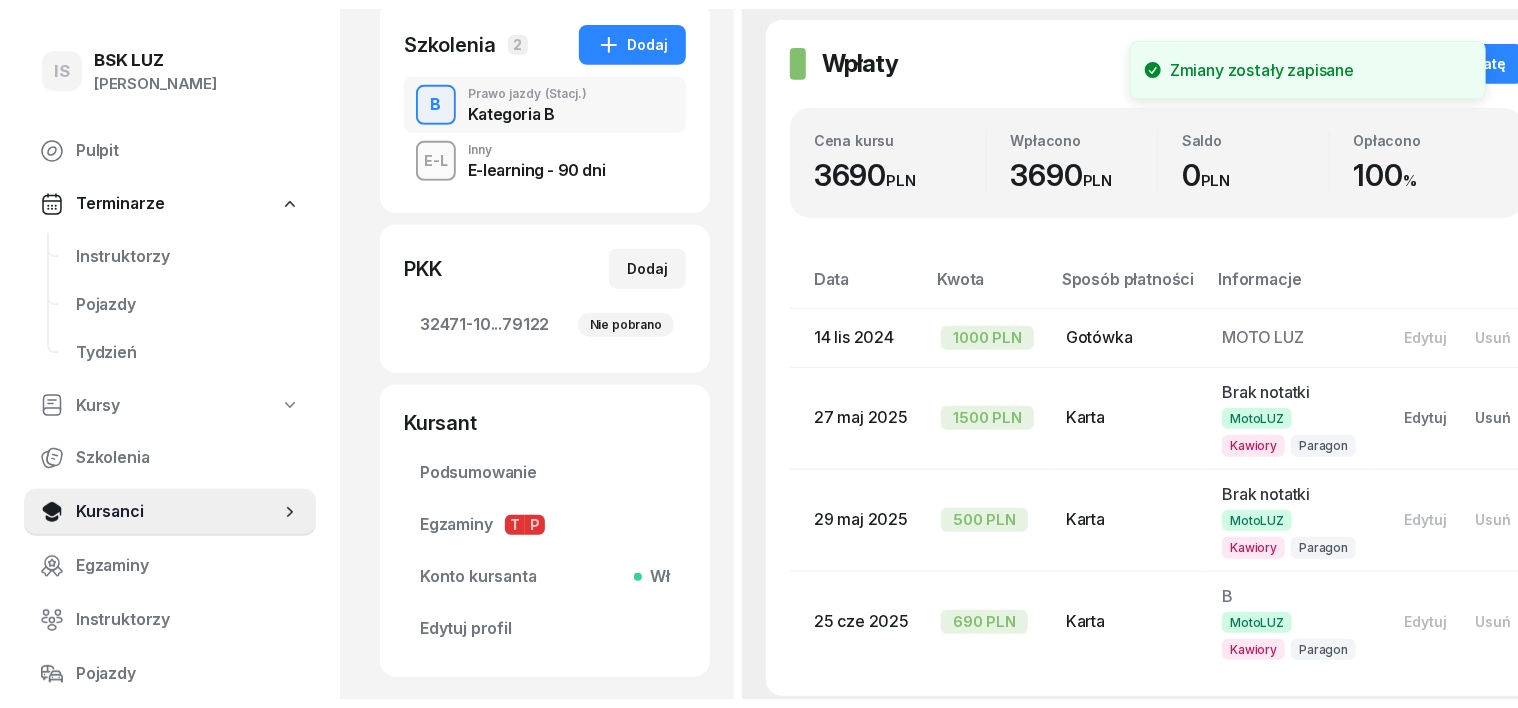 scroll, scrollTop: 0, scrollLeft: 0, axis: both 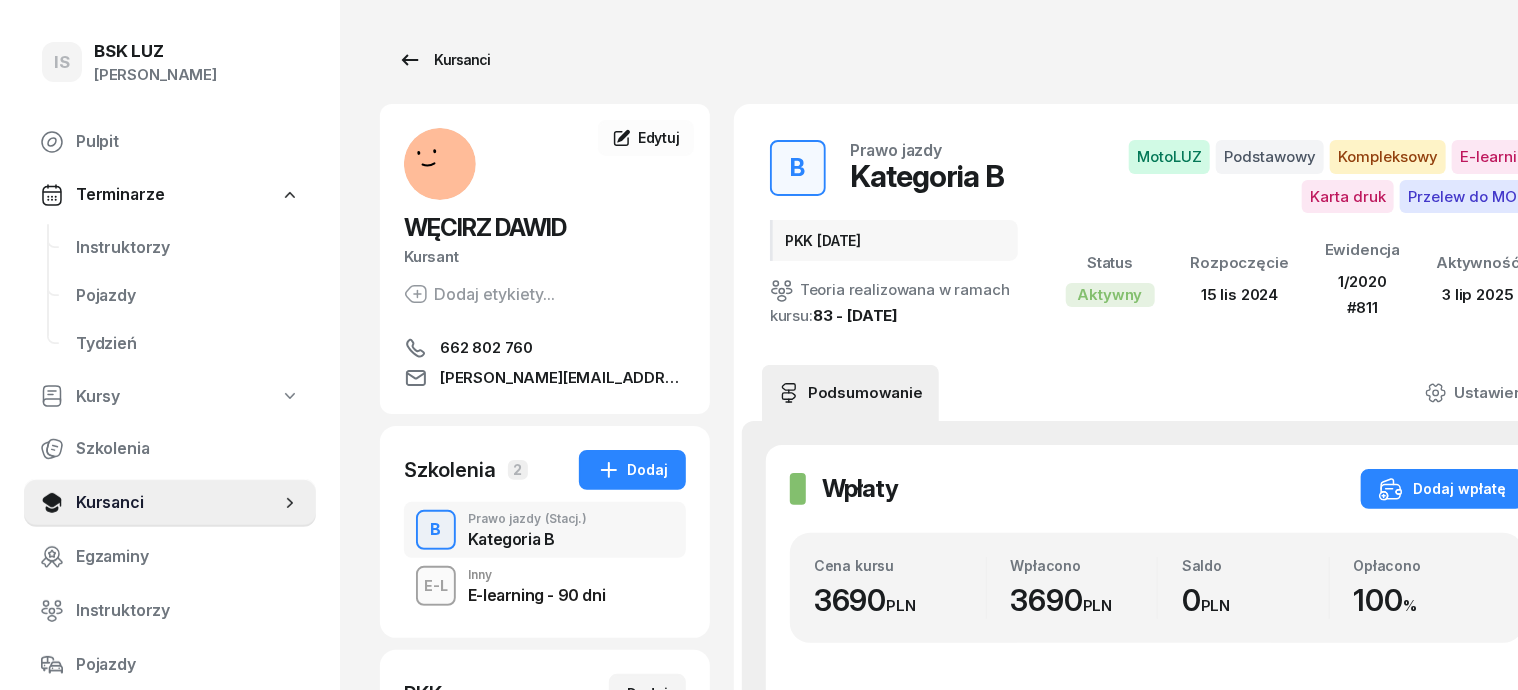 click on "Kursanci" at bounding box center [444, 60] 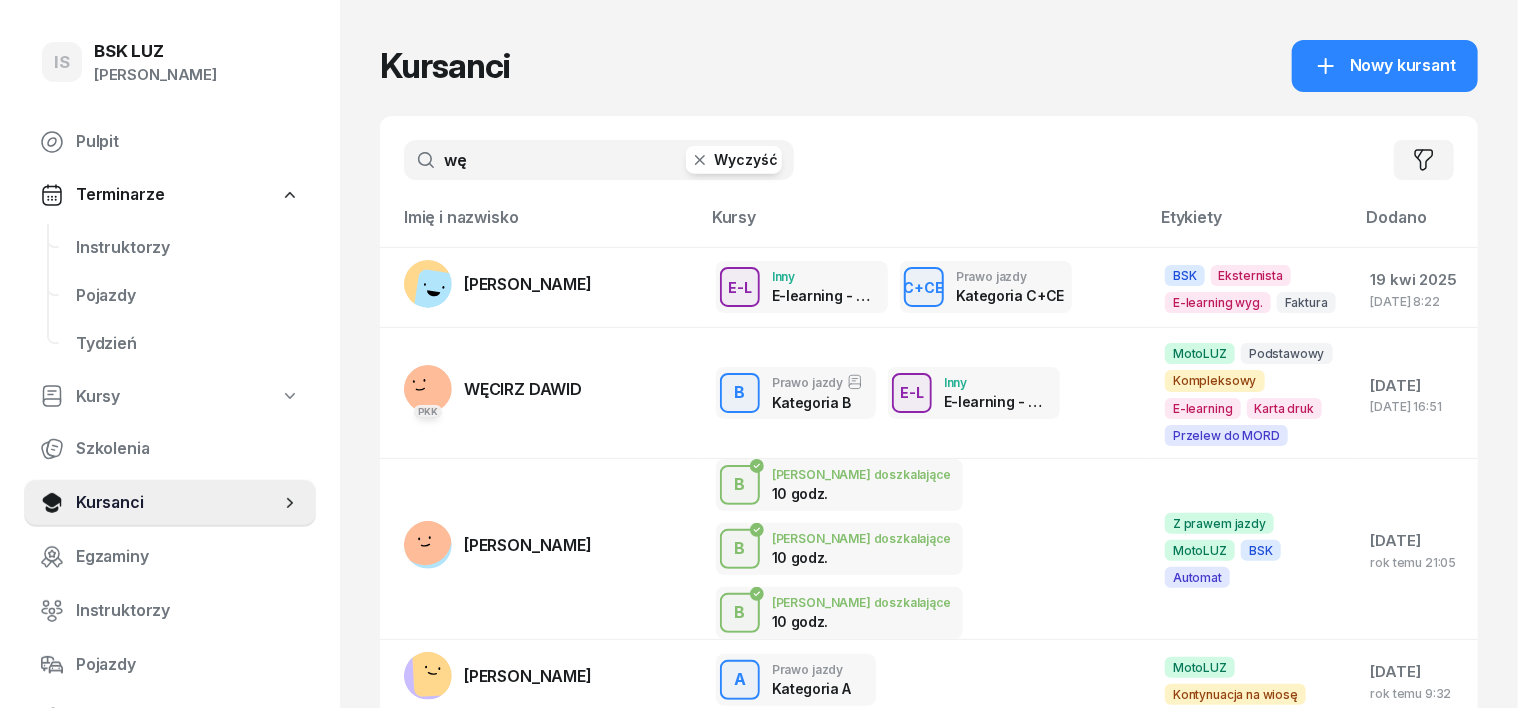 click 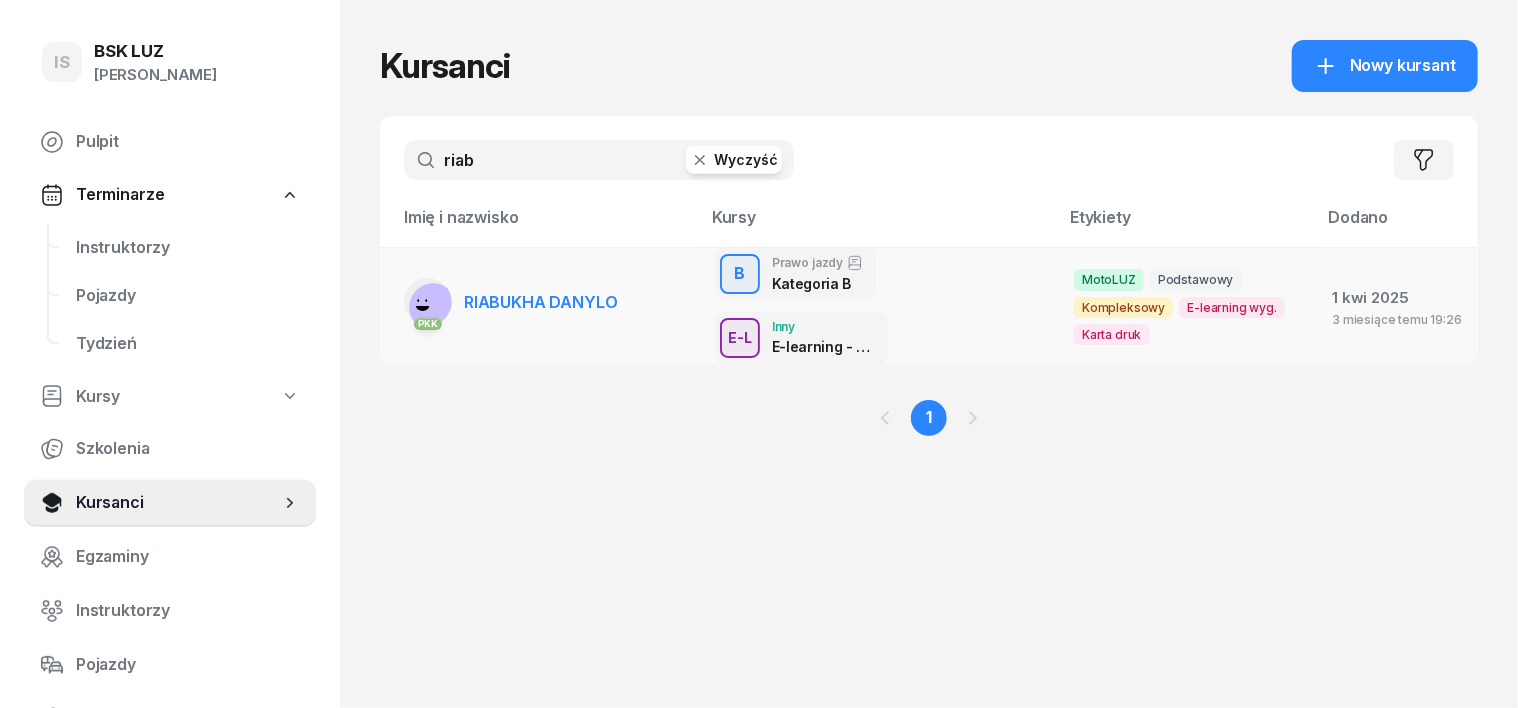 type on "riab" 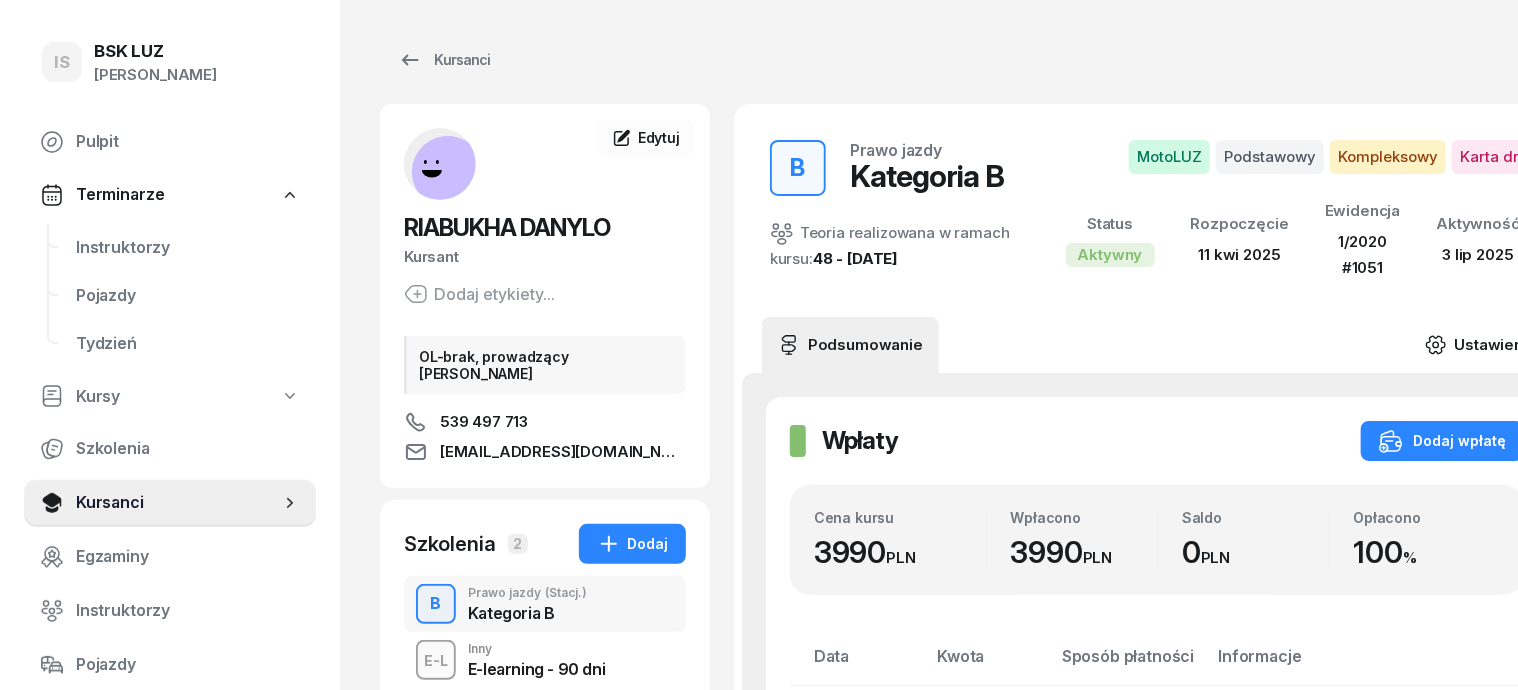 click 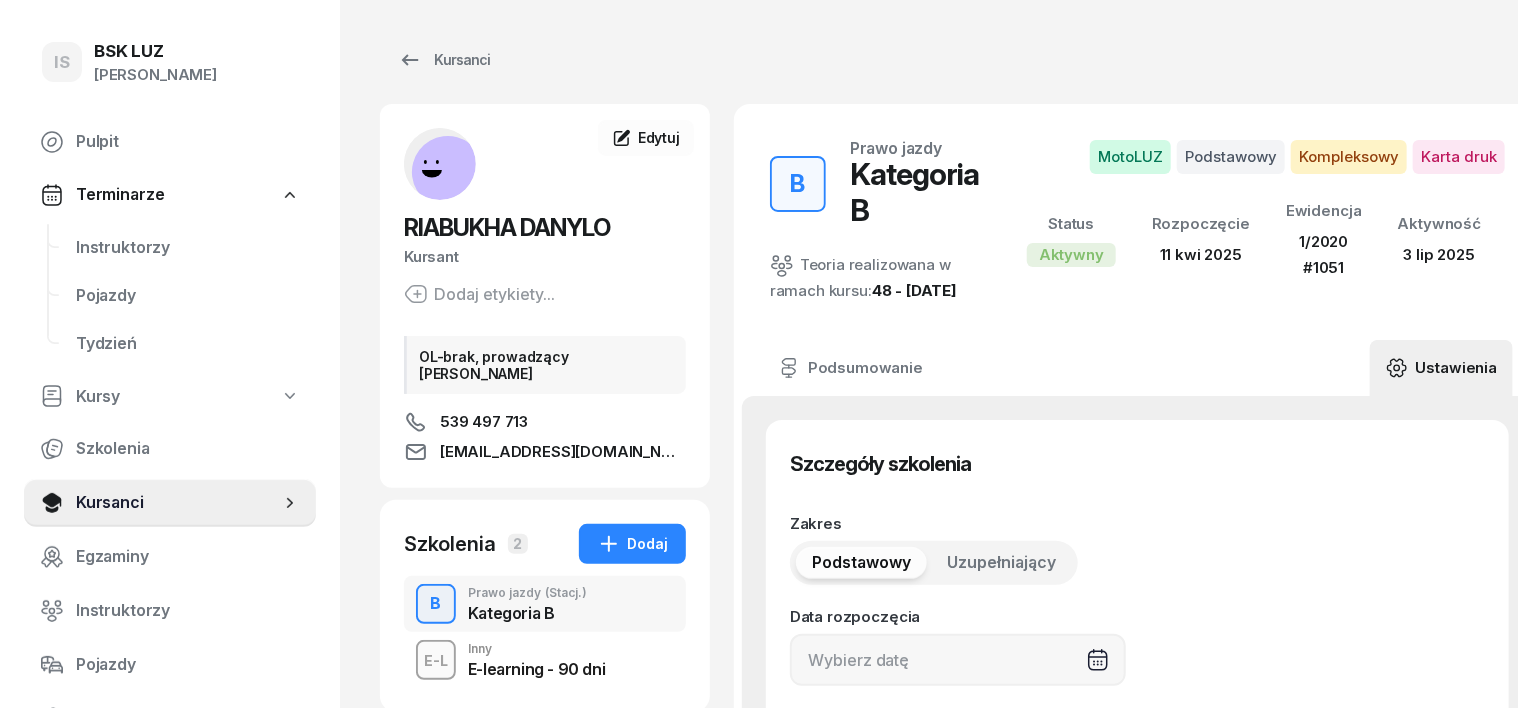 type on "11/04/2025" 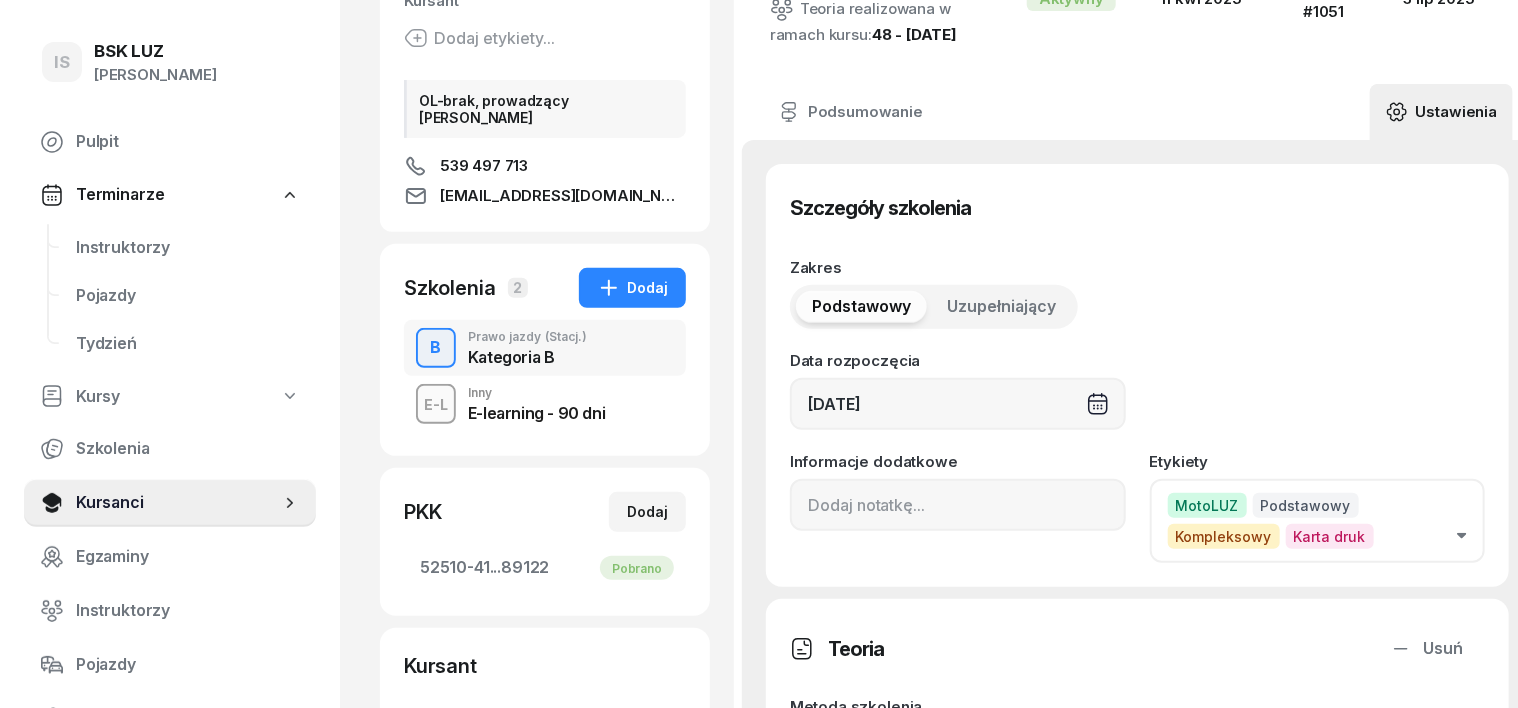 scroll, scrollTop: 375, scrollLeft: 0, axis: vertical 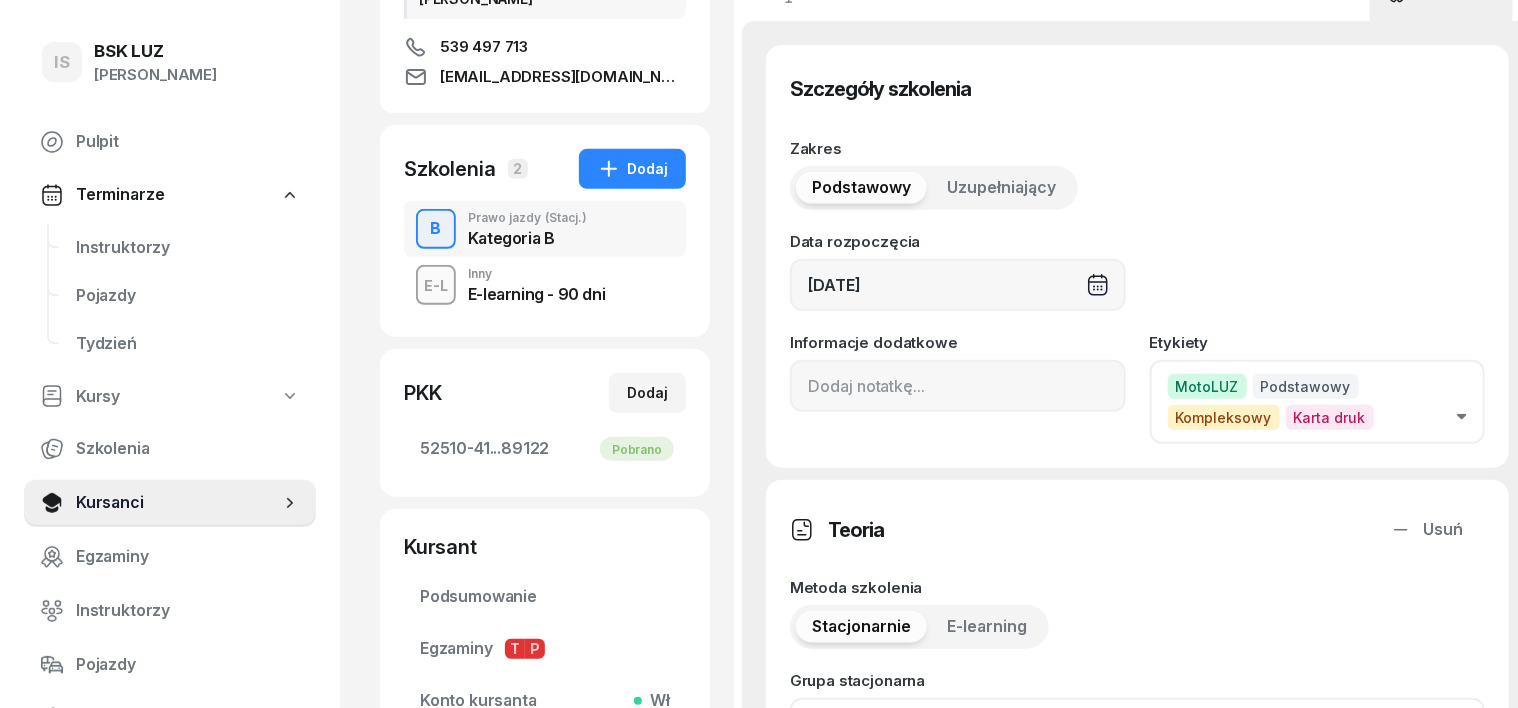 click on "MotoLUZ Podstawowy Kompleksowy Karta druk" 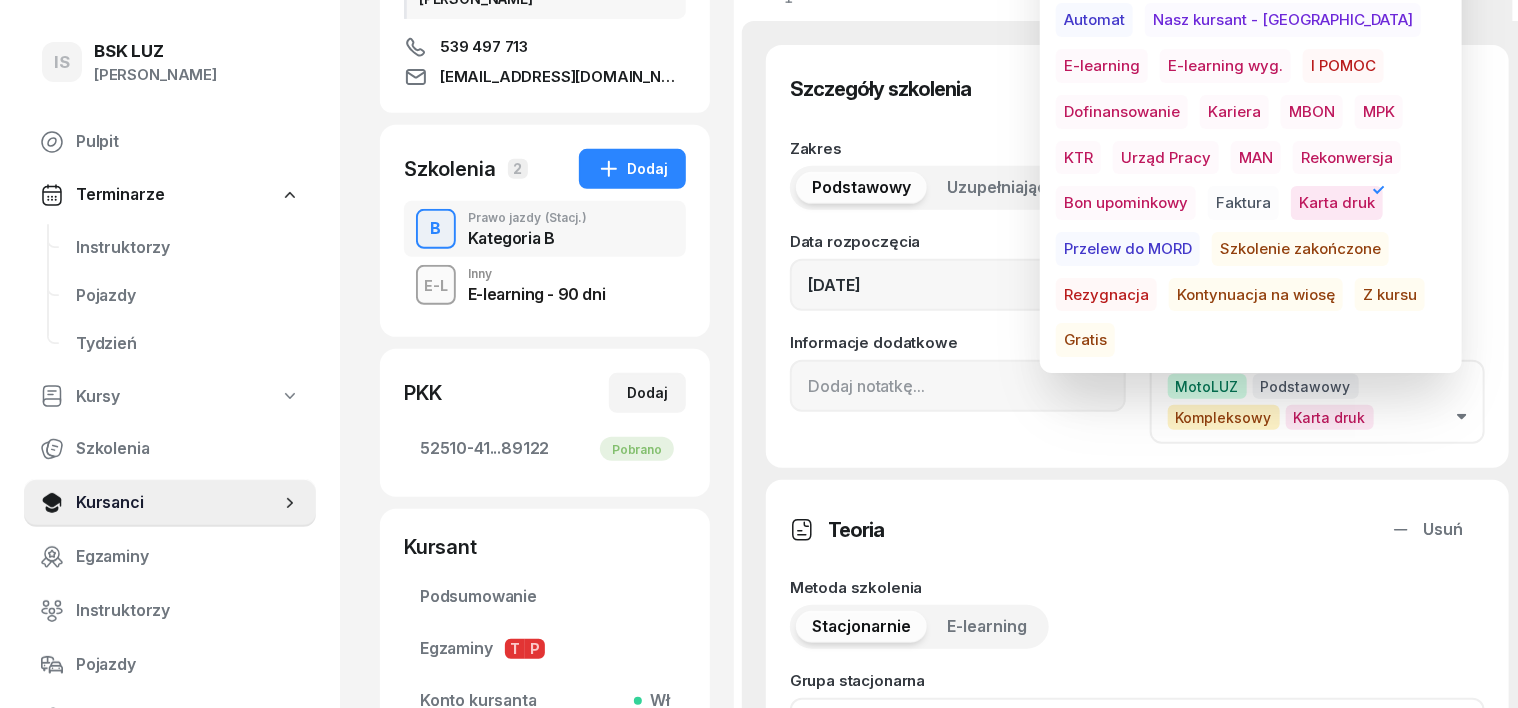 click on "Przelew do MORD" at bounding box center (1128, 249) 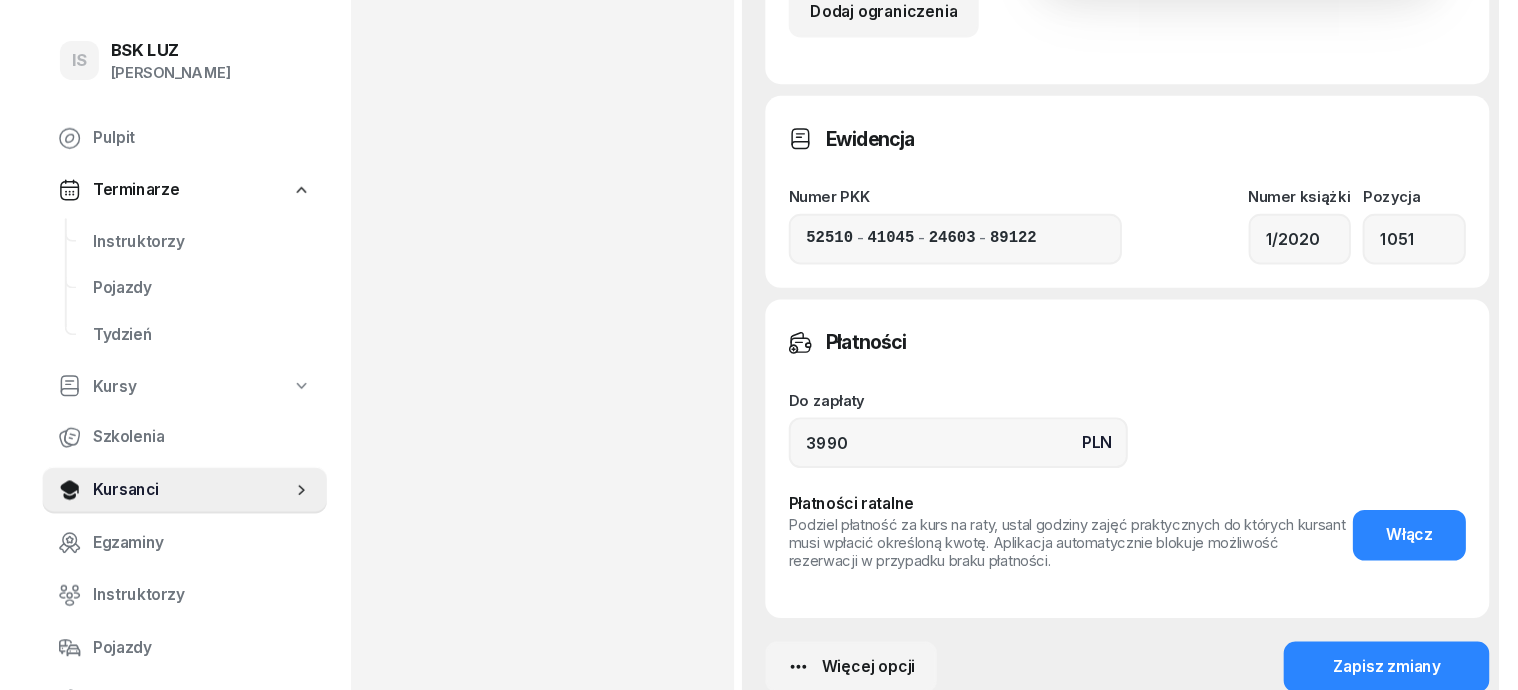 scroll, scrollTop: 1624, scrollLeft: 0, axis: vertical 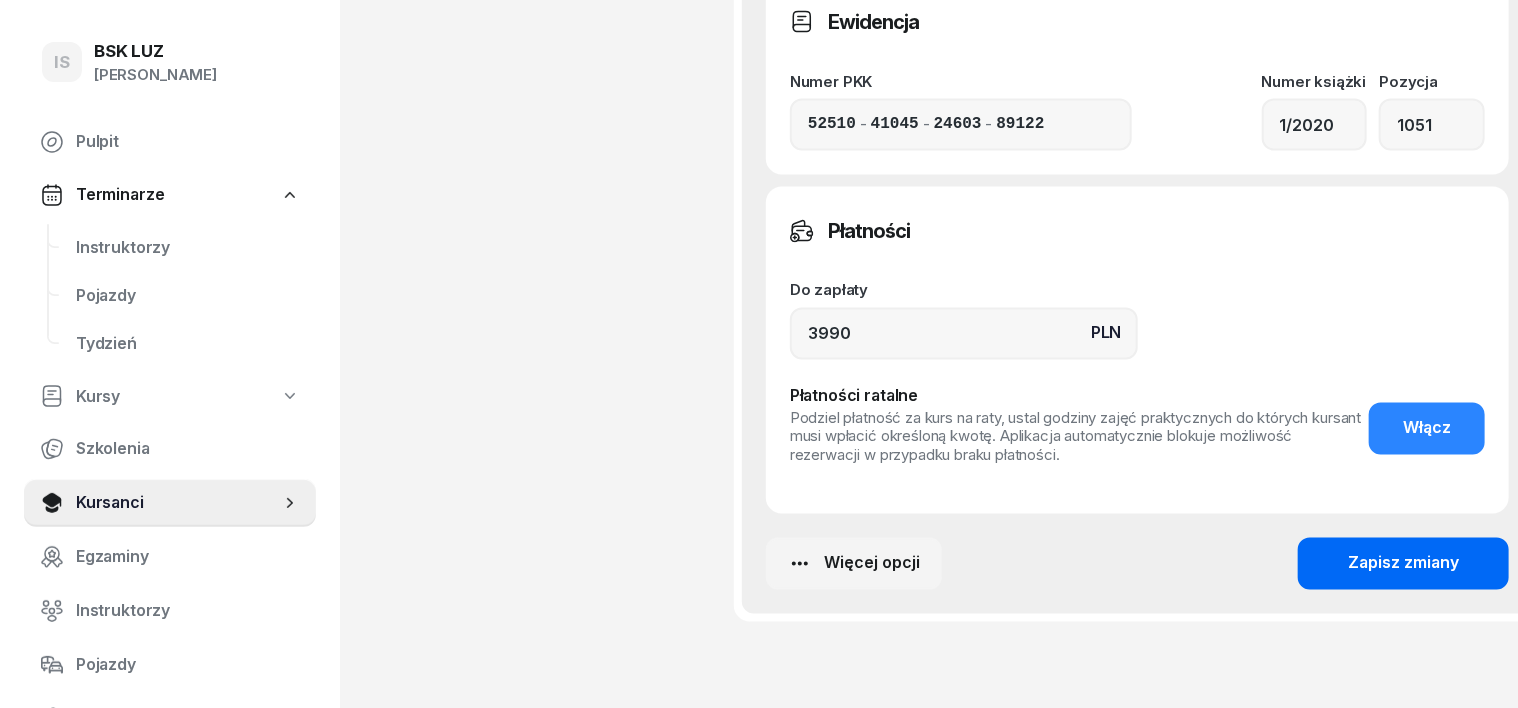 click on "Zapisz zmiany" at bounding box center [1403, 564] 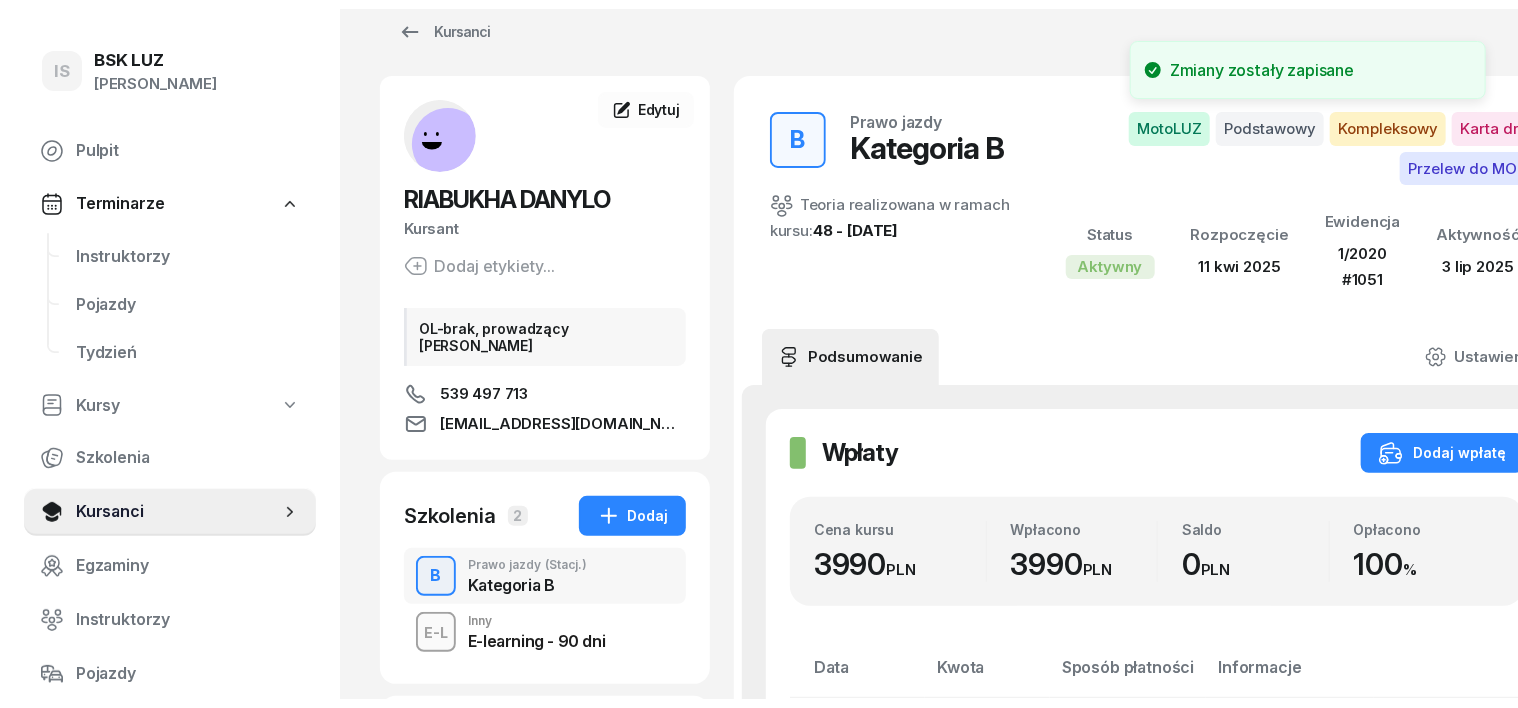 scroll, scrollTop: 0, scrollLeft: 0, axis: both 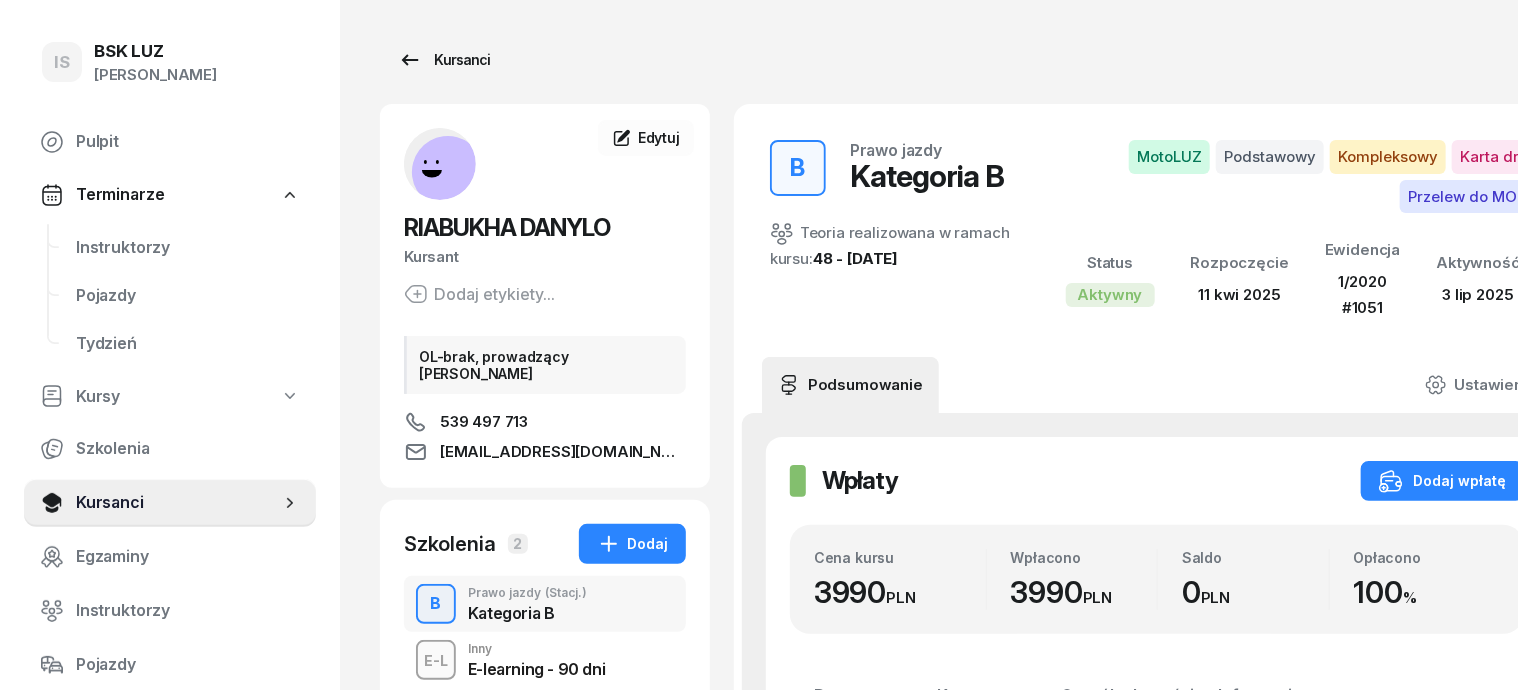 click on "Kursanci" at bounding box center (444, 60) 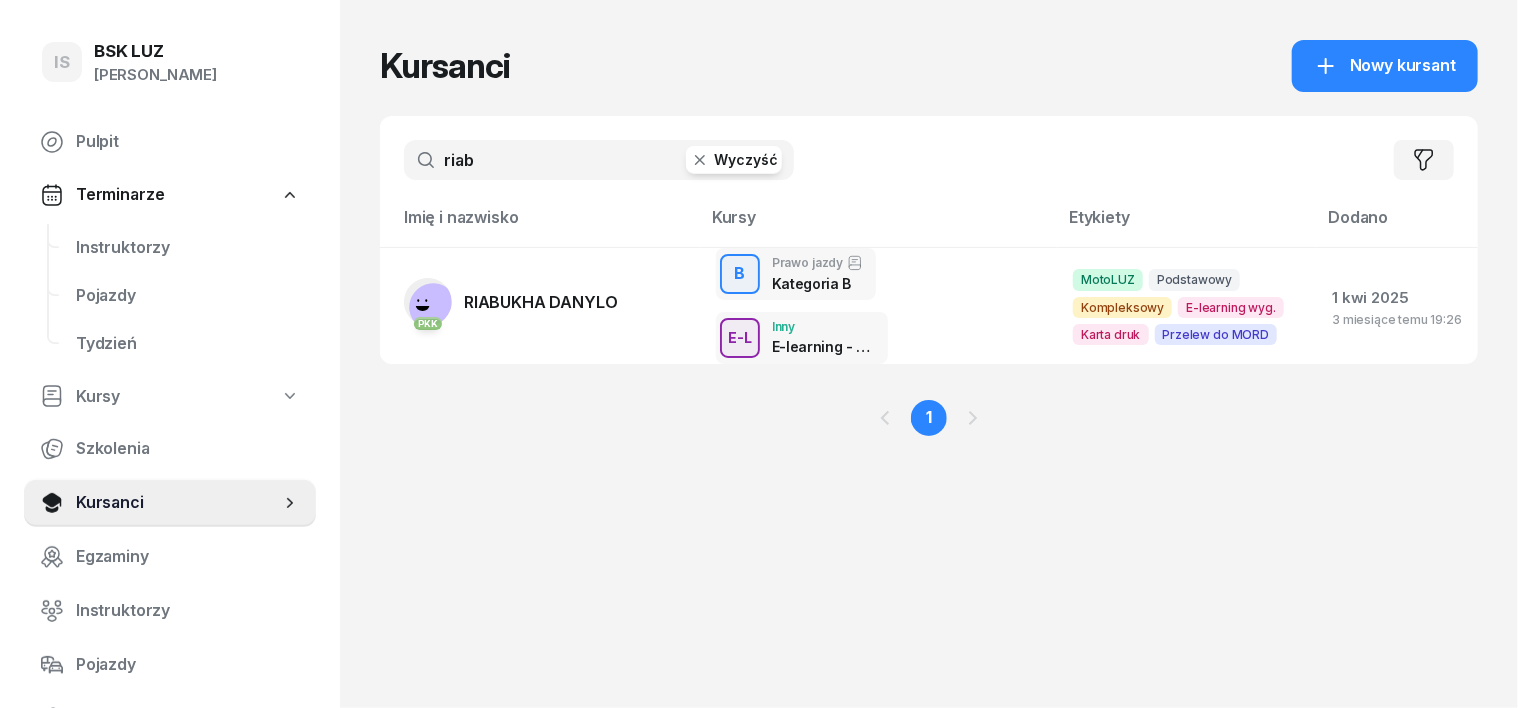 click on "Wyczyść" at bounding box center [734, 160] 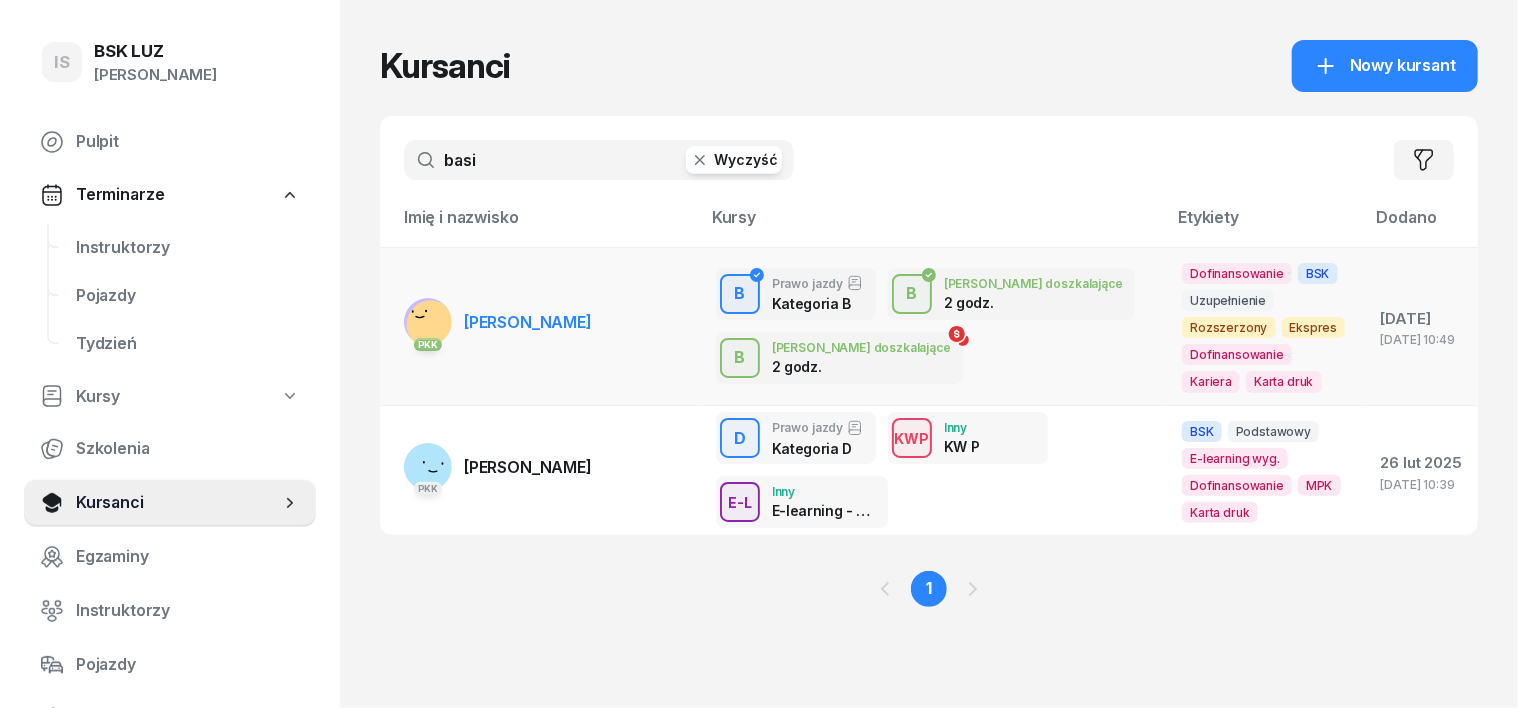 type on "basi" 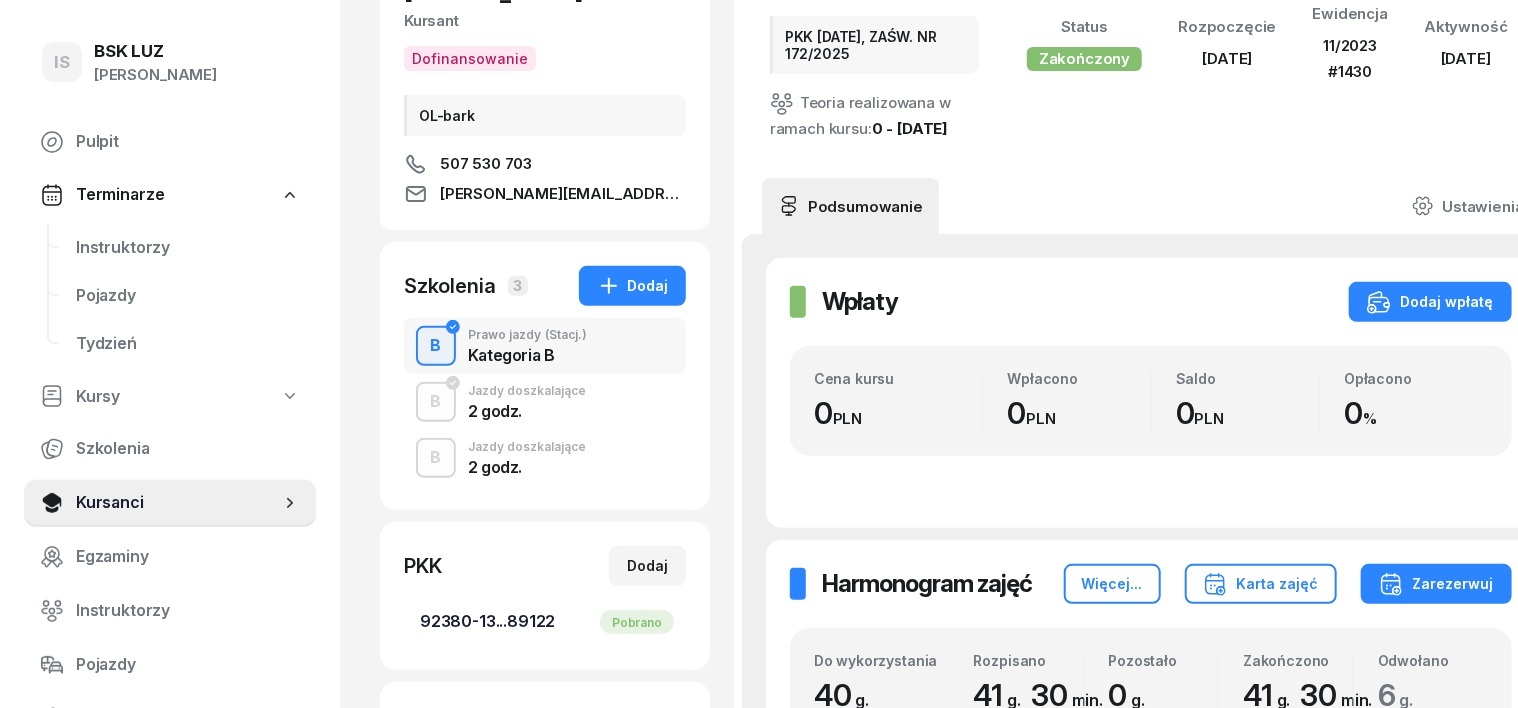scroll, scrollTop: 250, scrollLeft: 0, axis: vertical 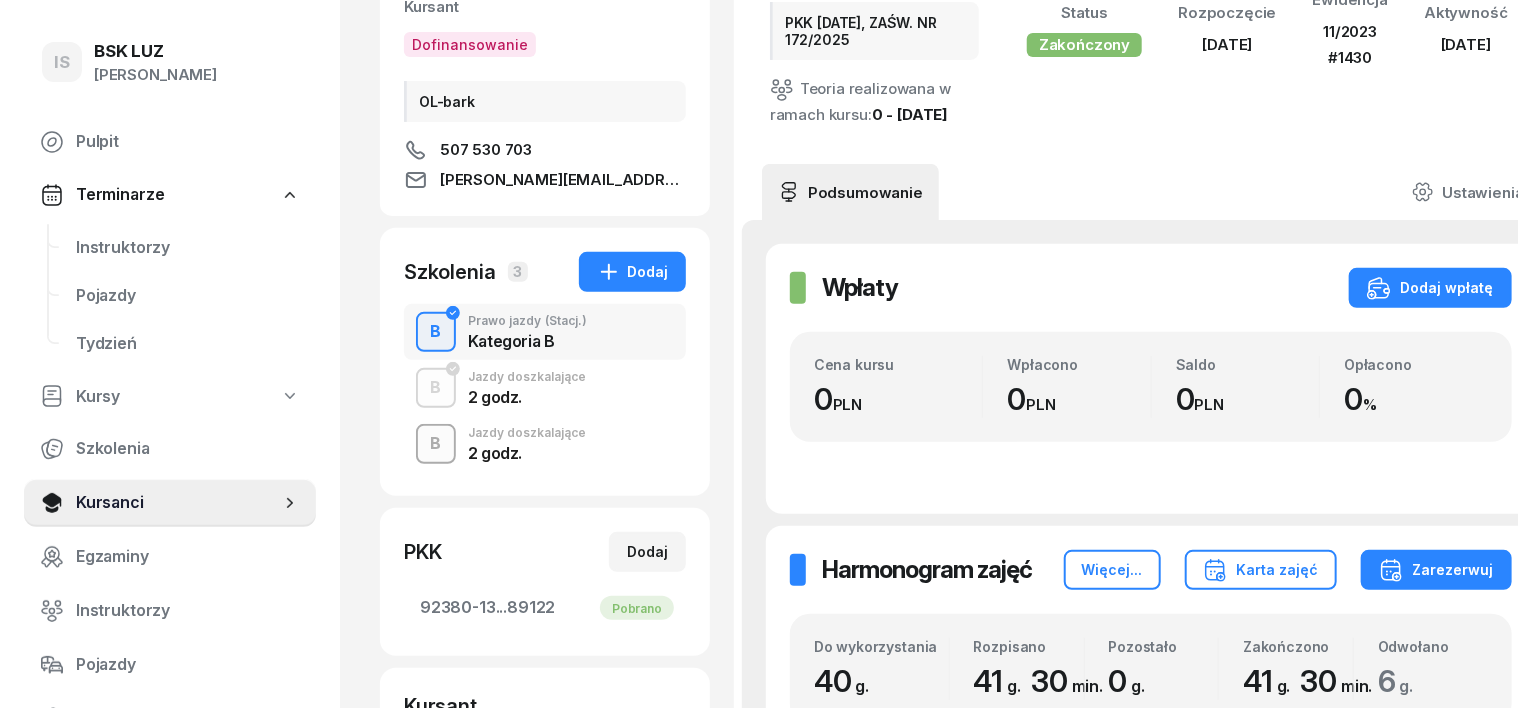 click on "B" at bounding box center [436, 444] 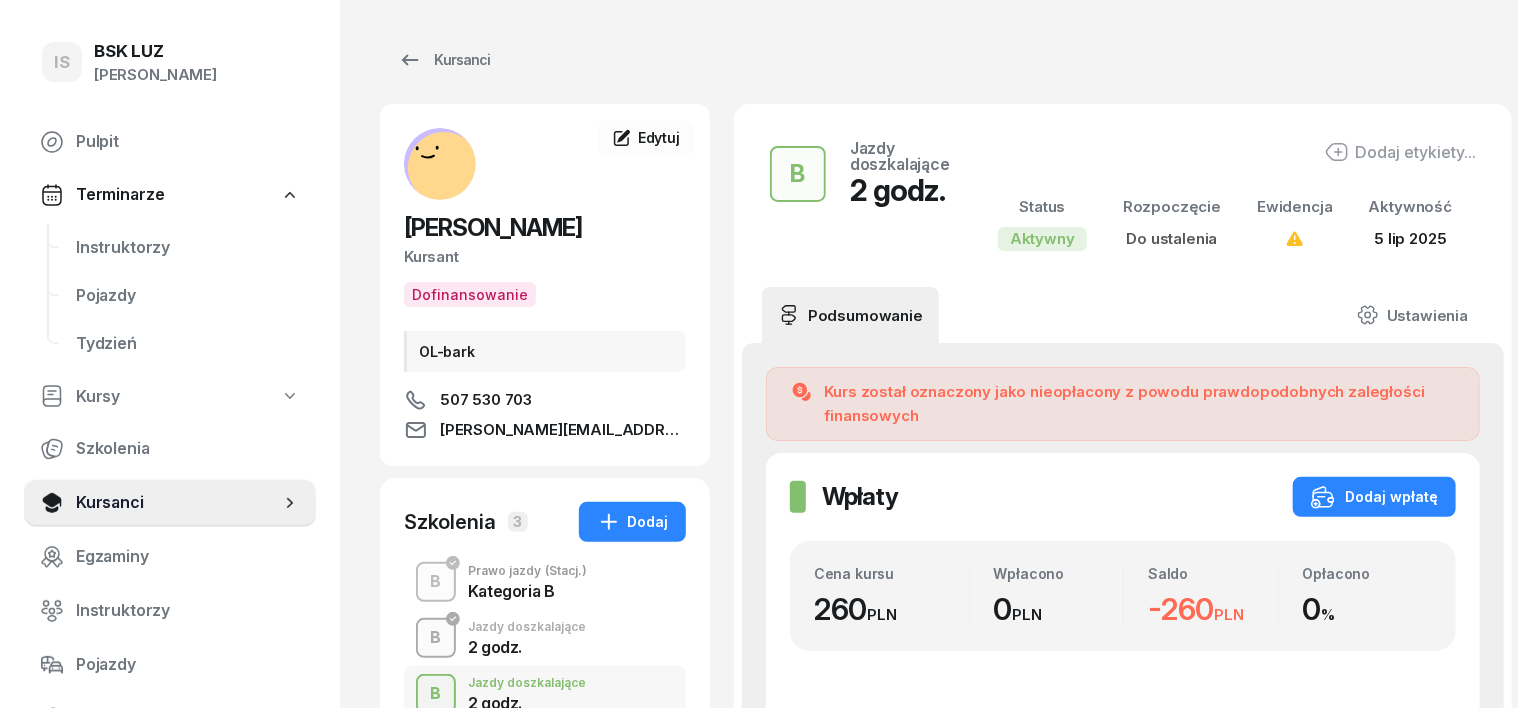 click on "B" at bounding box center [436, 638] 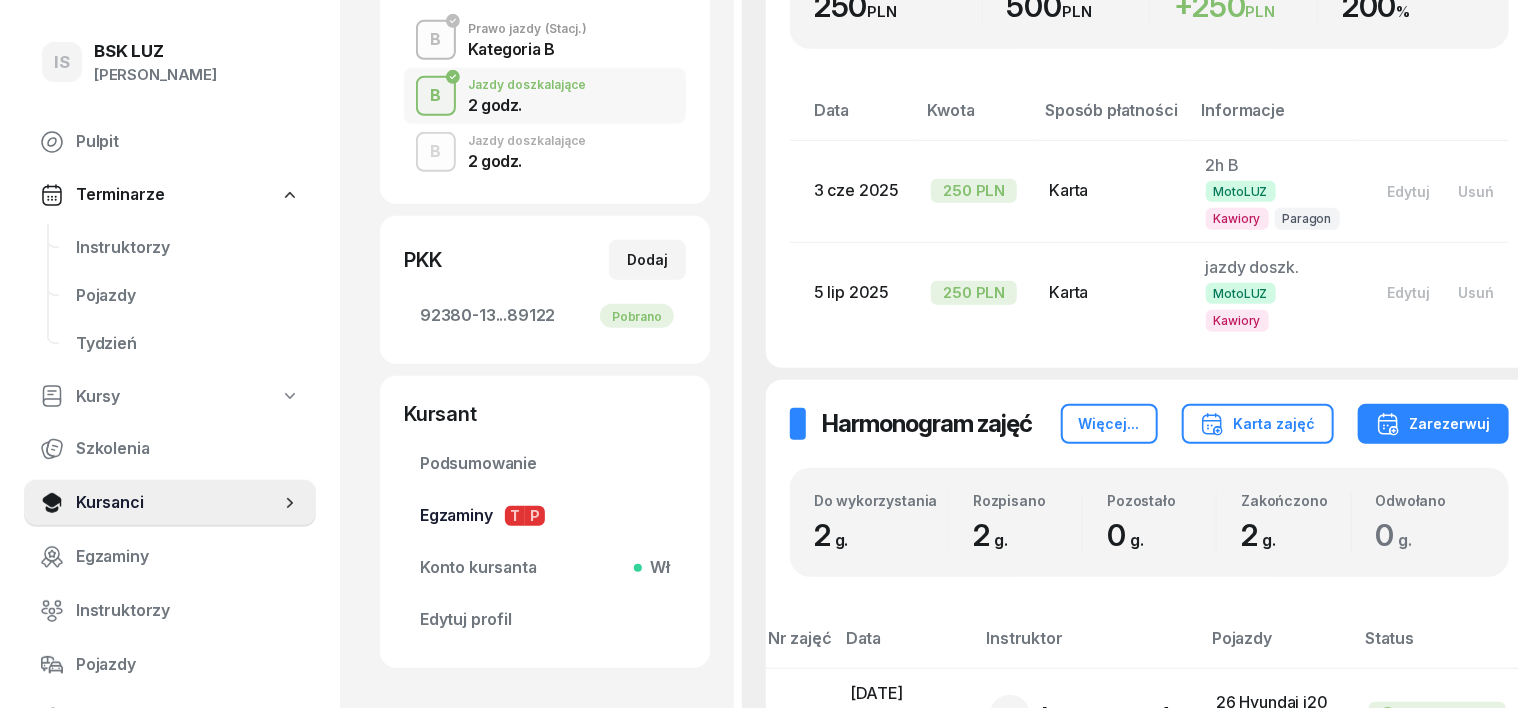 scroll, scrollTop: 250, scrollLeft: 0, axis: vertical 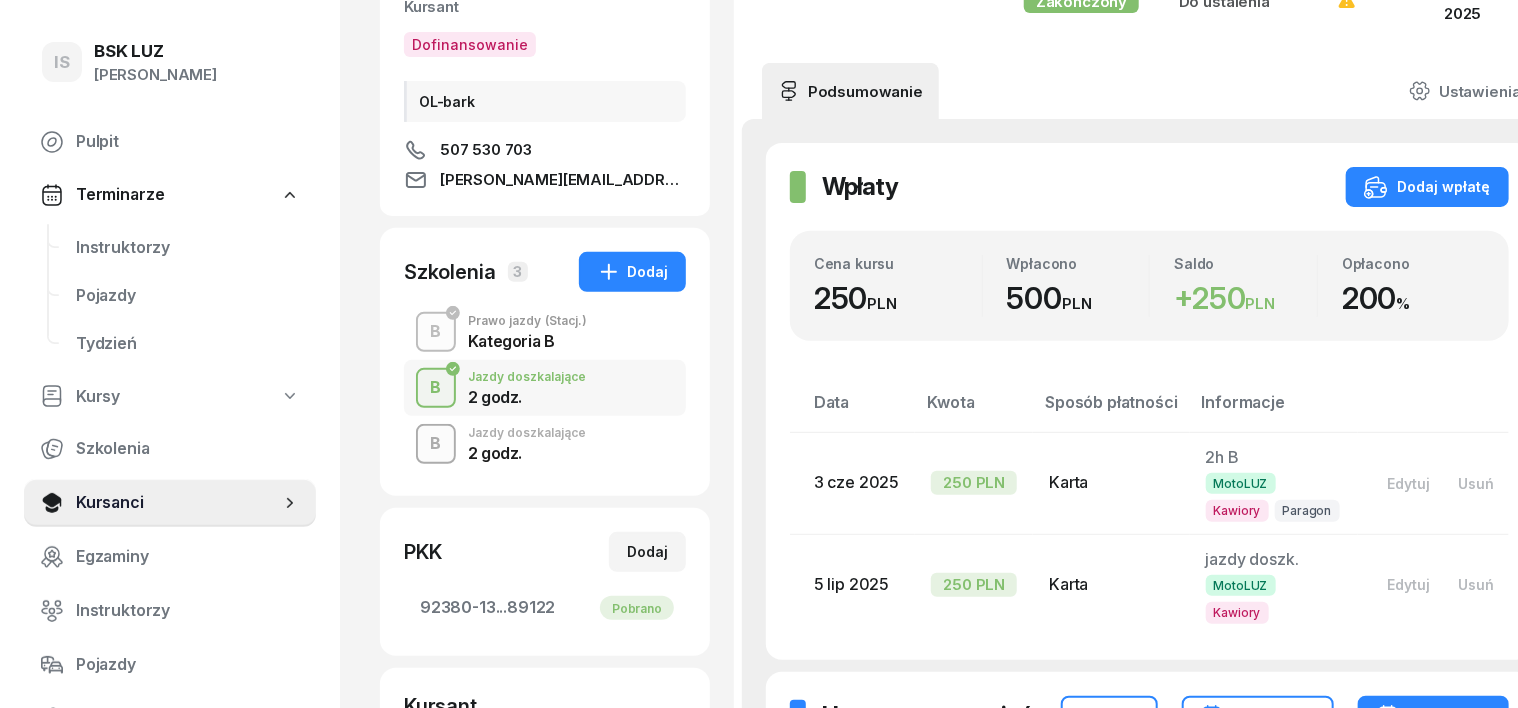 click on "B" at bounding box center (436, 444) 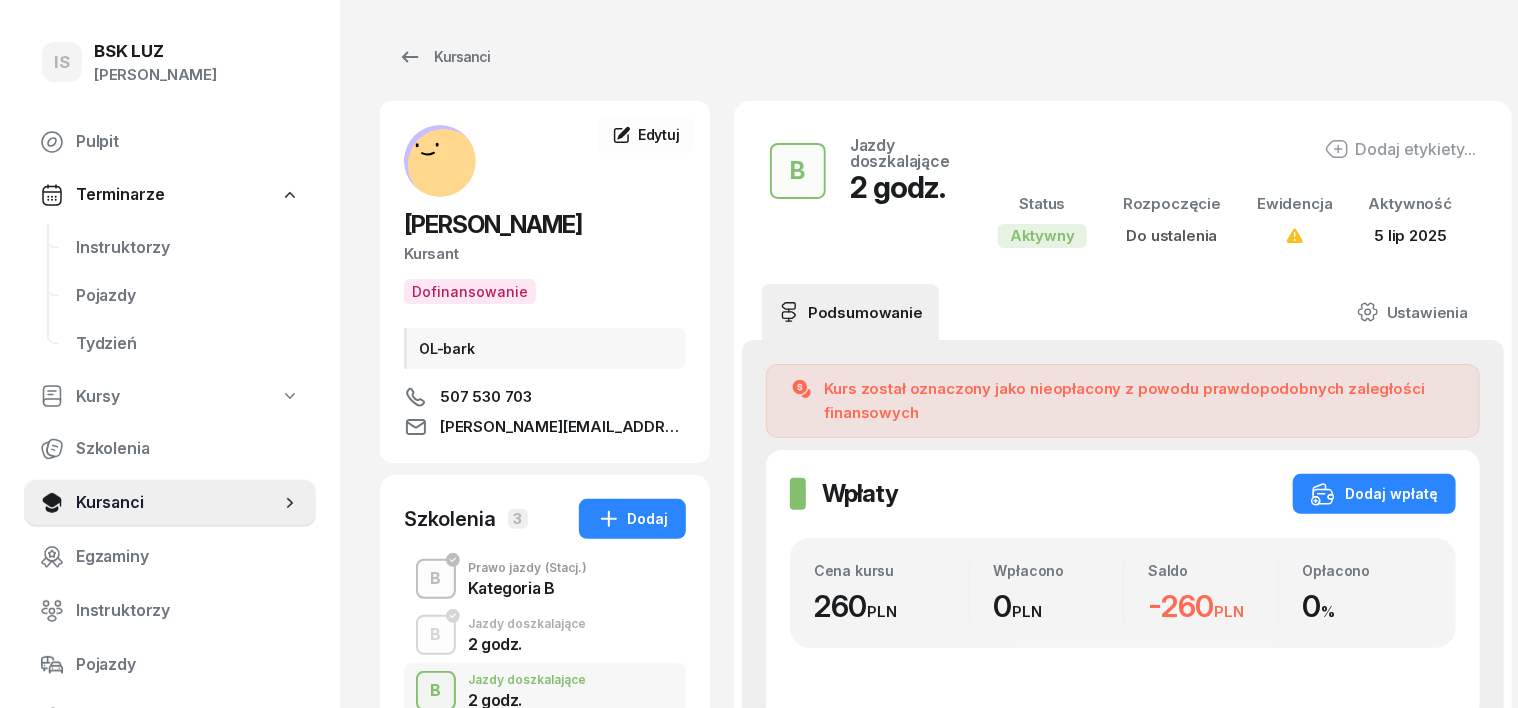 scroll, scrollTop: 0, scrollLeft: 0, axis: both 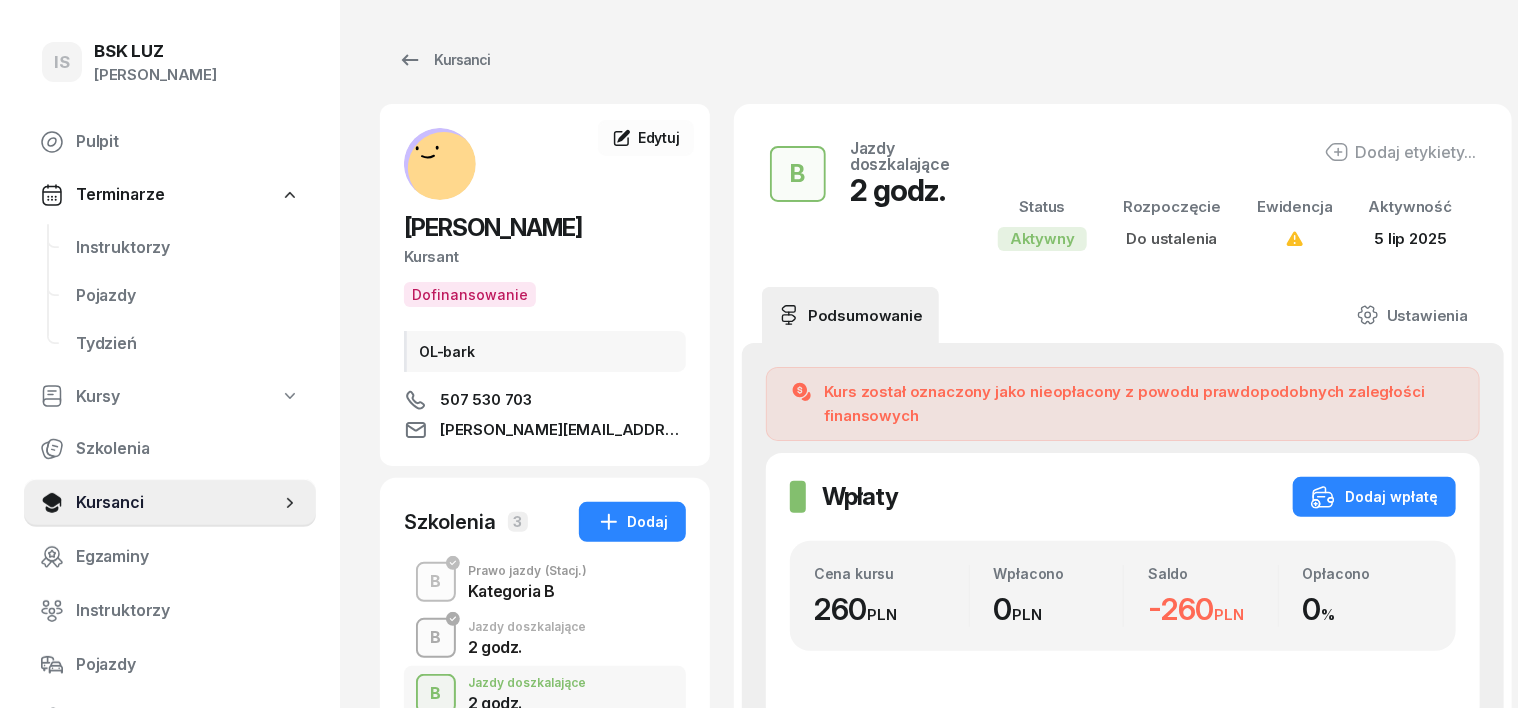 click on "B" at bounding box center (436, 638) 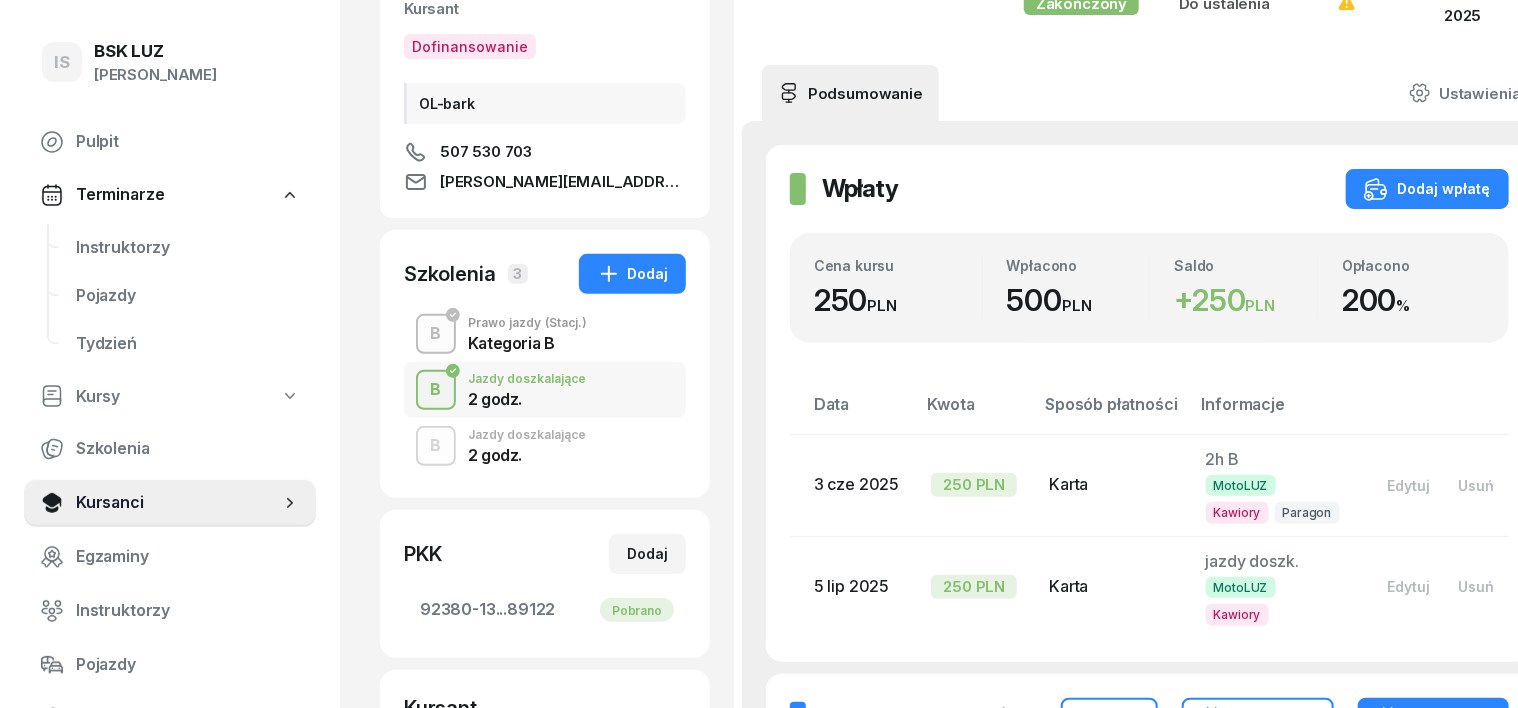 scroll, scrollTop: 250, scrollLeft: 0, axis: vertical 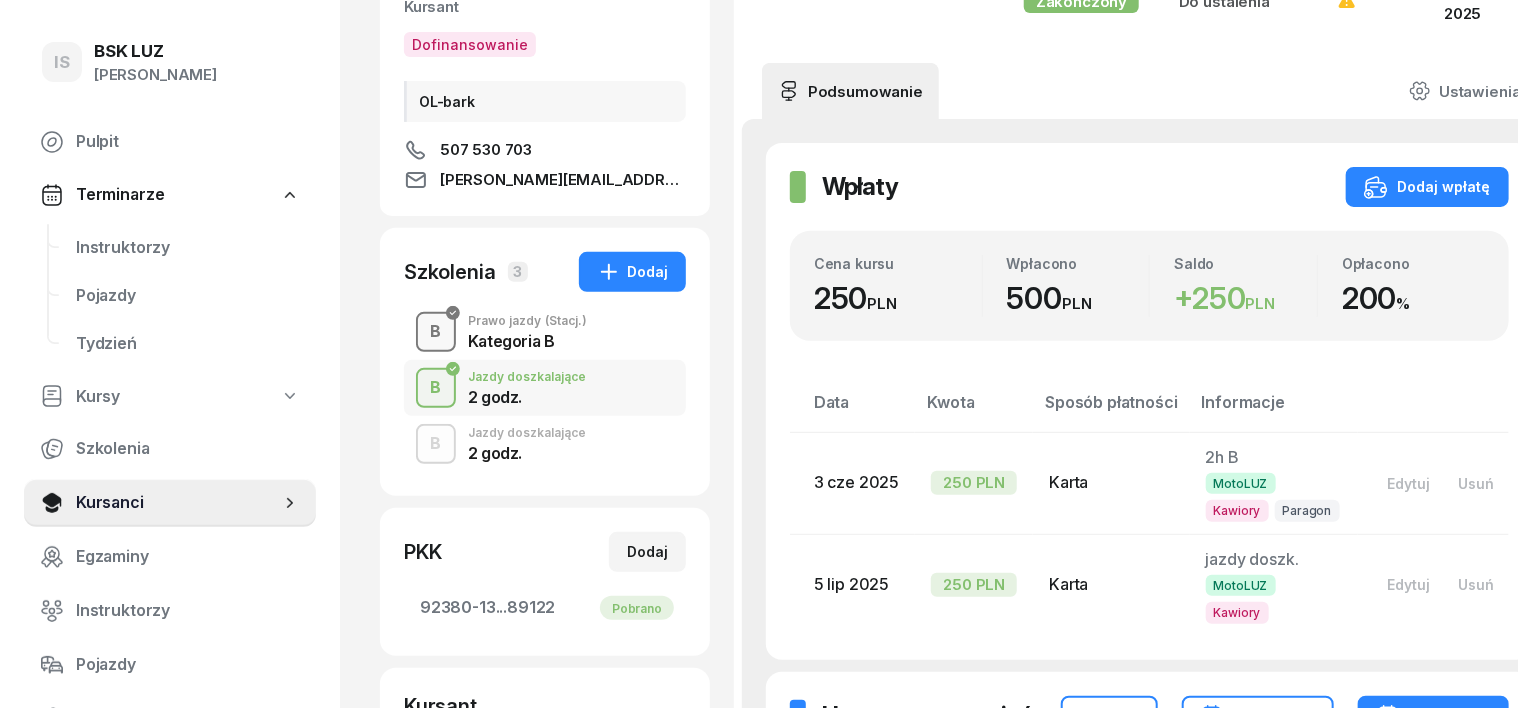 click on "B" at bounding box center [436, 332] 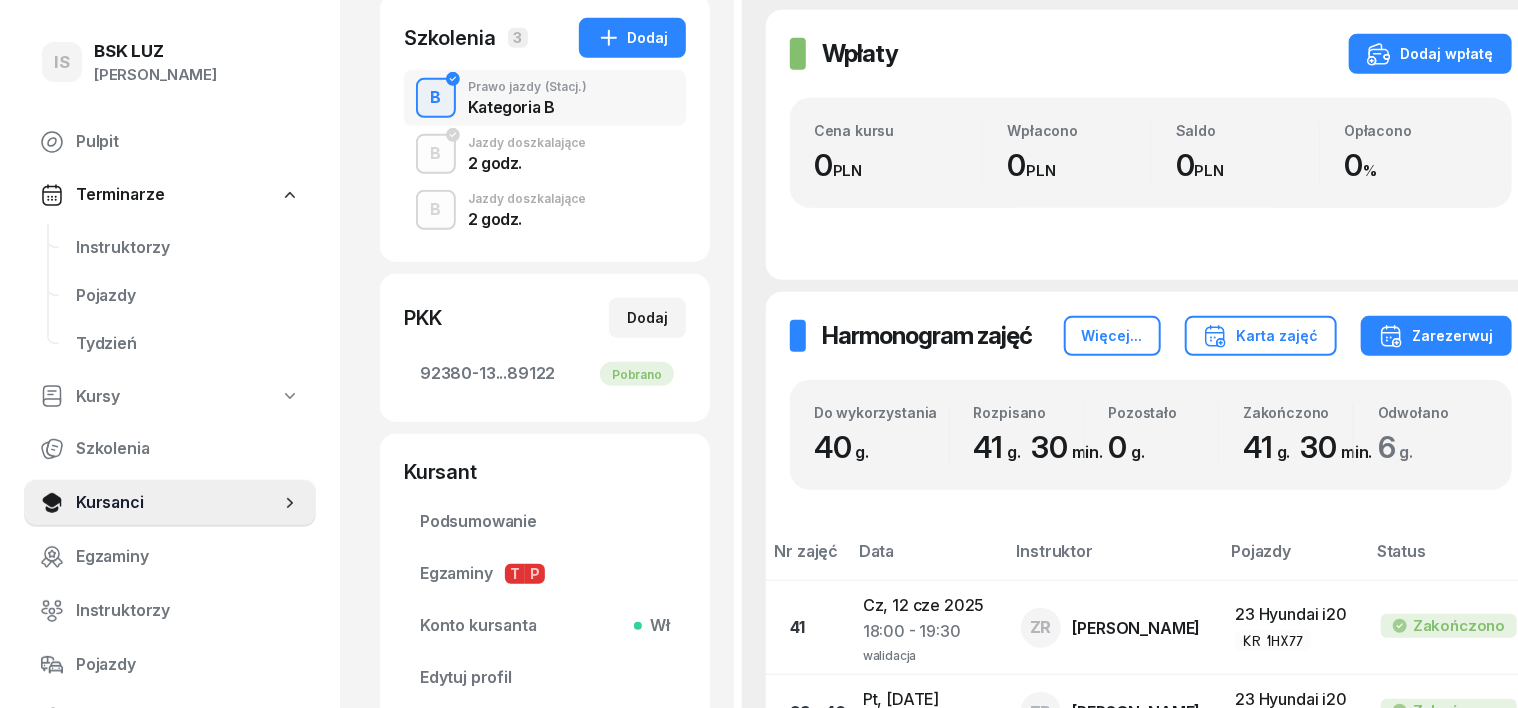 scroll, scrollTop: 124, scrollLeft: 0, axis: vertical 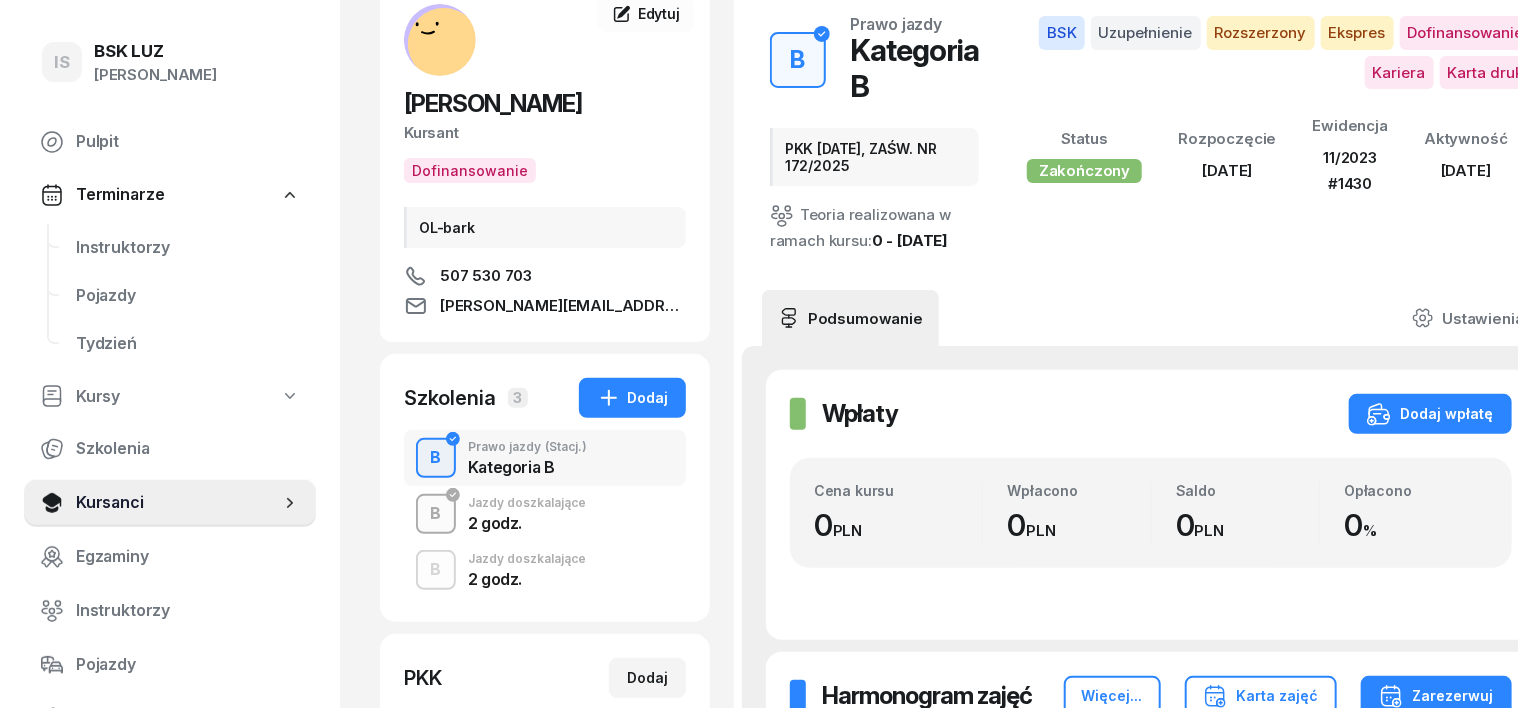 click on "B" at bounding box center [436, 514] 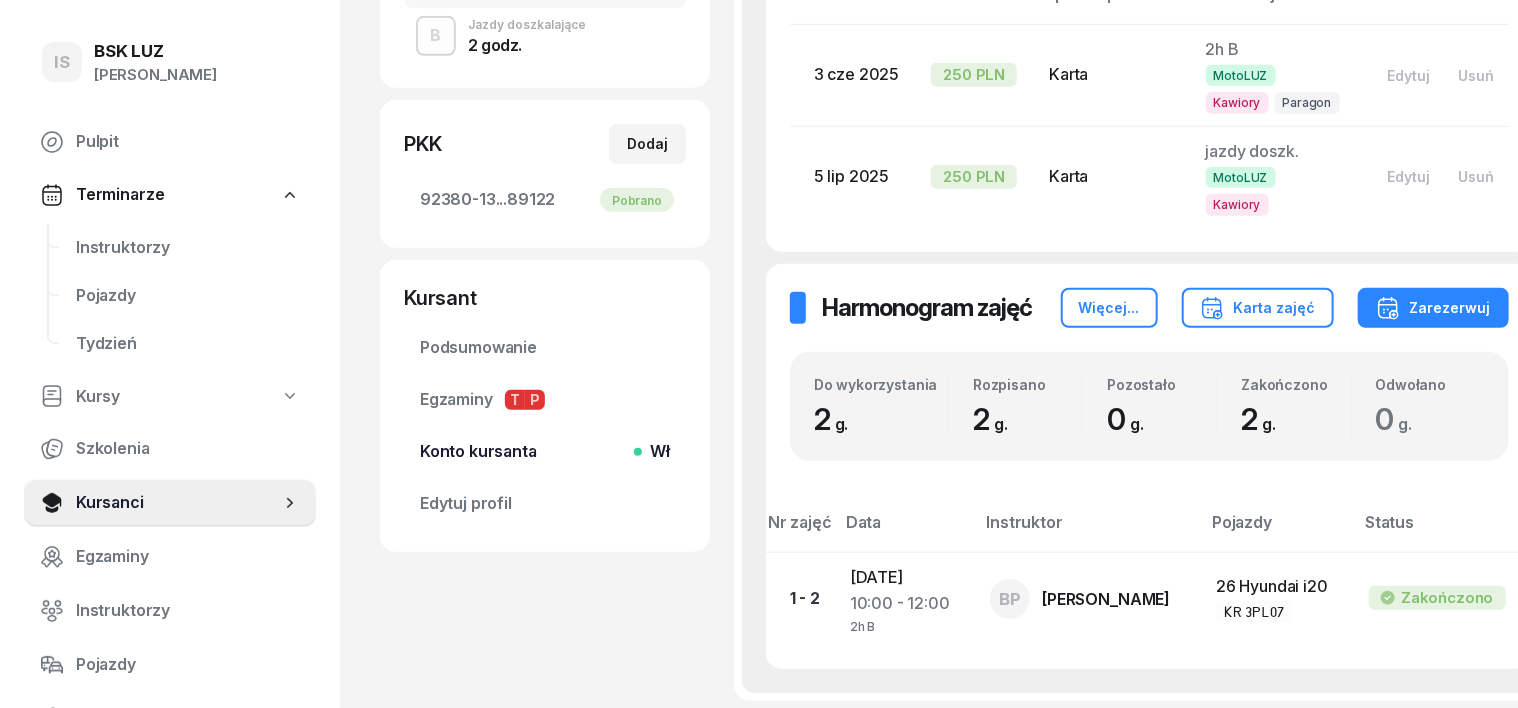 scroll, scrollTop: 500, scrollLeft: 0, axis: vertical 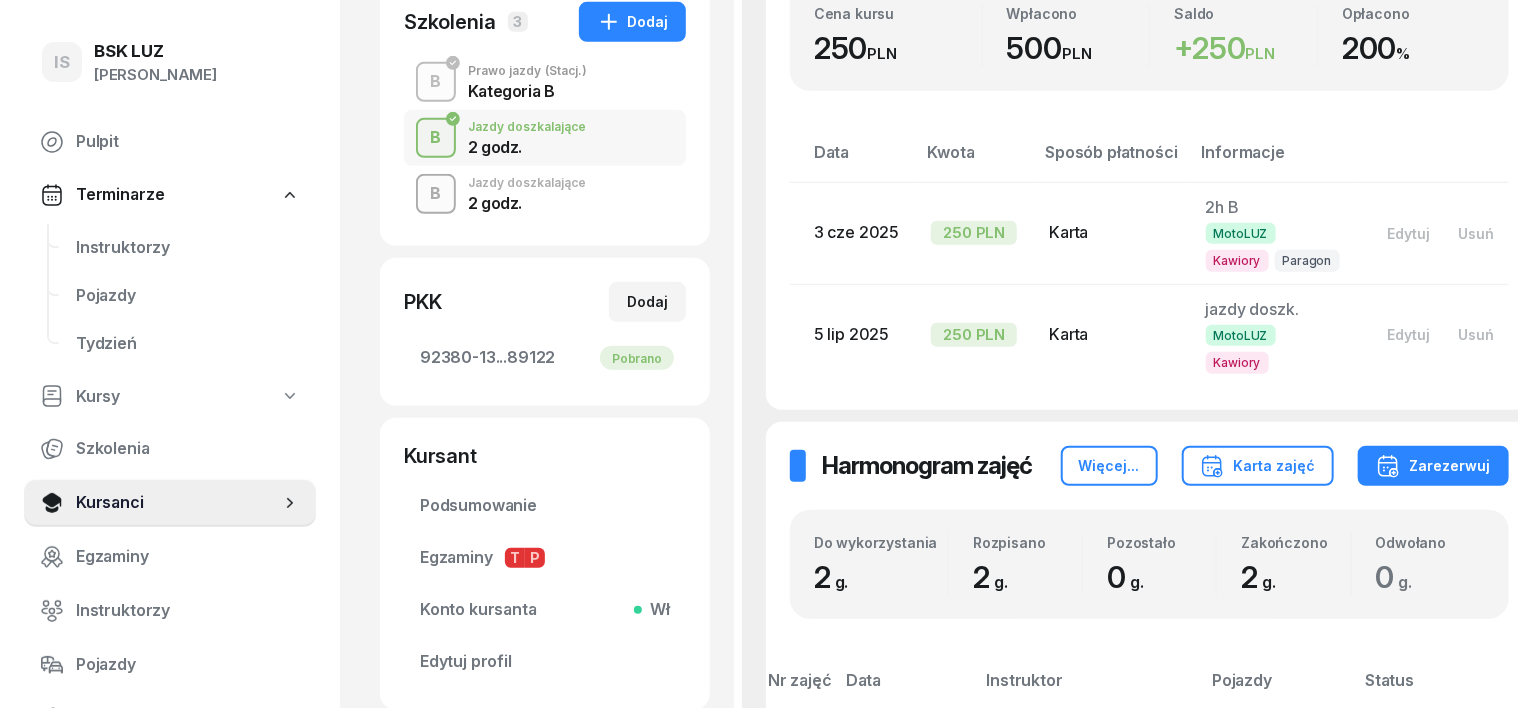 click on "B" at bounding box center (436, 194) 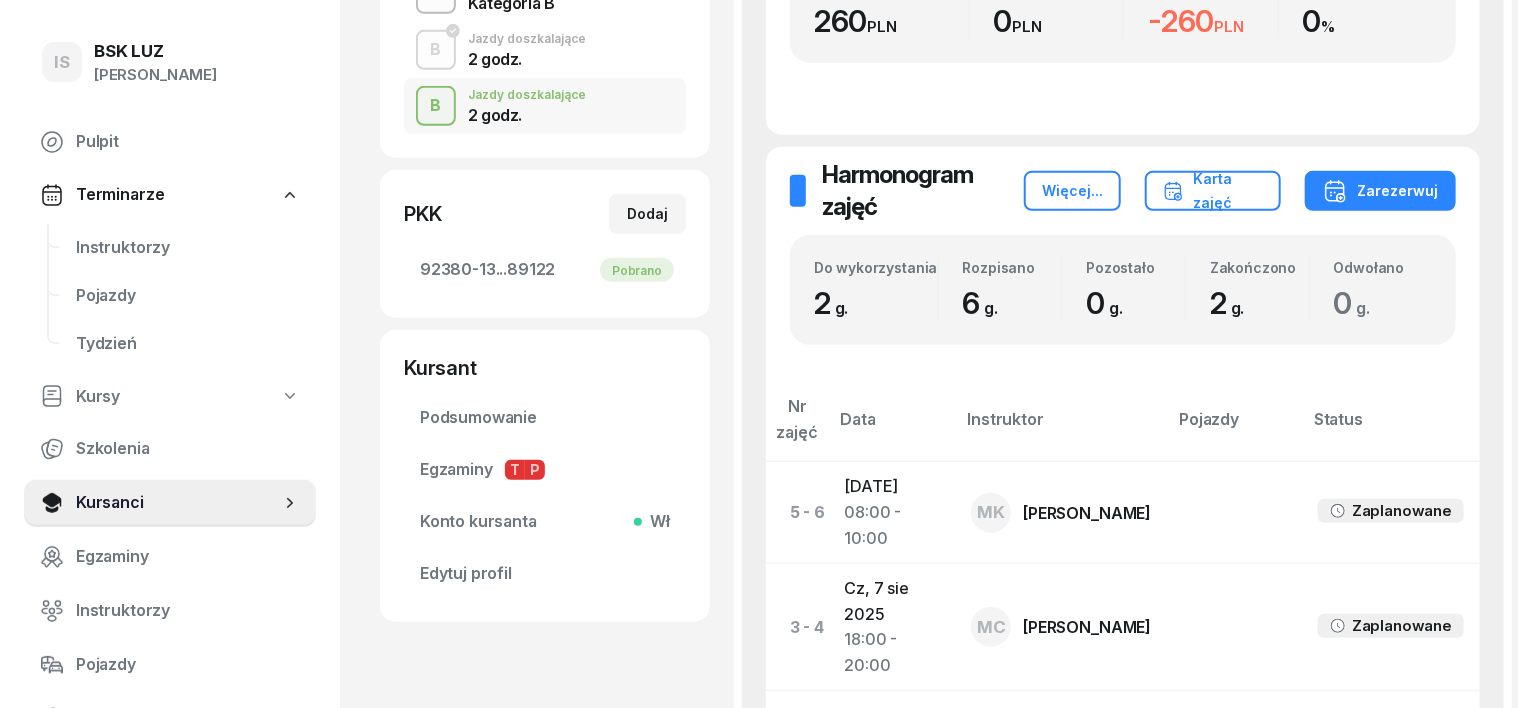 scroll, scrollTop: 624, scrollLeft: 0, axis: vertical 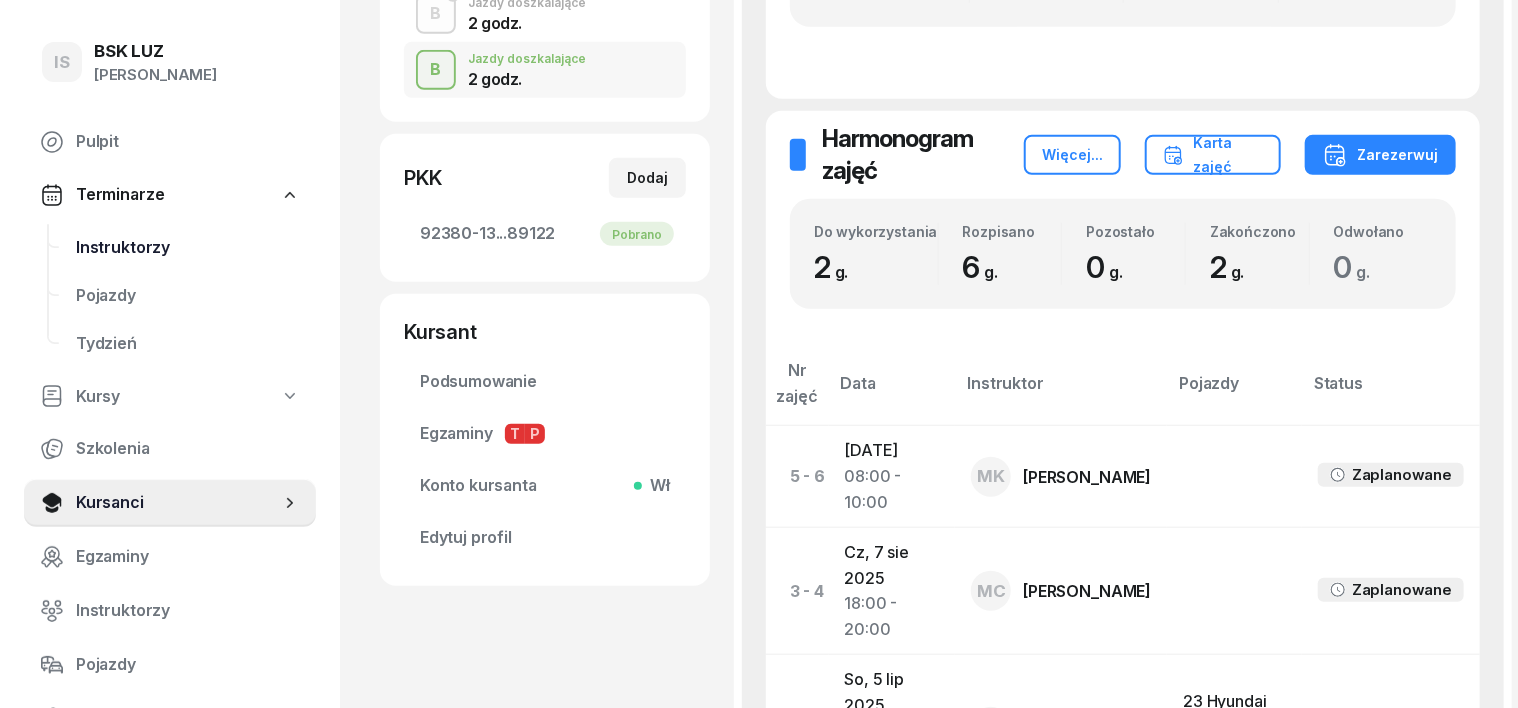 click on "Instruktorzy" at bounding box center [188, 248] 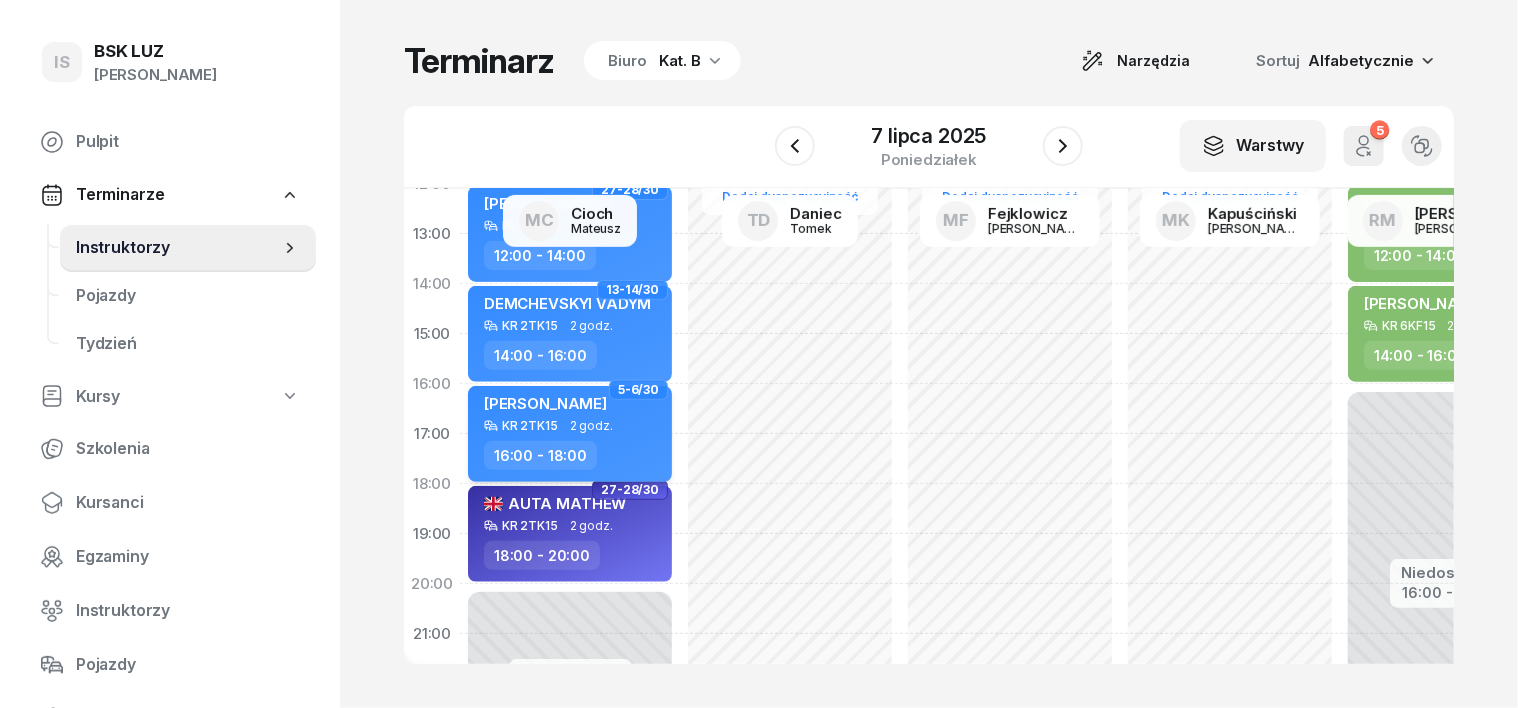 scroll, scrollTop: 418, scrollLeft: 0, axis: vertical 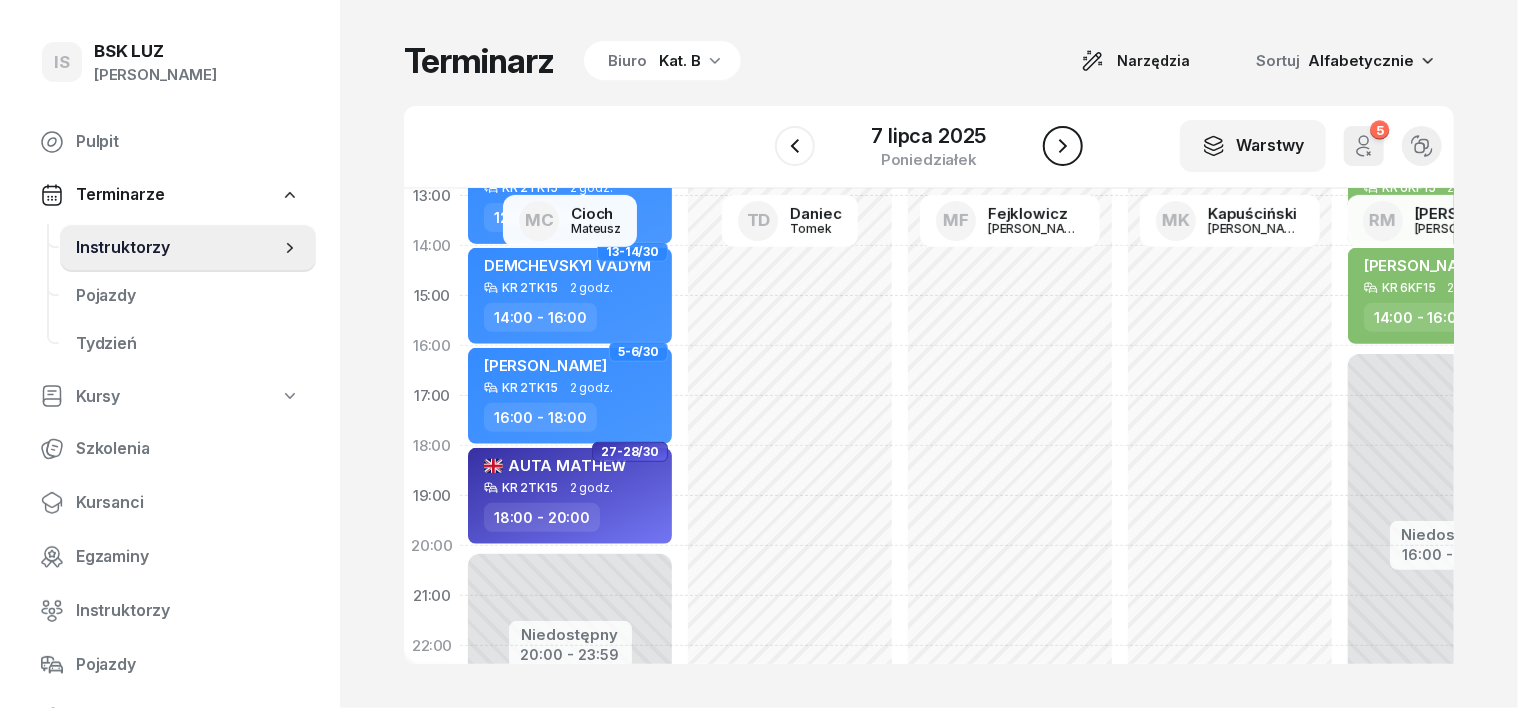 click 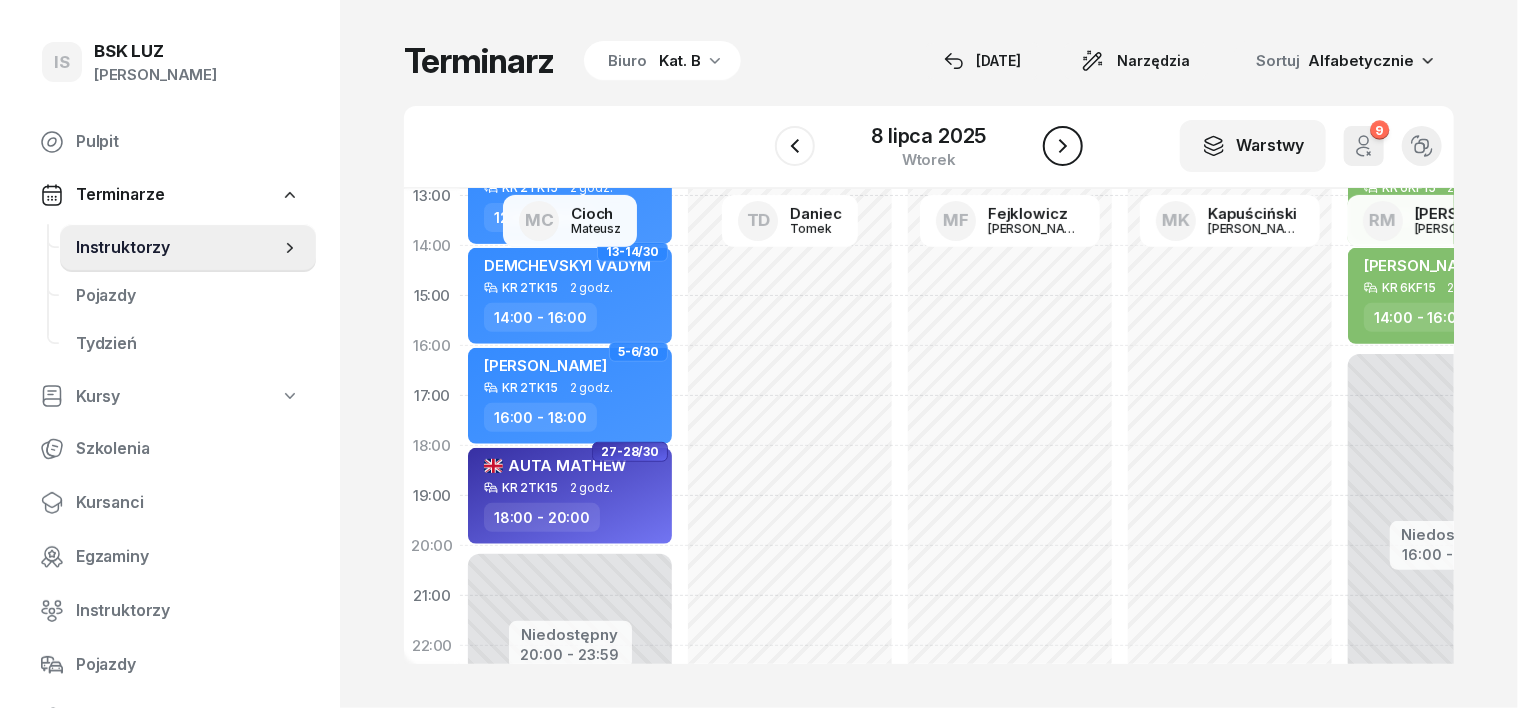 click 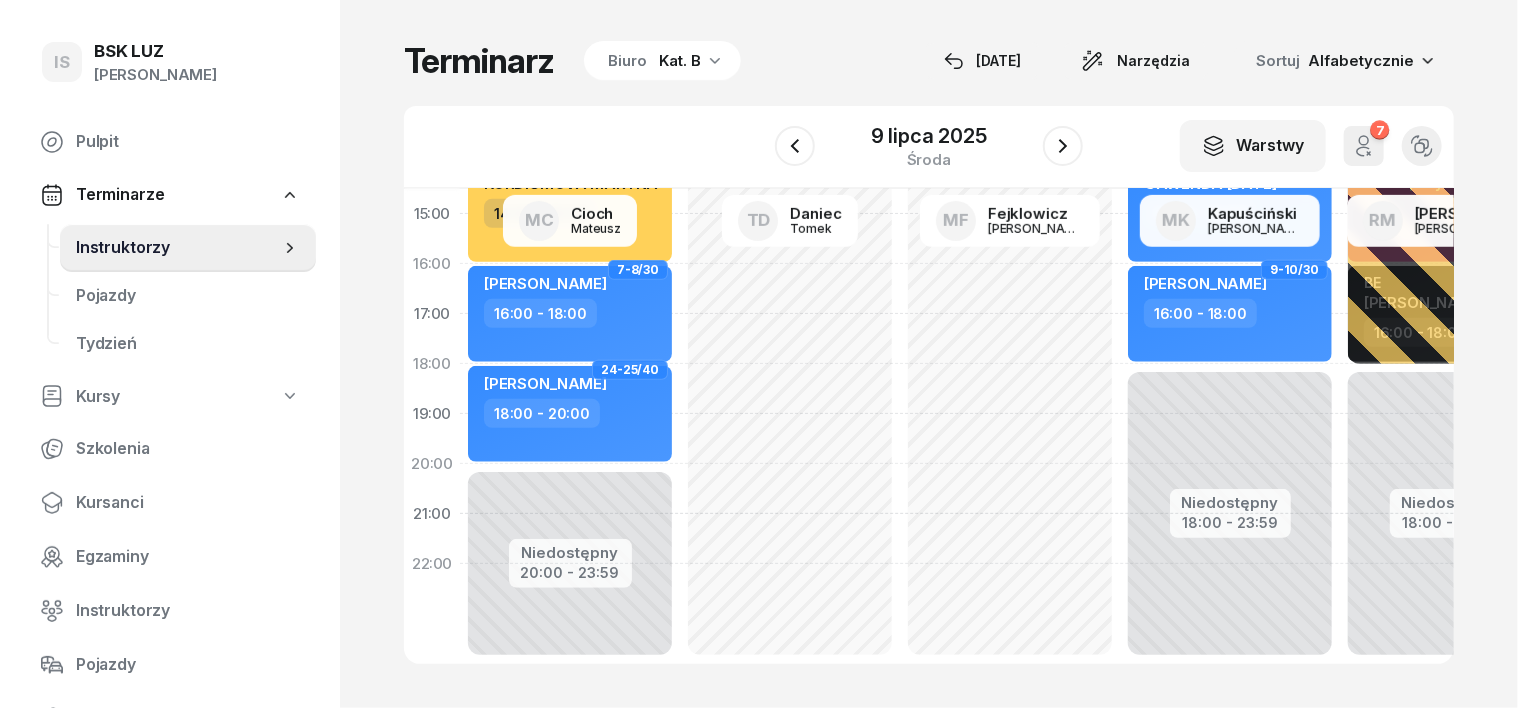 scroll, scrollTop: 543, scrollLeft: 0, axis: vertical 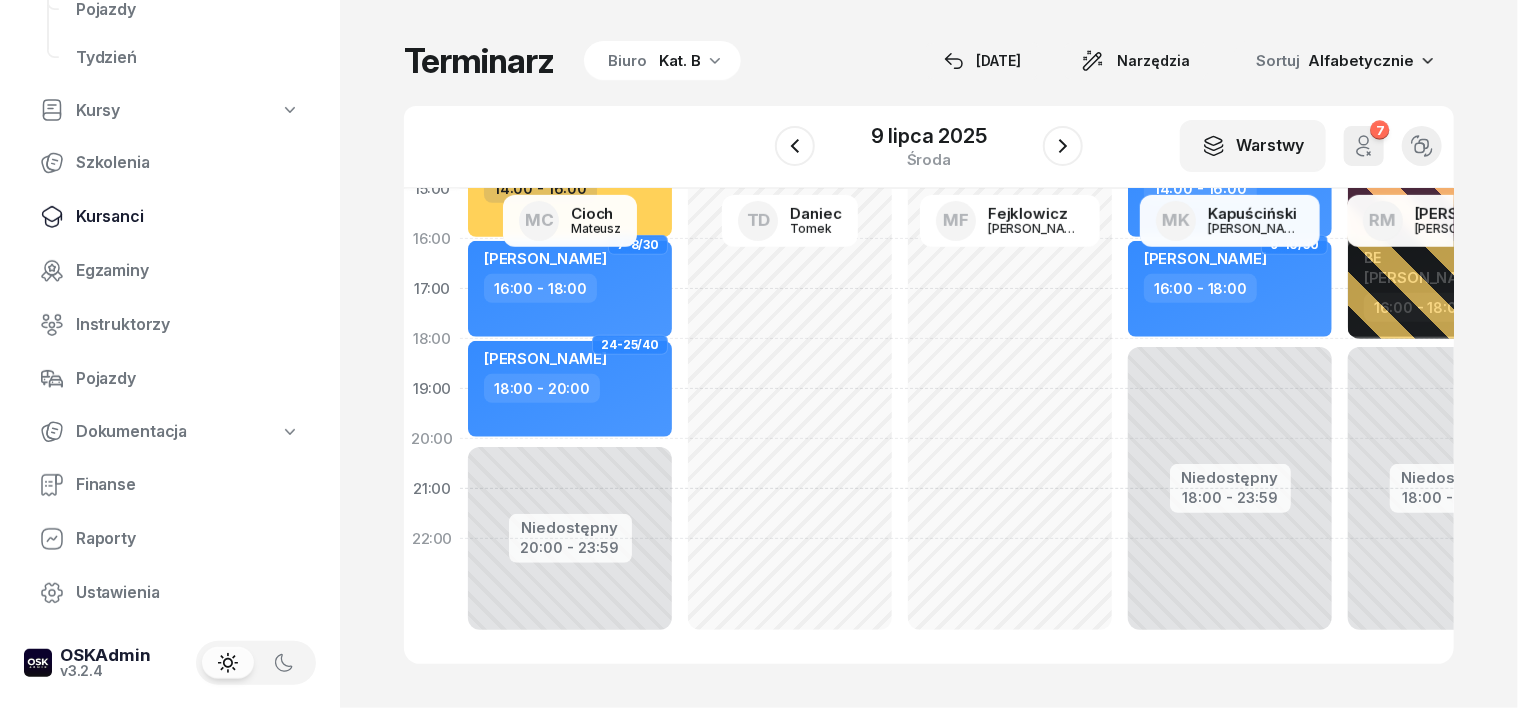 click on "Kursanci" at bounding box center (188, 217) 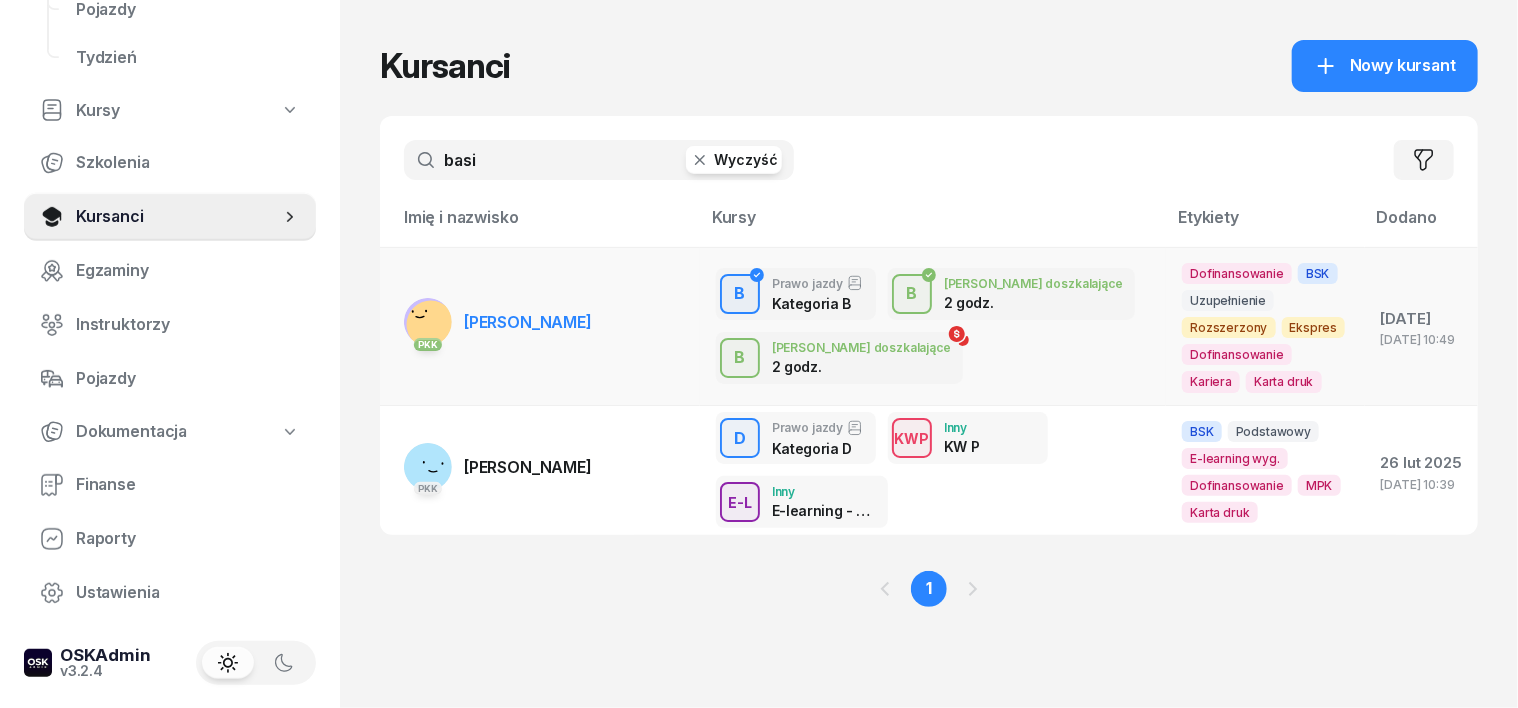 click 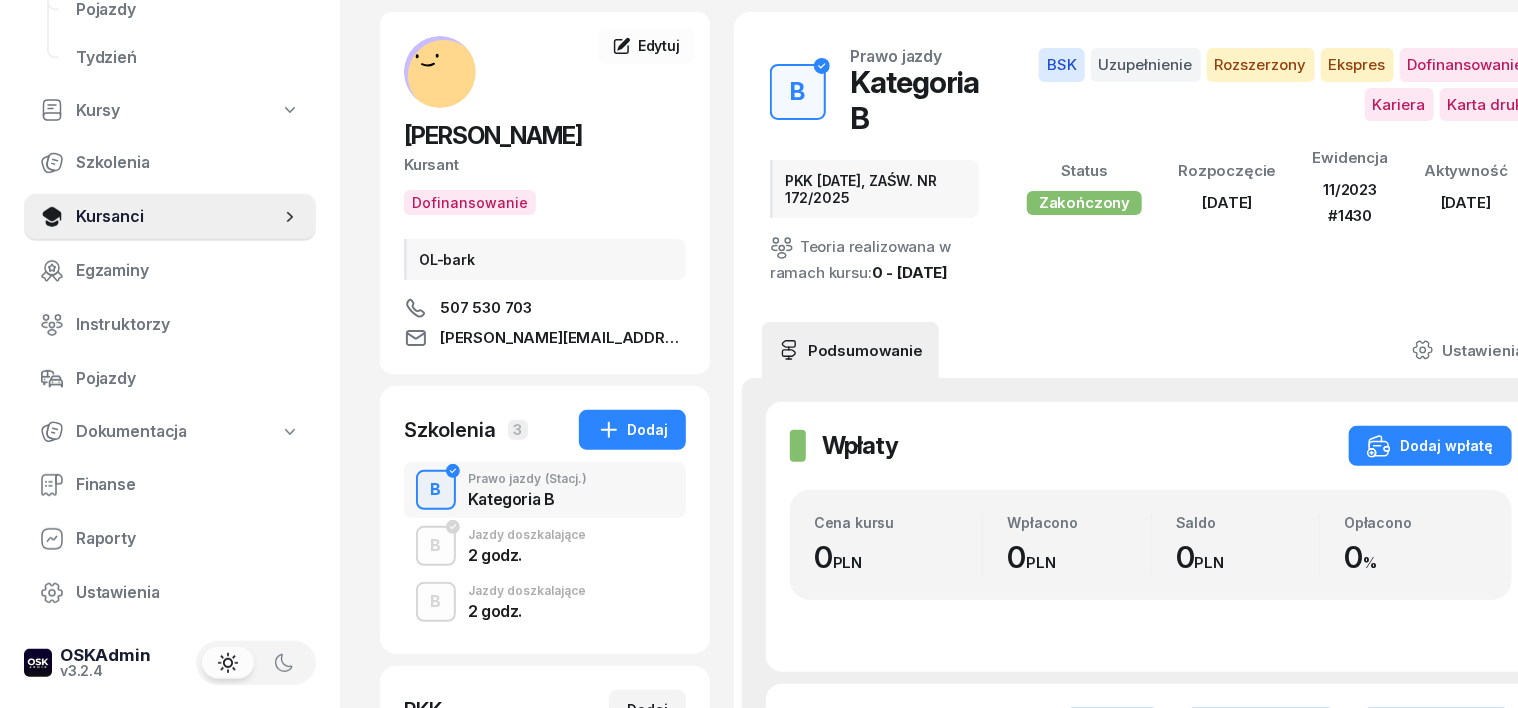 scroll, scrollTop: 124, scrollLeft: 0, axis: vertical 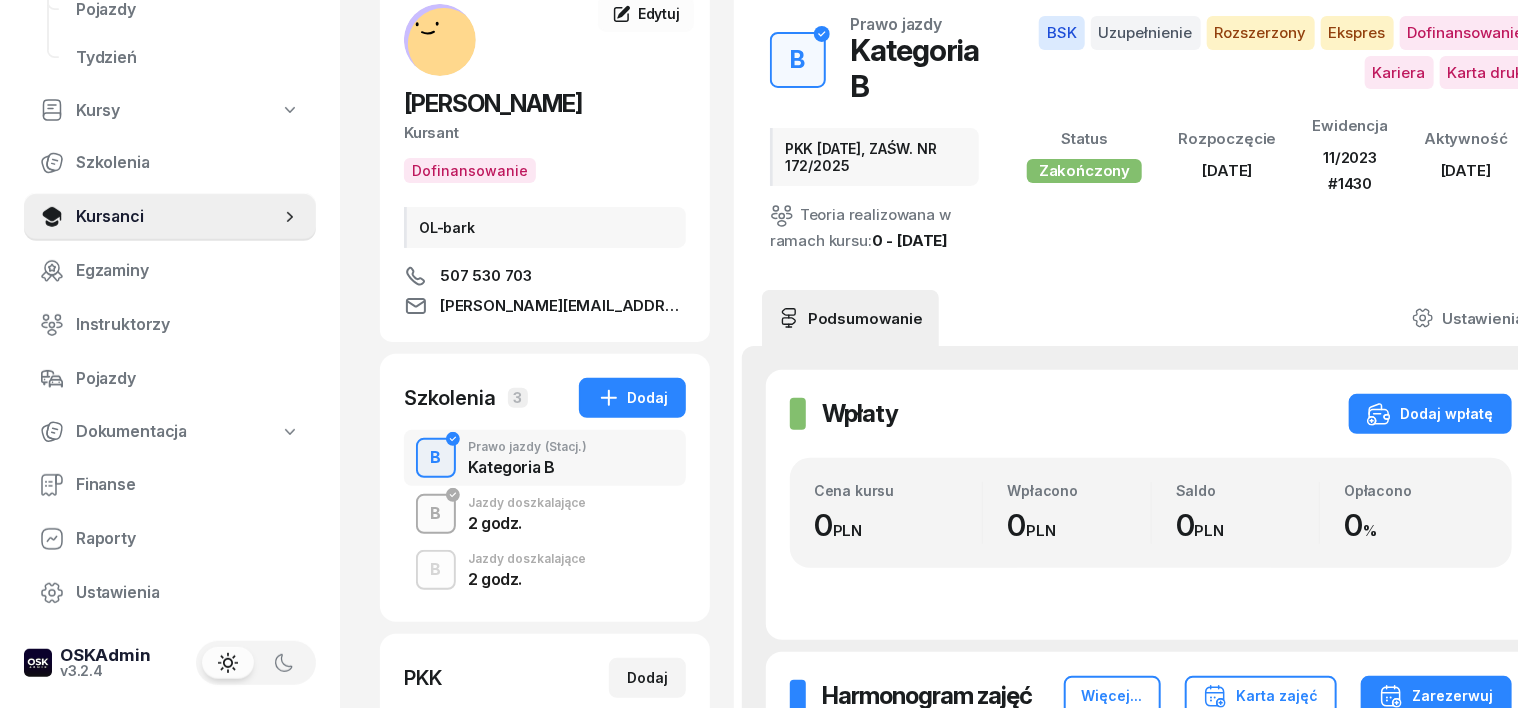 click on "B" at bounding box center [436, 514] 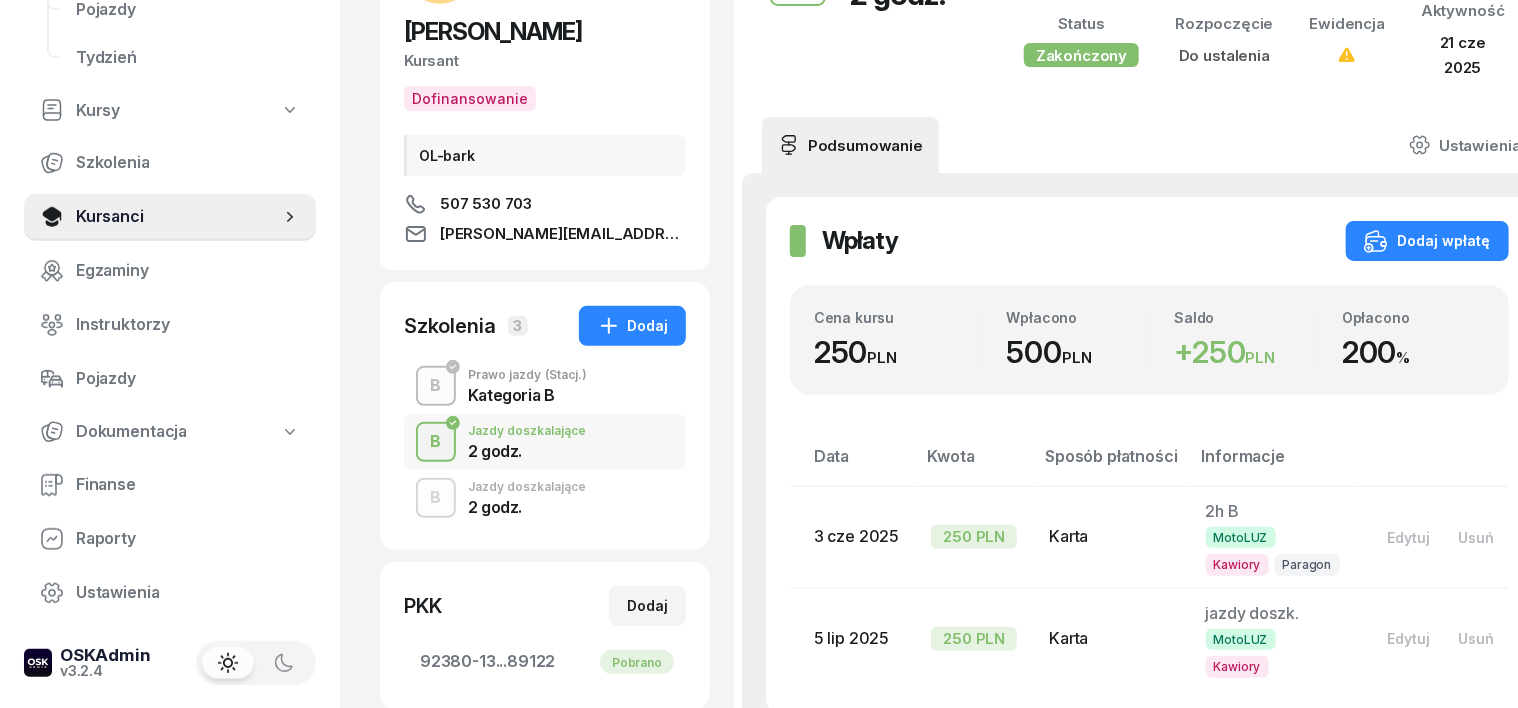 scroll, scrollTop: 250, scrollLeft: 0, axis: vertical 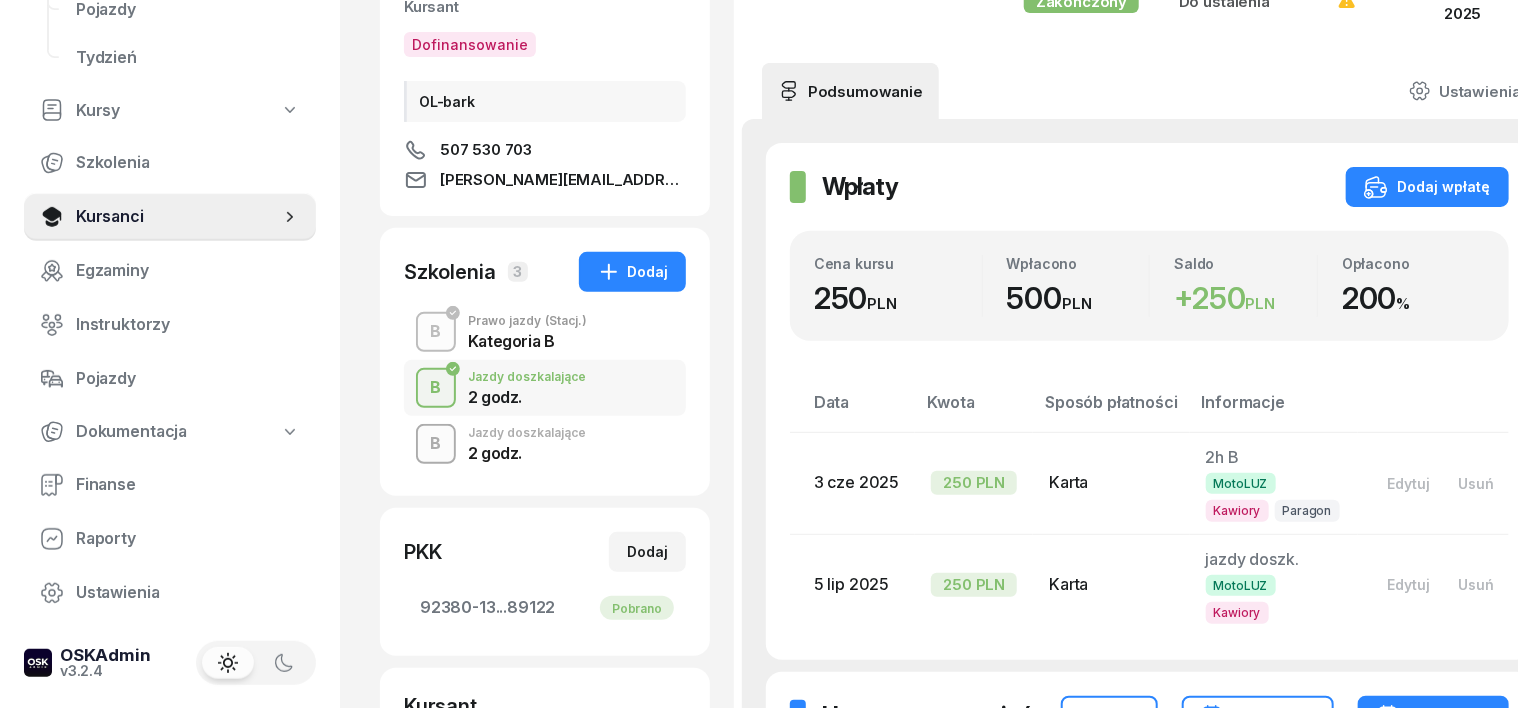 click on "B" at bounding box center [436, 444] 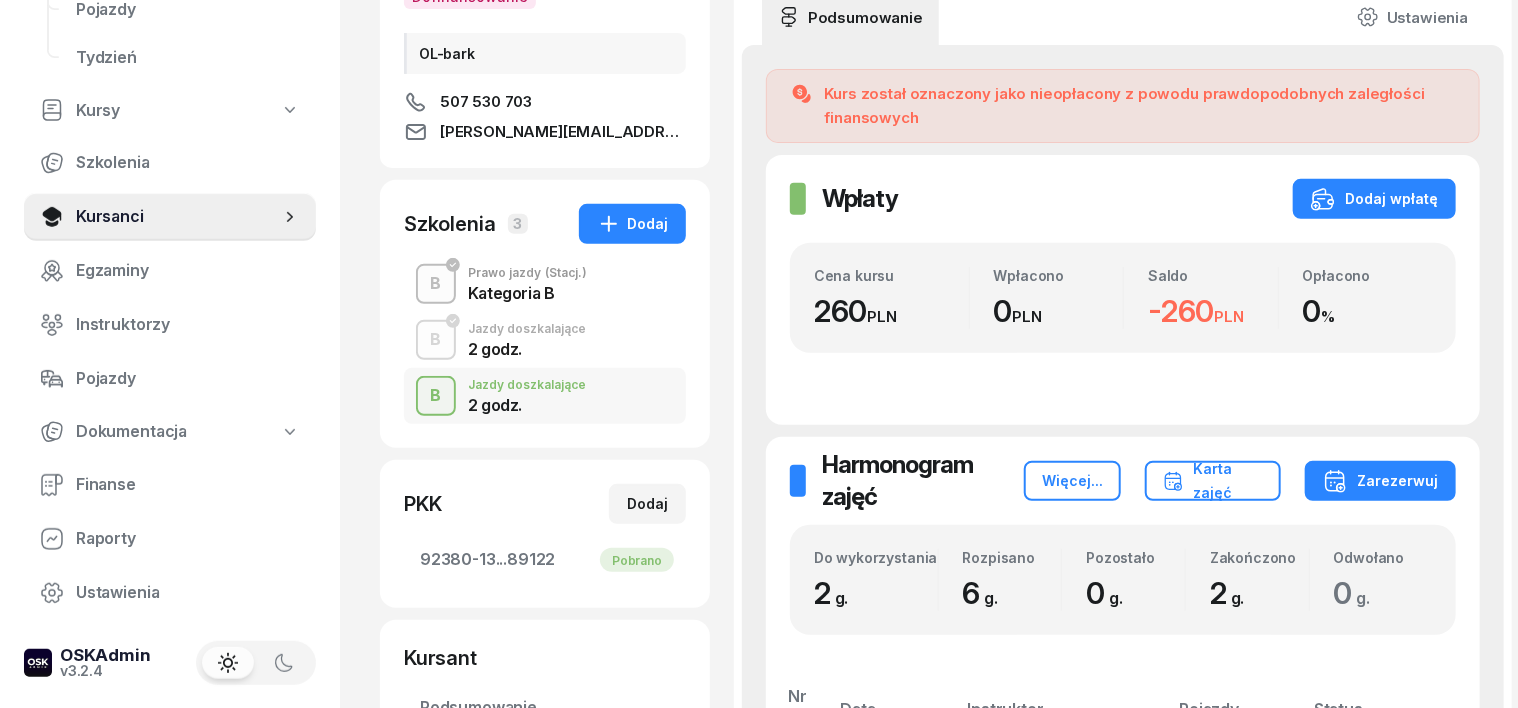 scroll, scrollTop: 0, scrollLeft: 0, axis: both 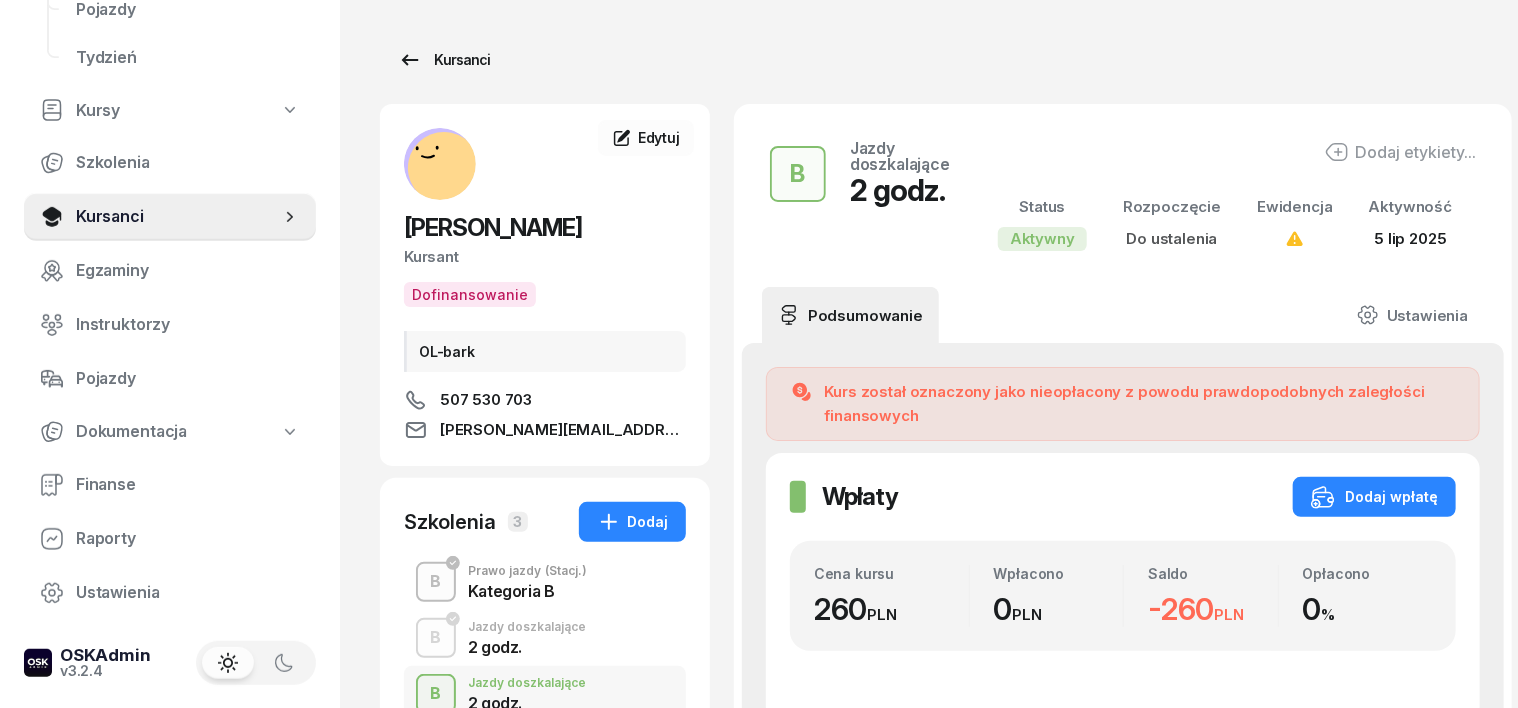 click on "Kursanci" at bounding box center (444, 60) 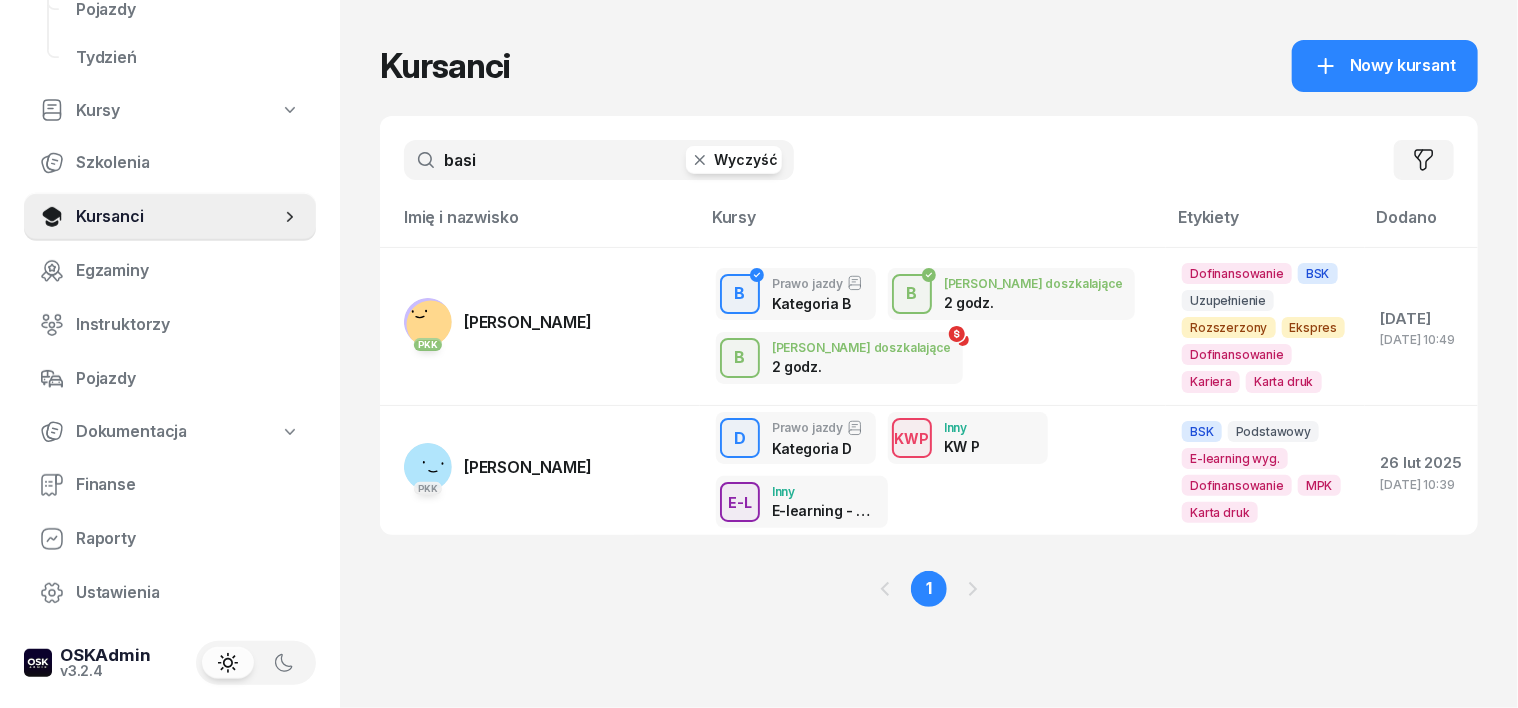 click 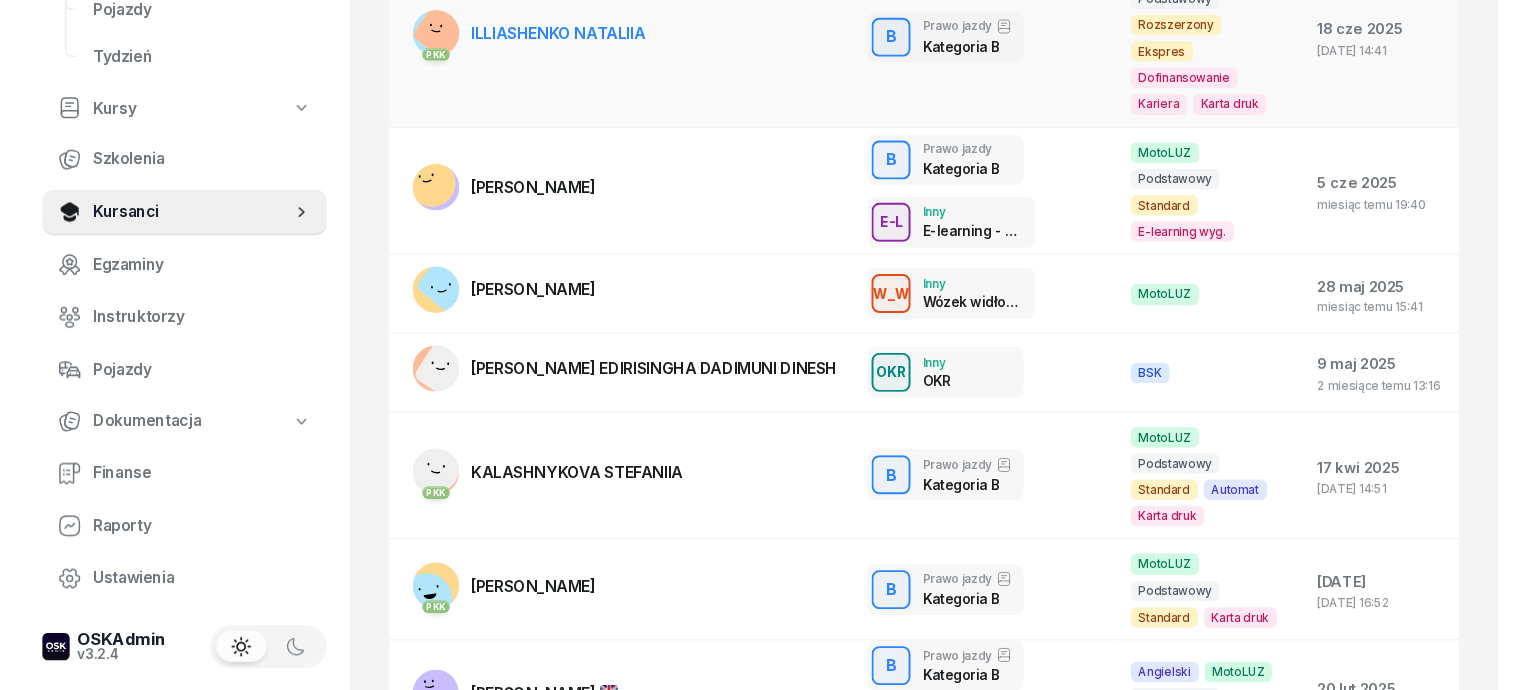 scroll, scrollTop: 0, scrollLeft: 0, axis: both 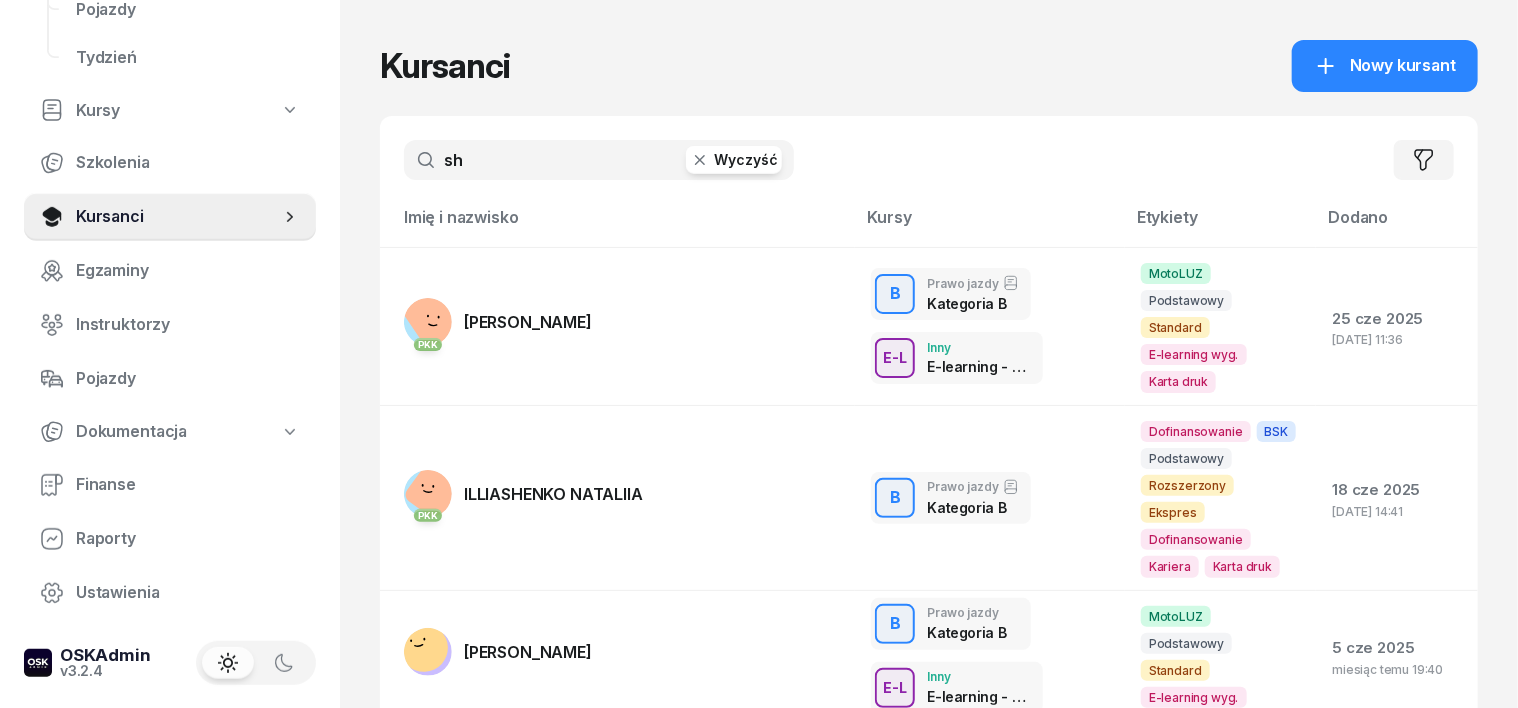 type on "s" 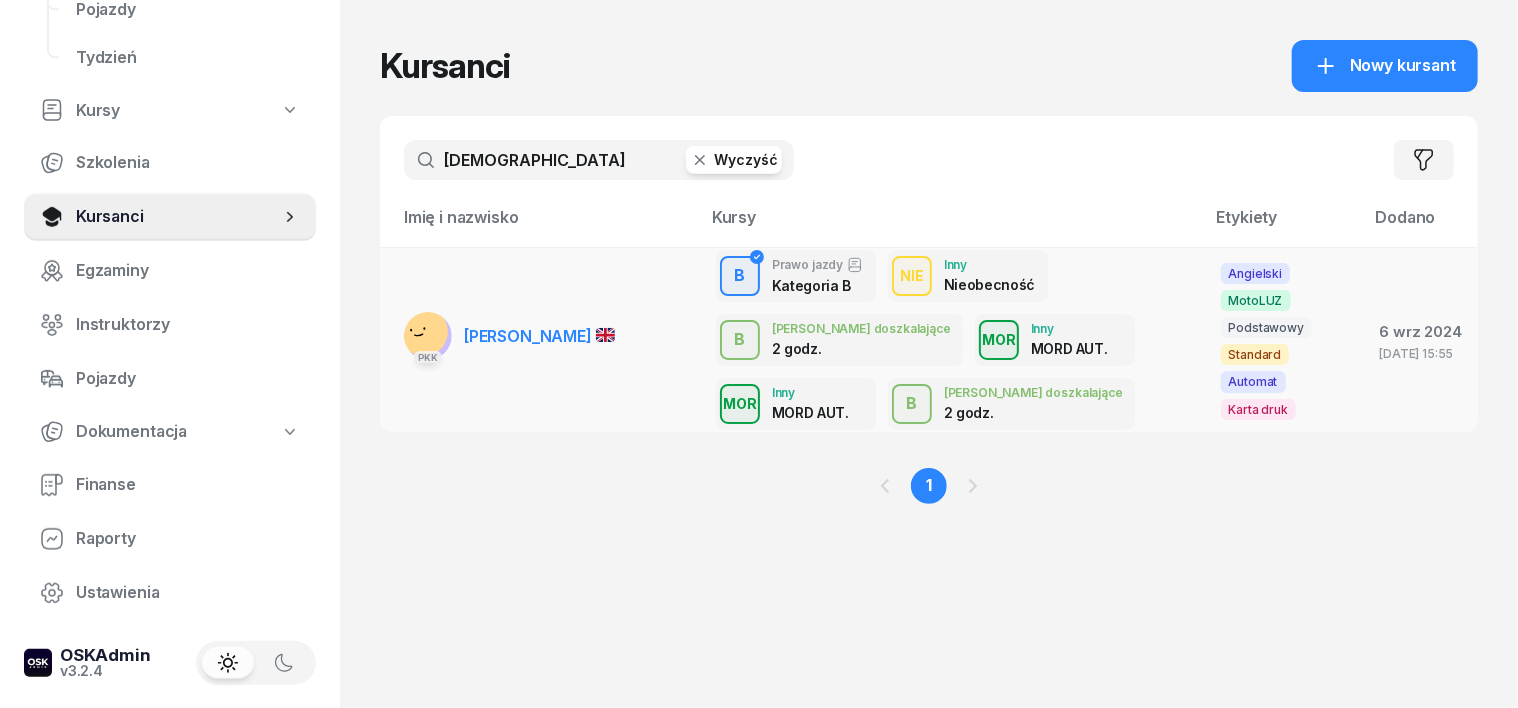 type on "jain" 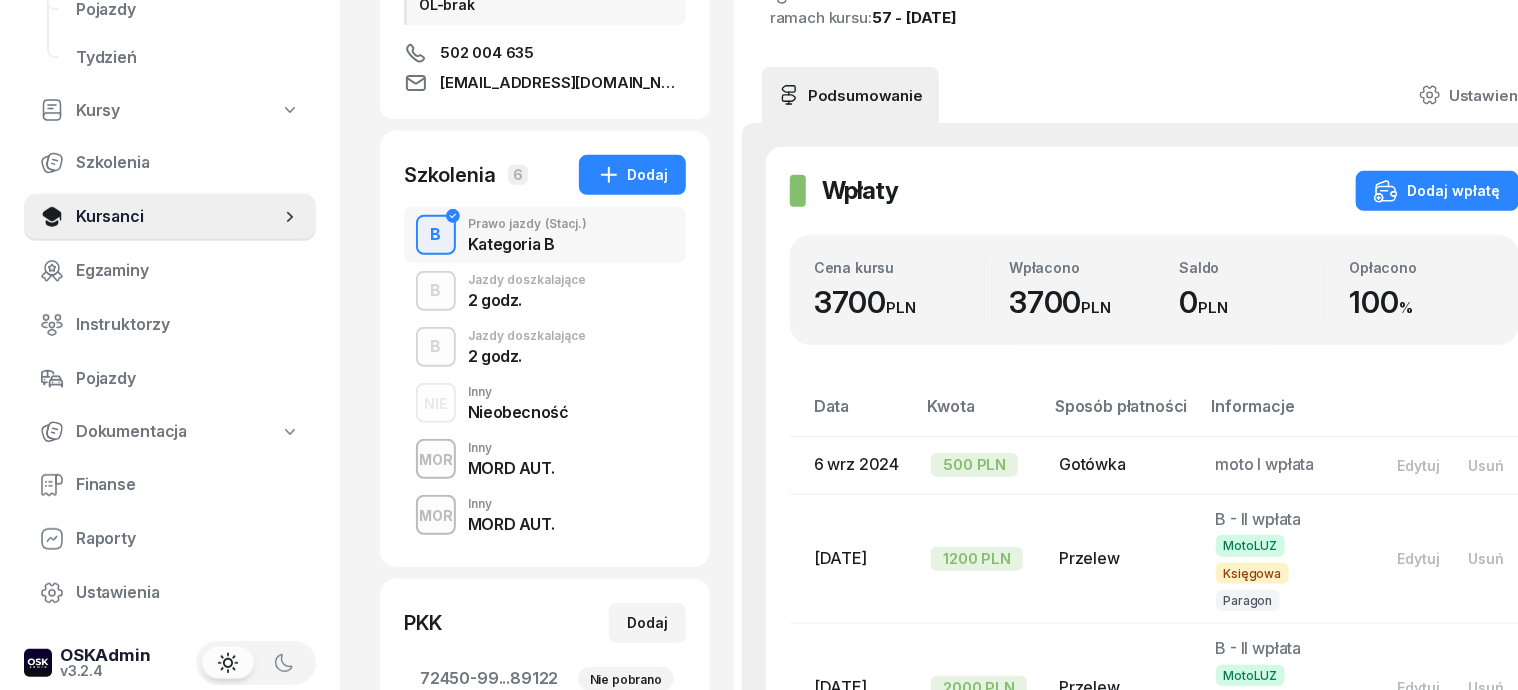 scroll, scrollTop: 375, scrollLeft: 0, axis: vertical 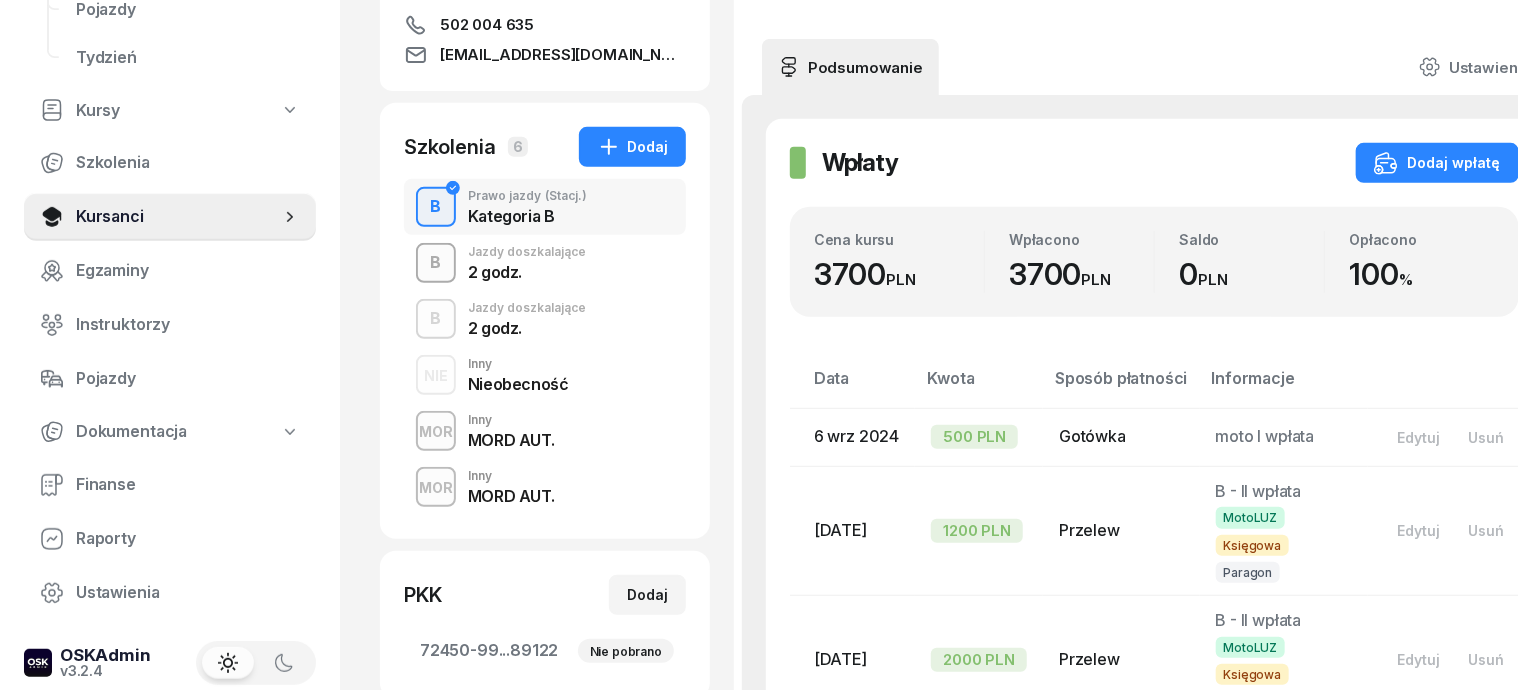 click at bounding box center (436, 263) 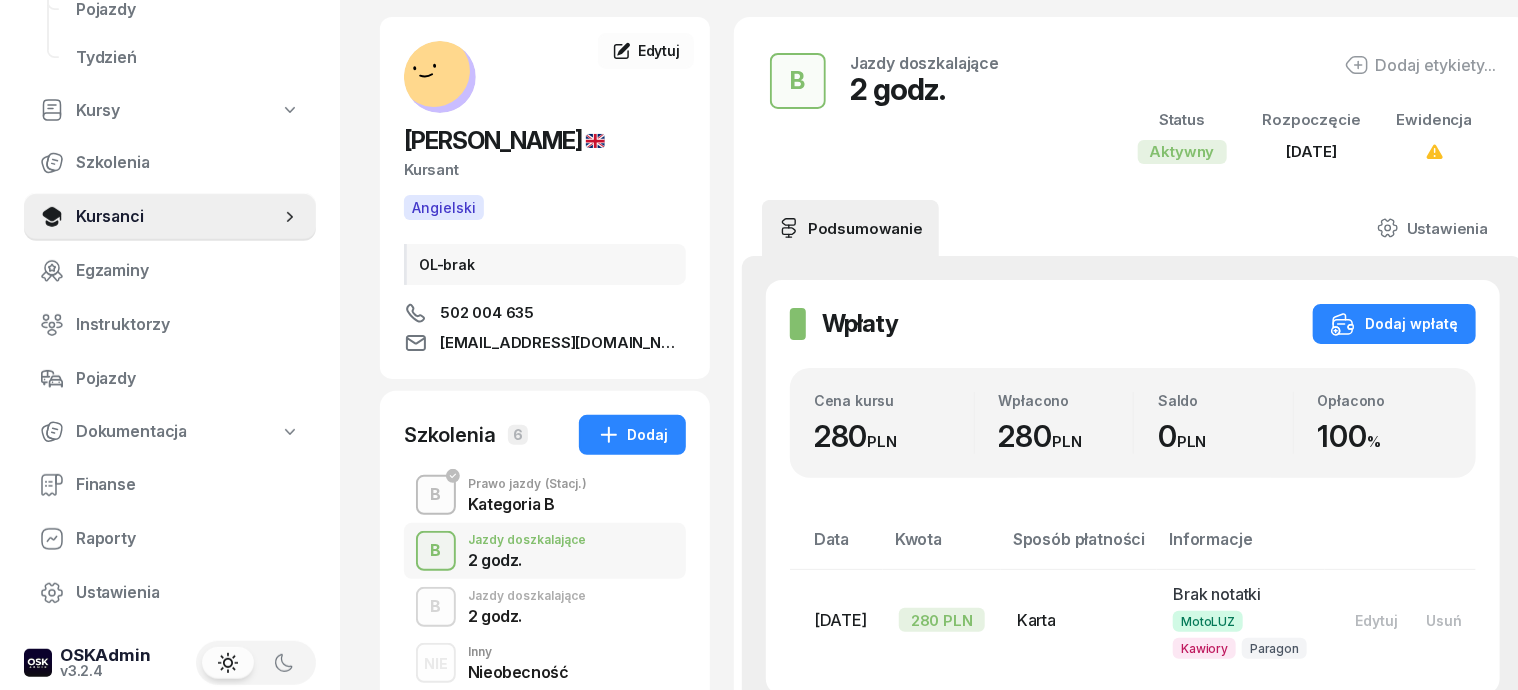 scroll, scrollTop: 124, scrollLeft: 0, axis: vertical 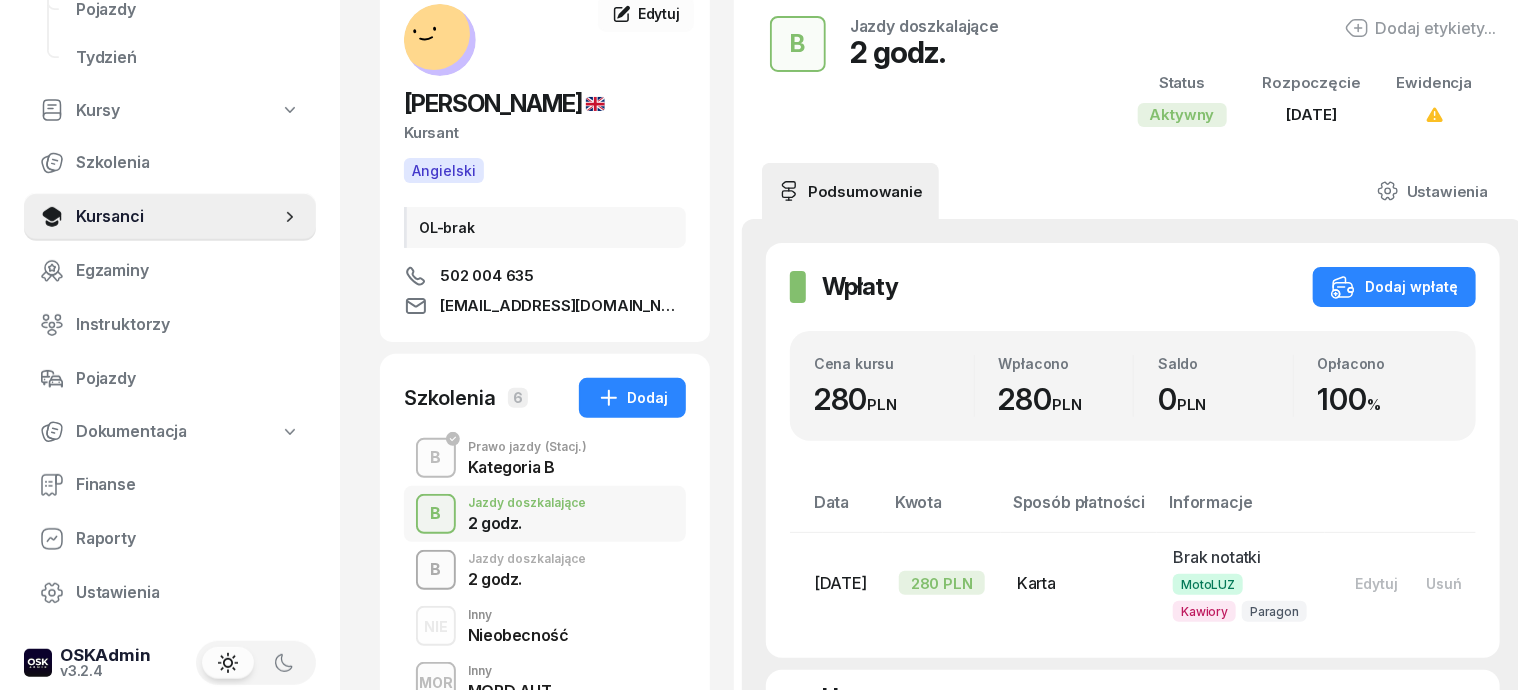 click on "B" at bounding box center (436, 570) 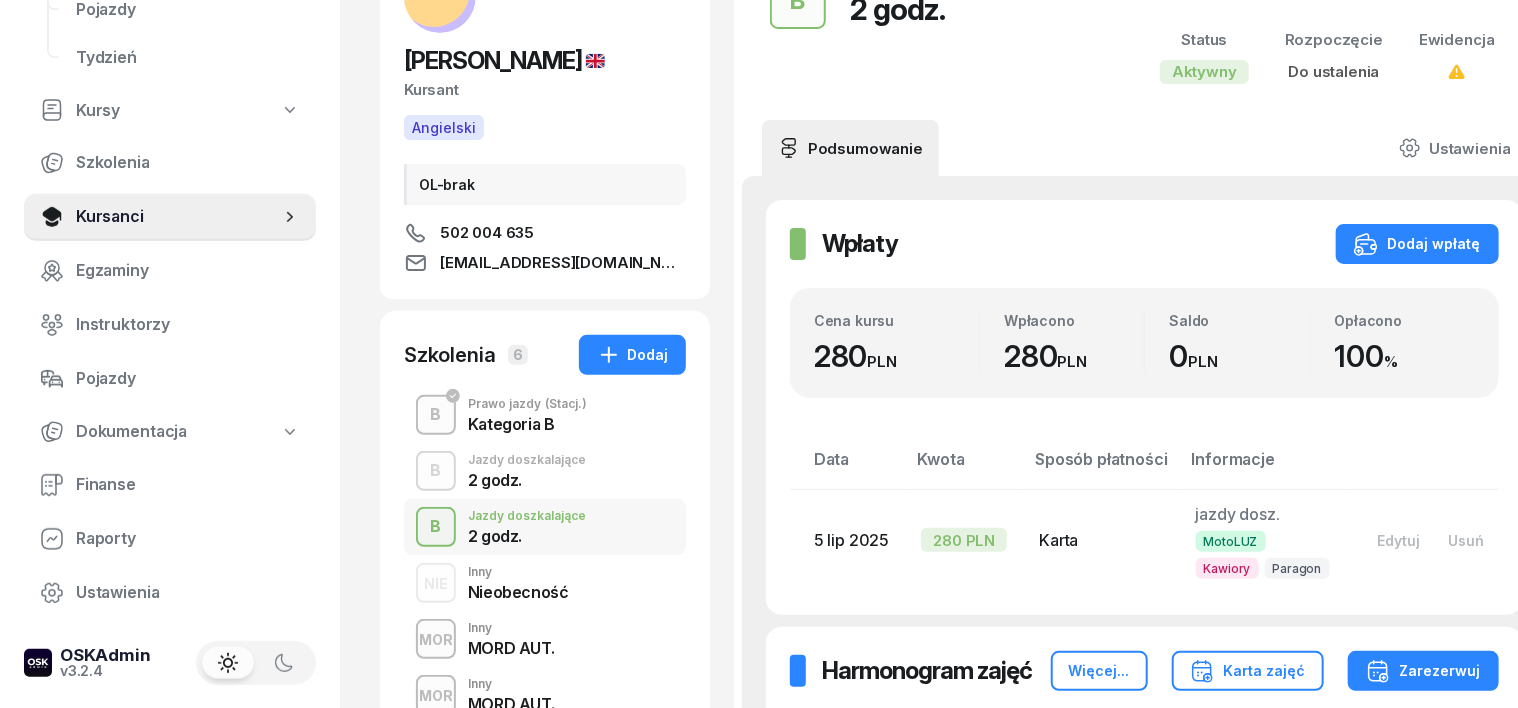 scroll, scrollTop: 250, scrollLeft: 0, axis: vertical 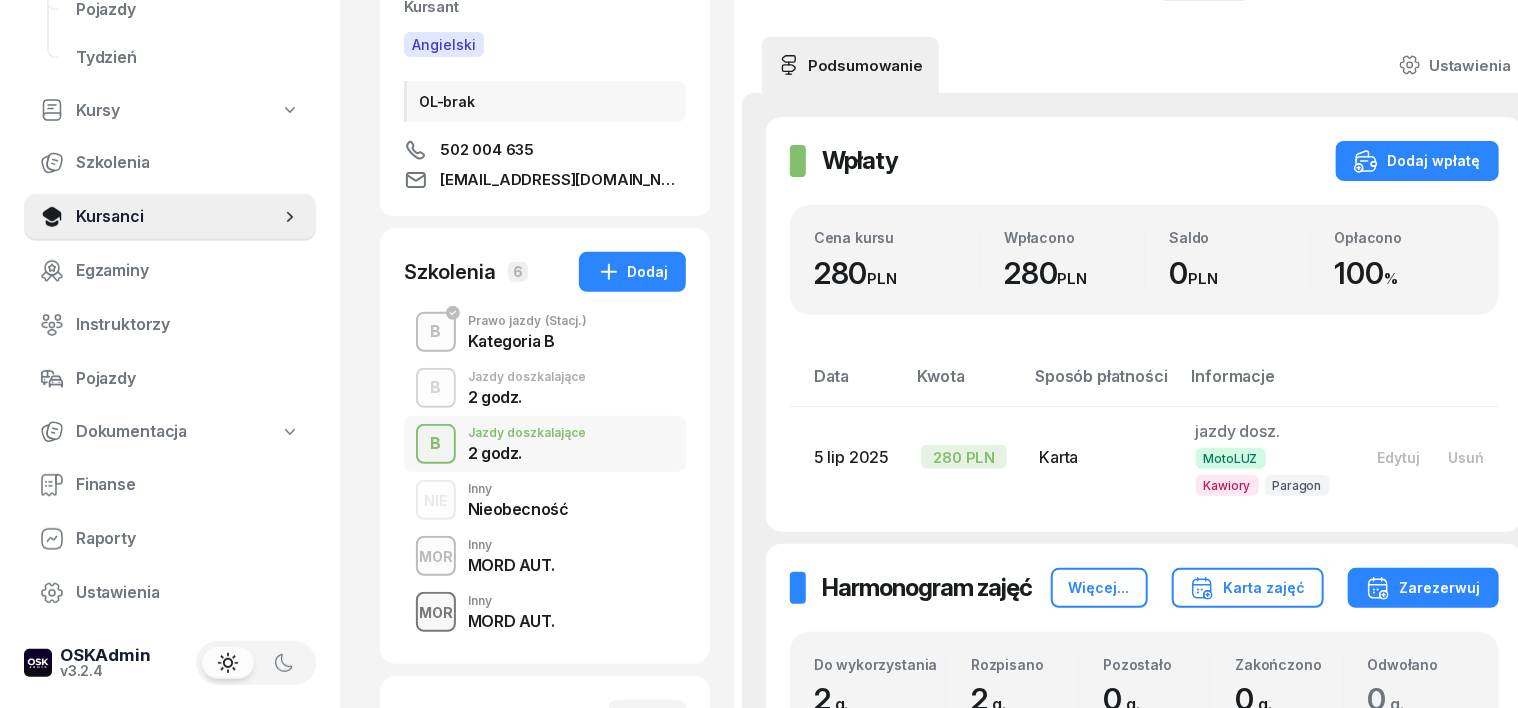 click on "MOR" at bounding box center [436, 612] 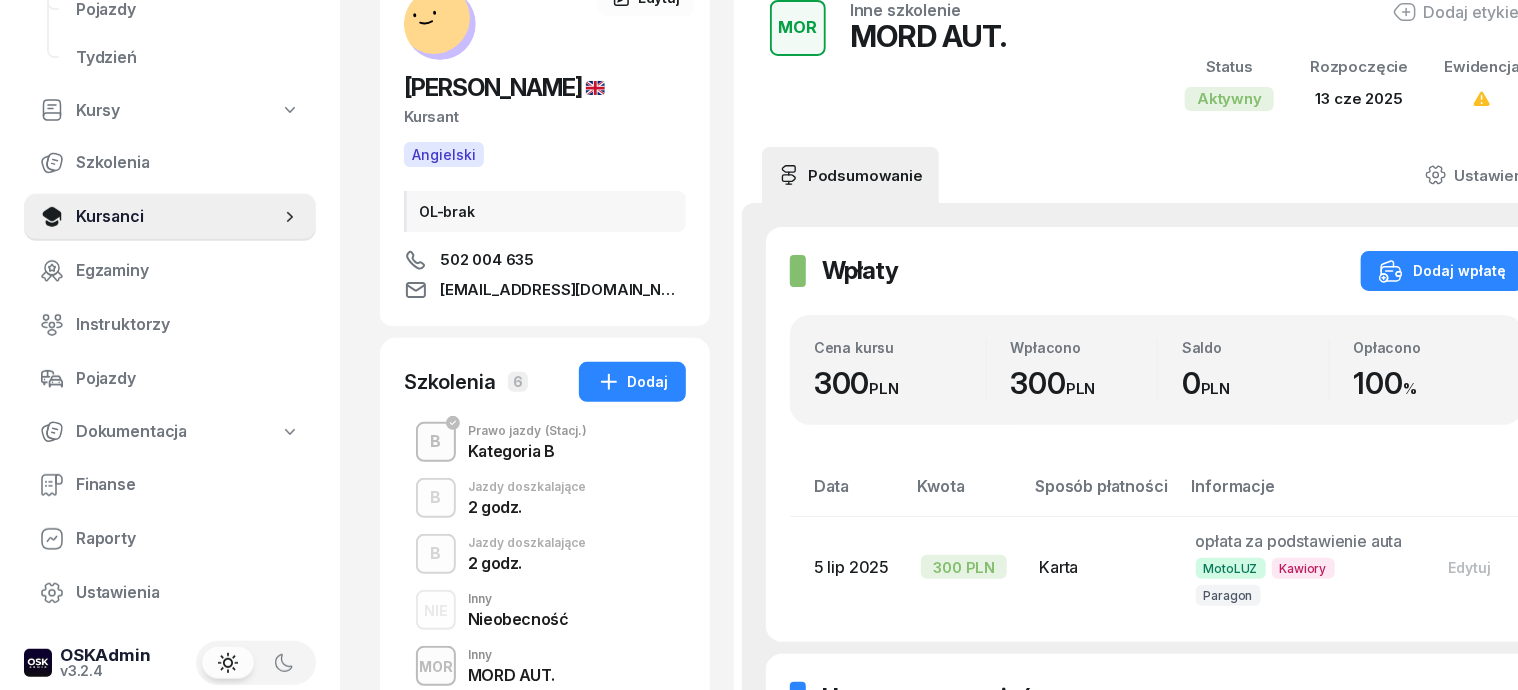 scroll, scrollTop: 0, scrollLeft: 0, axis: both 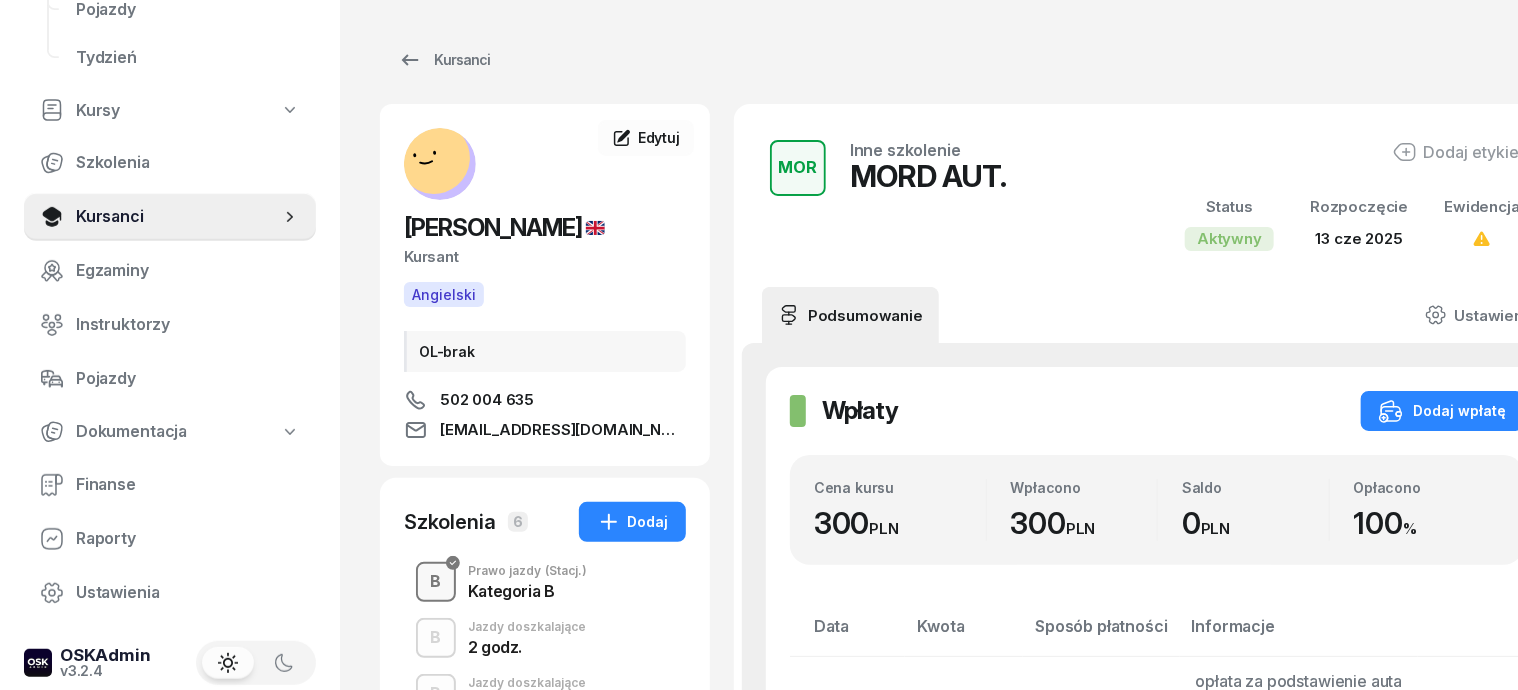 click on "B" at bounding box center [436, 582] 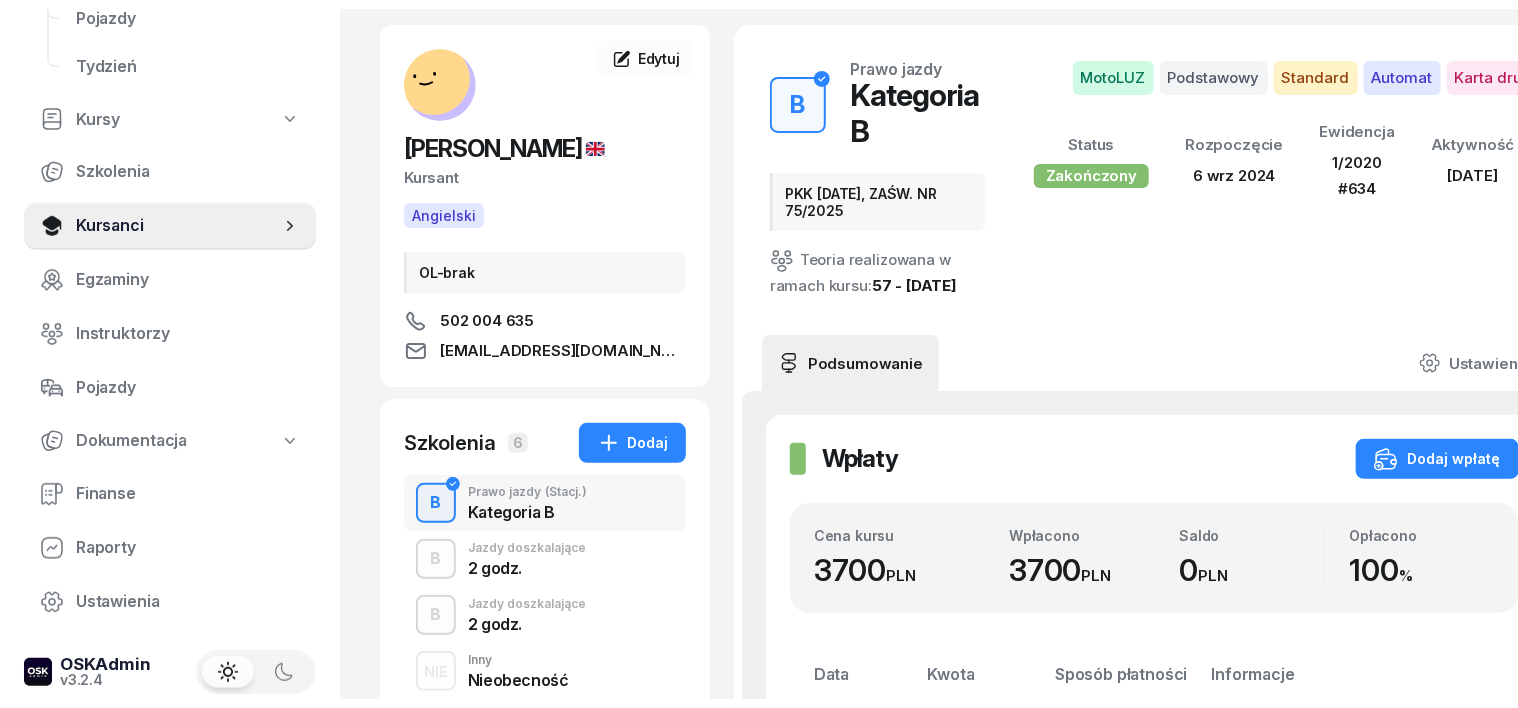 scroll, scrollTop: 0, scrollLeft: 0, axis: both 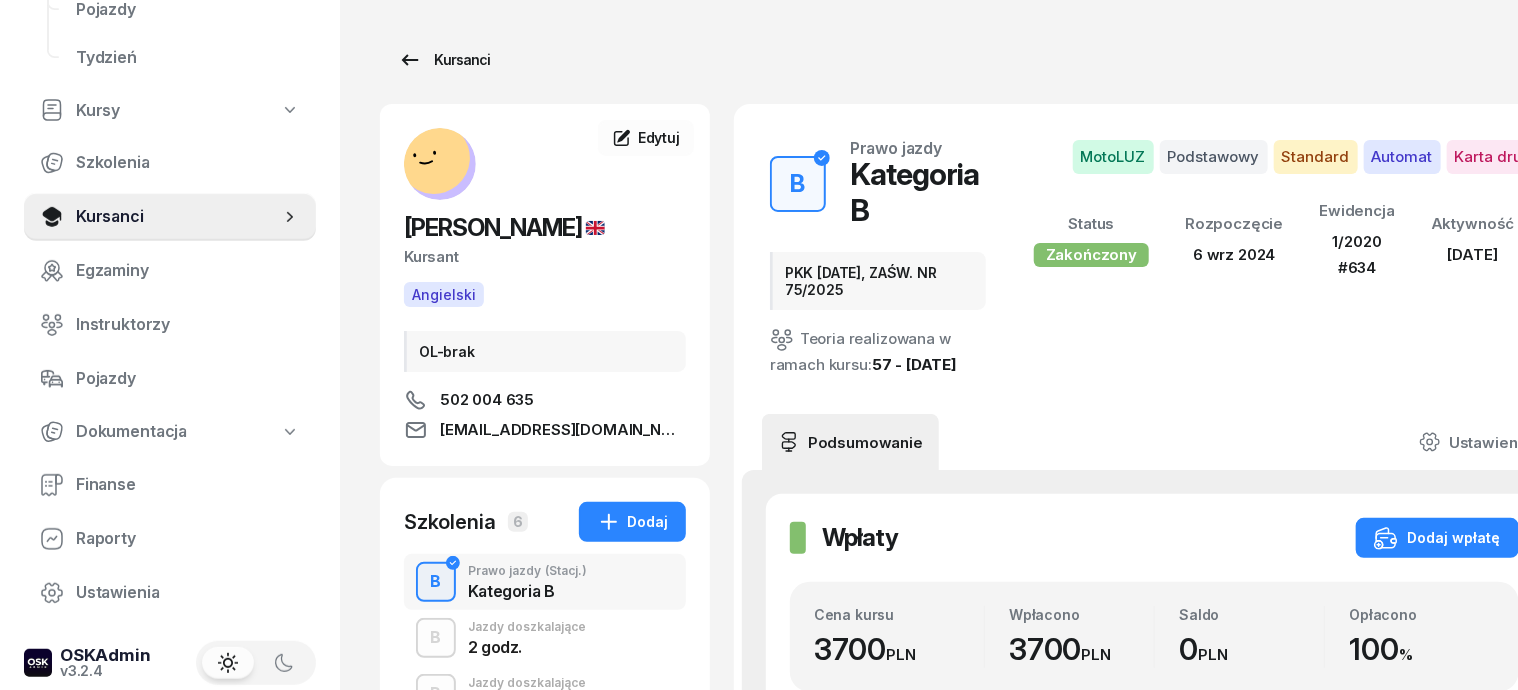 click on "Kursanci" at bounding box center [444, 60] 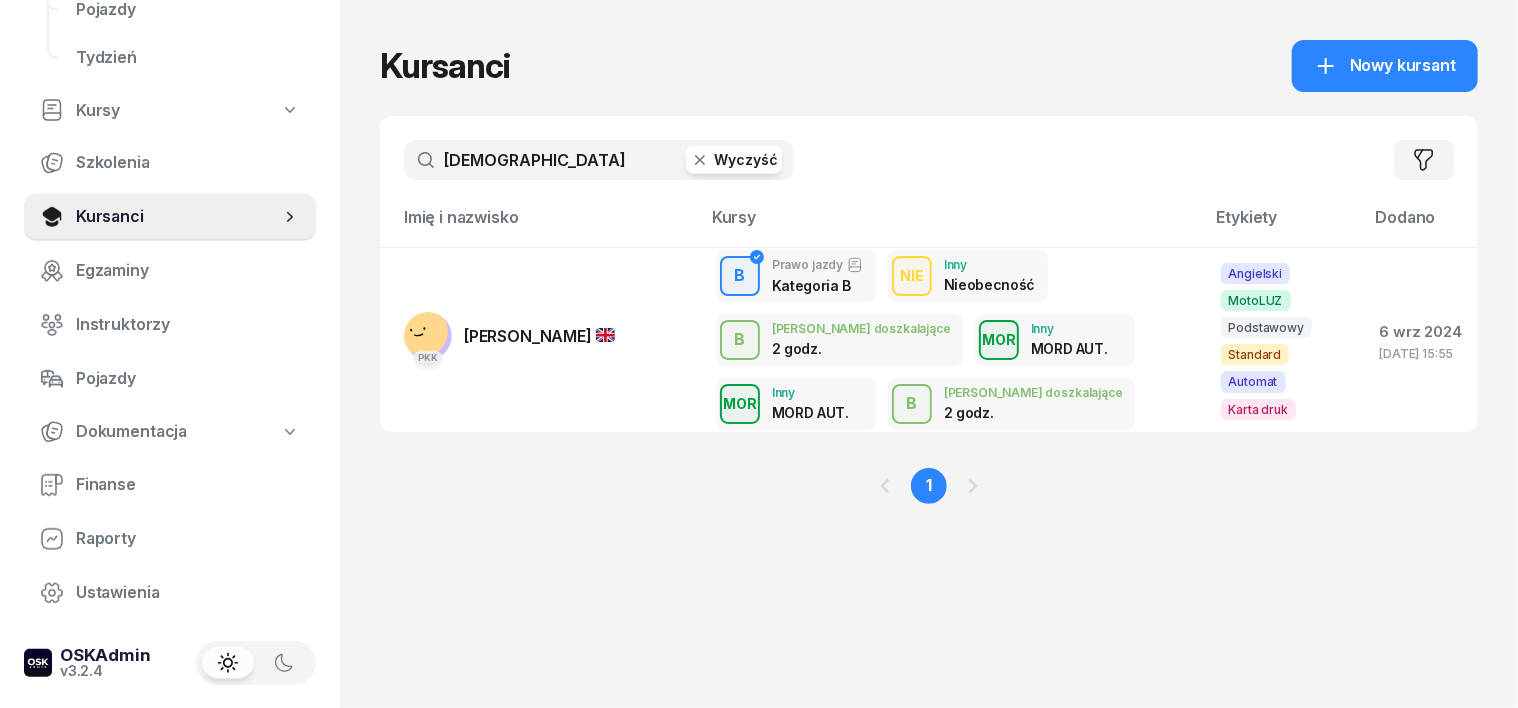click 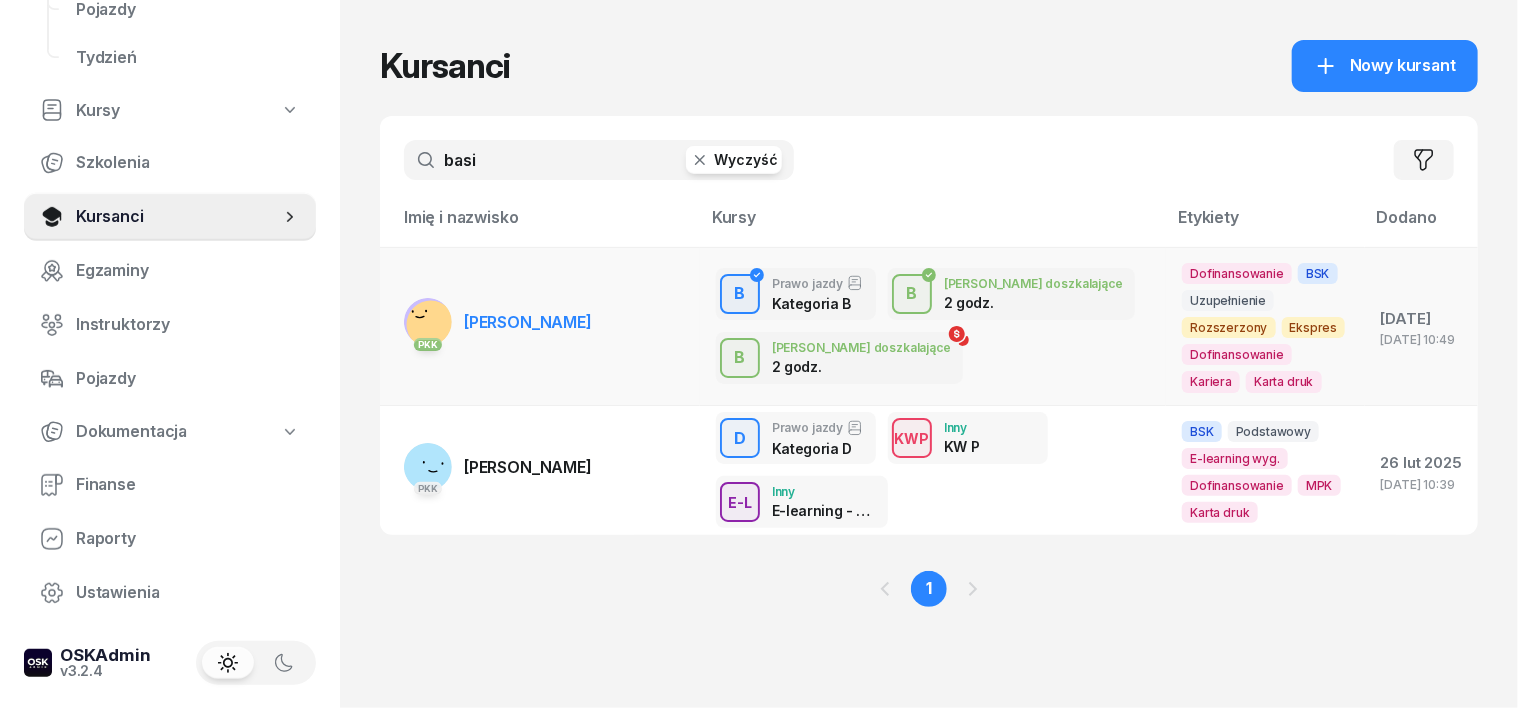 type on "basi" 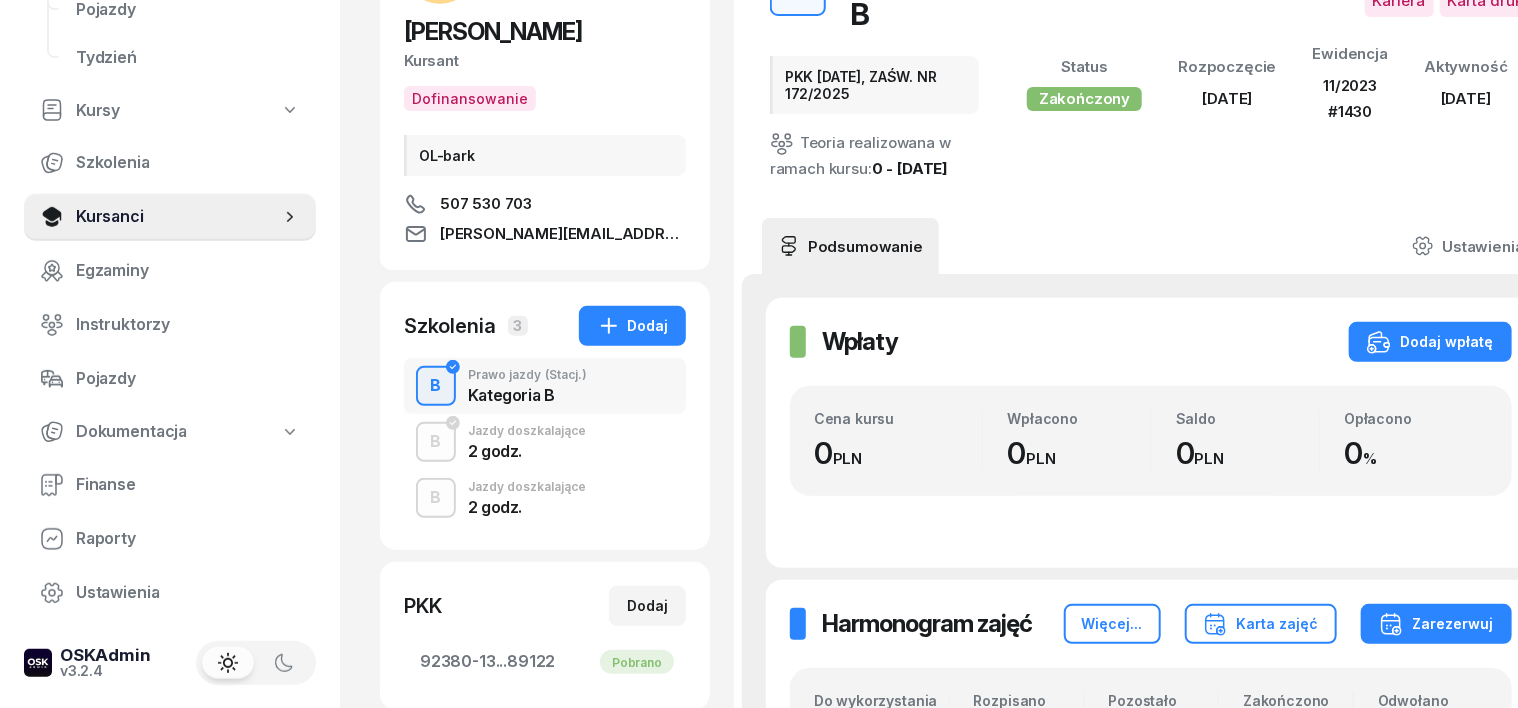 scroll, scrollTop: 250, scrollLeft: 0, axis: vertical 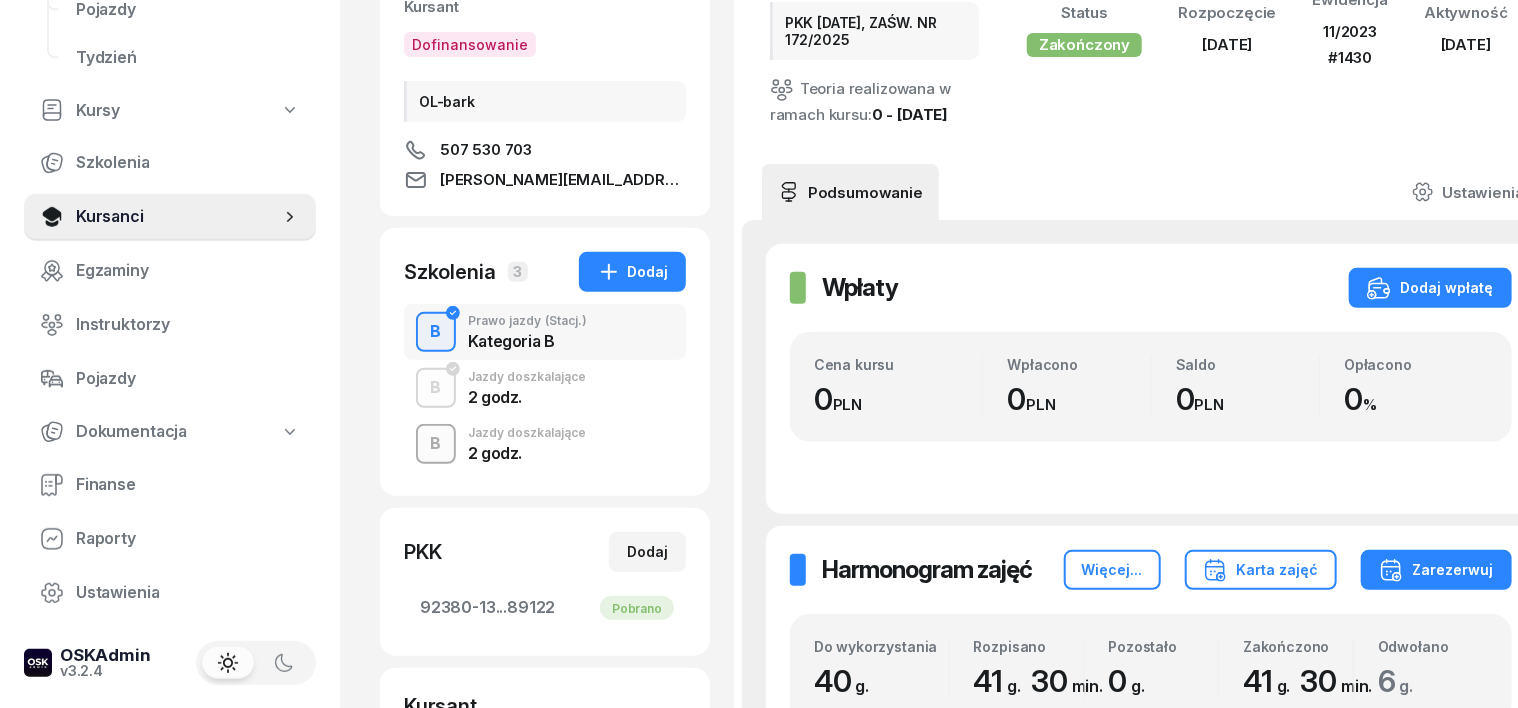click on "B" at bounding box center (436, 444) 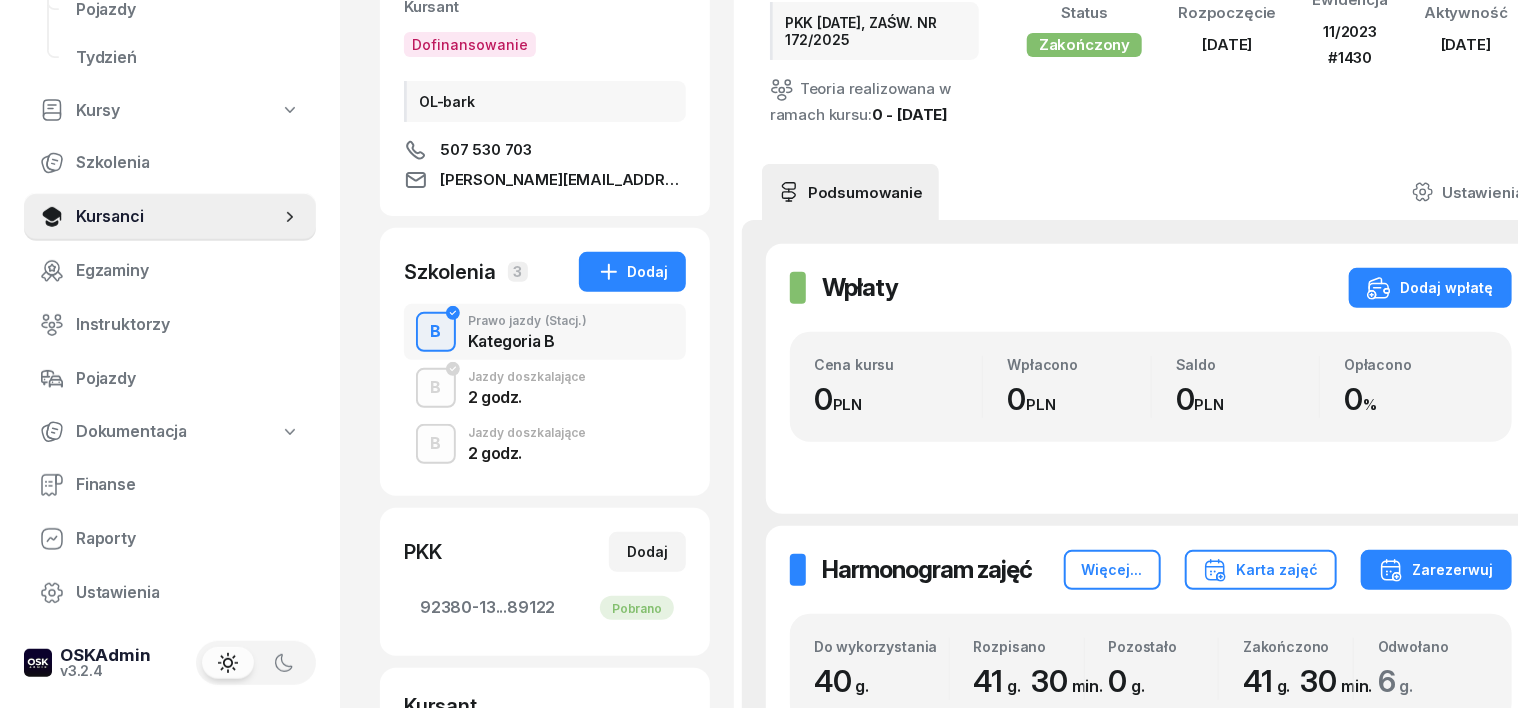 scroll, scrollTop: 0, scrollLeft: 0, axis: both 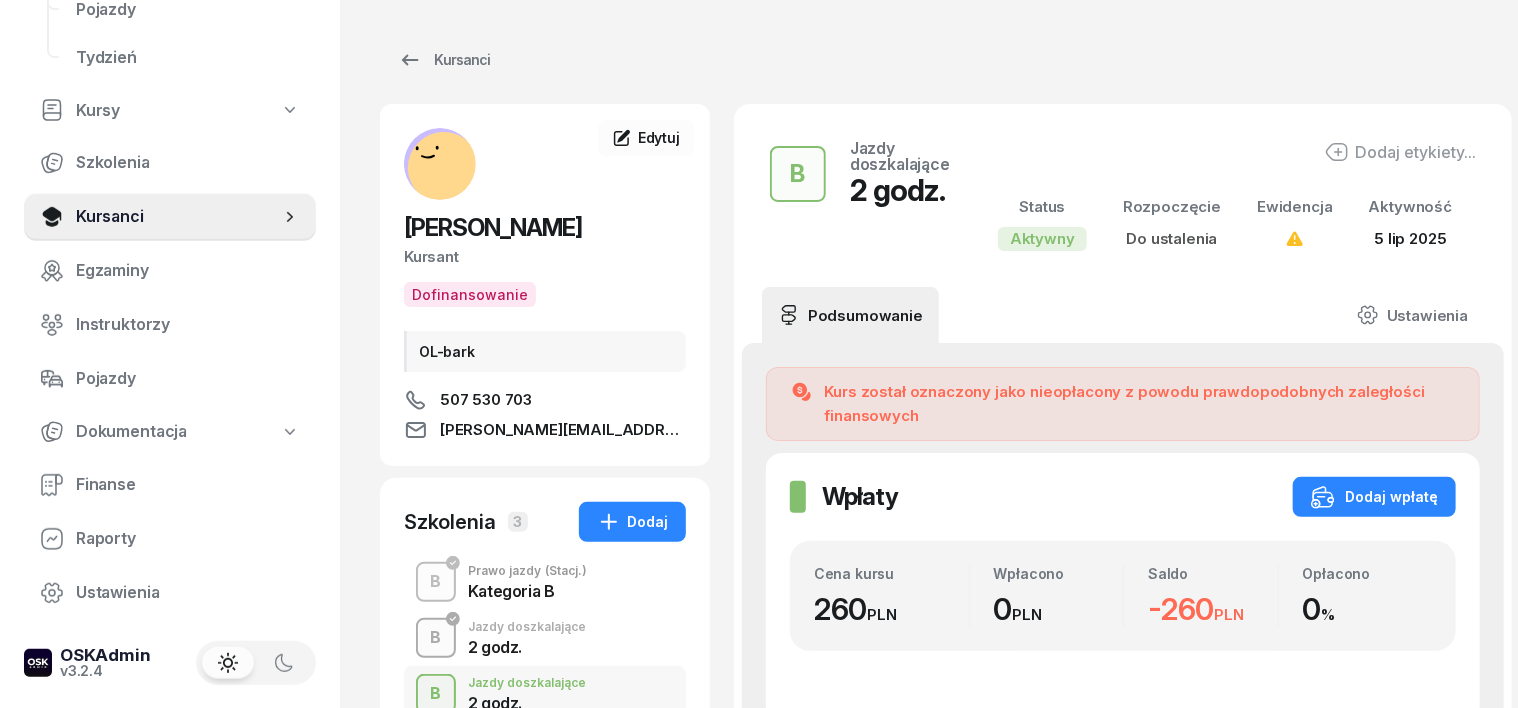 click on "B" at bounding box center (436, 638) 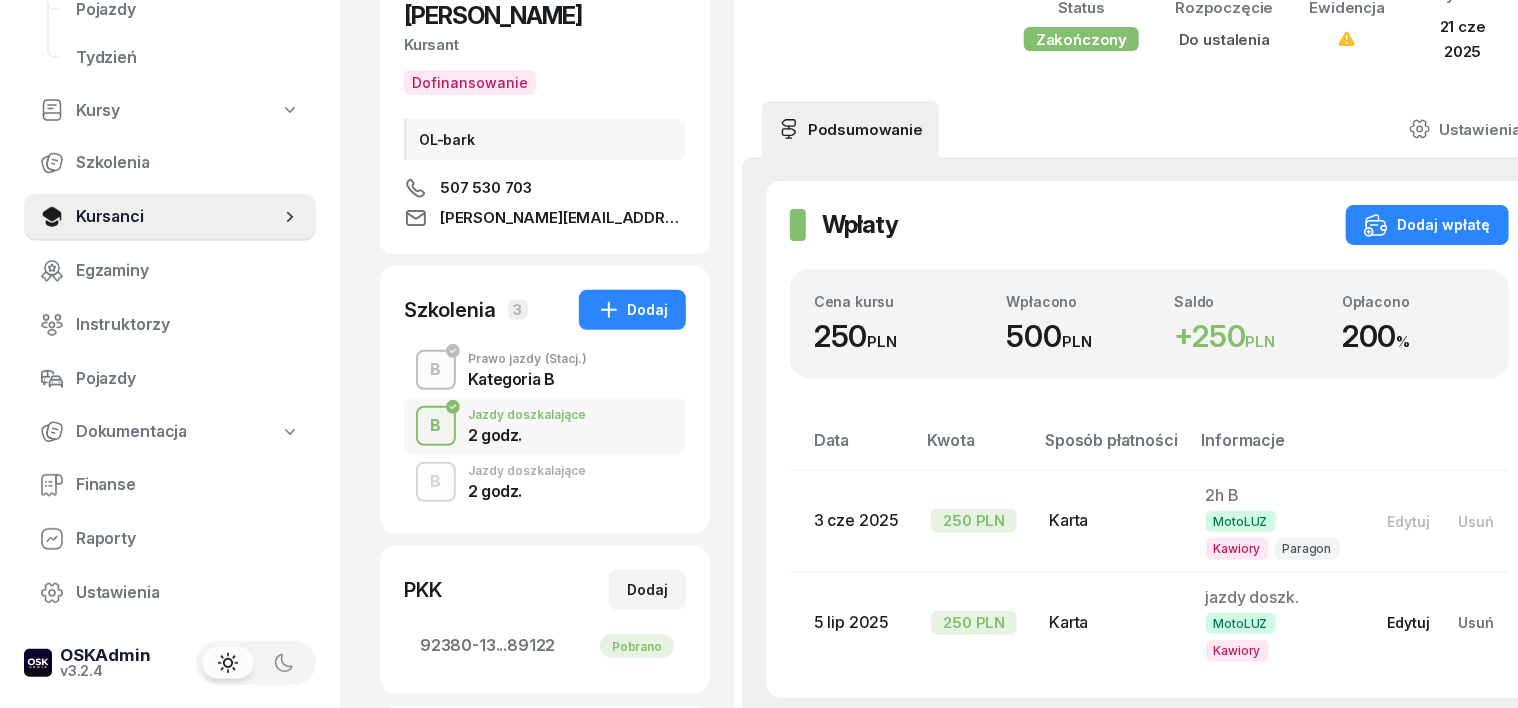 scroll, scrollTop: 250, scrollLeft: 0, axis: vertical 